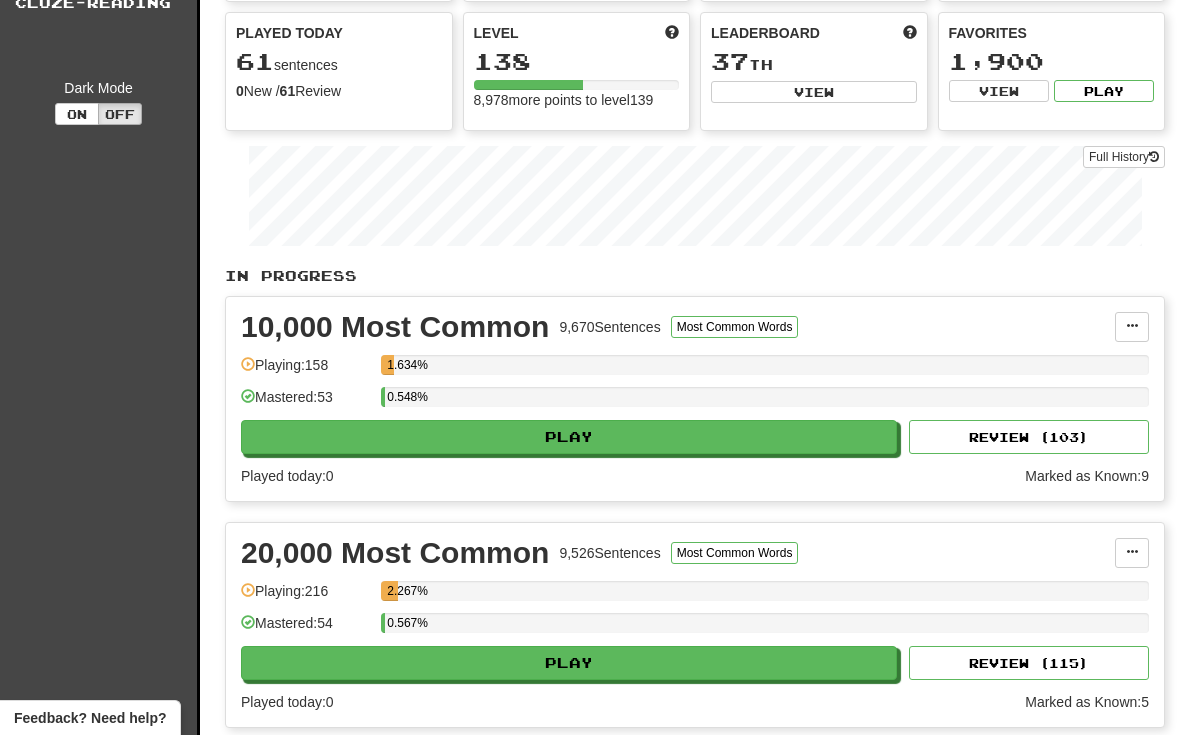 scroll, scrollTop: 0, scrollLeft: 0, axis: both 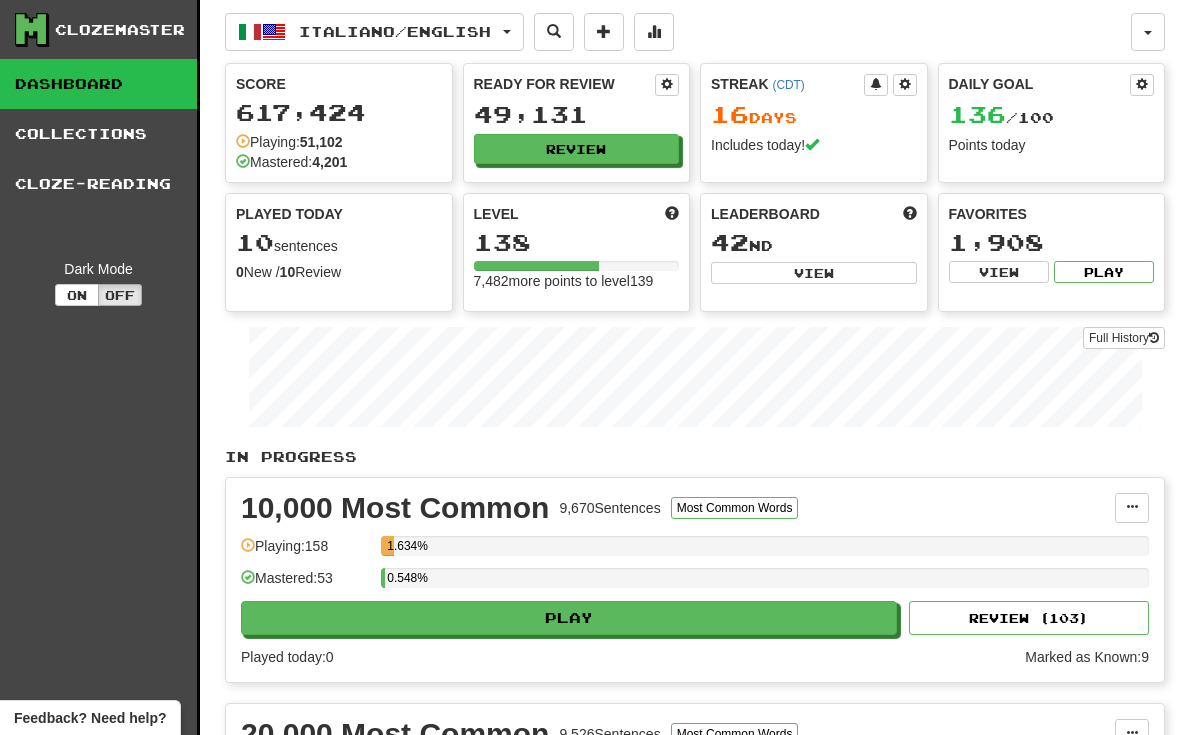 click on "Collections" at bounding box center (98, 134) 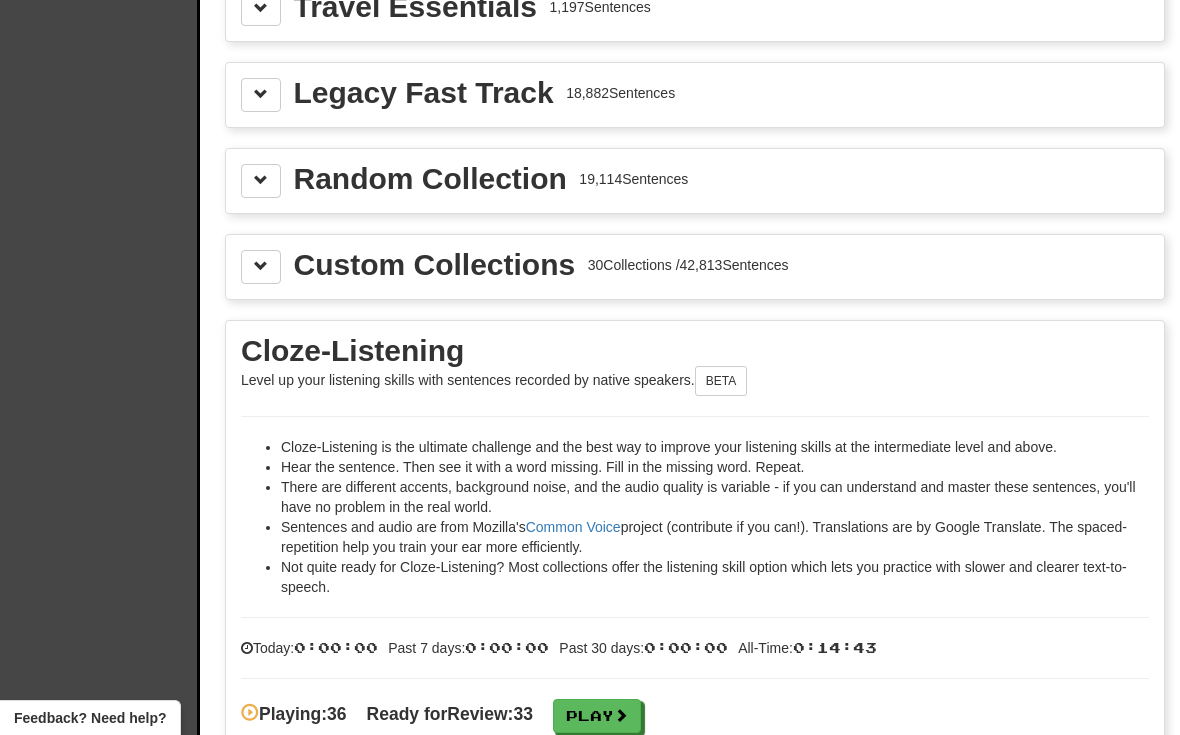 scroll, scrollTop: 2793, scrollLeft: 0, axis: vertical 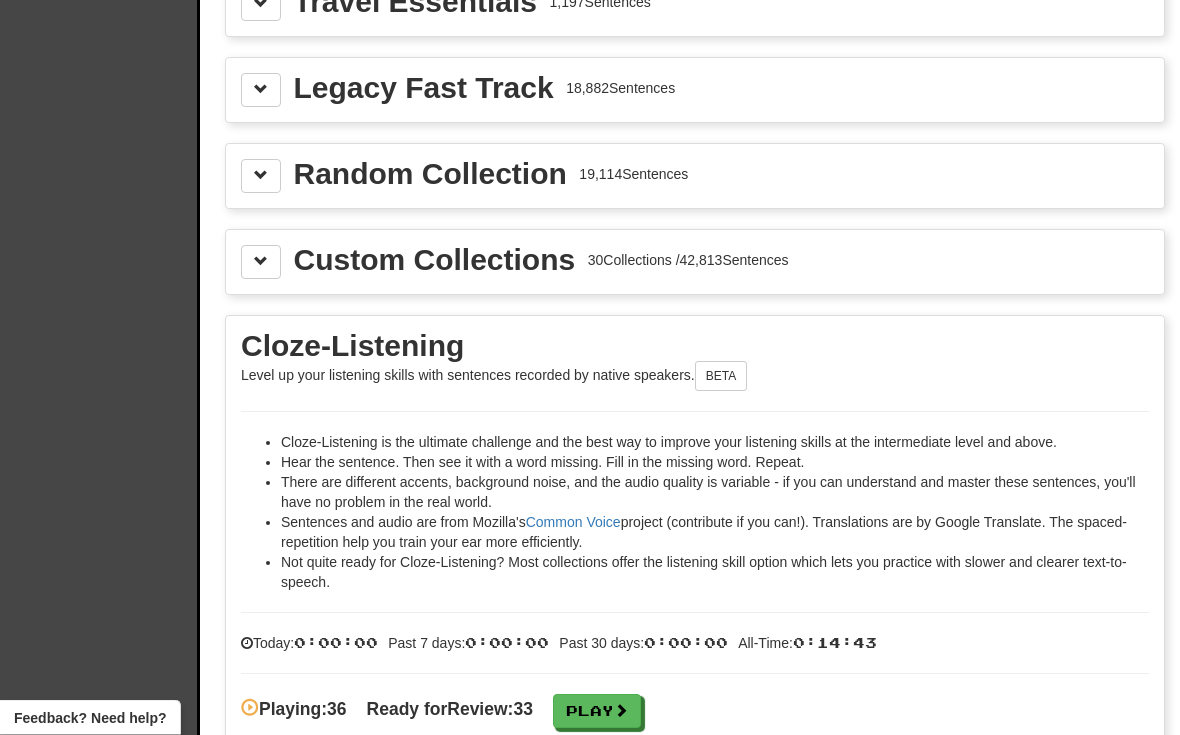 click on "30  Collections /  42,813  Sentences" at bounding box center [688, 261] 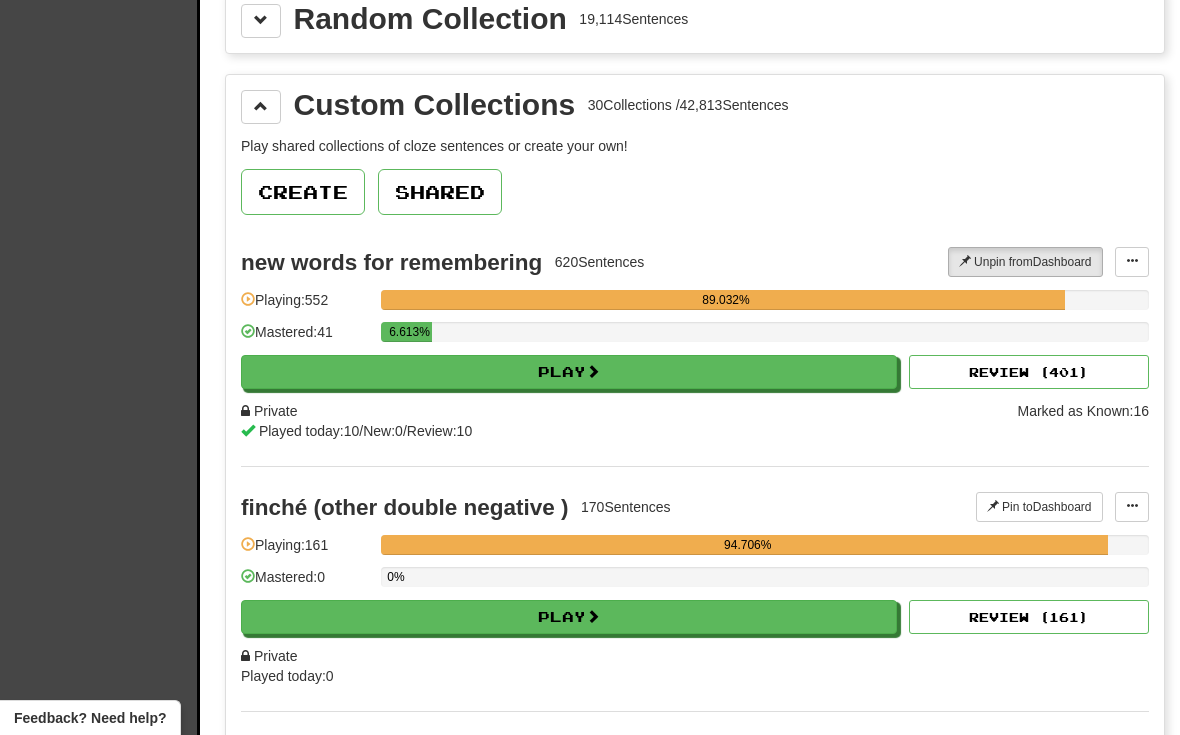 scroll, scrollTop: 2951, scrollLeft: 0, axis: vertical 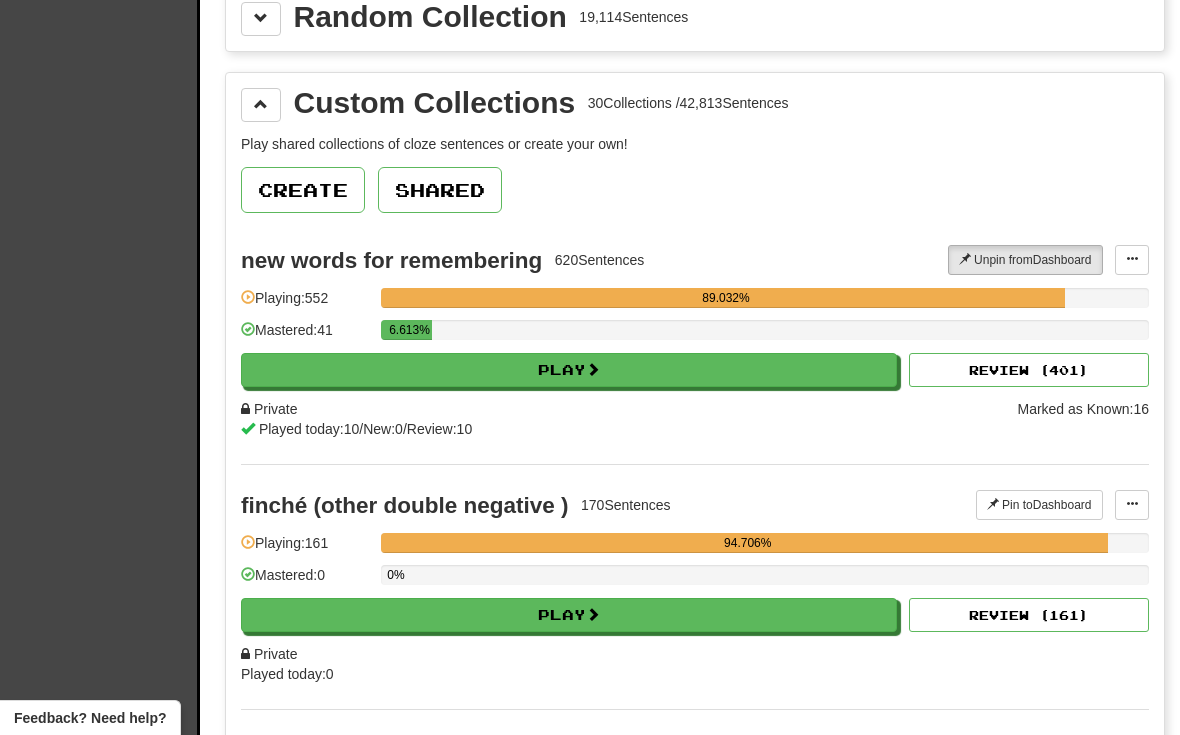 click on "Play" at bounding box center [569, 370] 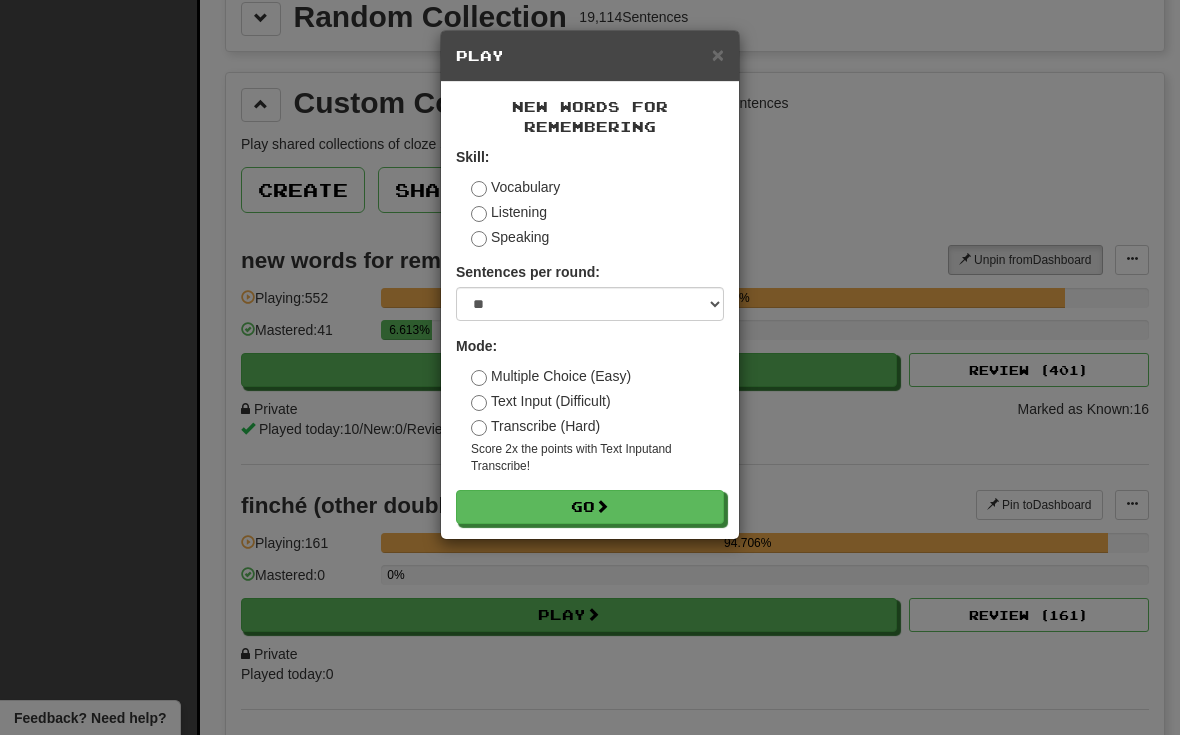 click on "Transcribe (Hard)" at bounding box center (535, 426) 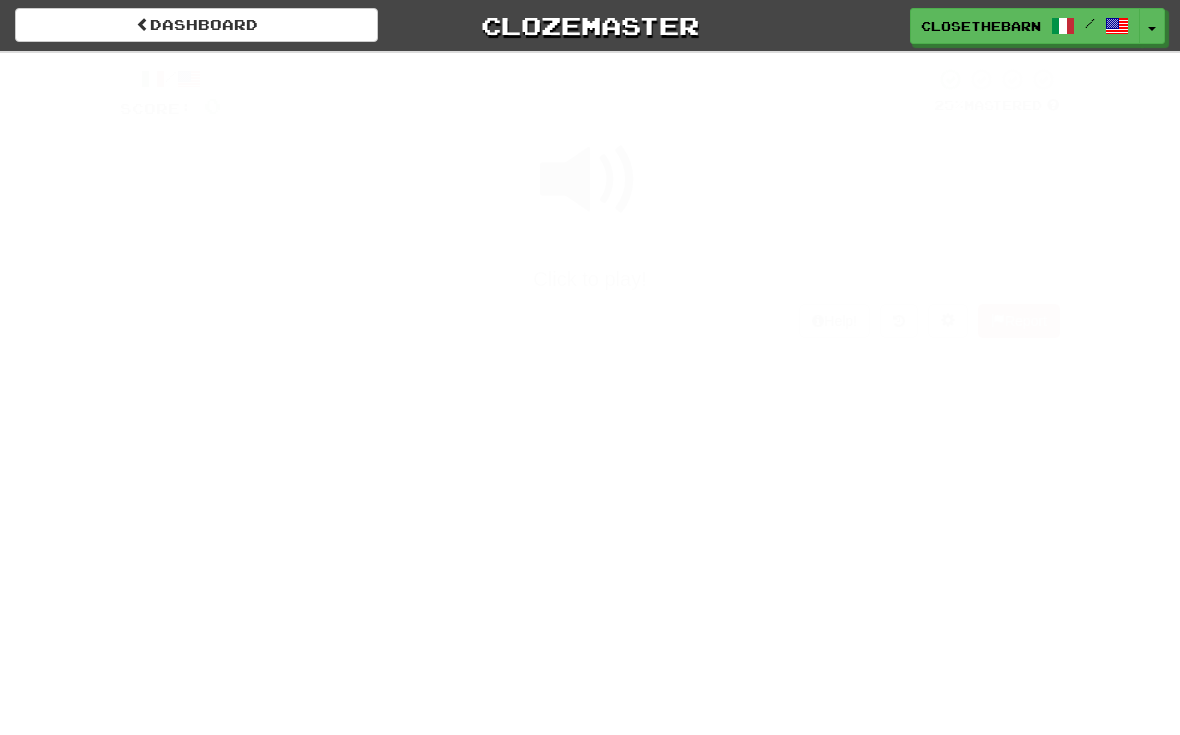 scroll, scrollTop: 0, scrollLeft: 0, axis: both 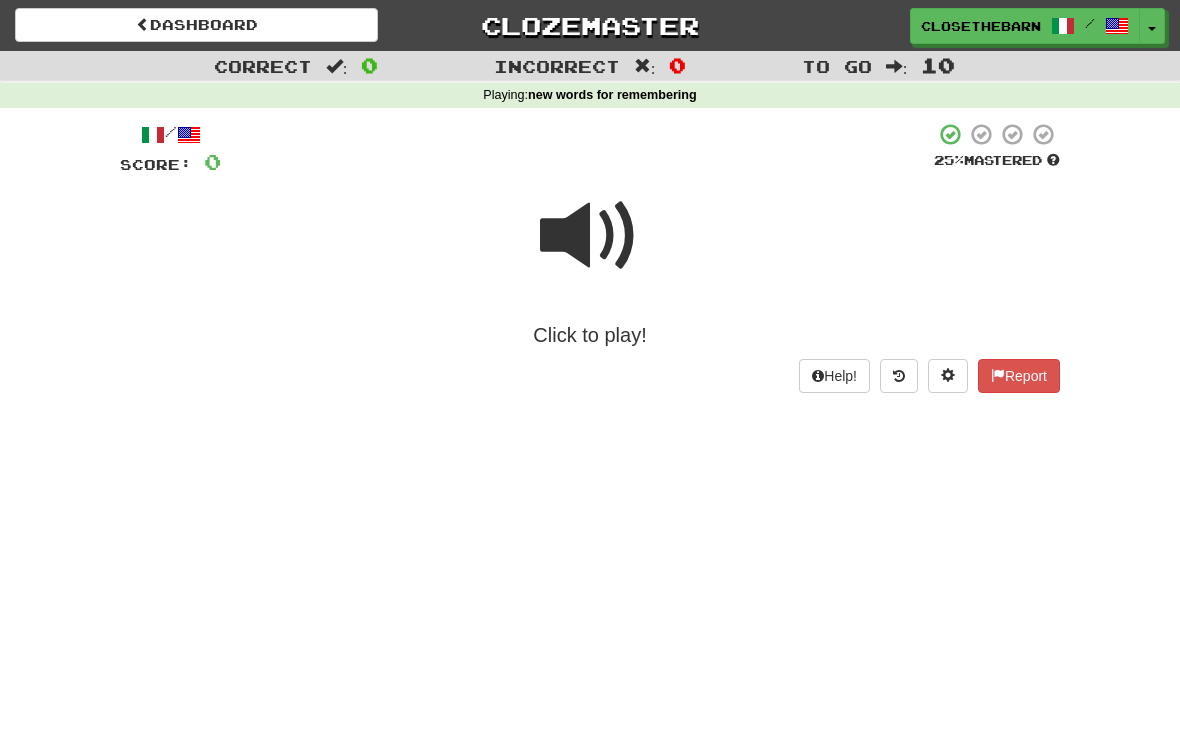 click at bounding box center [590, 236] 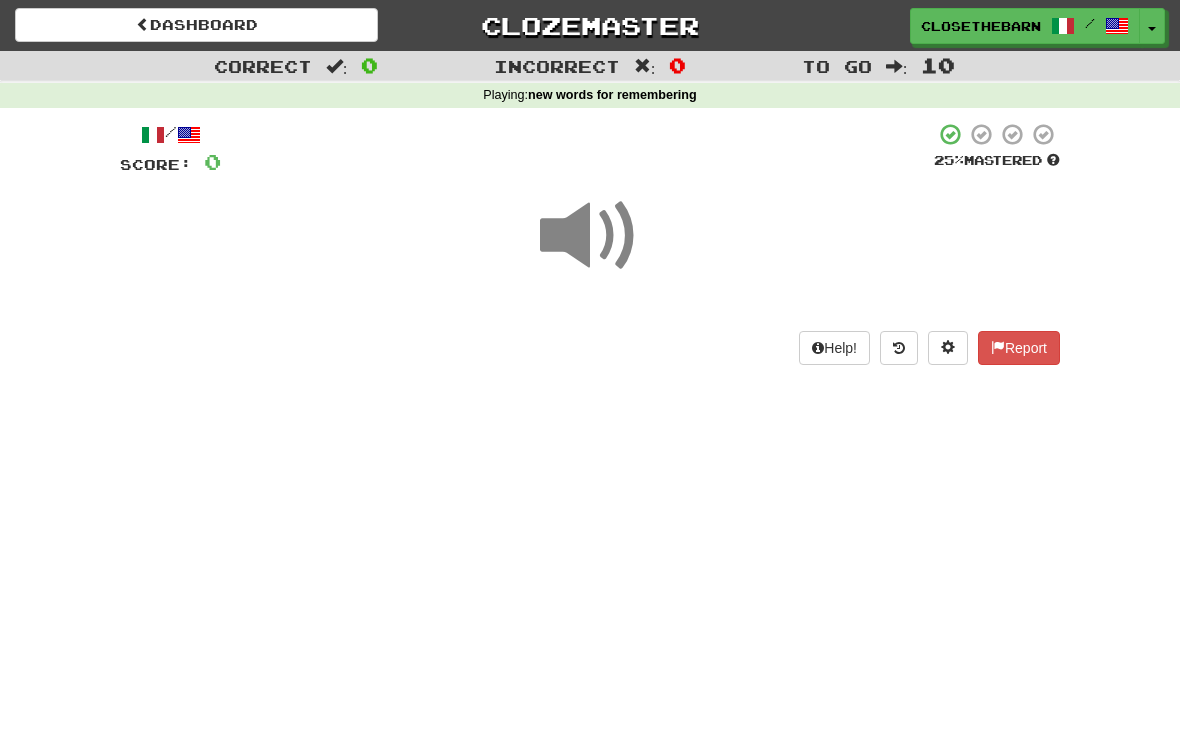 click at bounding box center (590, 236) 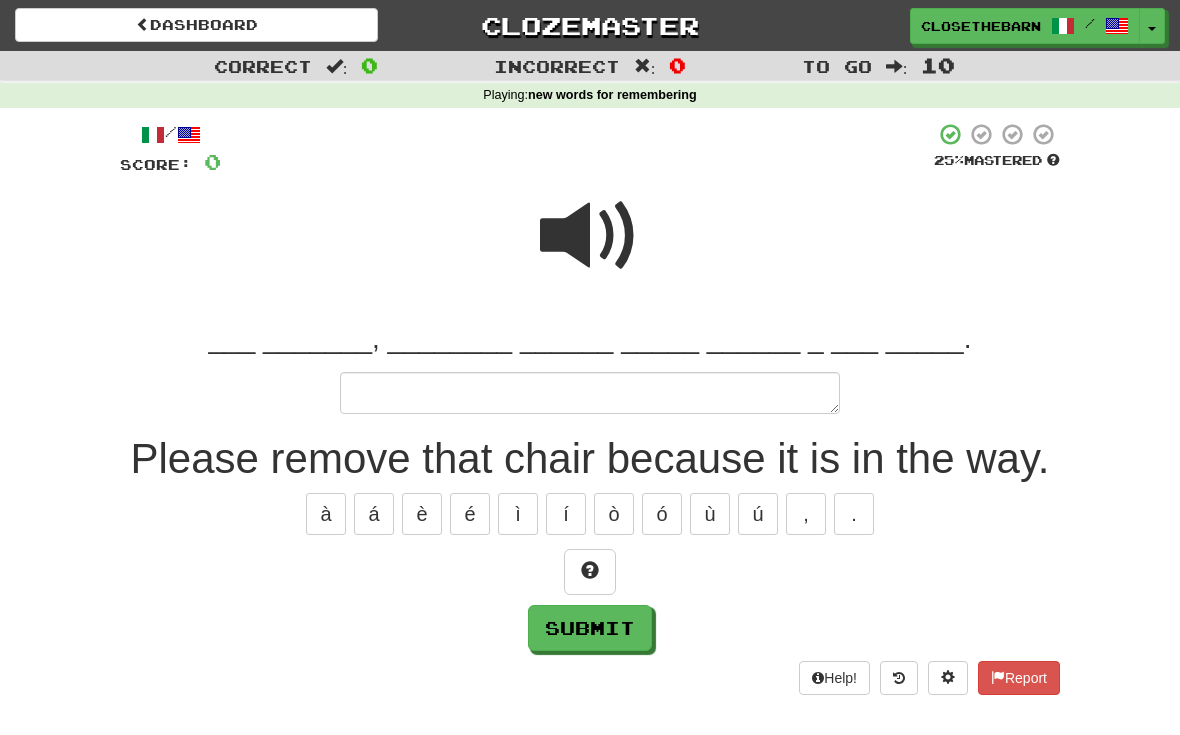 type on "*" 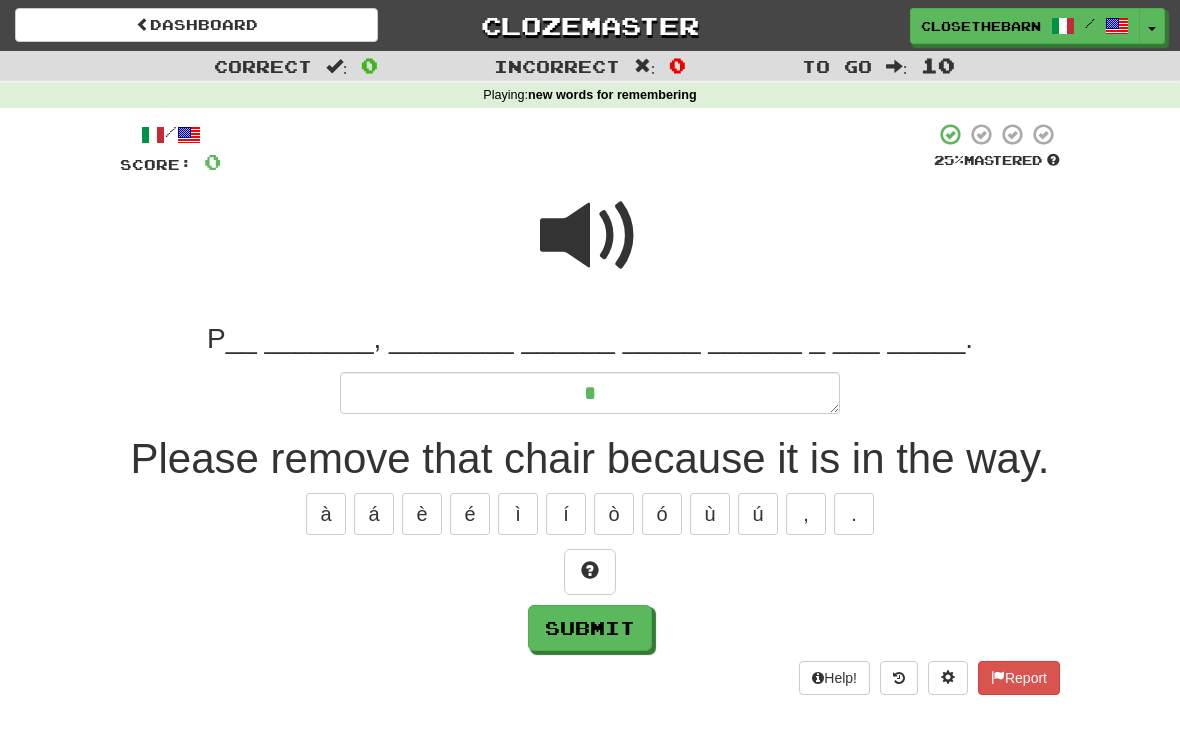 type on "*" 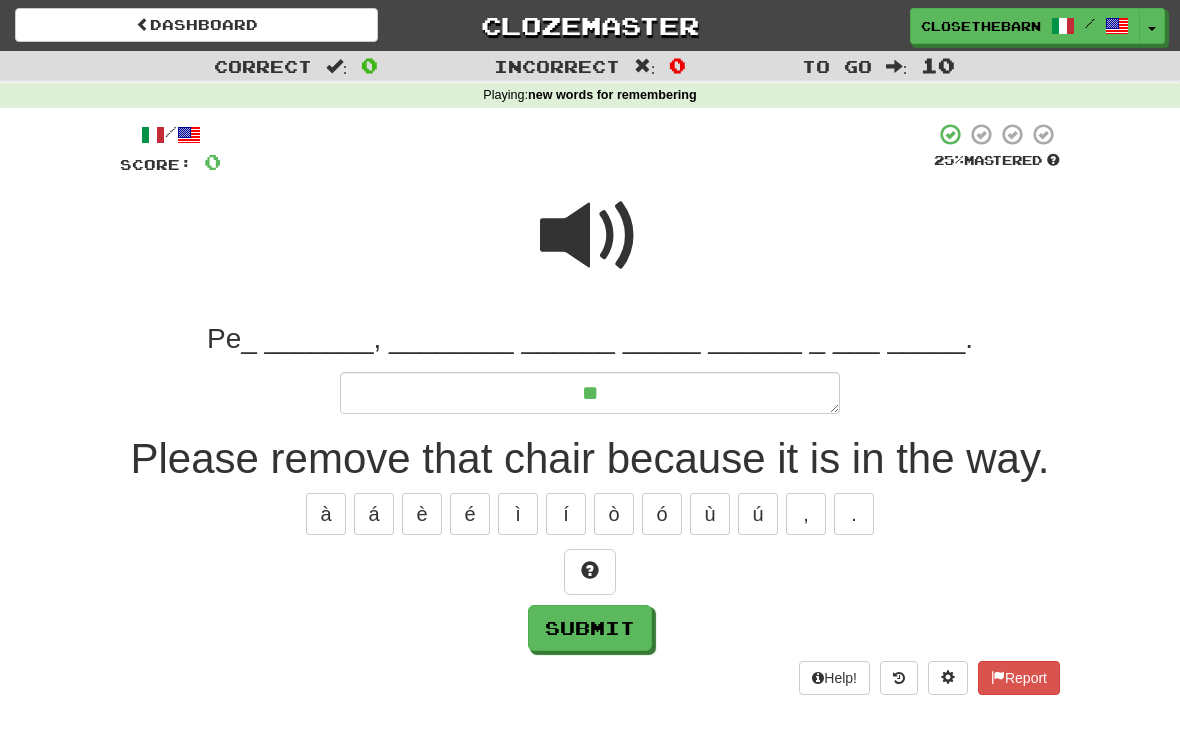 type on "*" 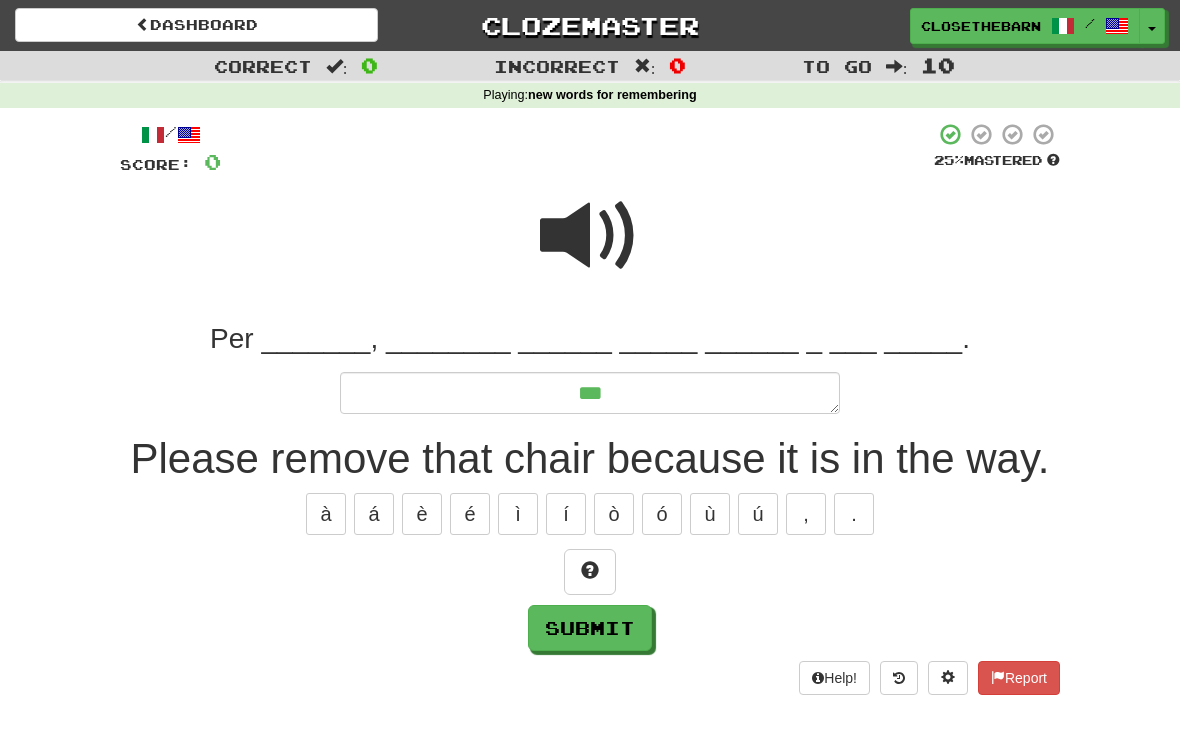 type on "*" 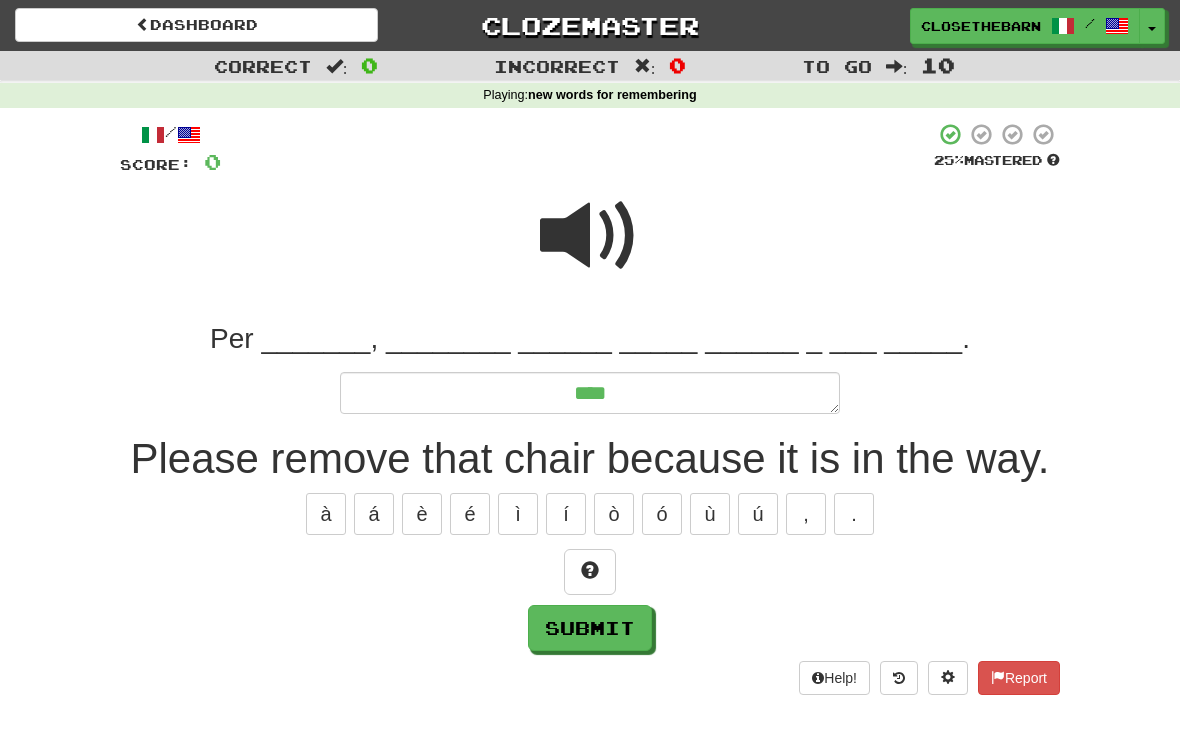 type on "*" 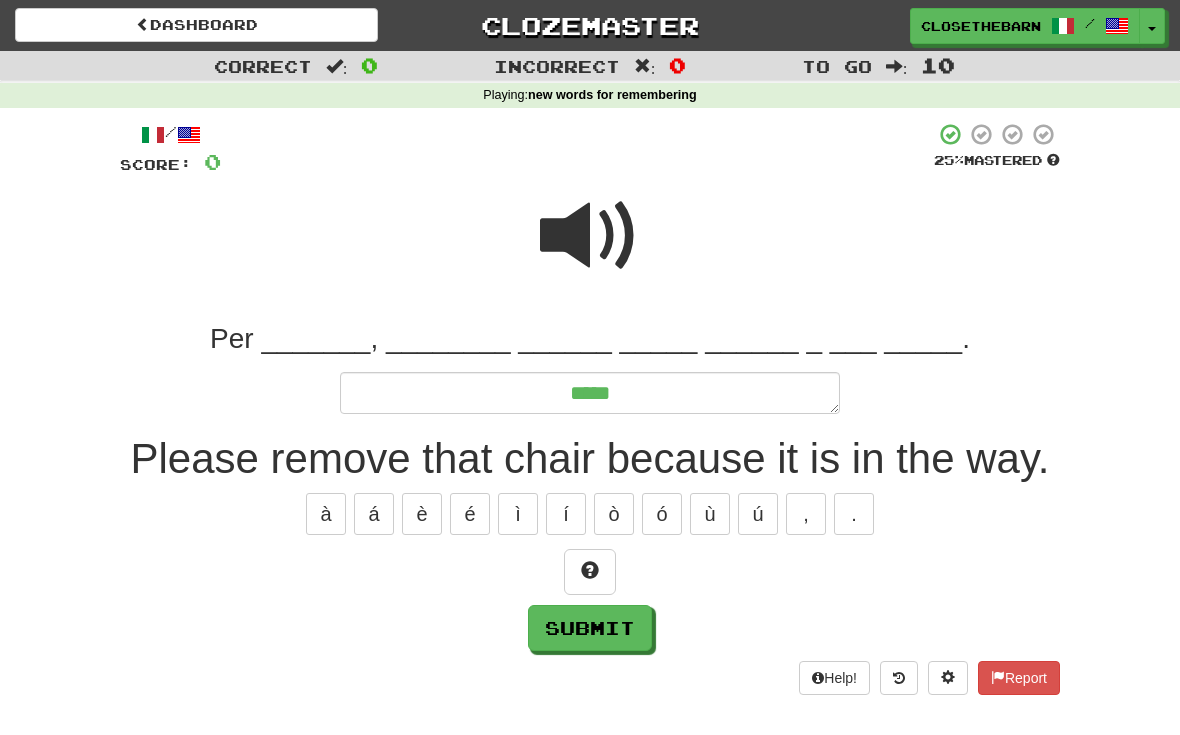 type on "*" 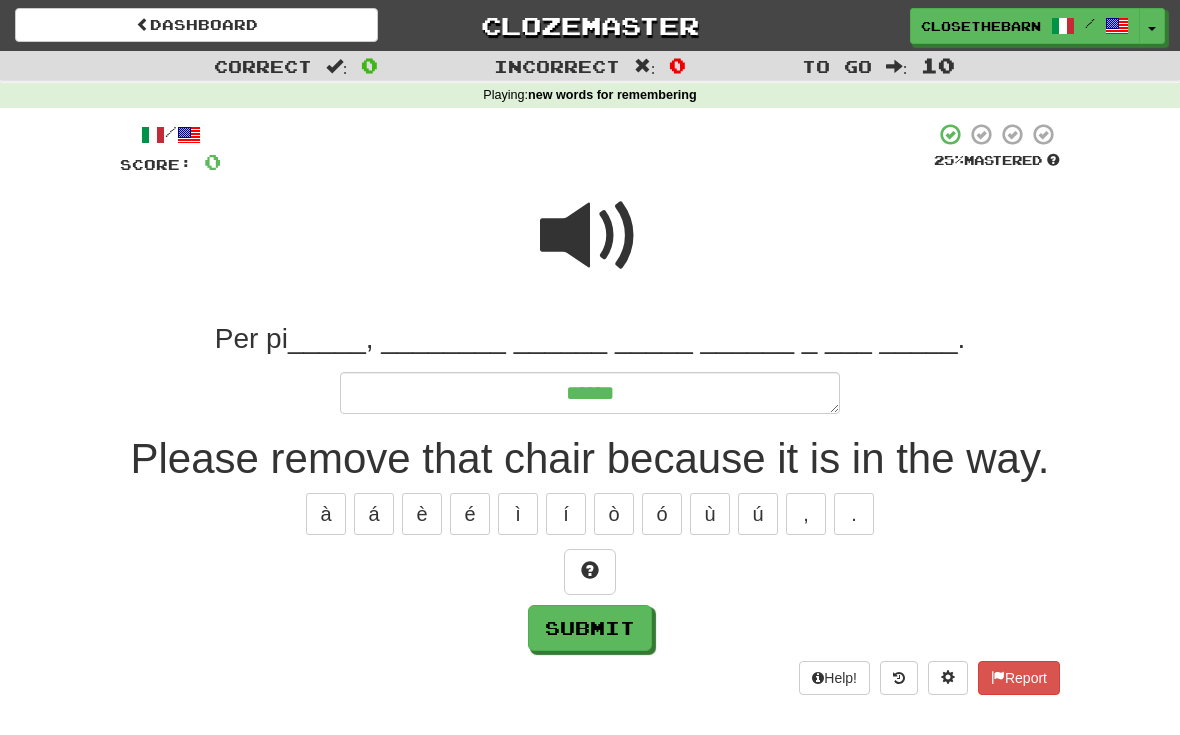 type on "*" 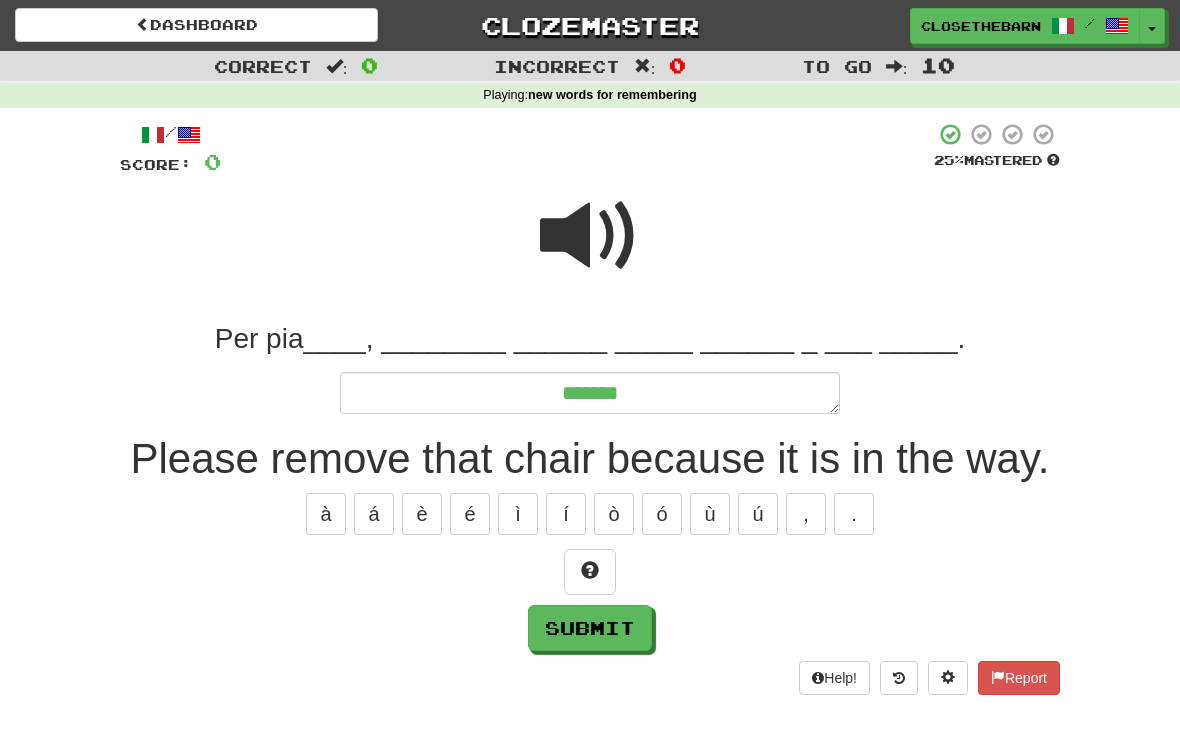 type on "*" 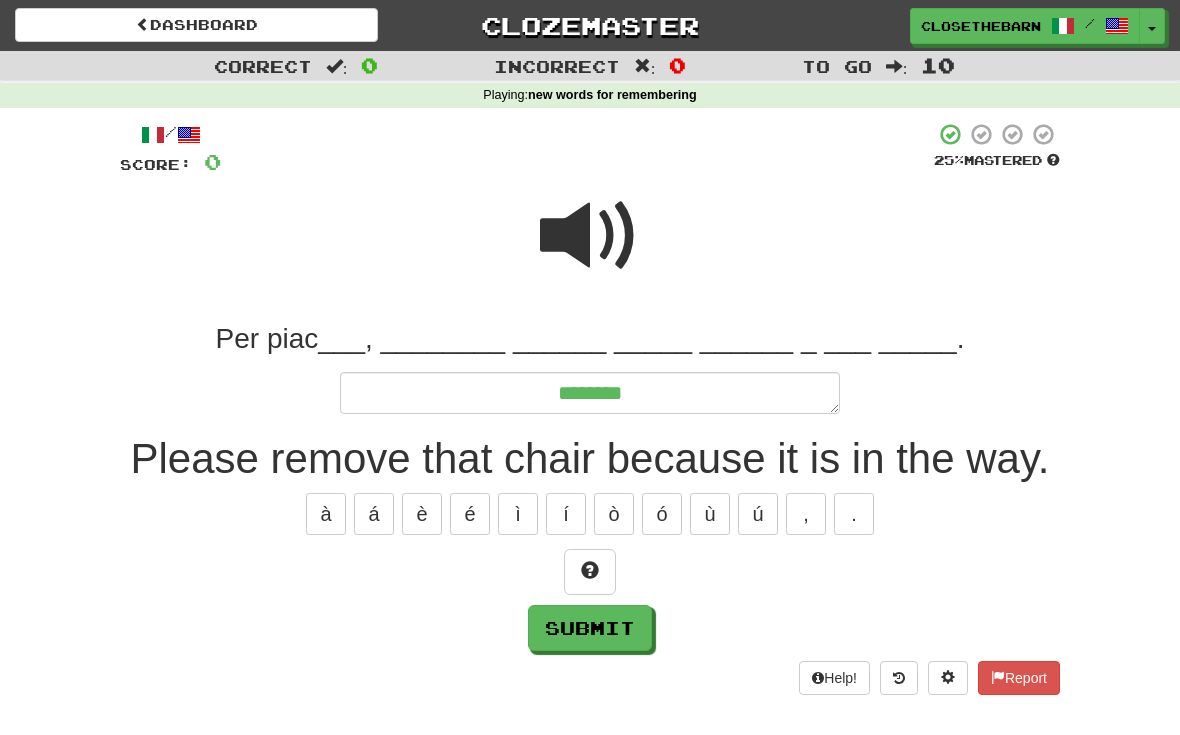 type on "*" 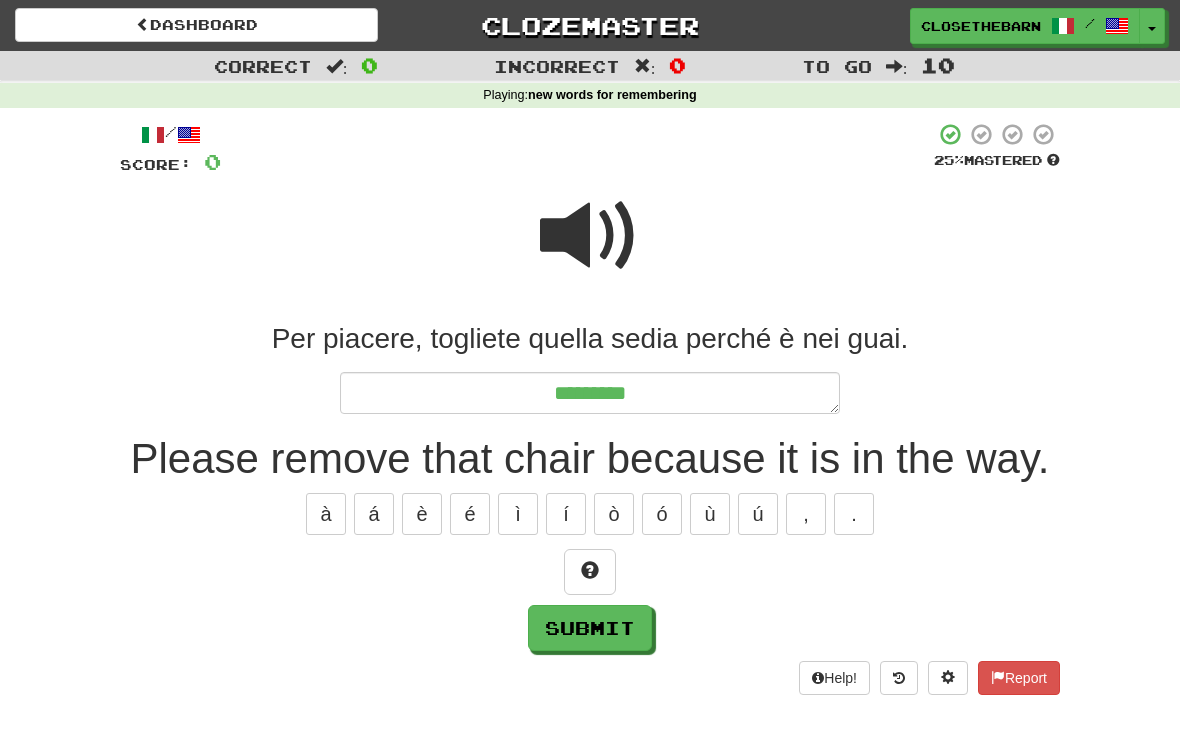 type on "*" 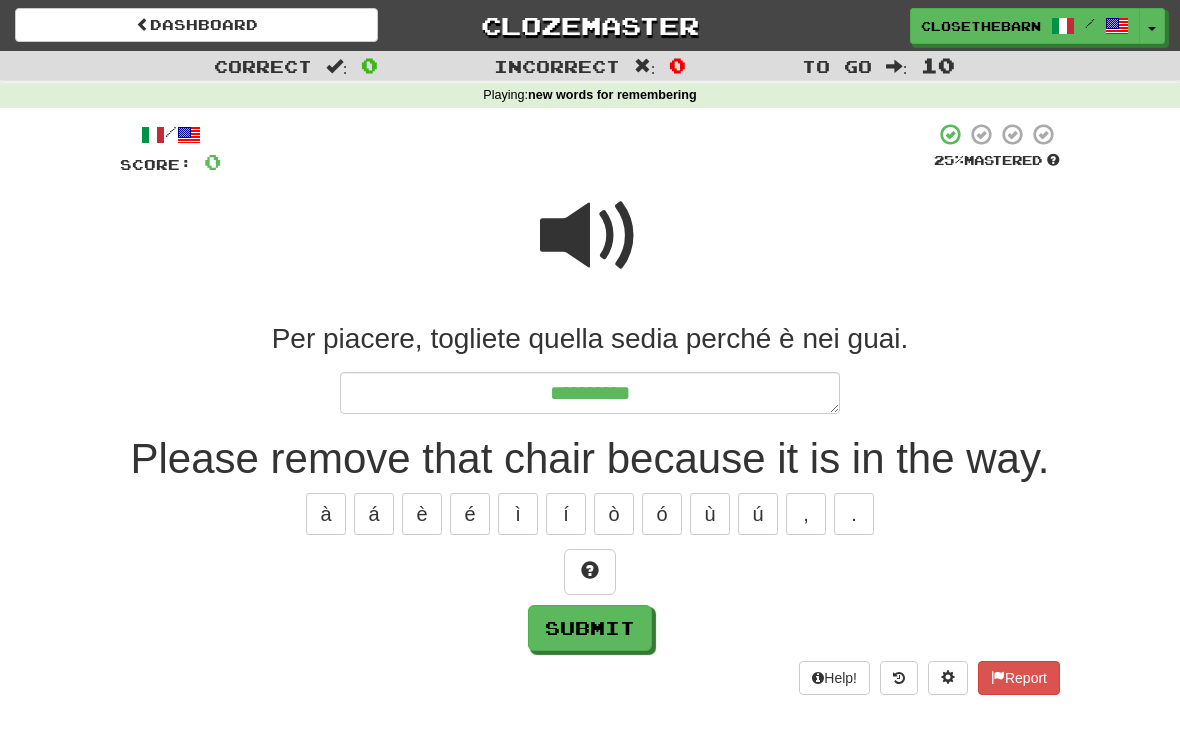 type on "*" 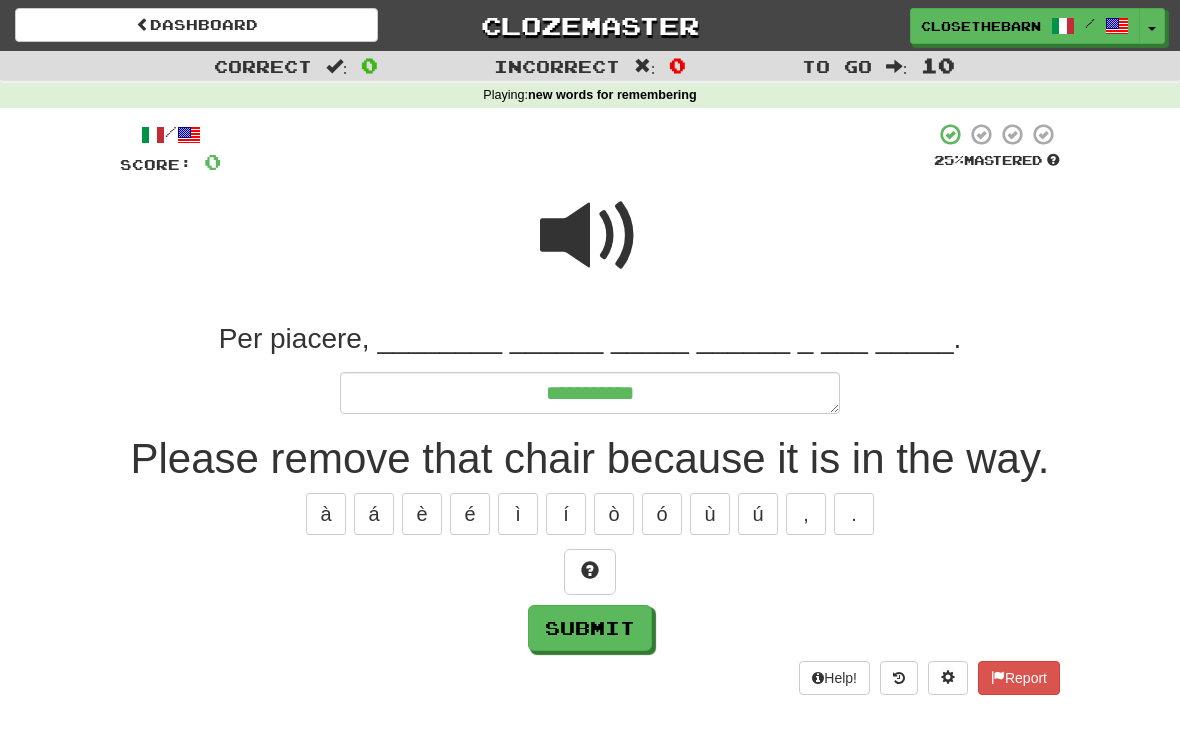 type on "*" 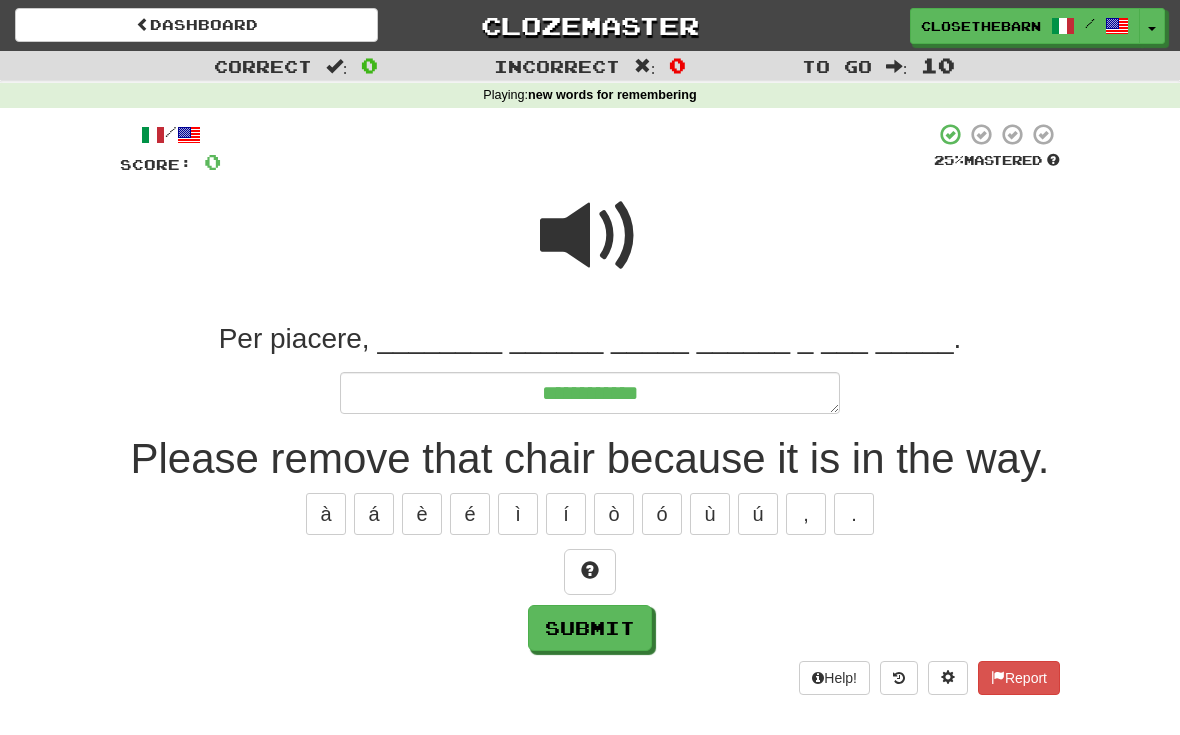 type on "*" 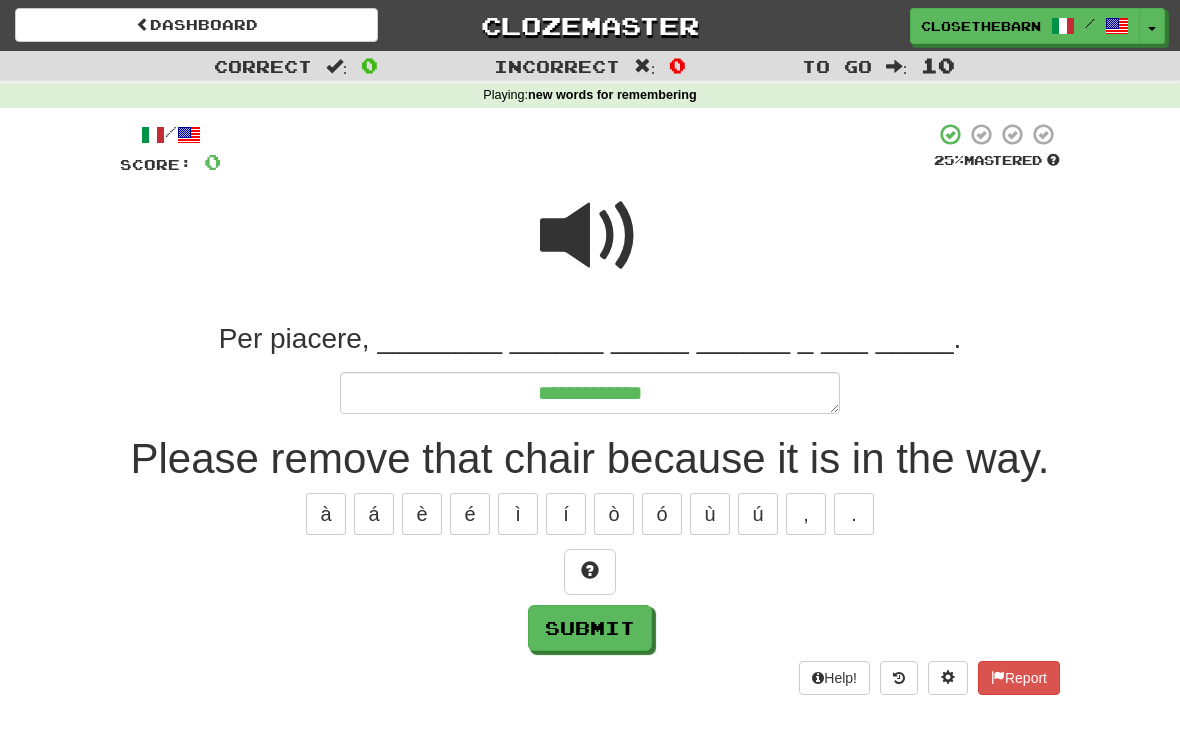 type on "*" 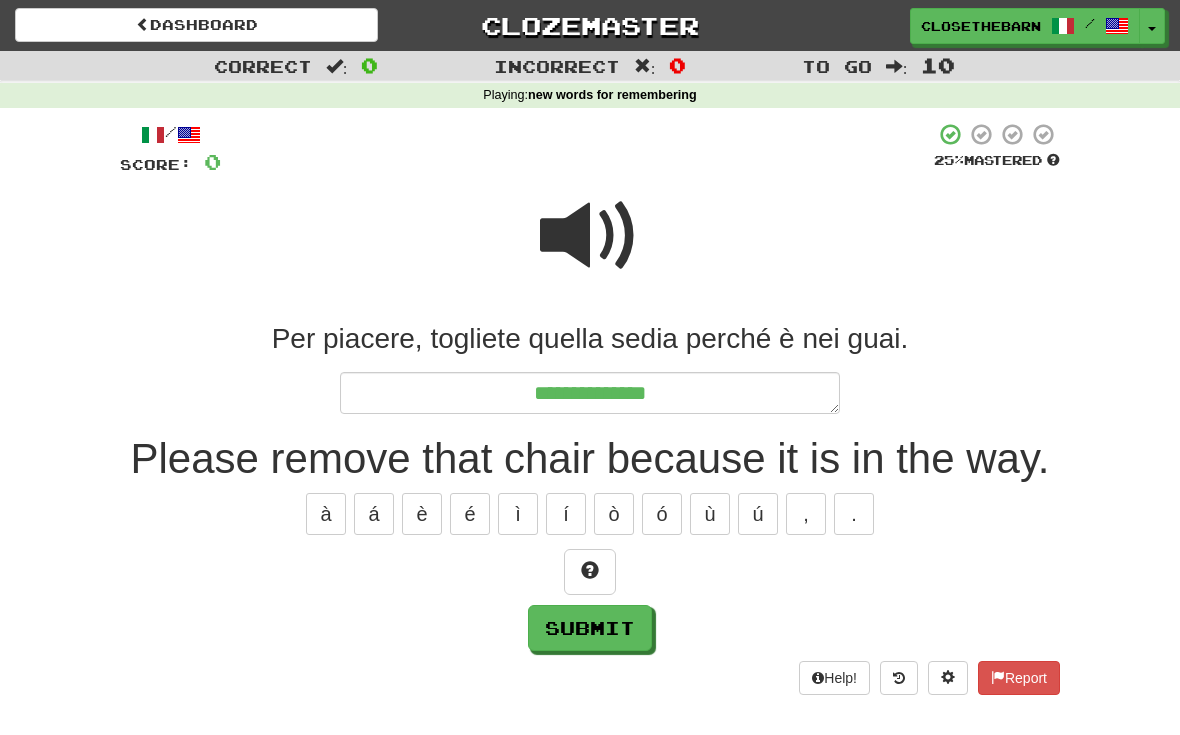 type on "*" 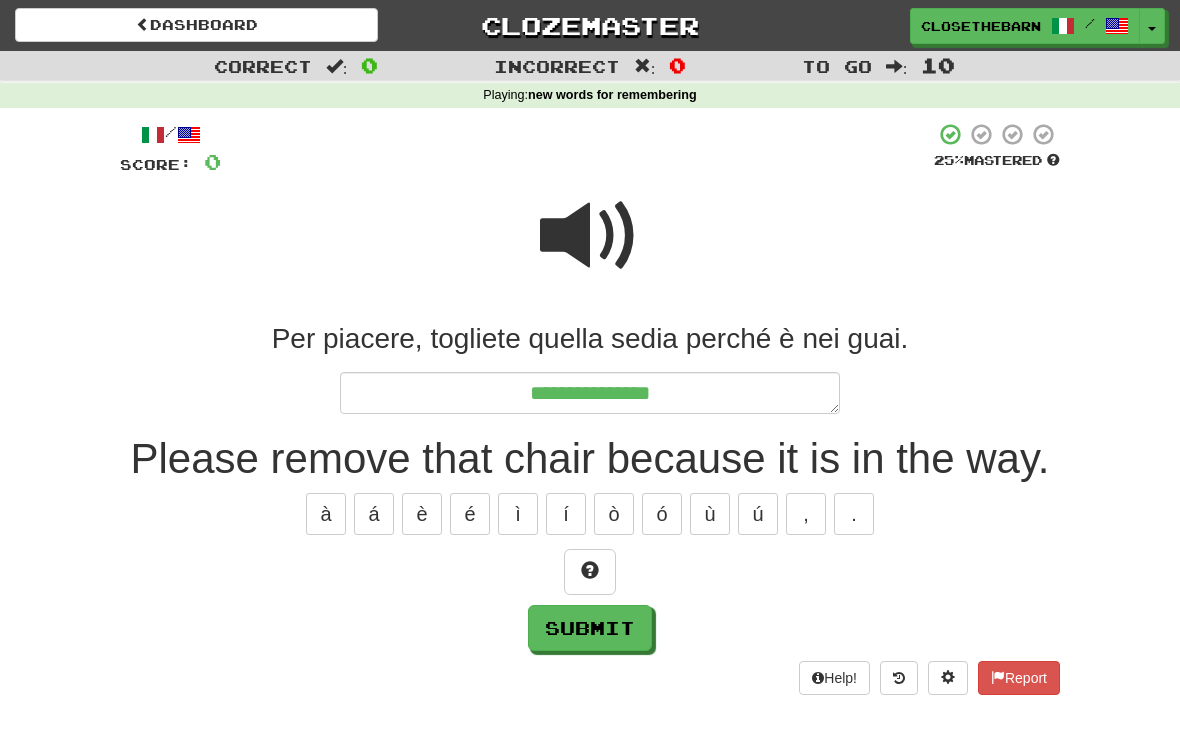 type on "*" 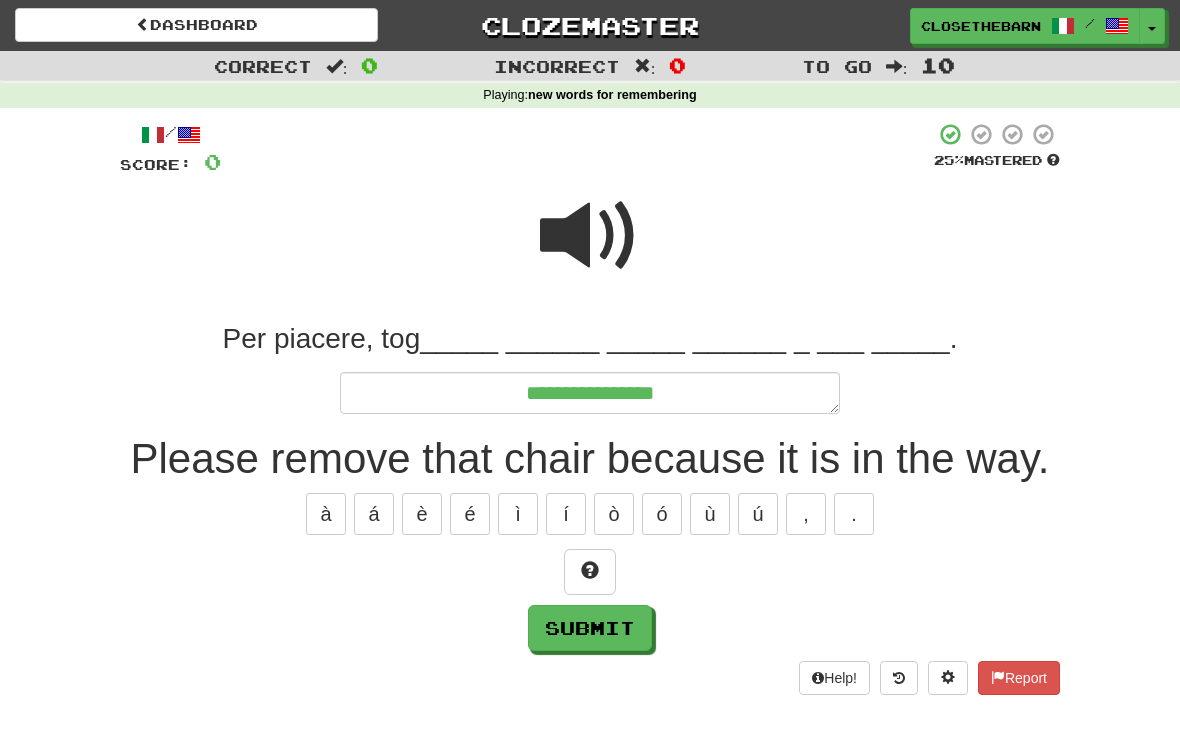 type on "*" 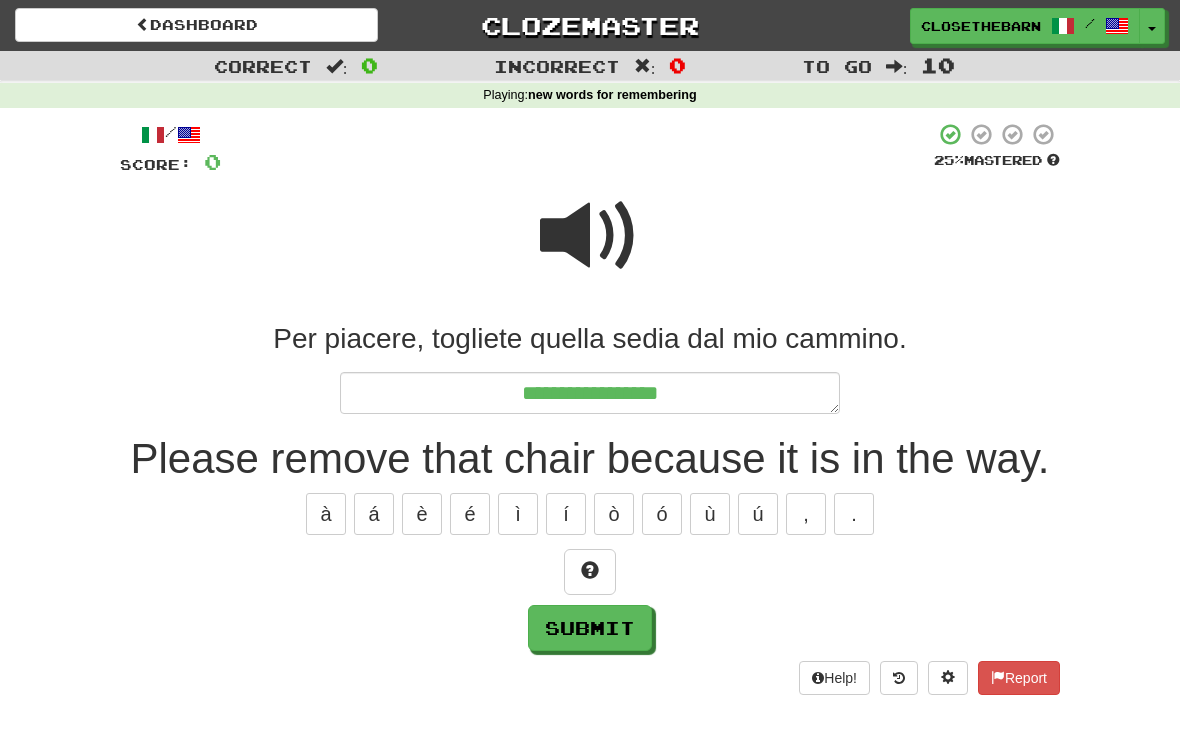 type on "*" 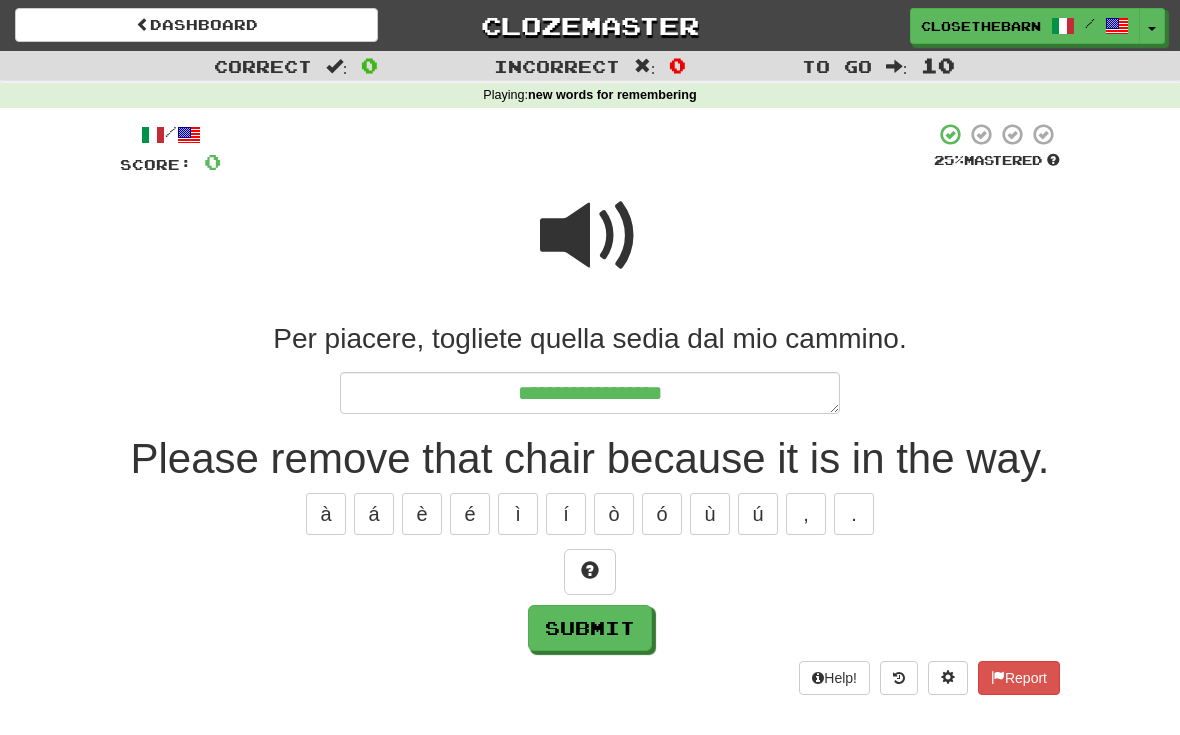 type on "*" 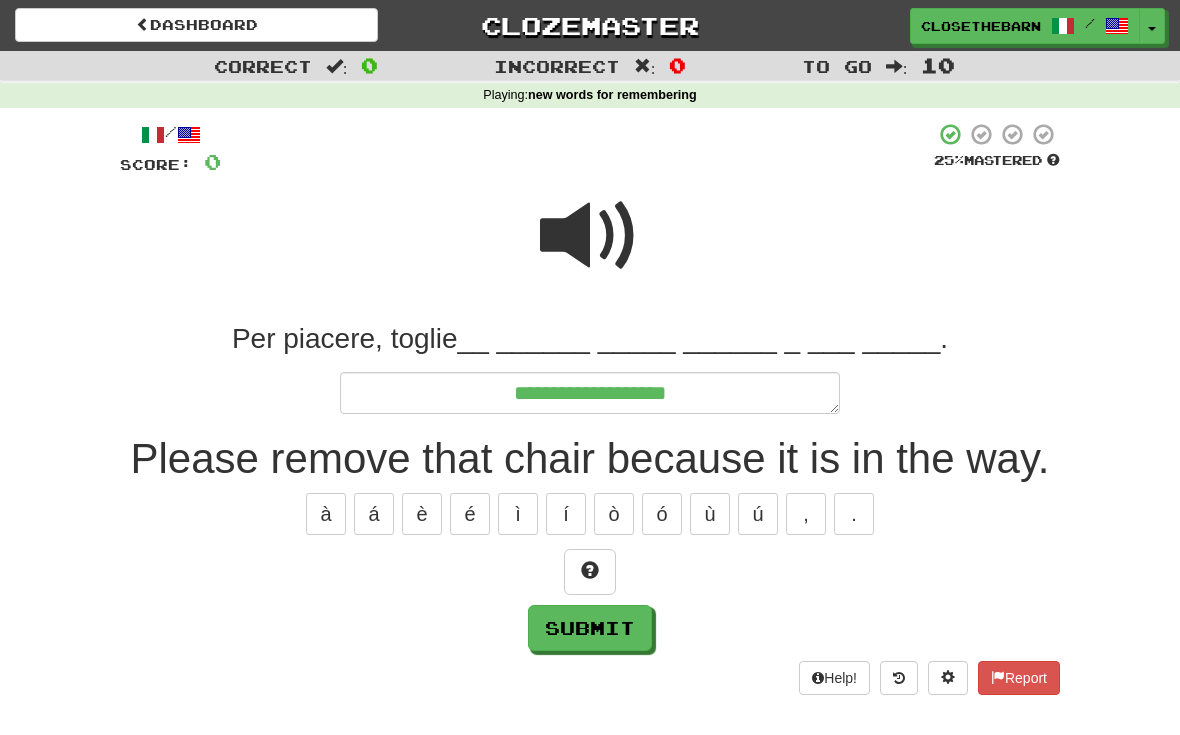 type on "*" 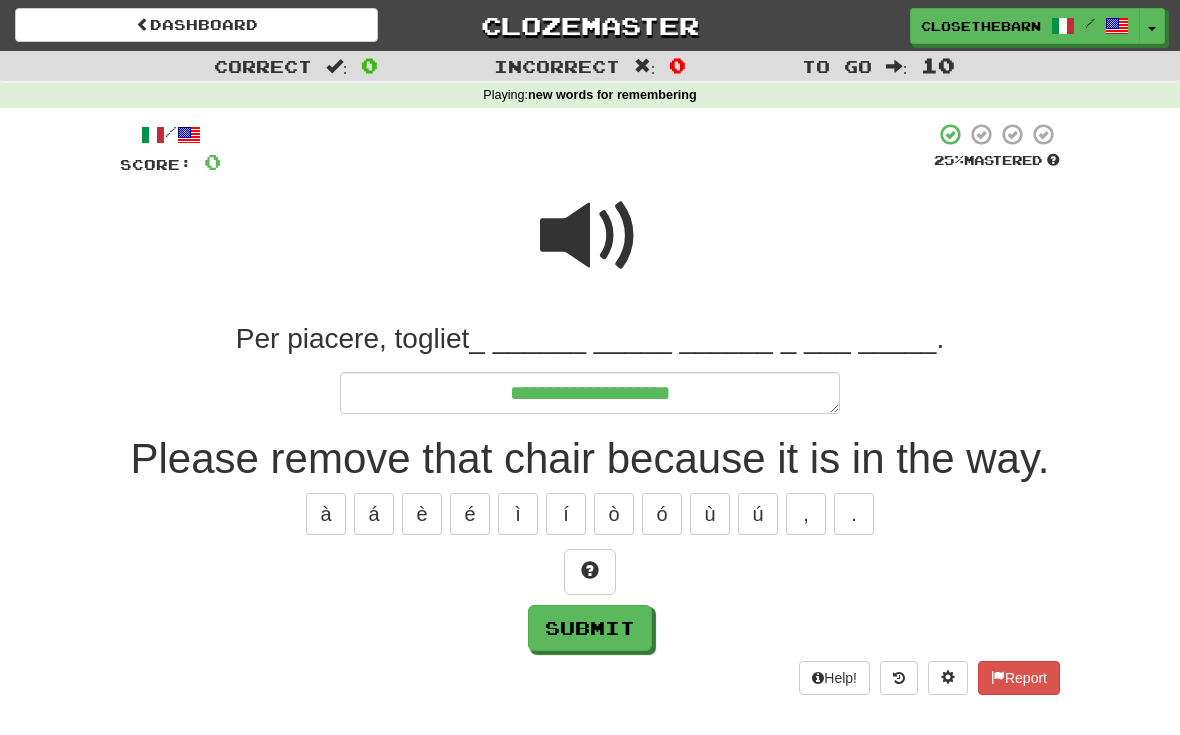 type on "*" 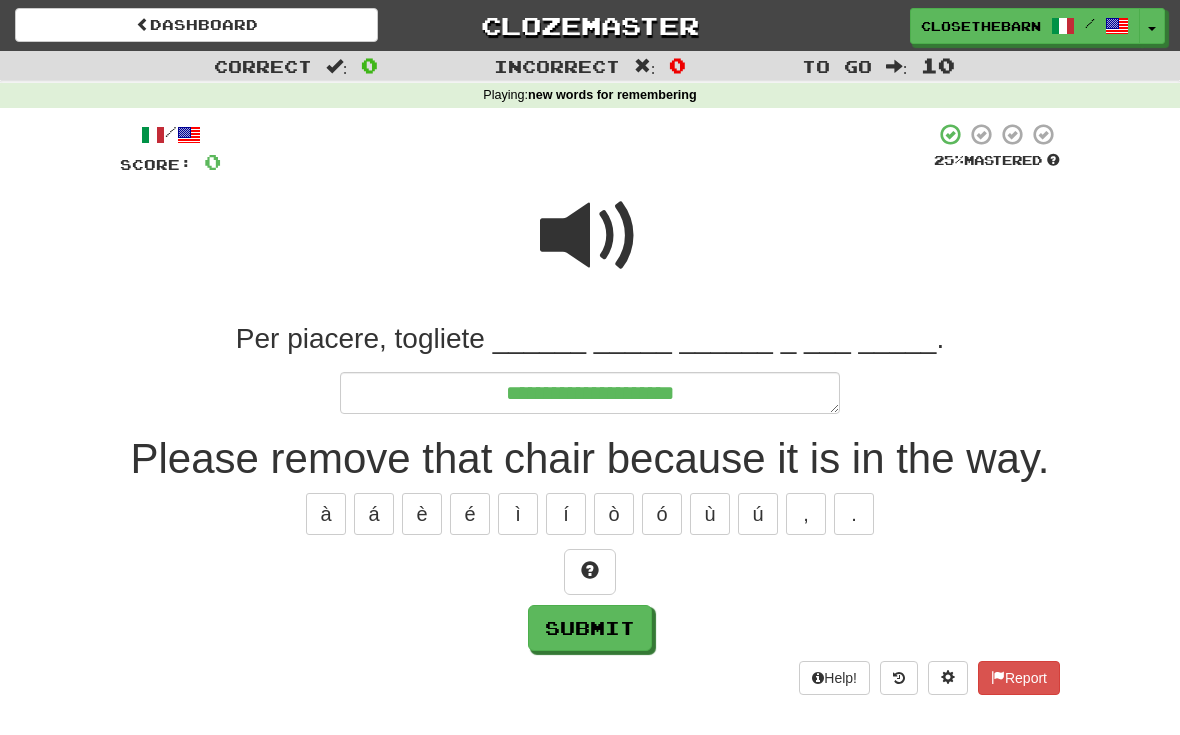 type on "*" 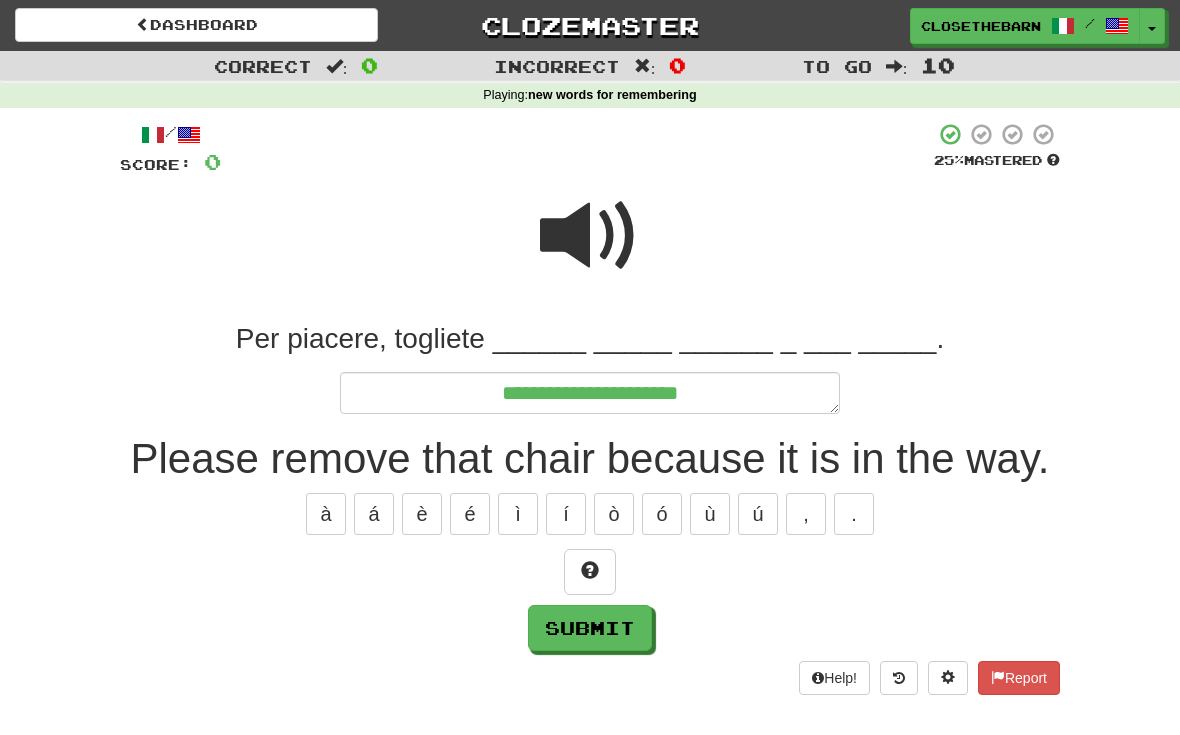 type on "*" 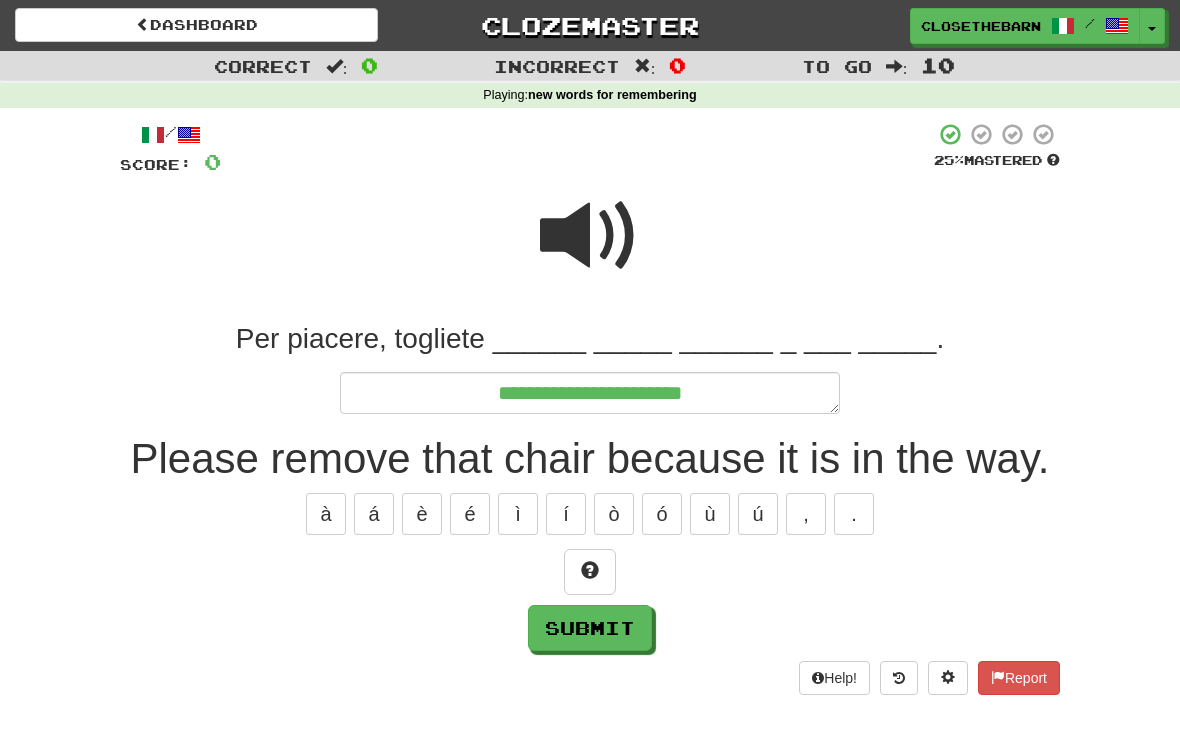 type on "*" 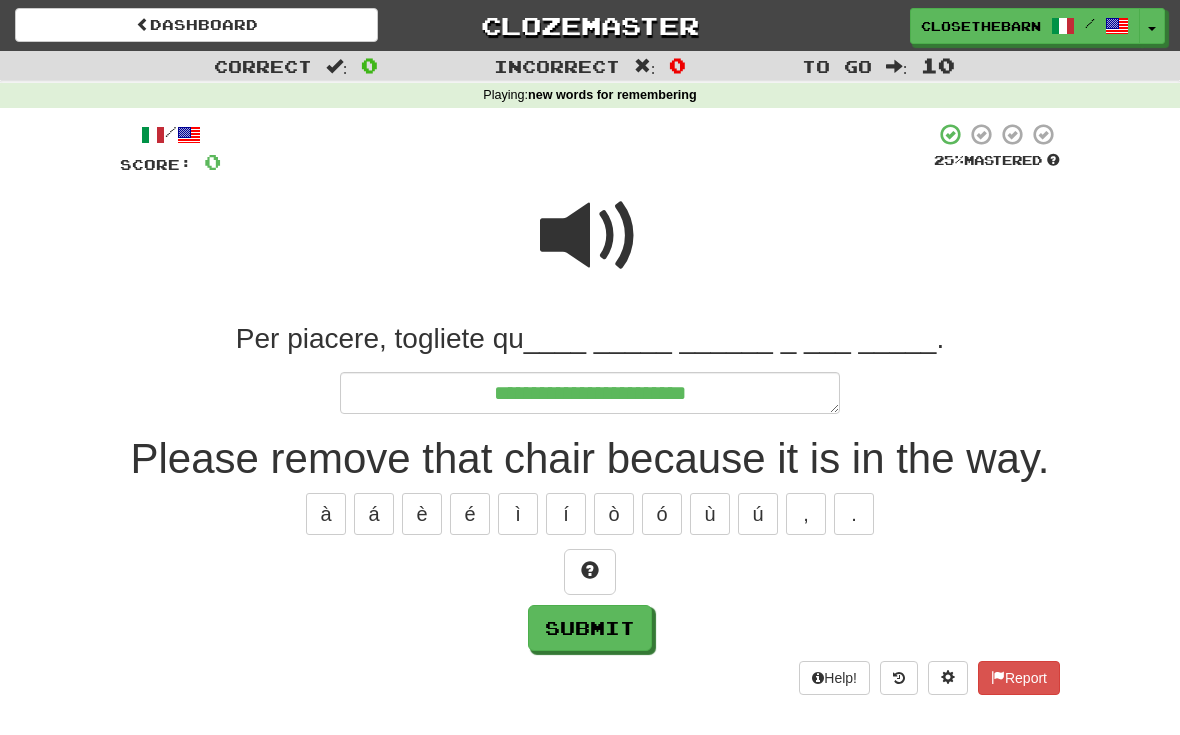 type on "*" 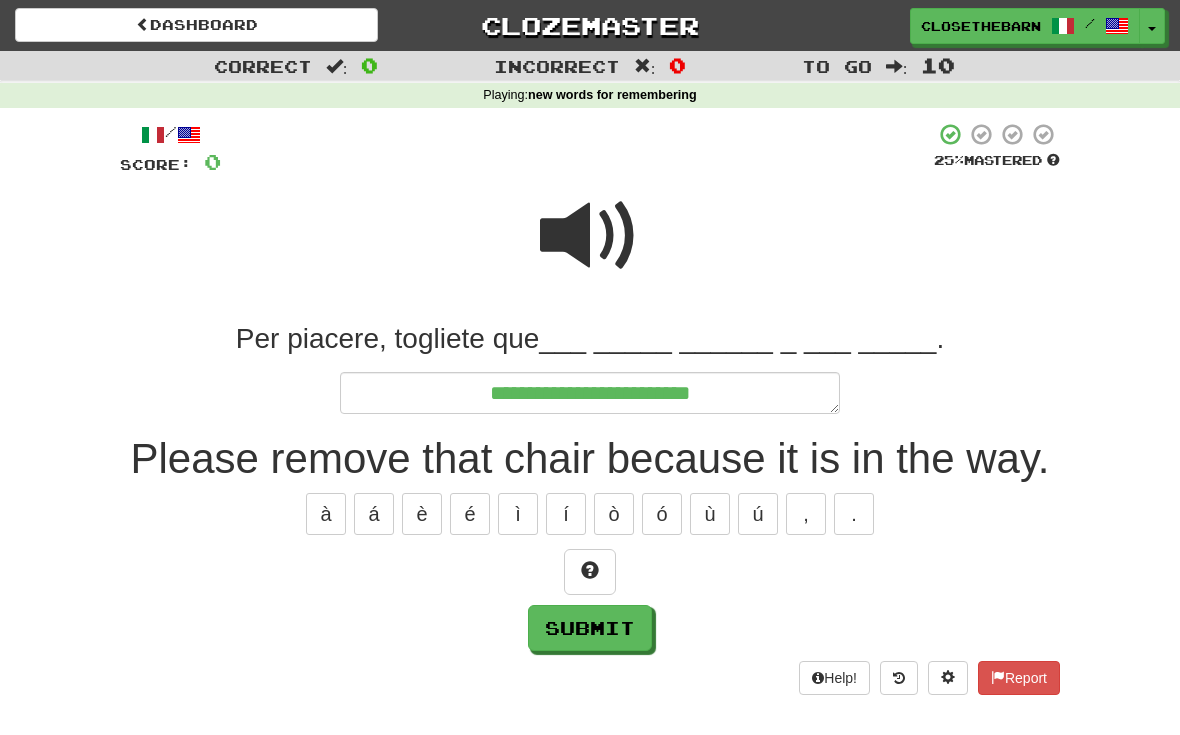 type on "*" 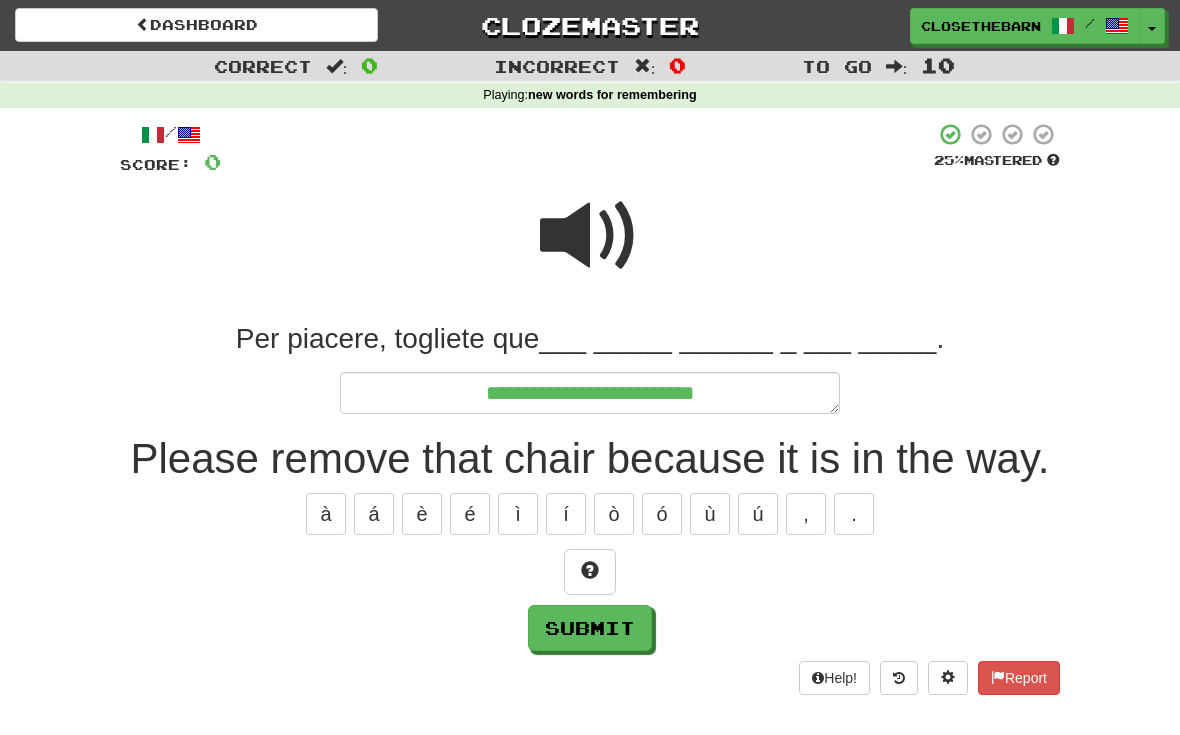 type on "*" 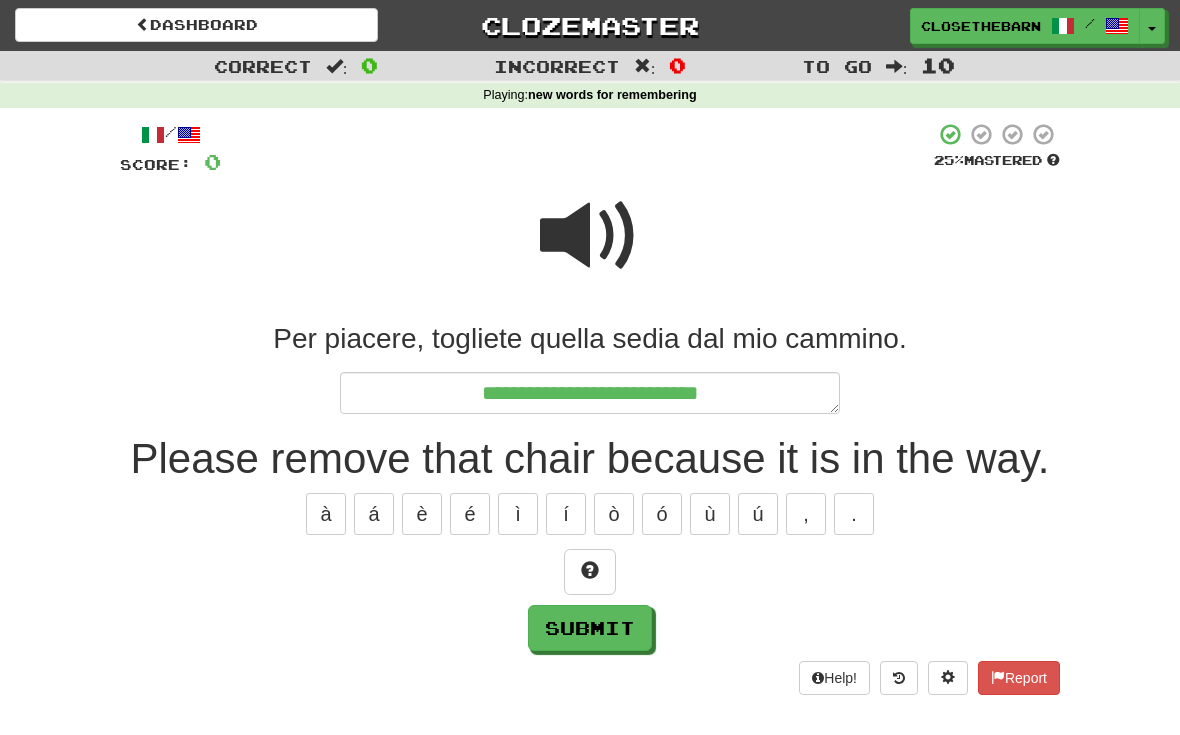 type on "*" 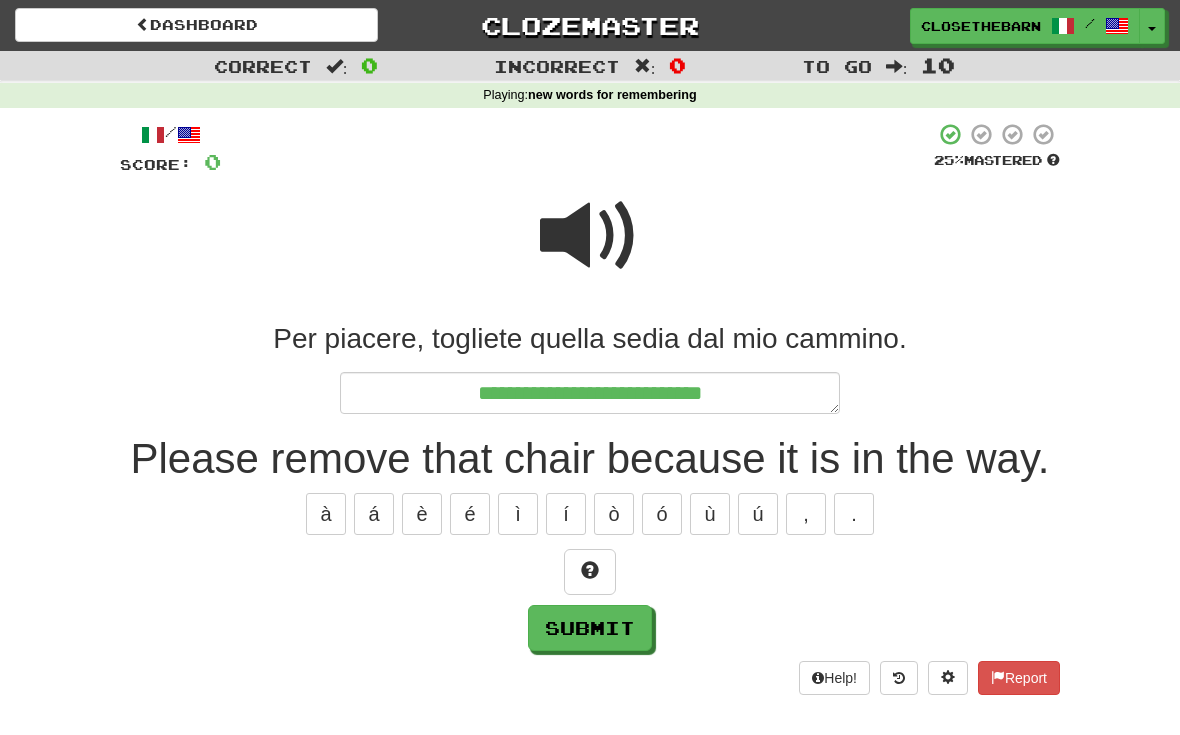 type on "*" 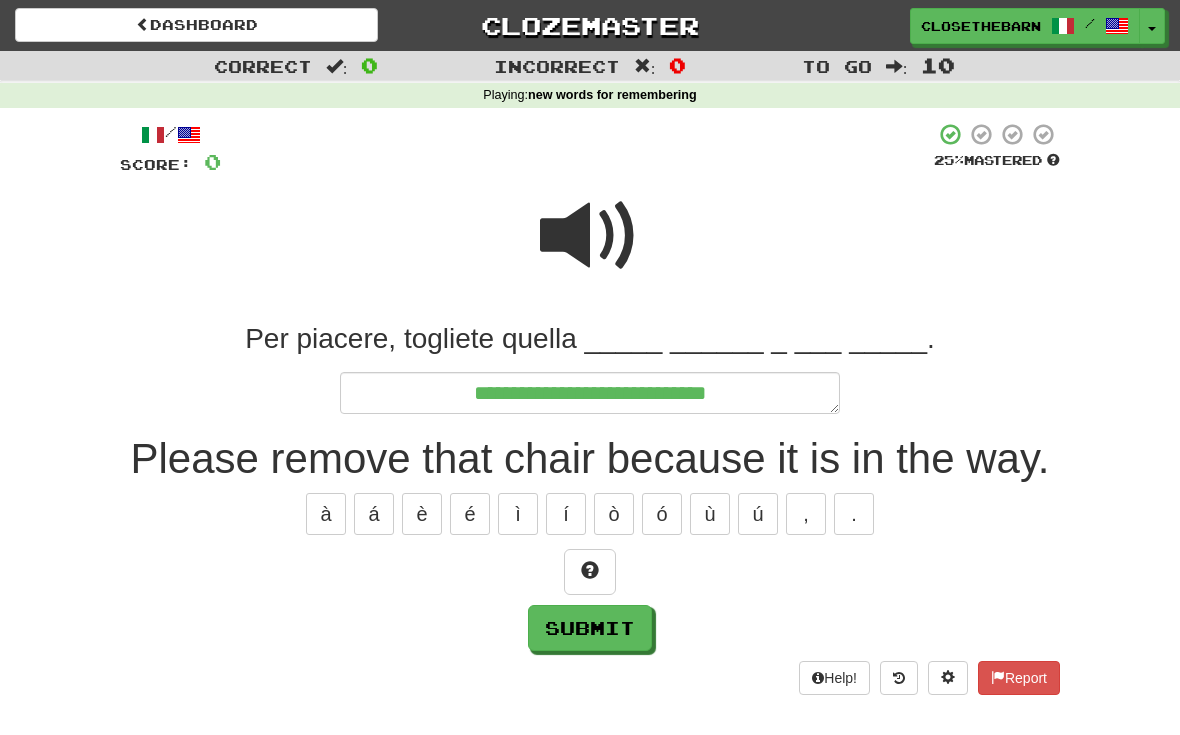 type on "*" 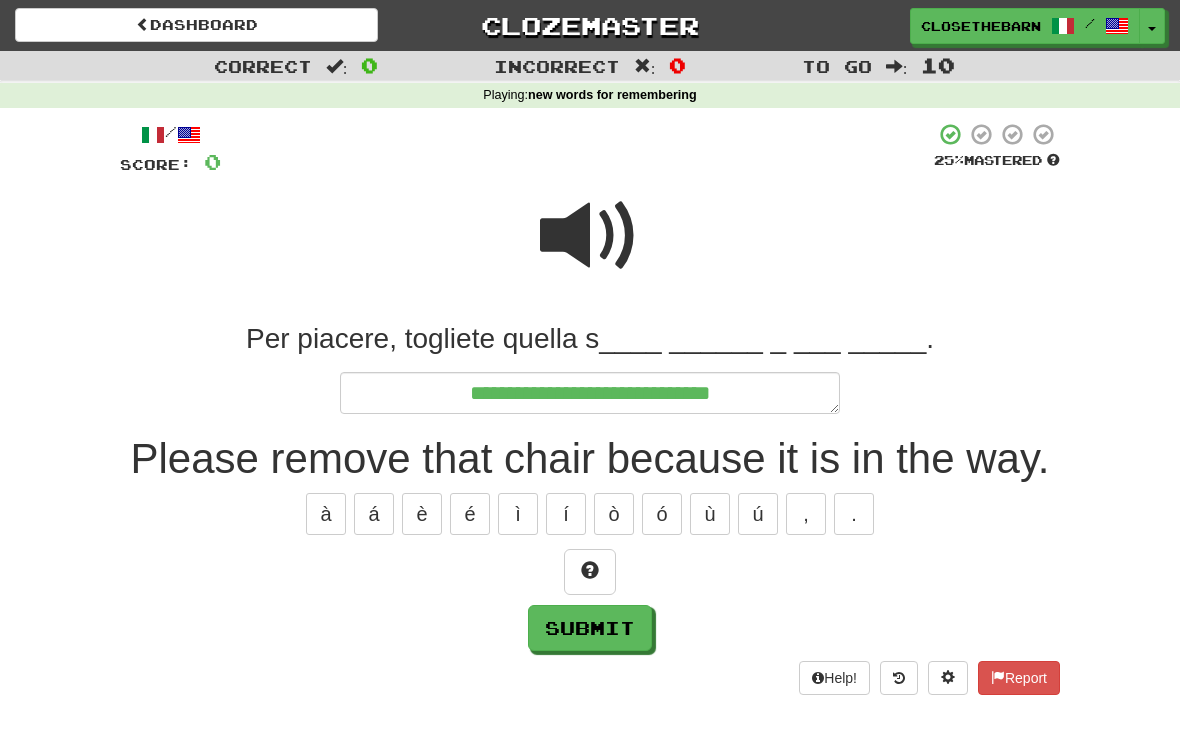 type on "*" 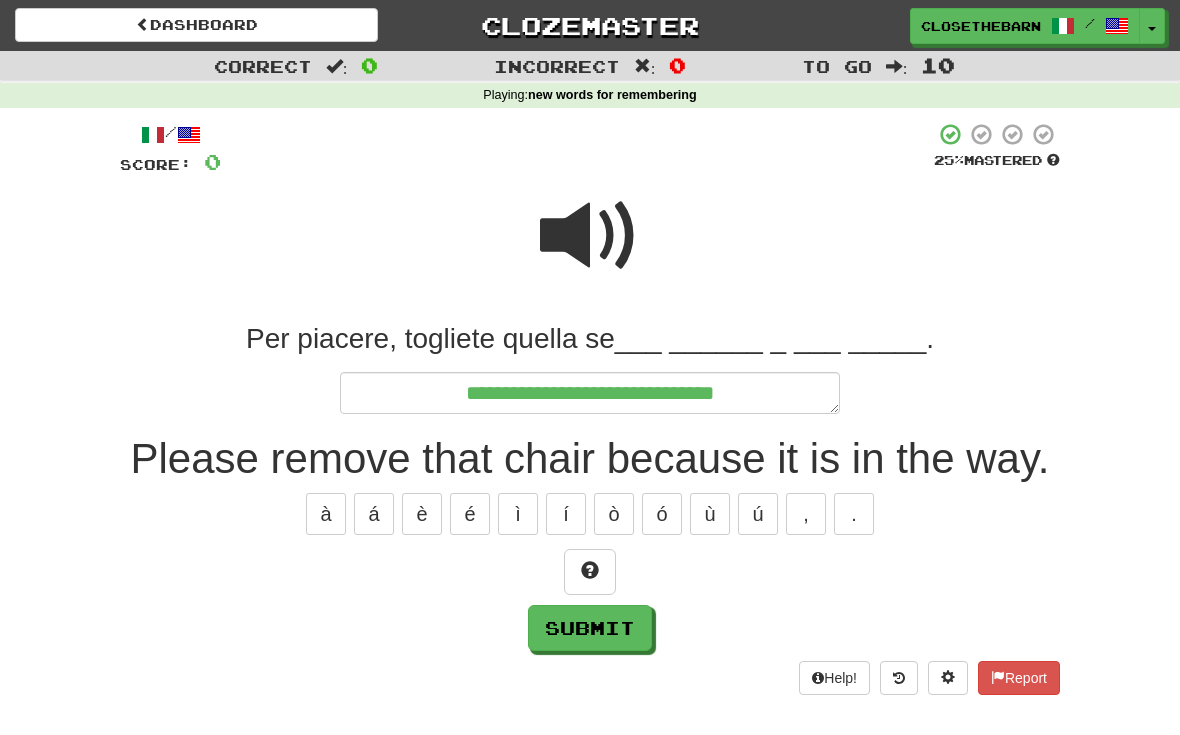 type on "*" 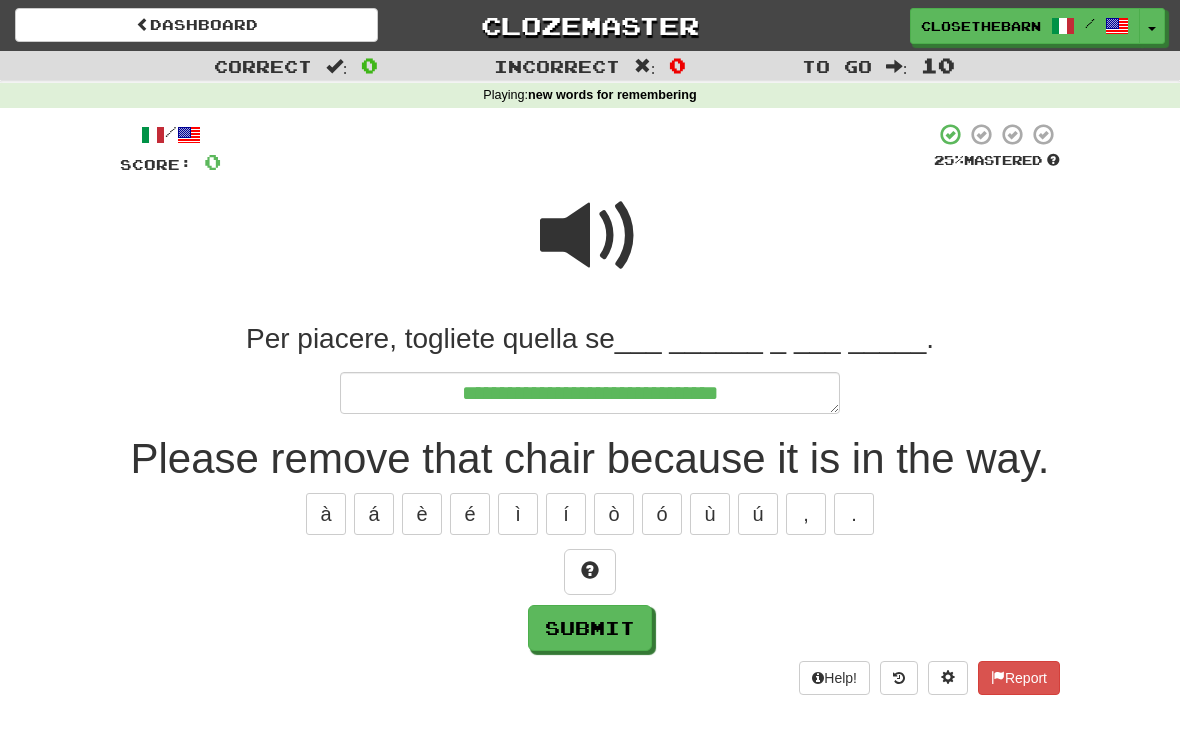 type on "*" 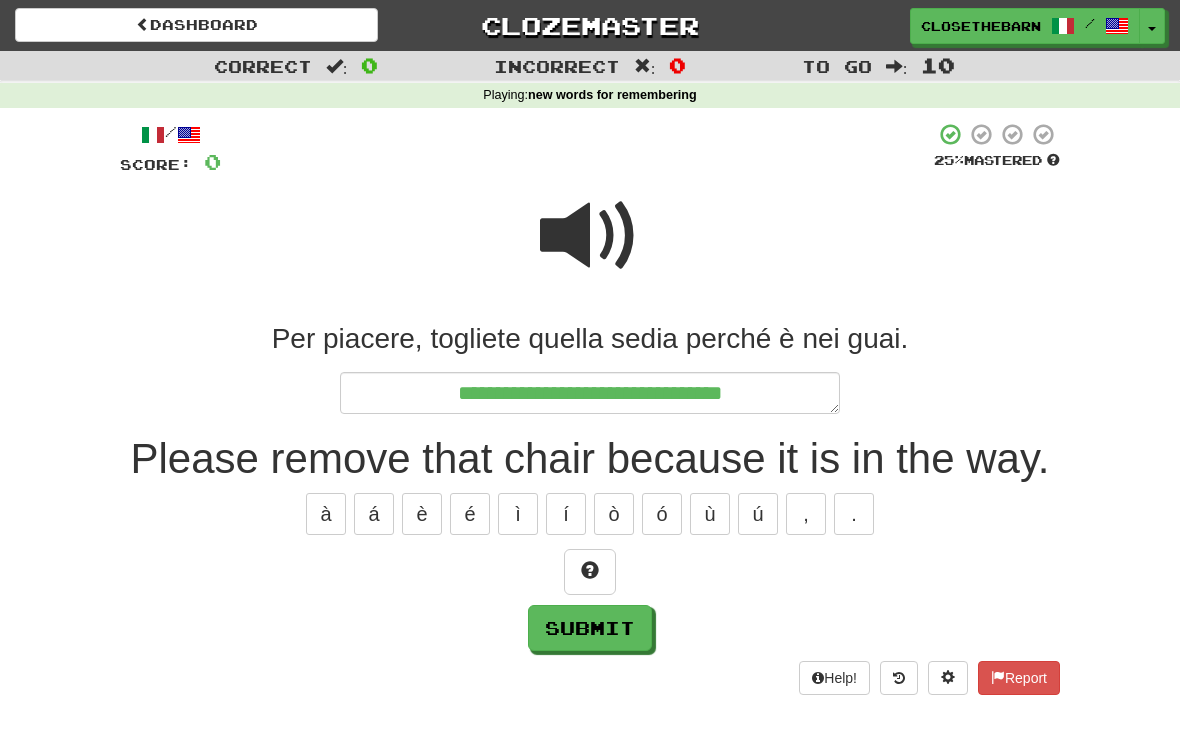 type on "*" 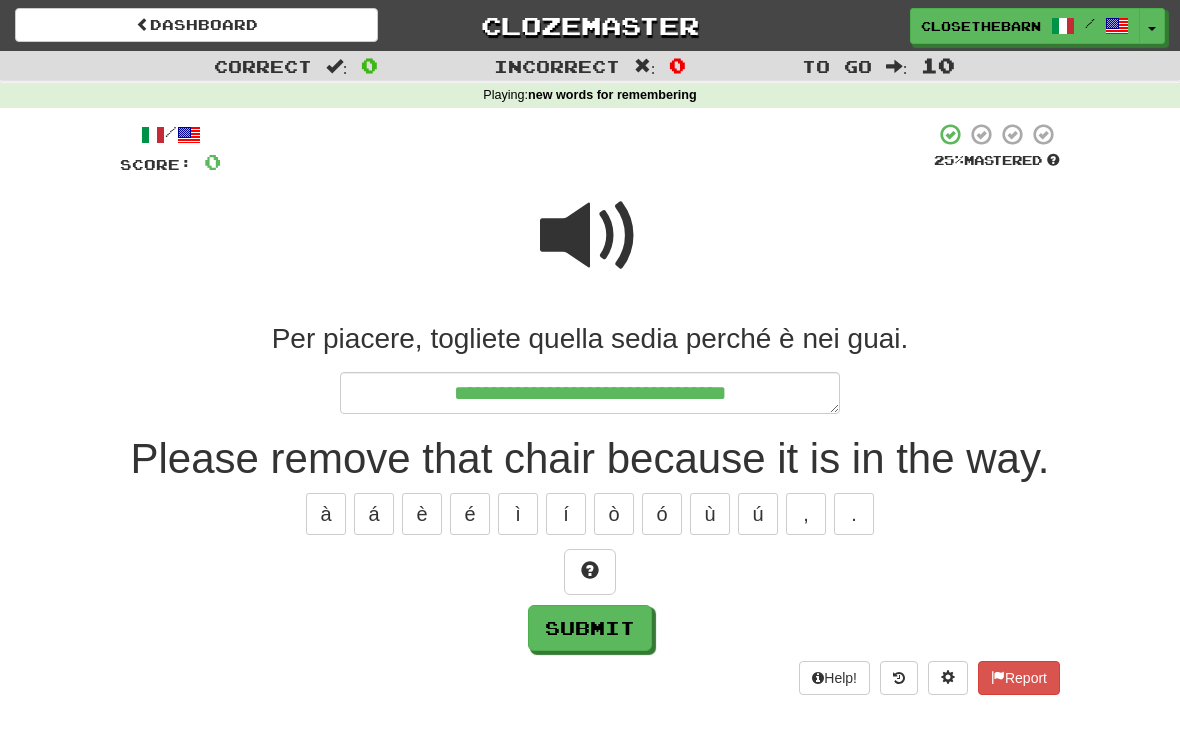 type on "*" 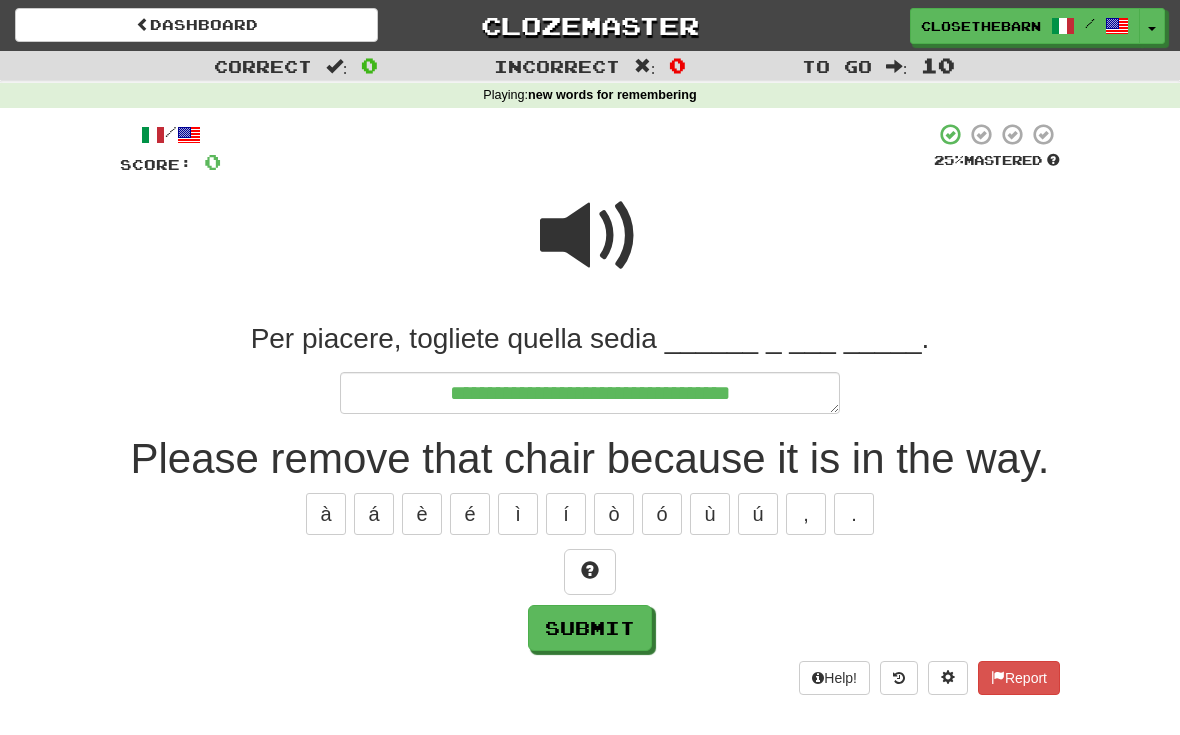 type on "*" 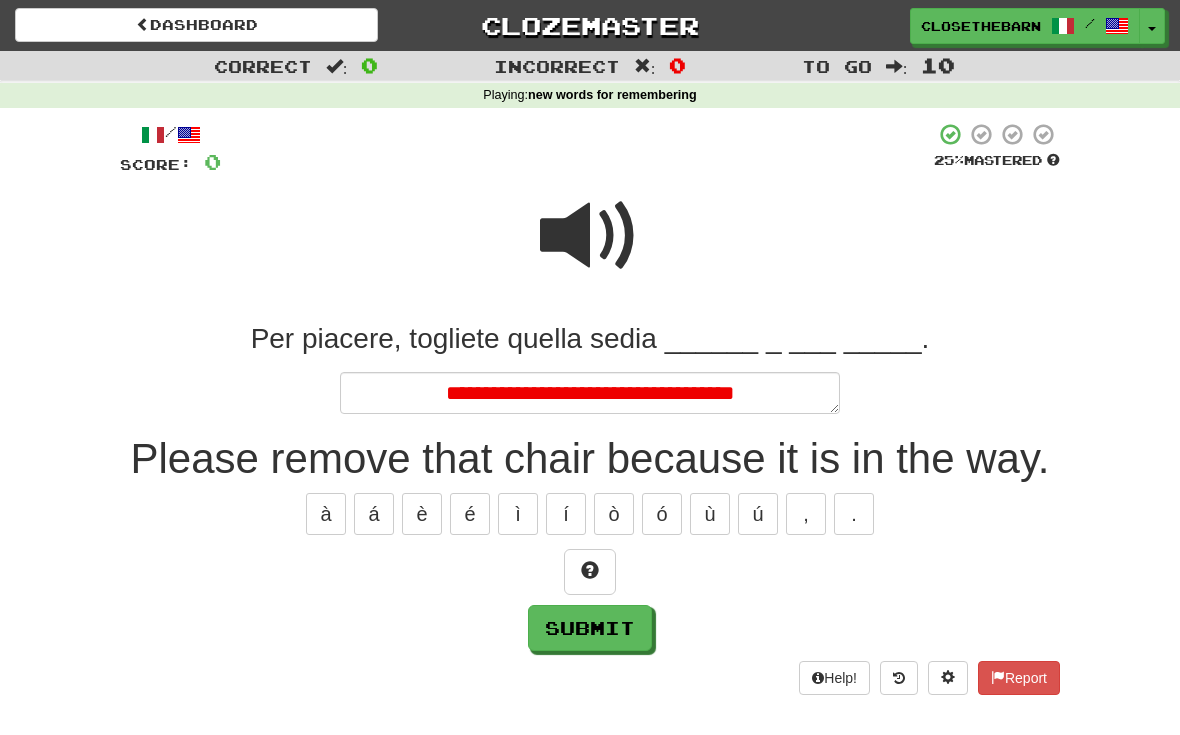 type on "*" 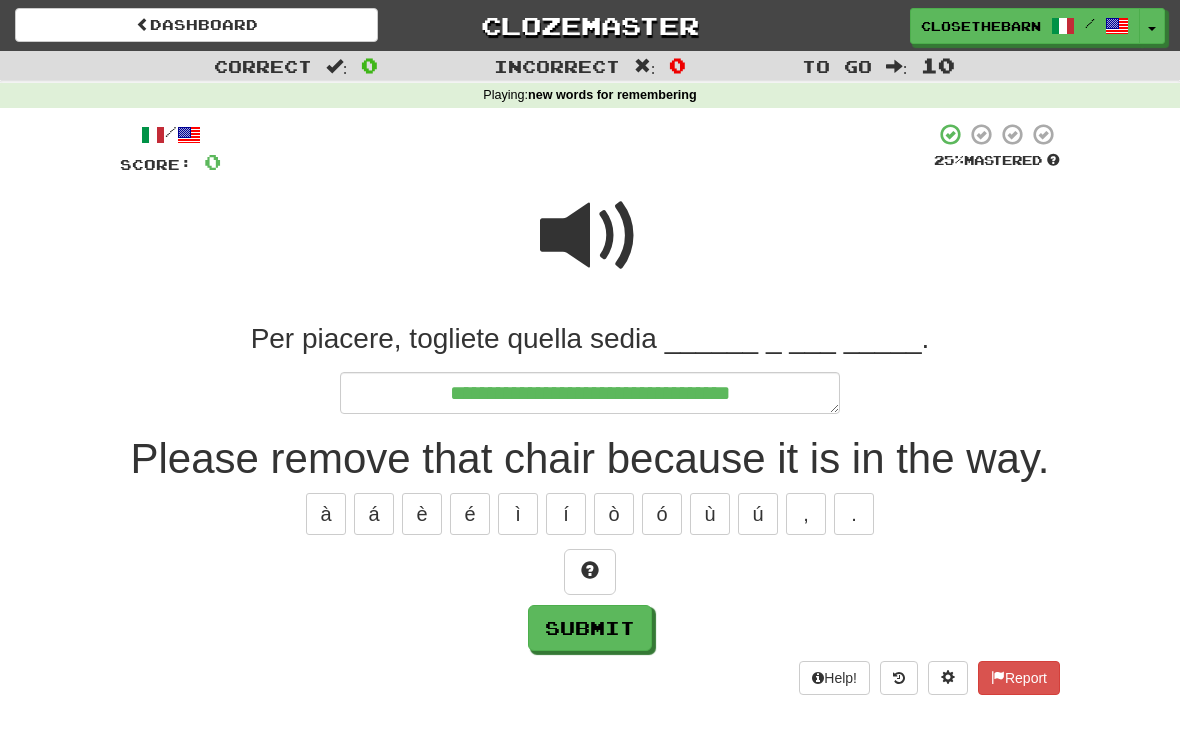 type on "*" 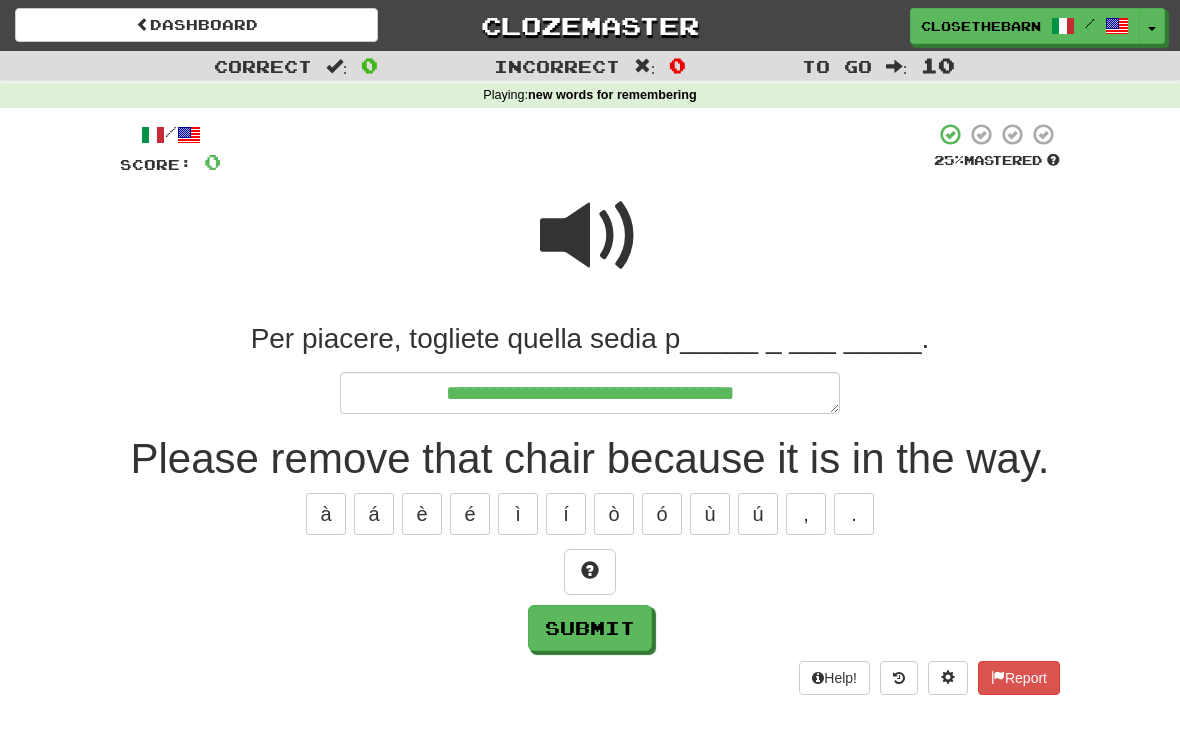 type on "*" 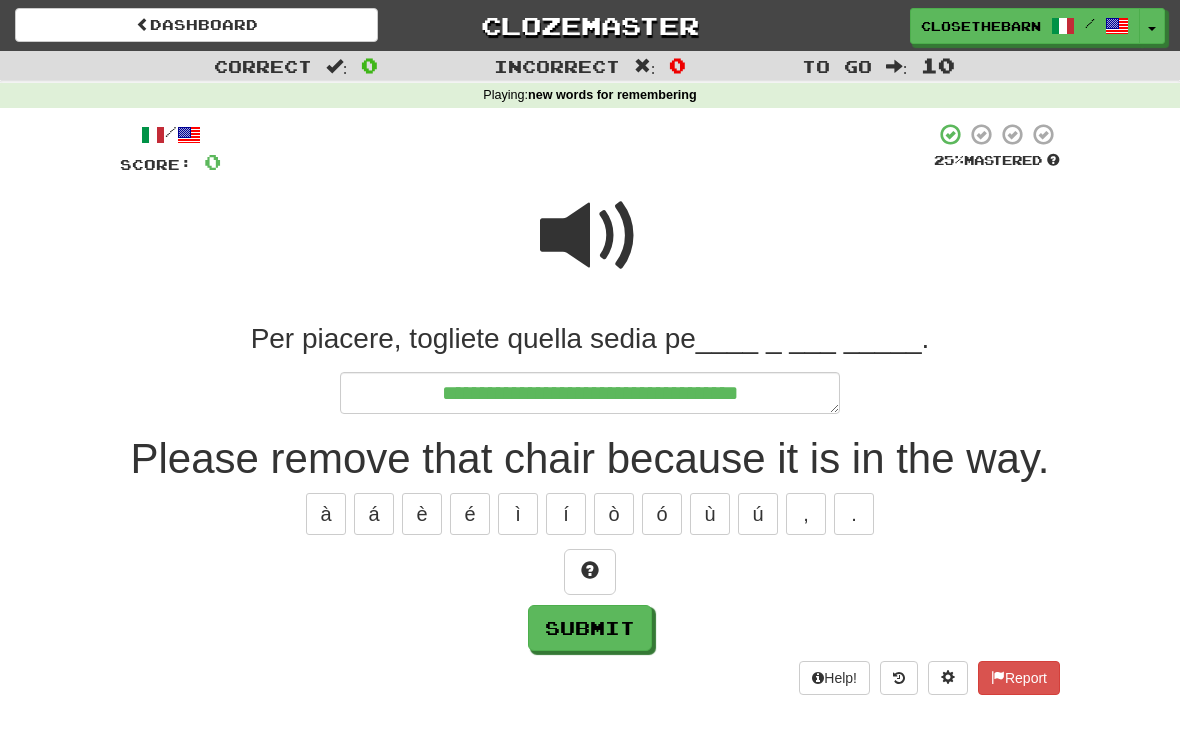 type on "*" 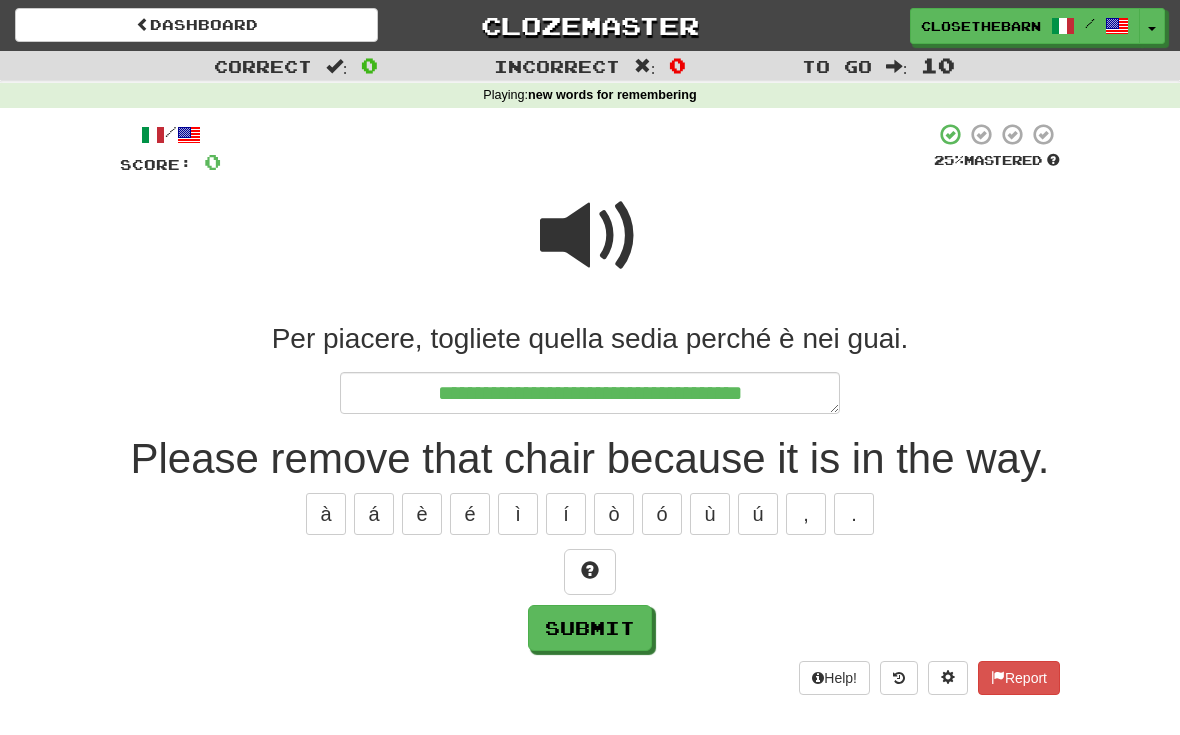 type on "*" 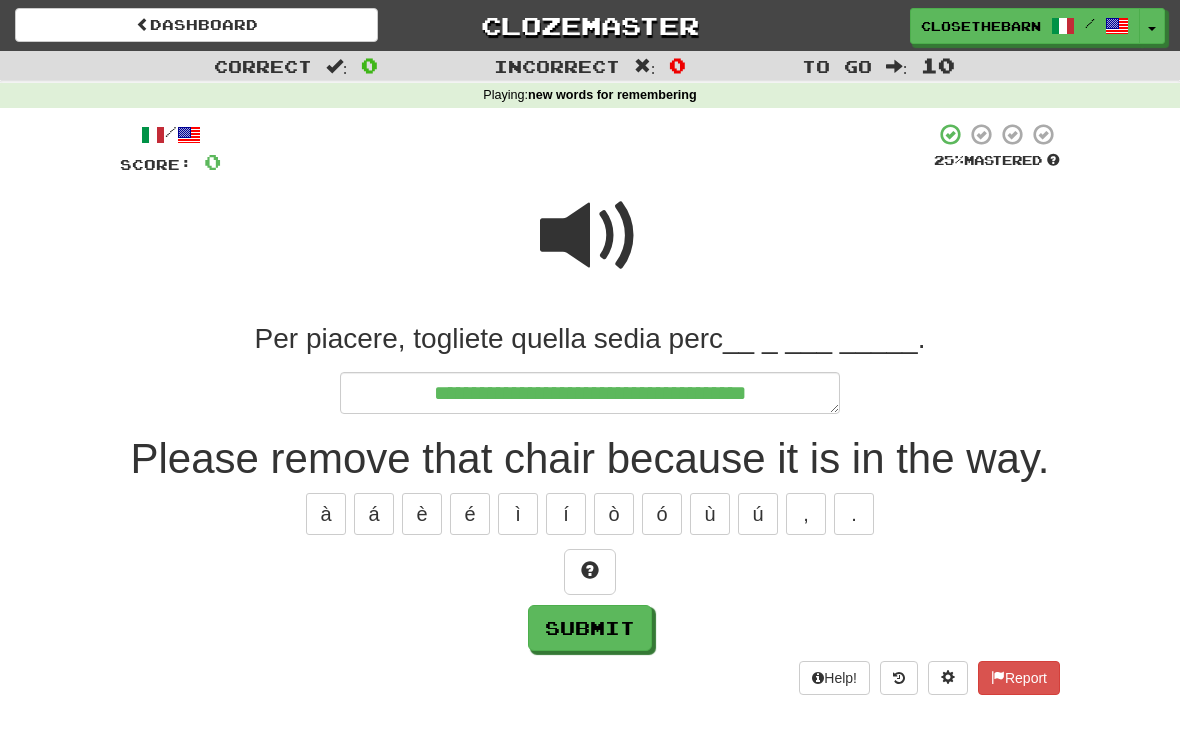 type on "*" 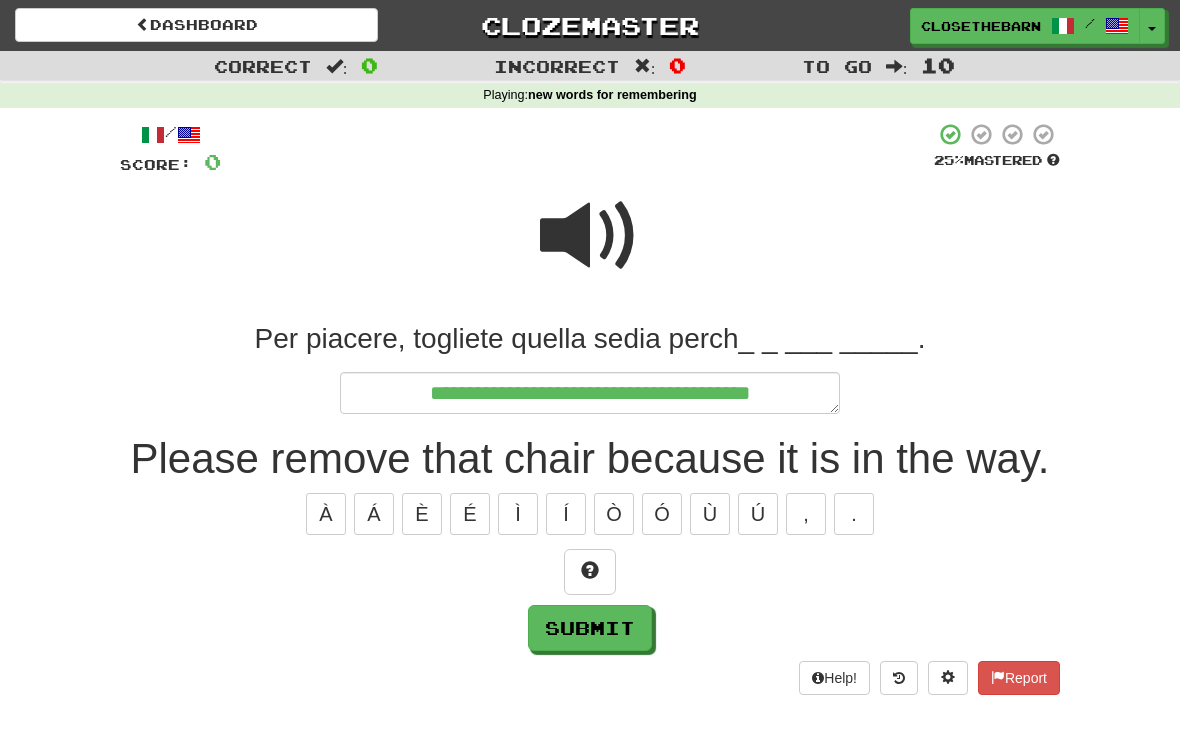 type on "*" 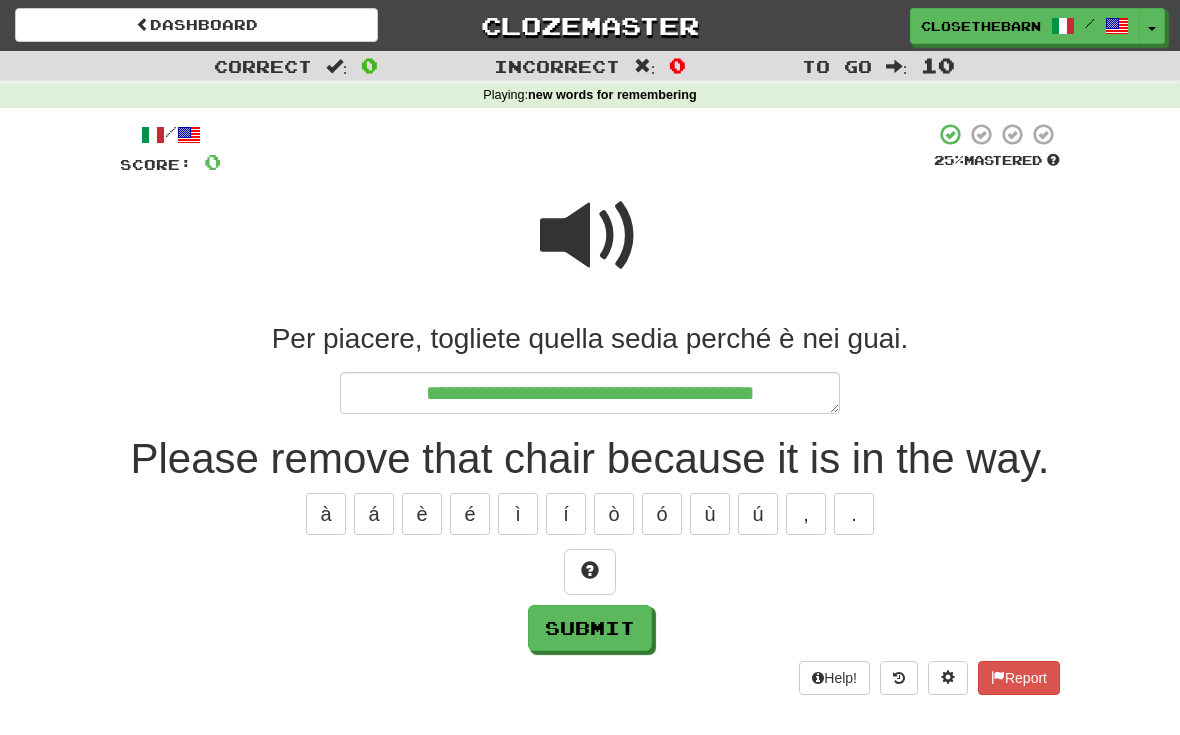 type on "*" 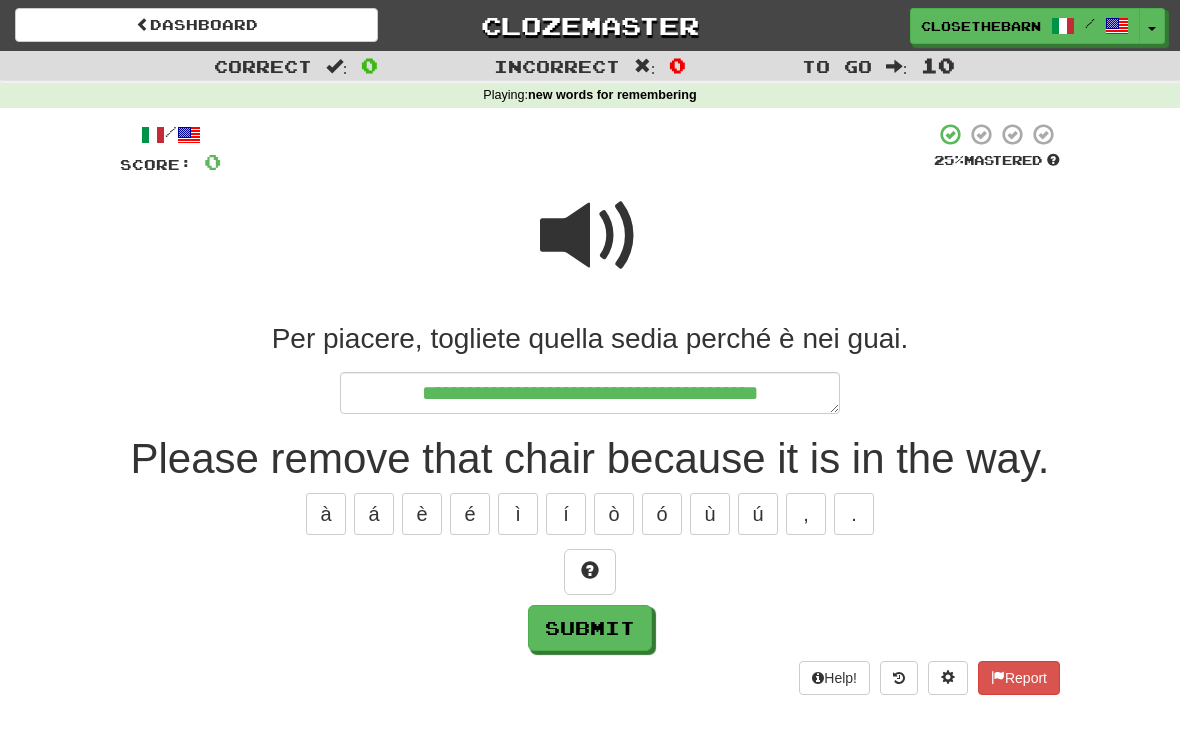 type on "*" 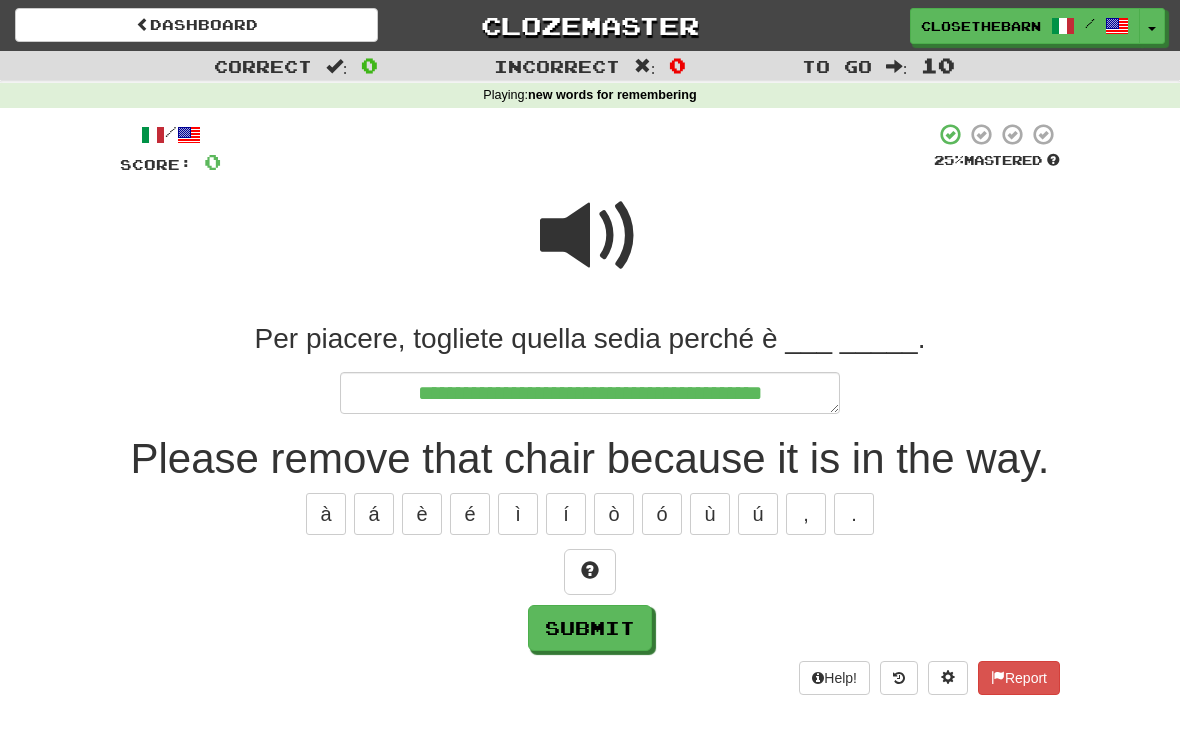 type on "*" 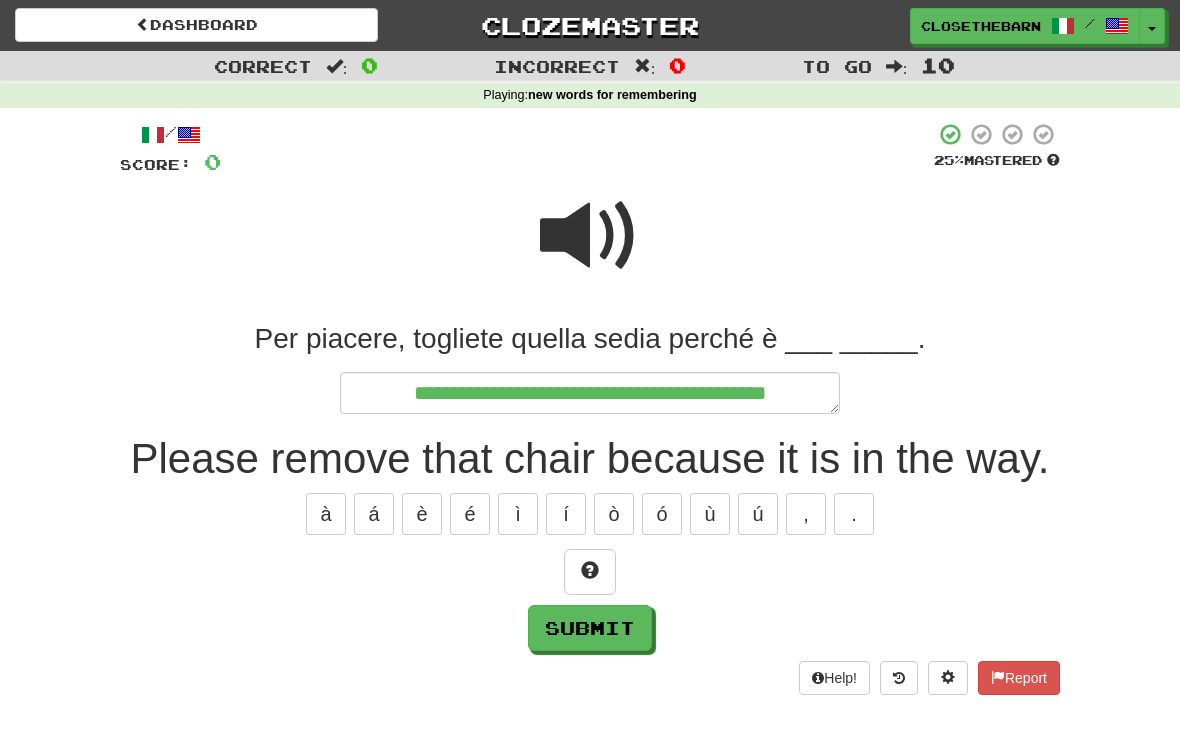 type on "*" 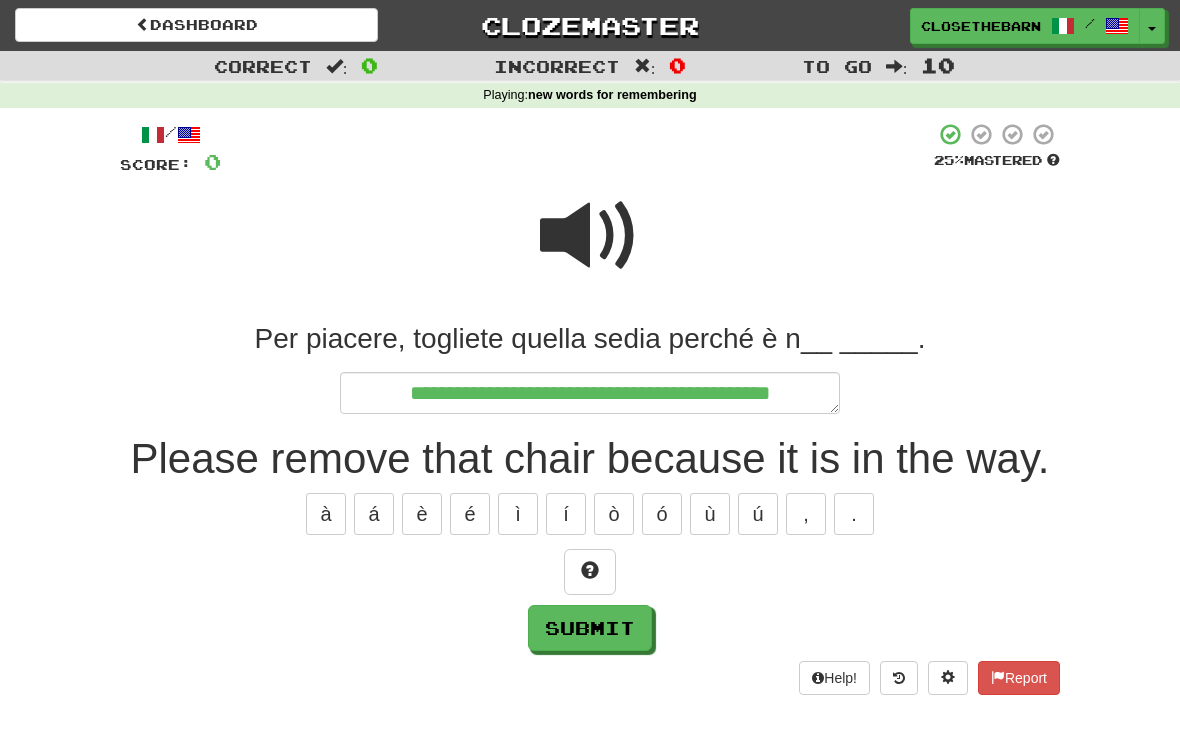 type on "*" 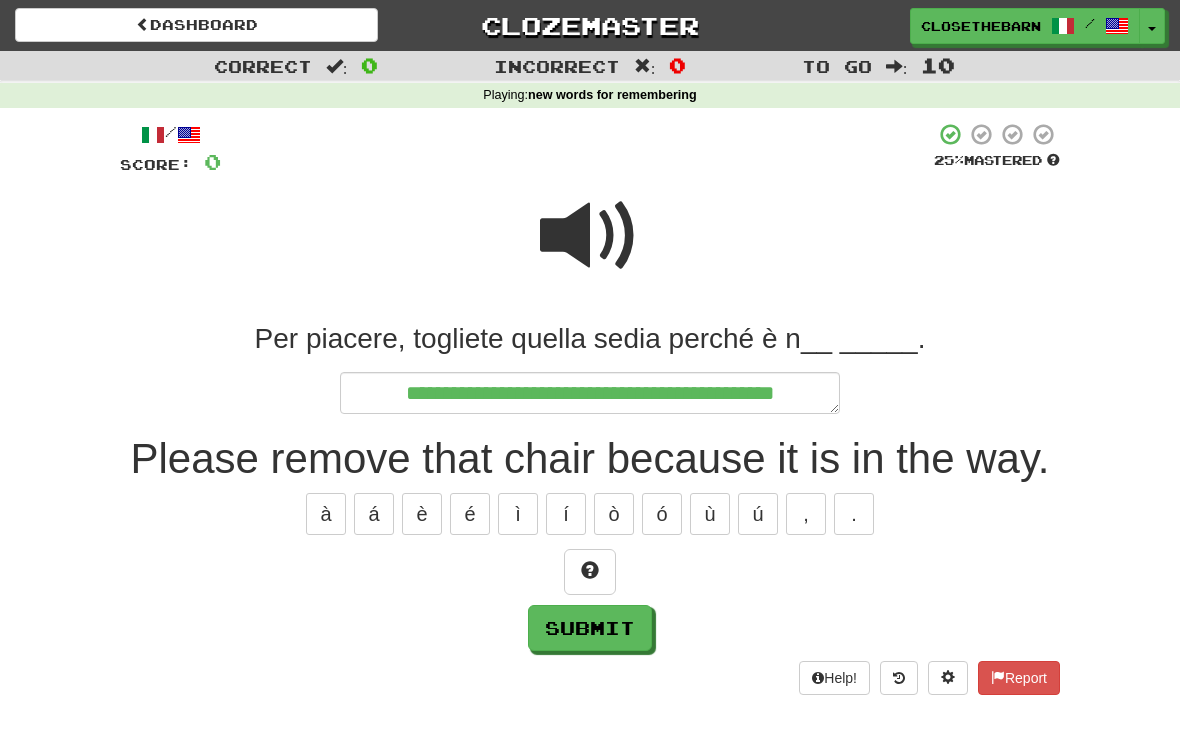 type on "*" 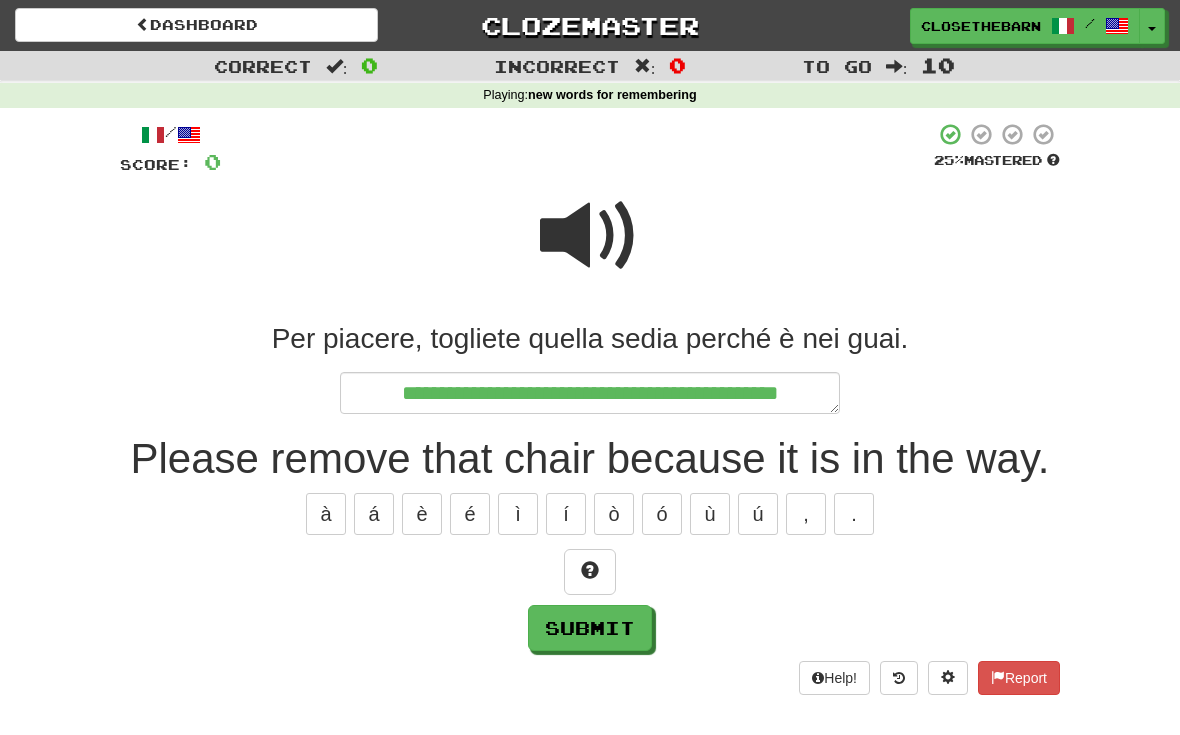 type on "*" 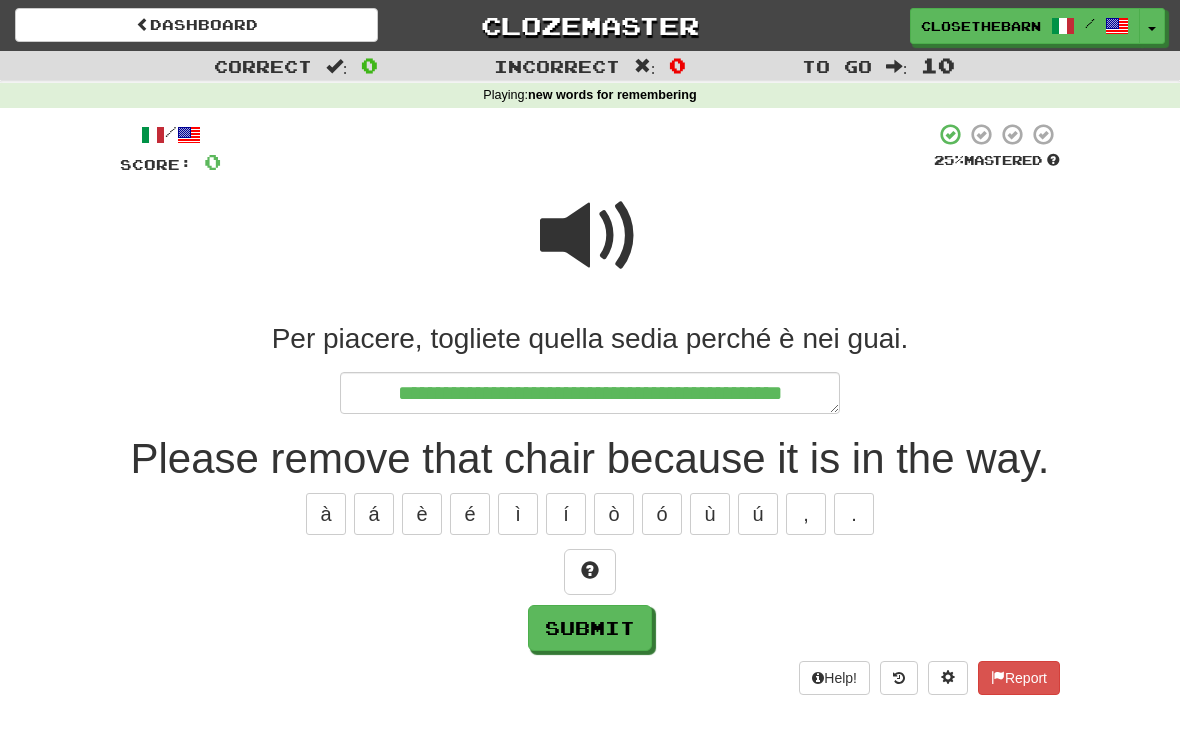 type on "*" 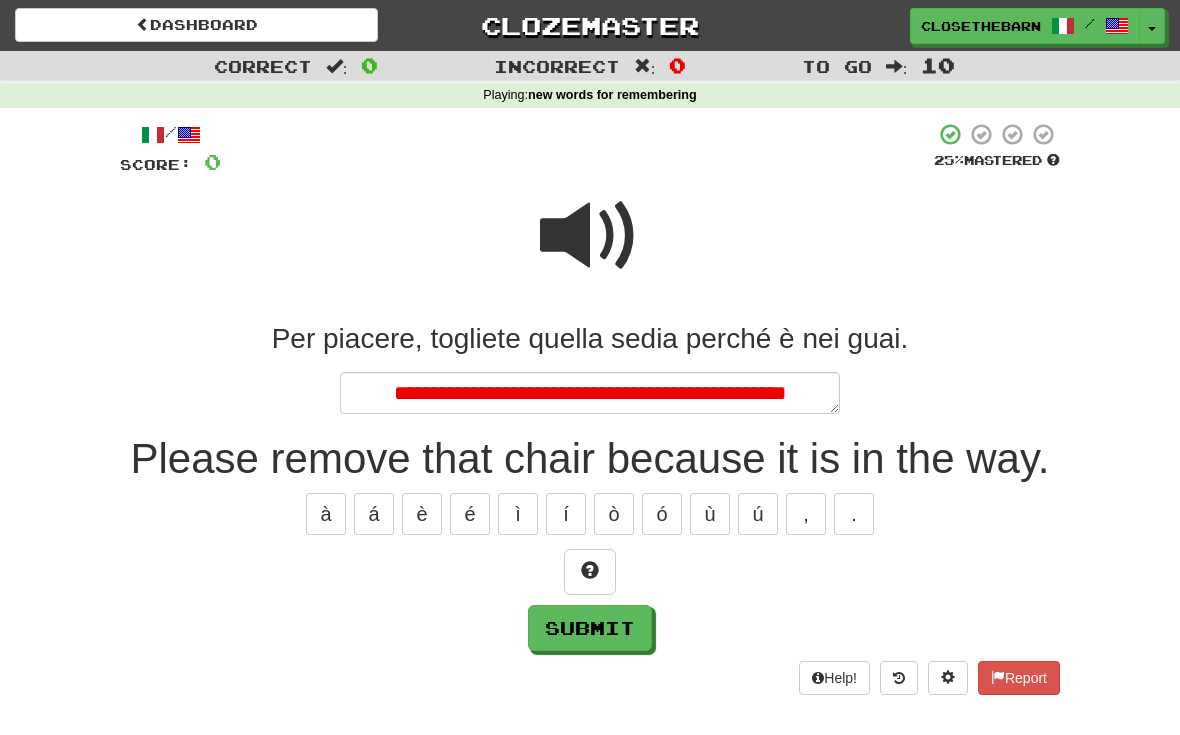 type on "*" 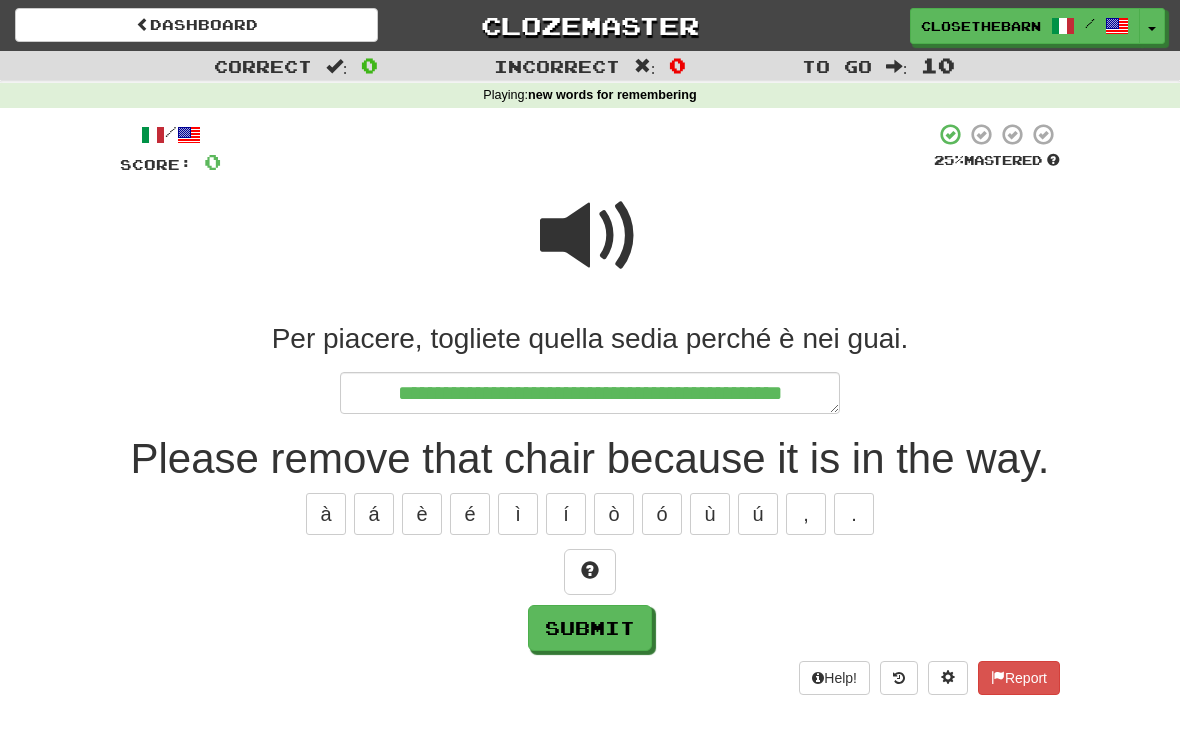 type on "*" 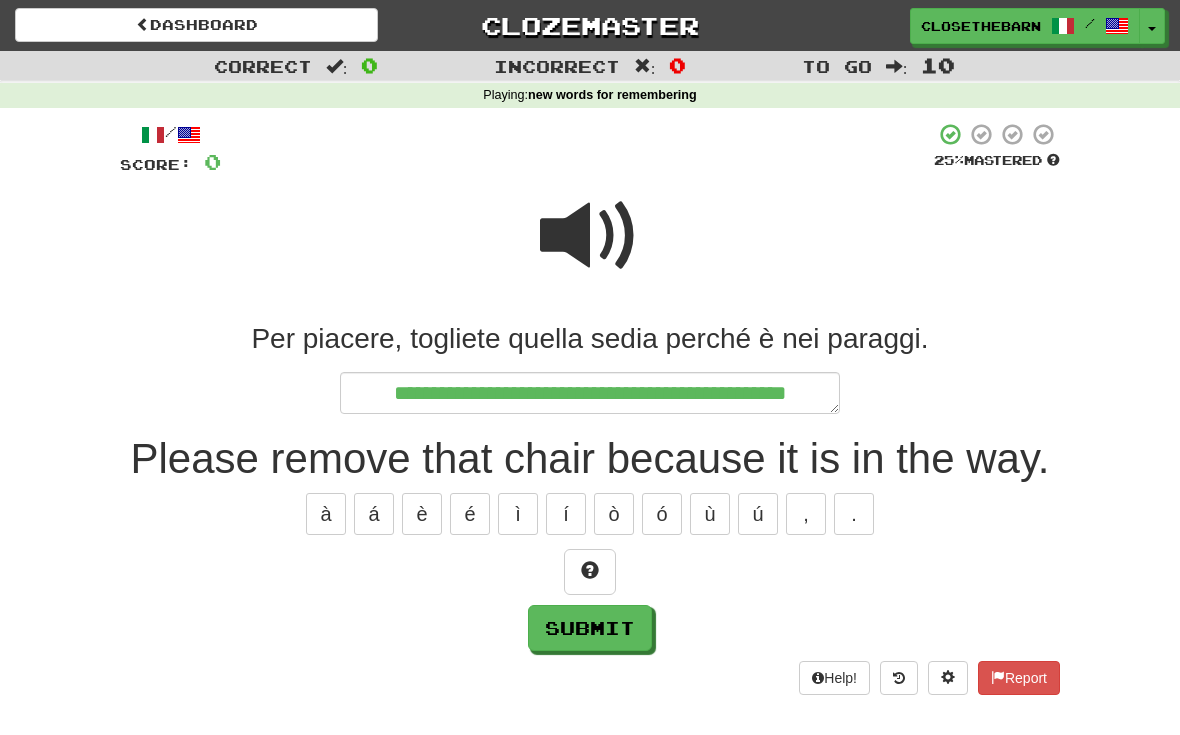 type on "*" 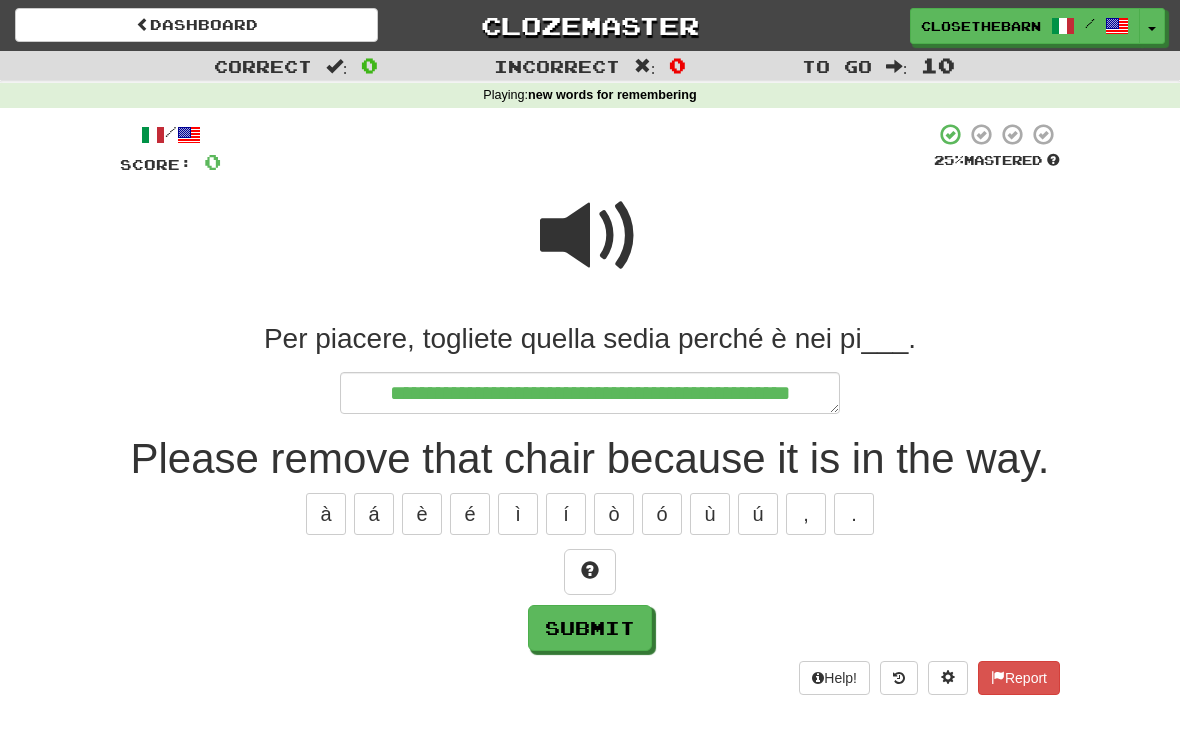 type on "*" 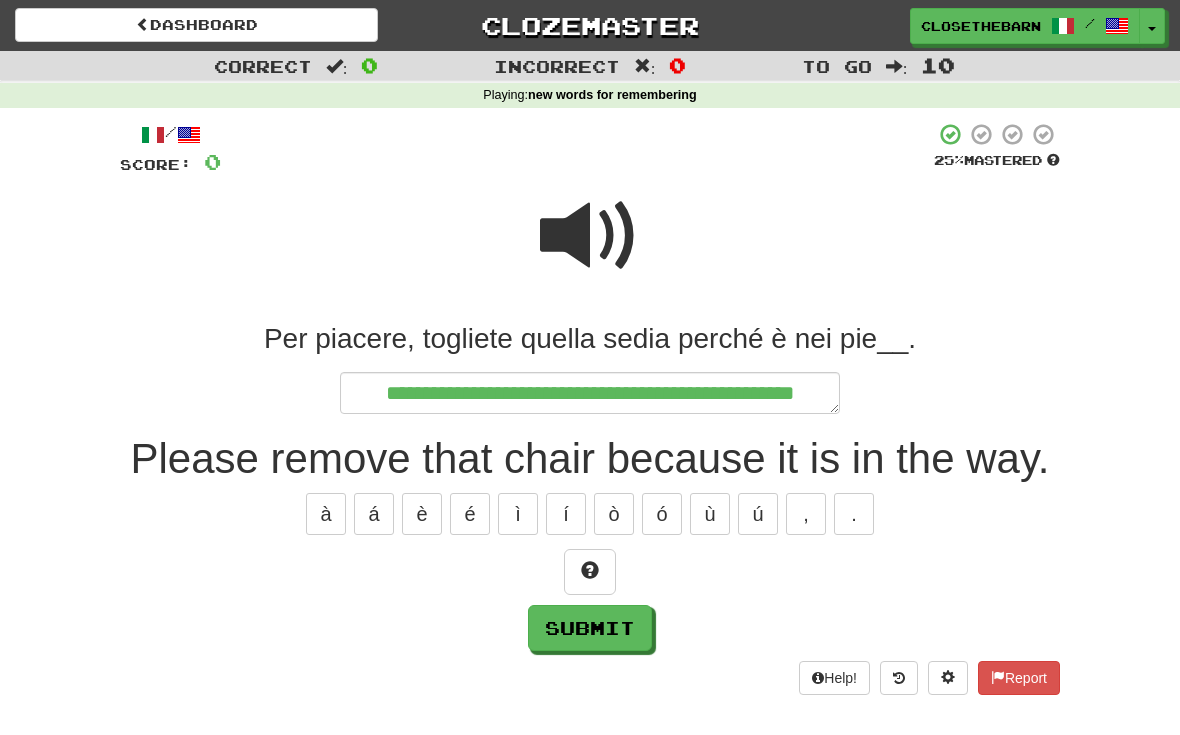 type on "*" 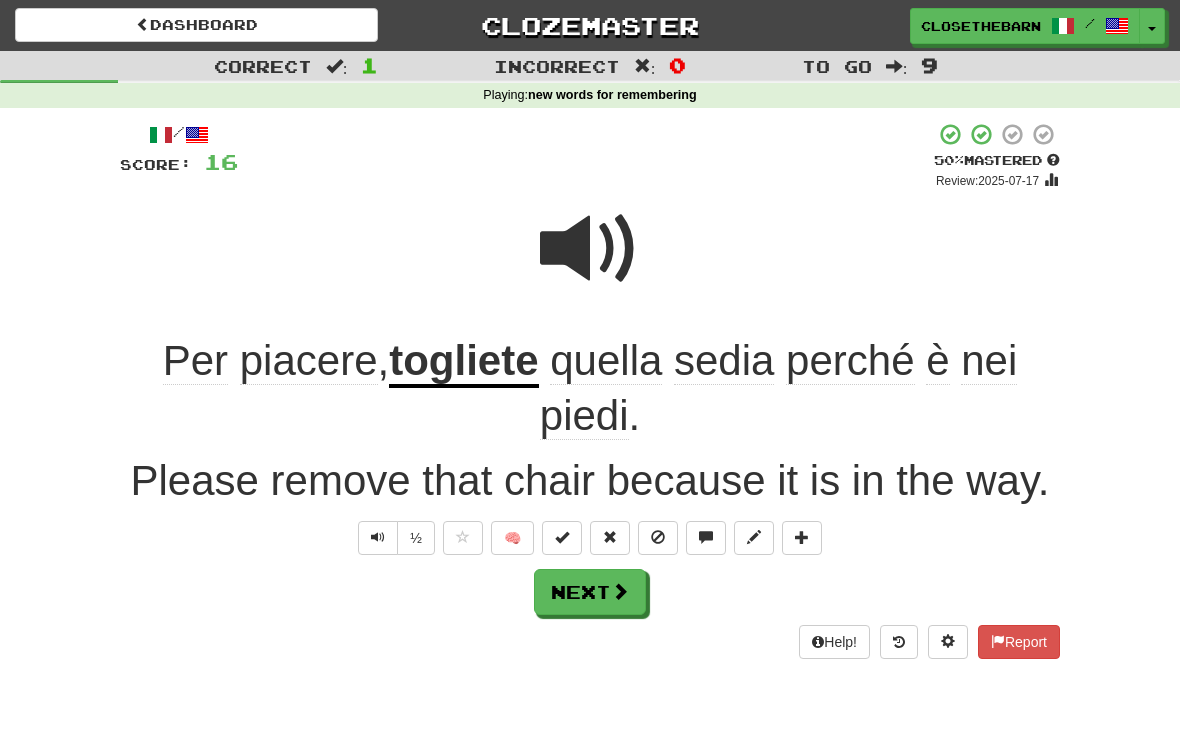 click at bounding box center (562, 538) 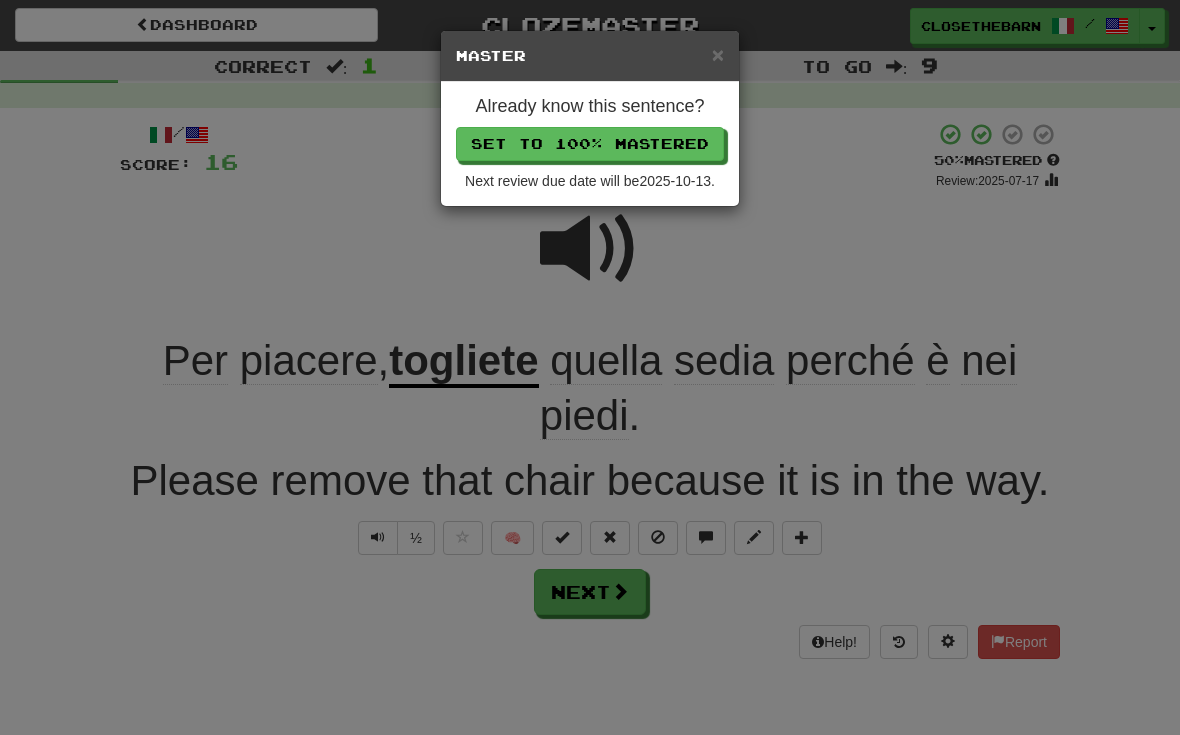 click on "Set to 100% Mastered" at bounding box center [590, 144] 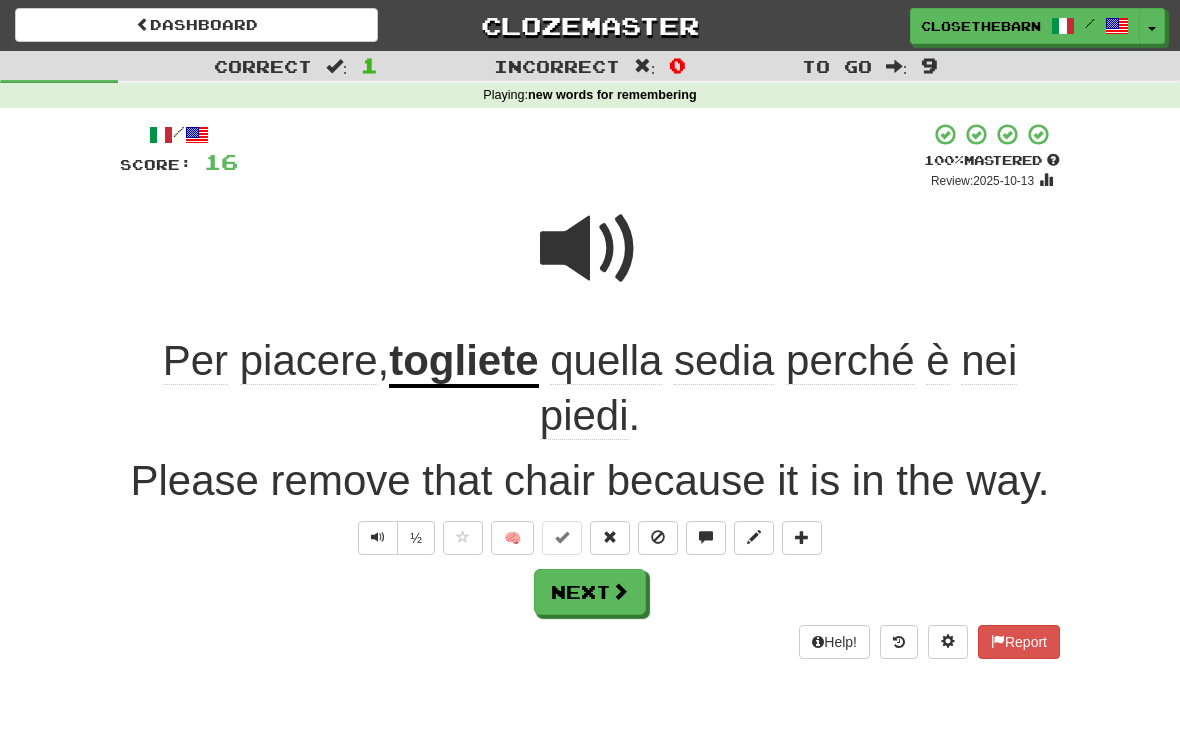 click on "Next" at bounding box center (590, 592) 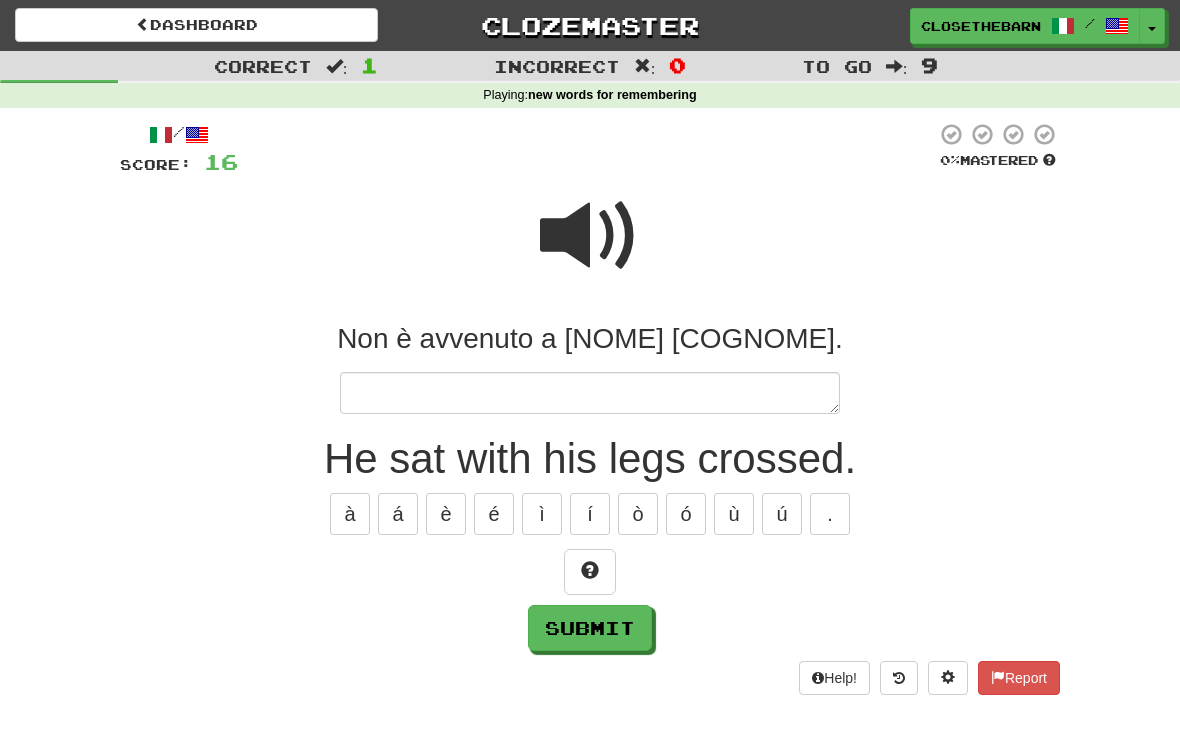 type on "*" 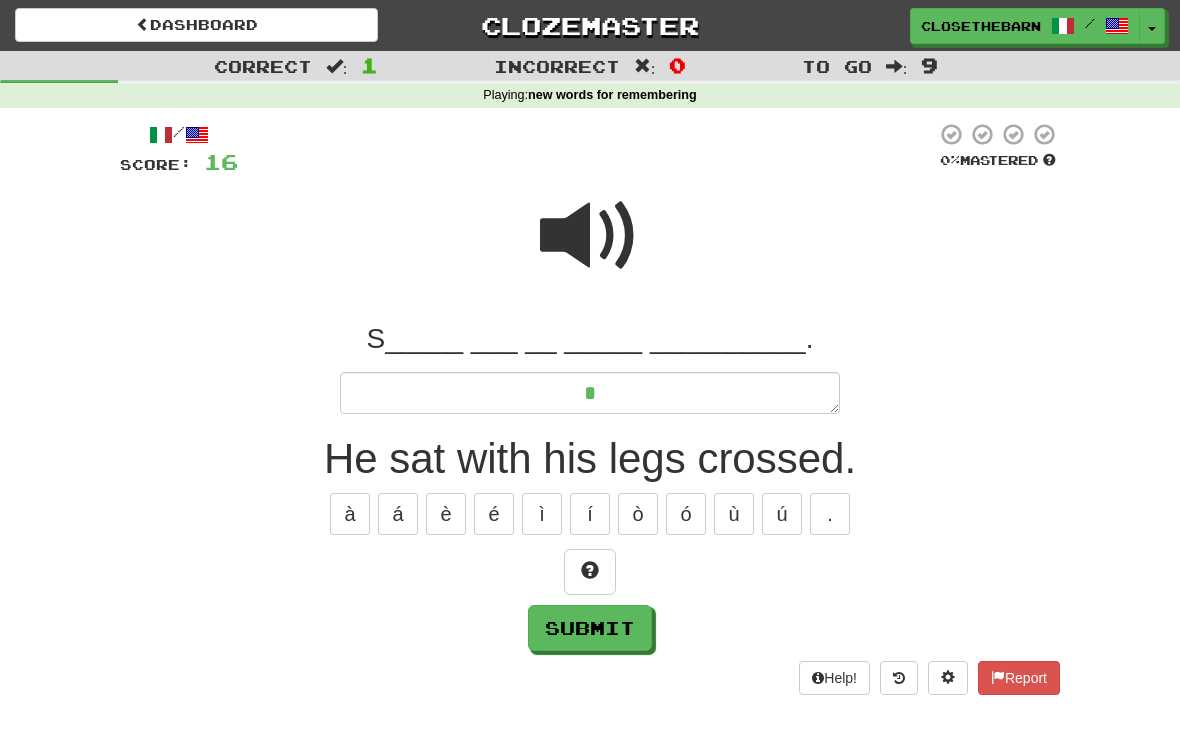 type on "*" 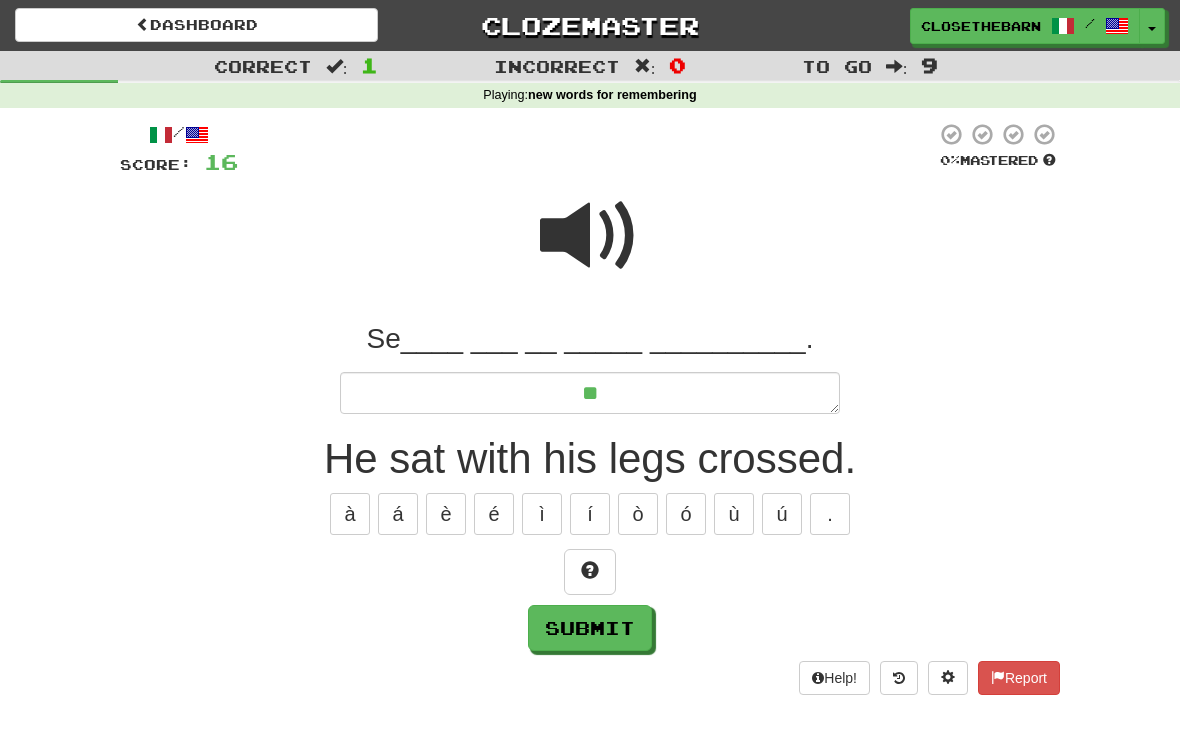 type on "*" 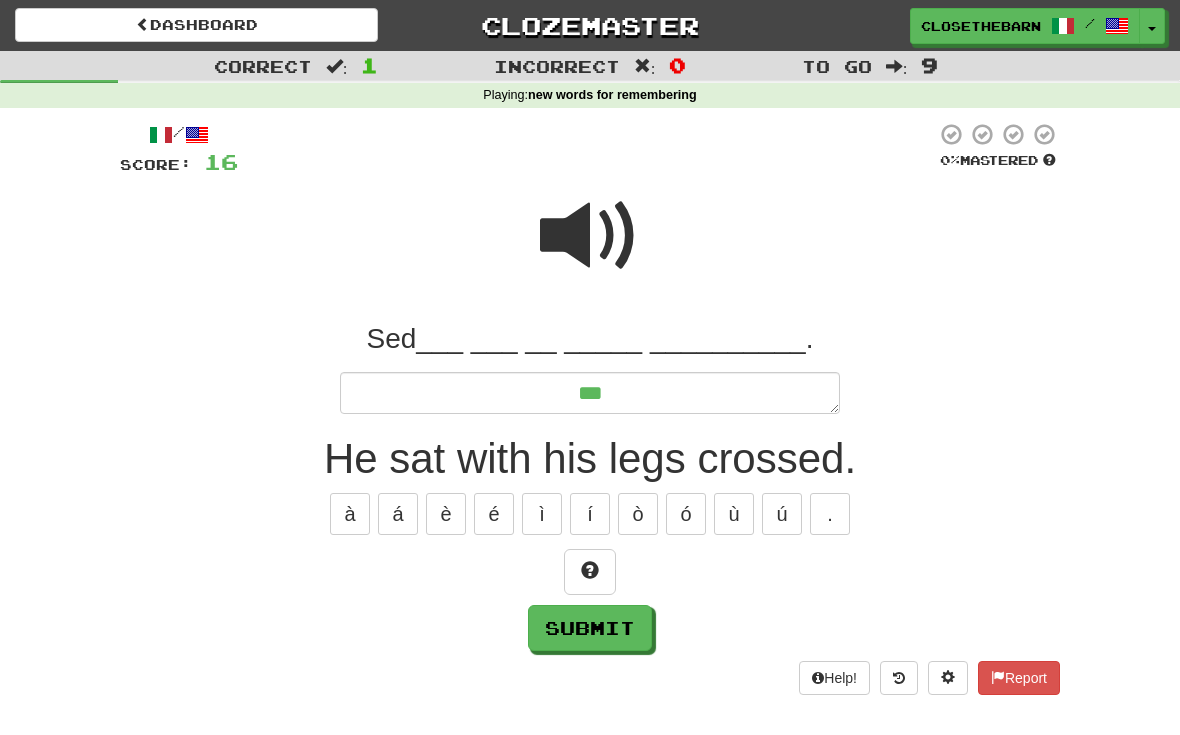 type on "*" 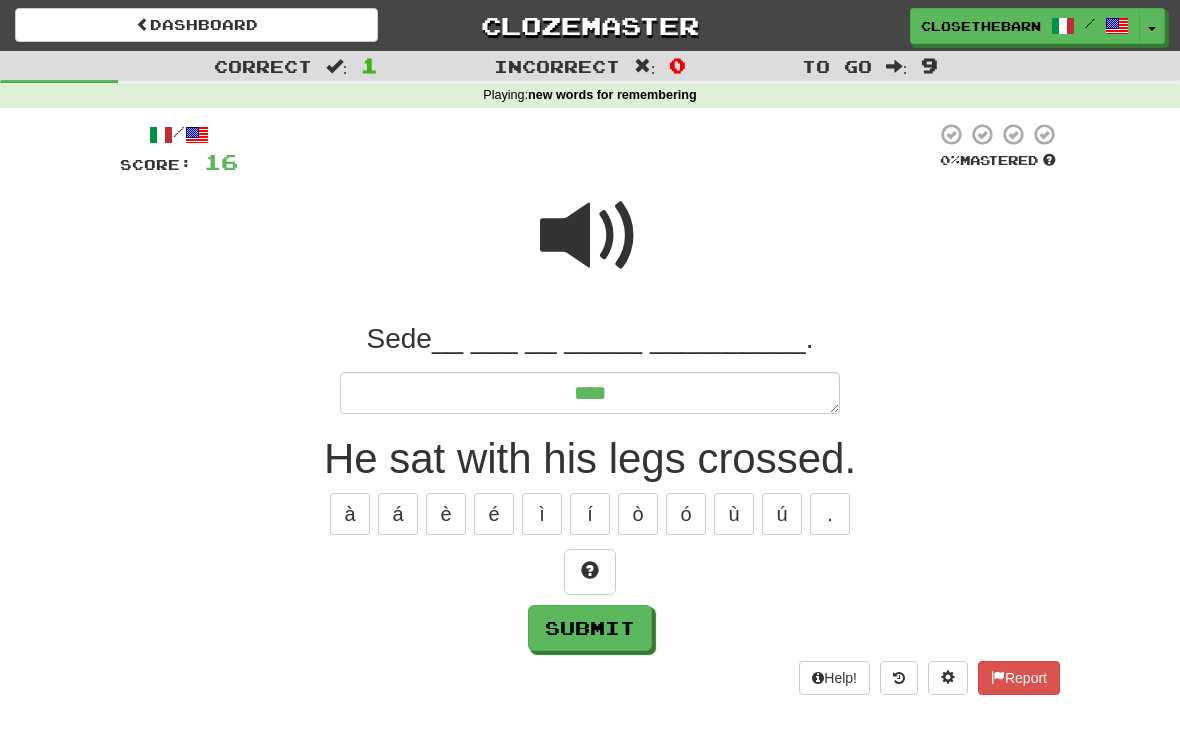 type on "*" 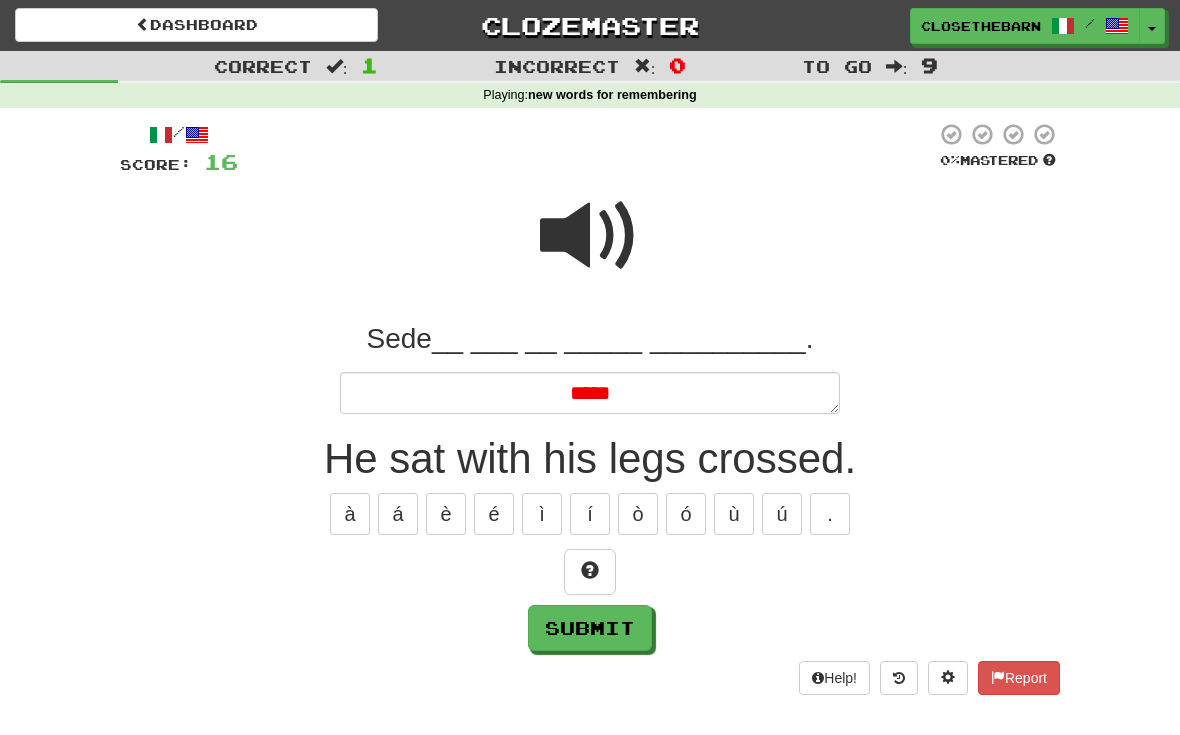 type on "*" 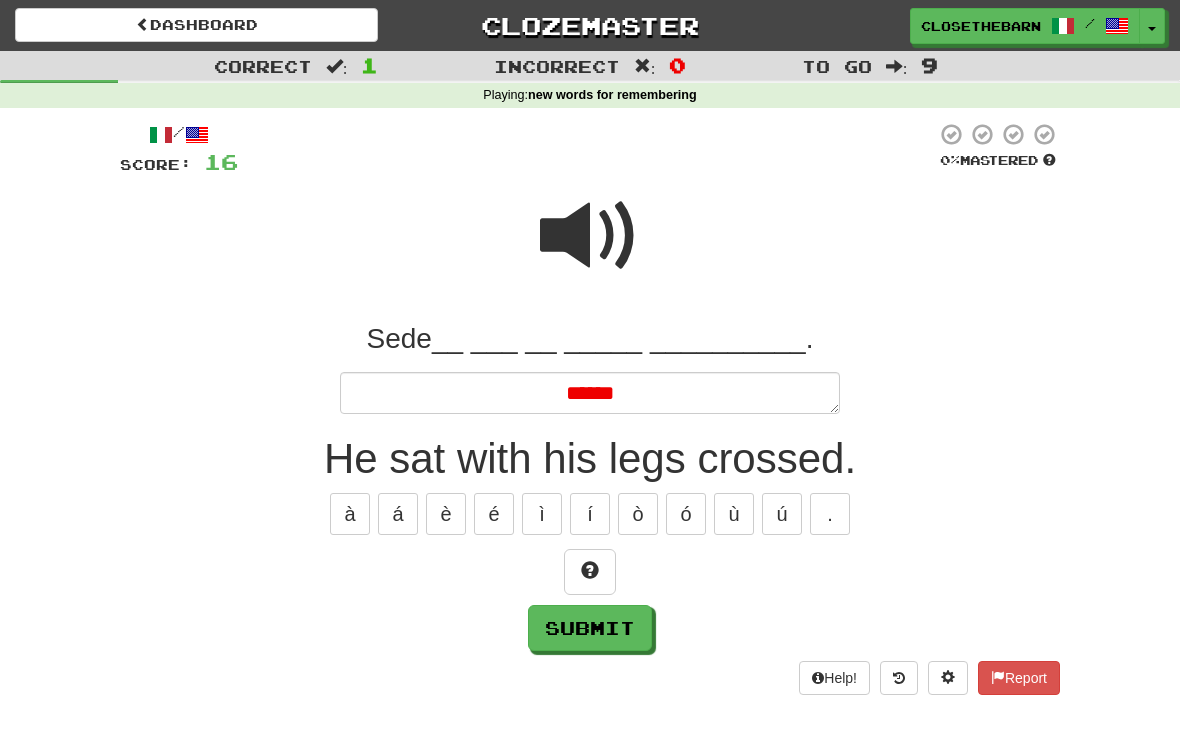 type on "*" 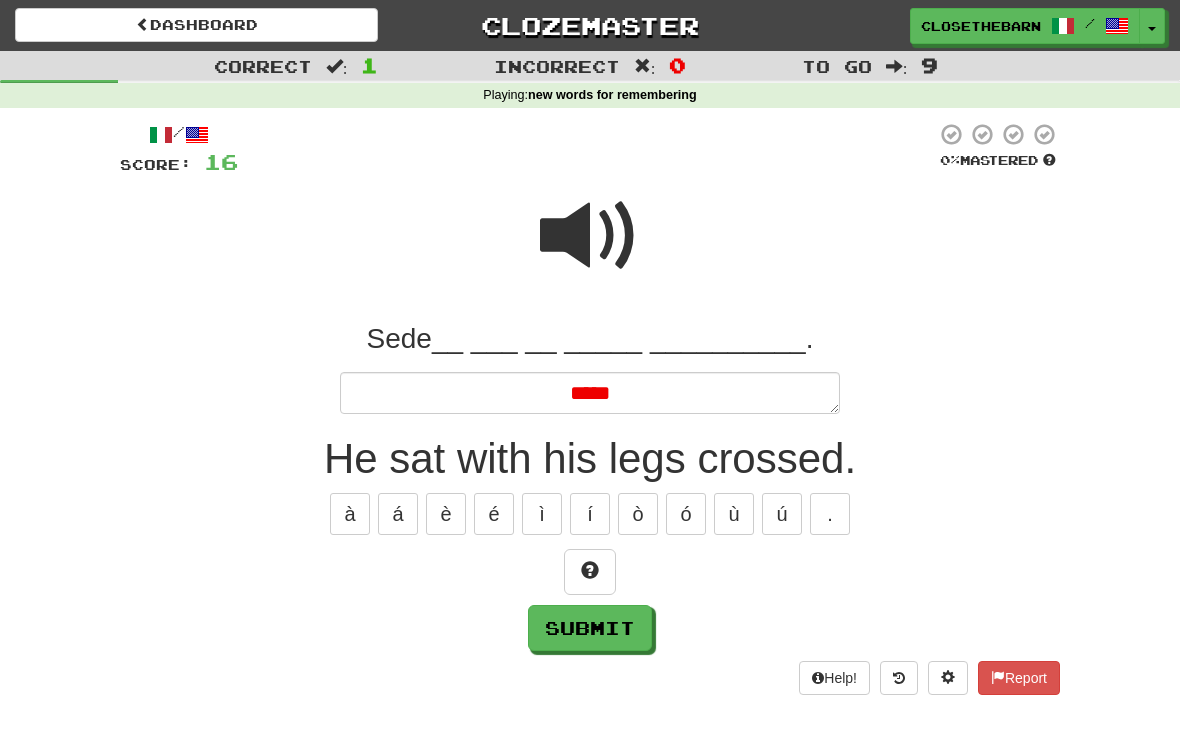type on "*" 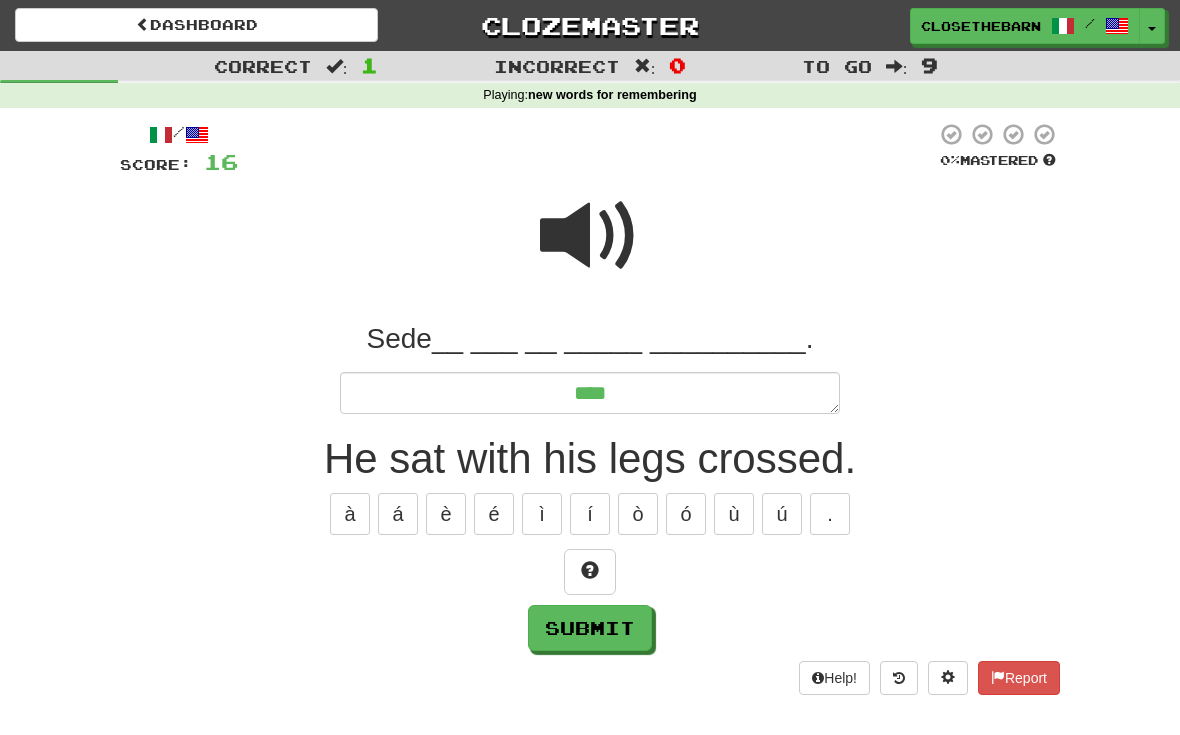 type on "*" 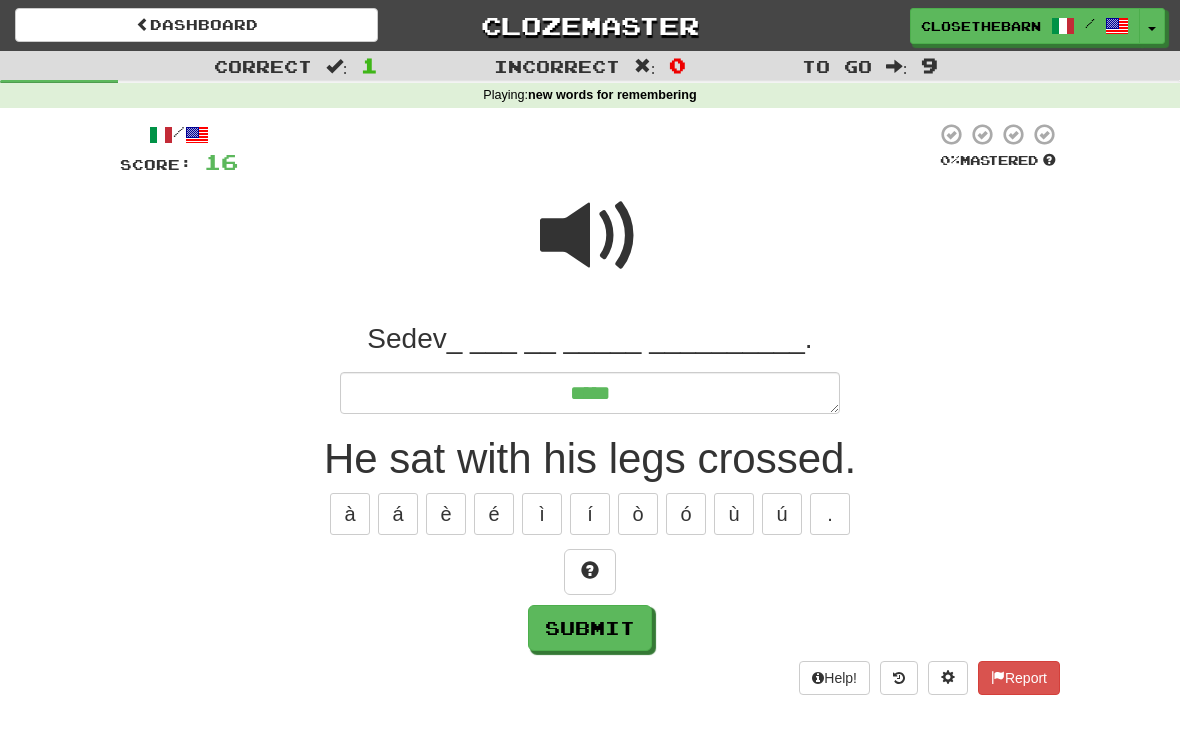 type on "*" 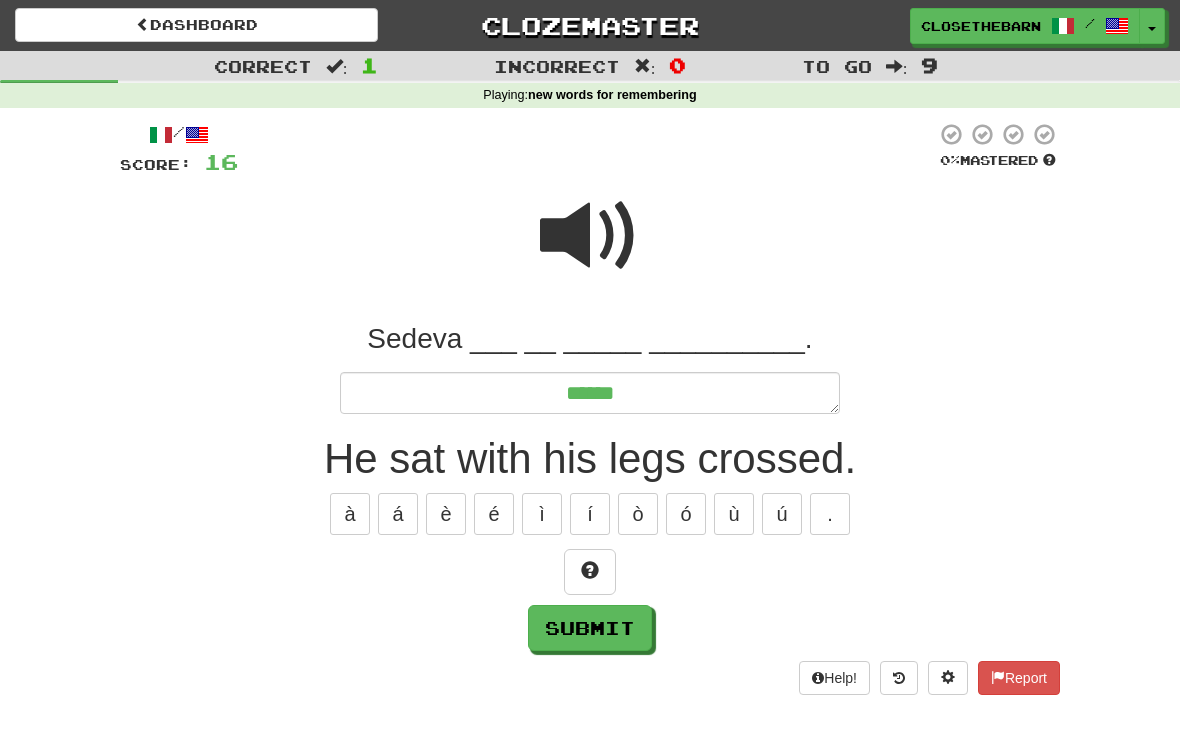 type on "*" 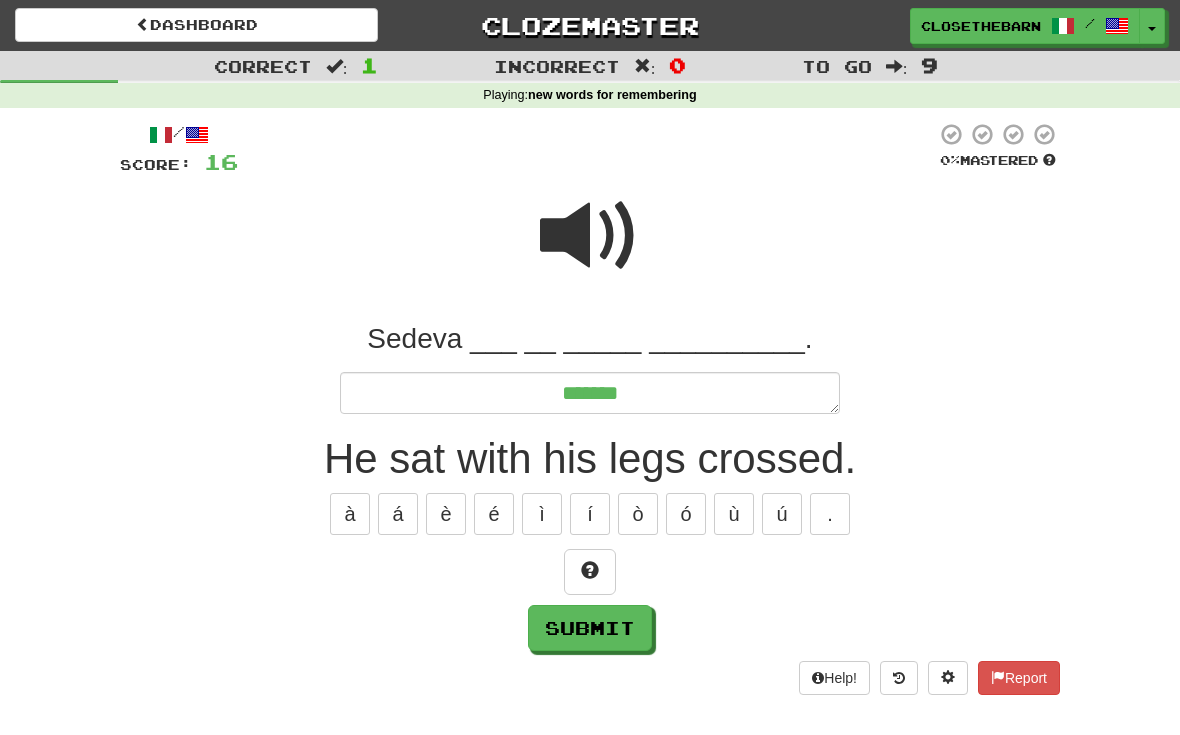 type on "*" 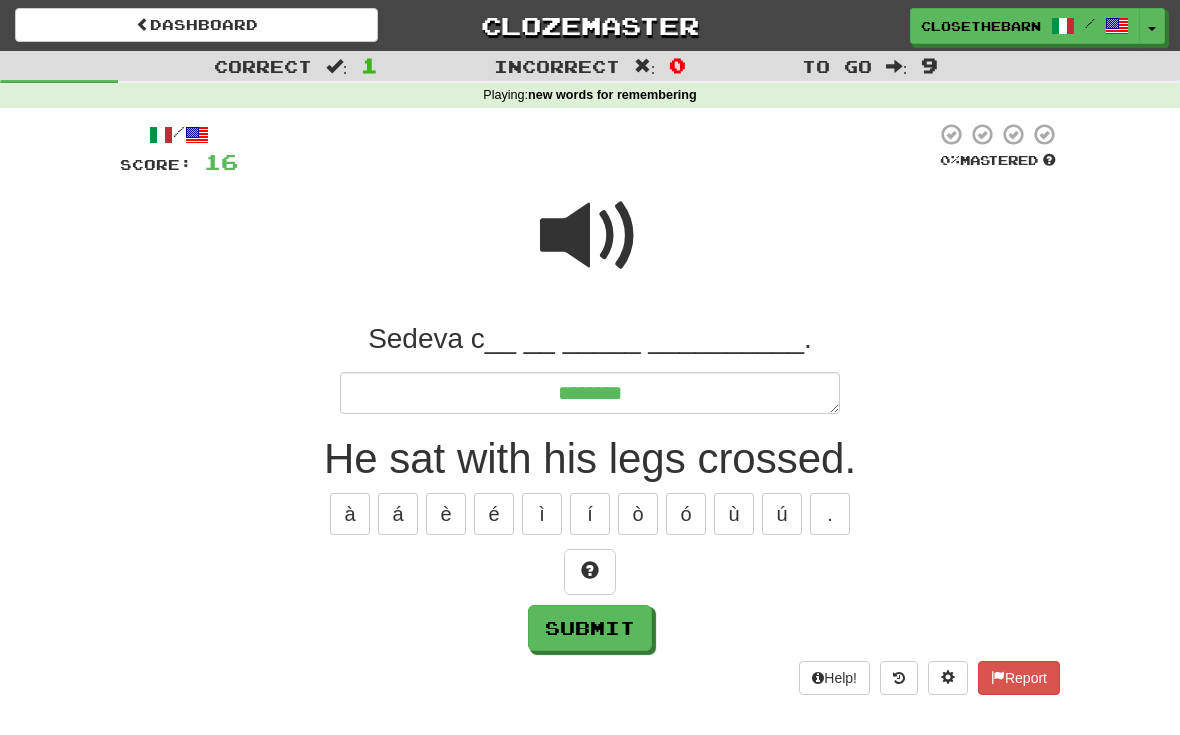 type on "*" 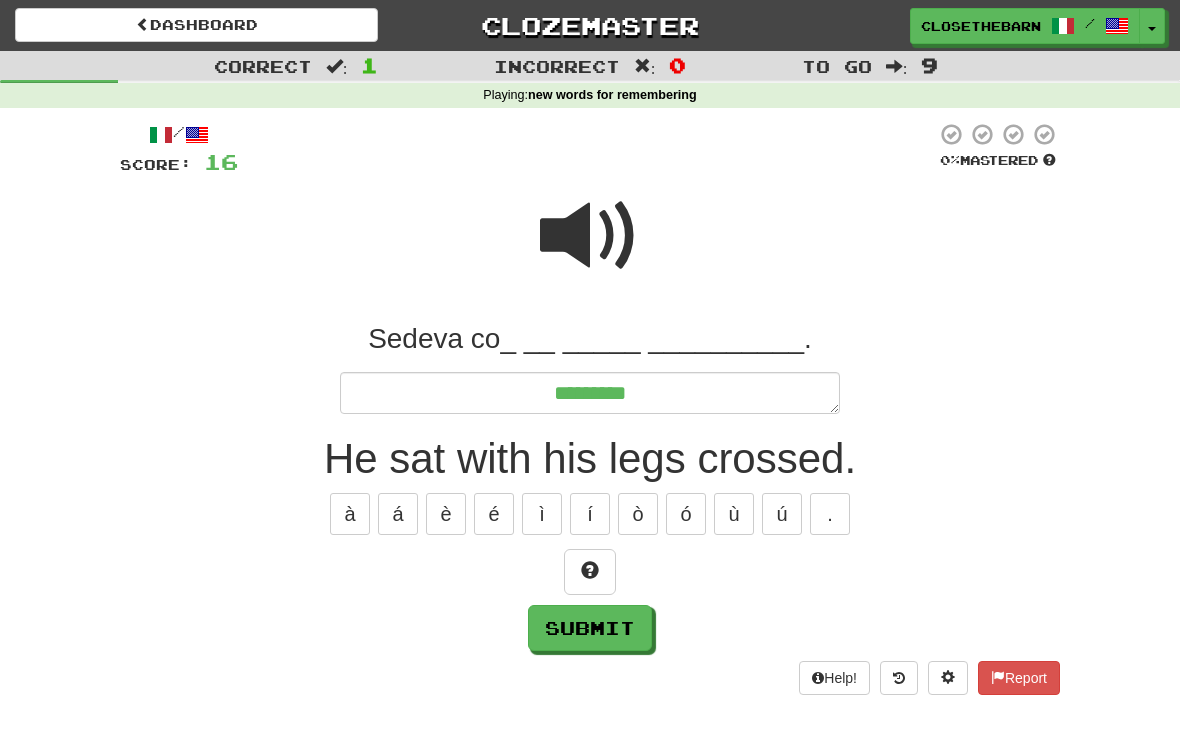 type on "*" 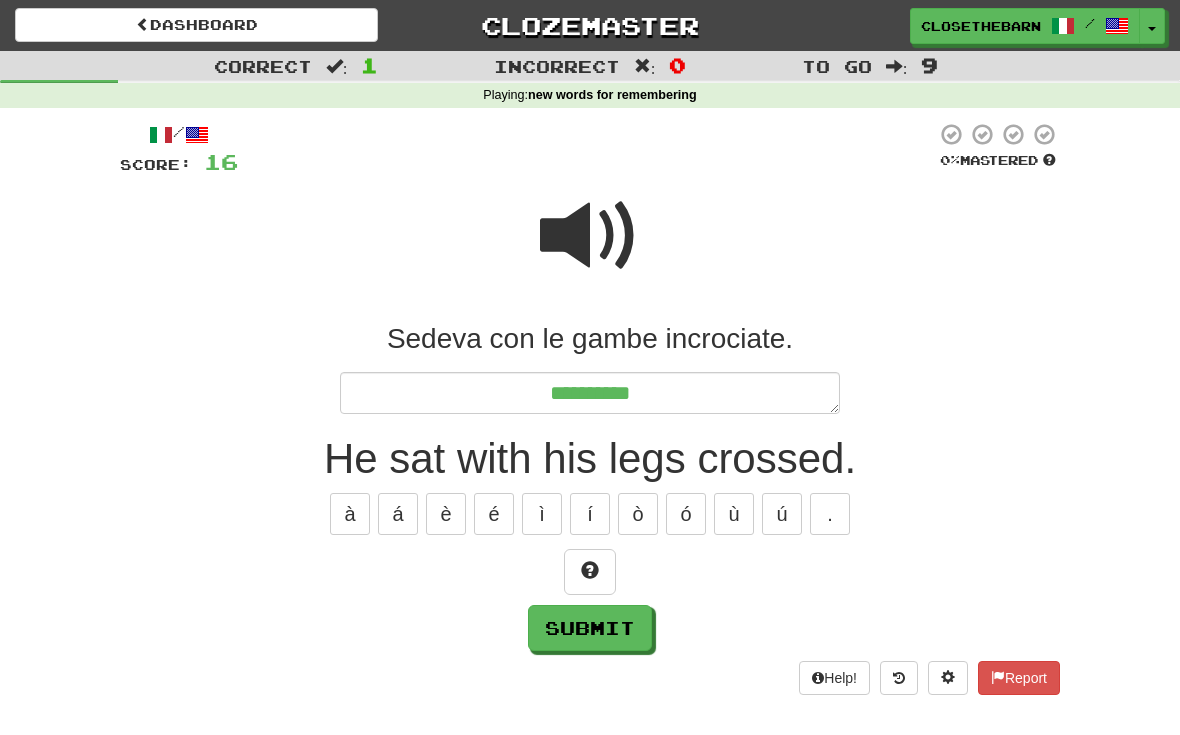 type on "*" 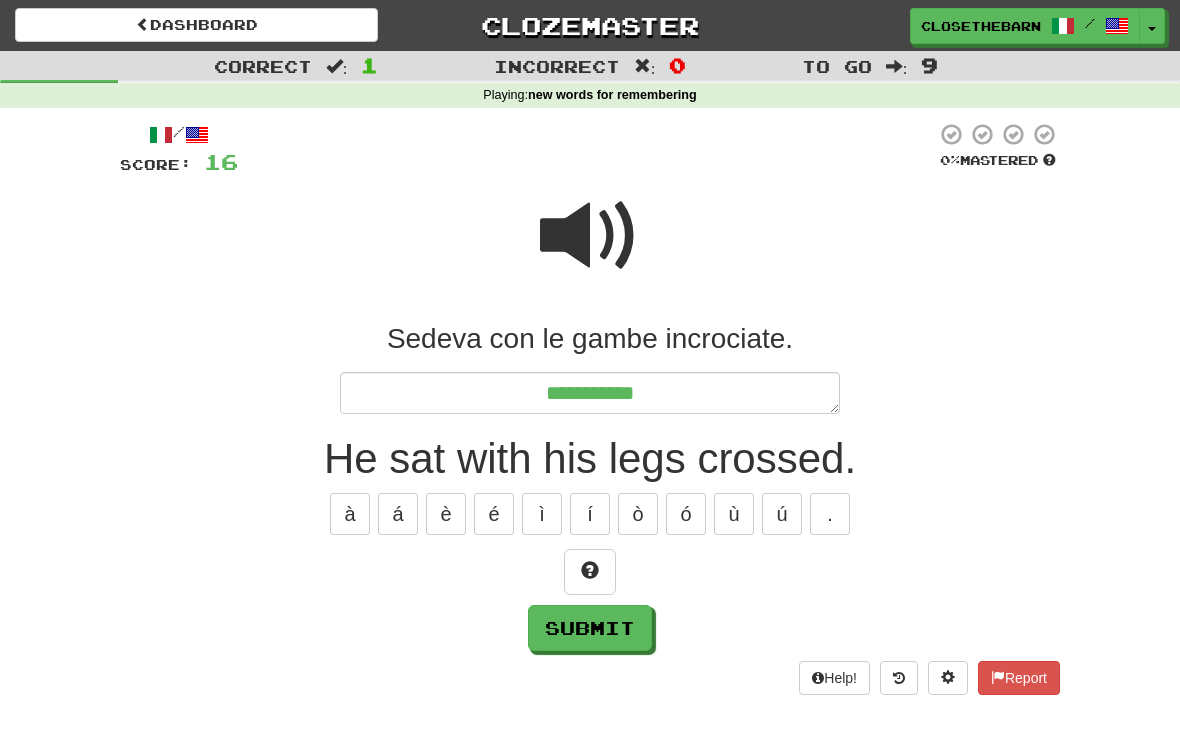 type on "*" 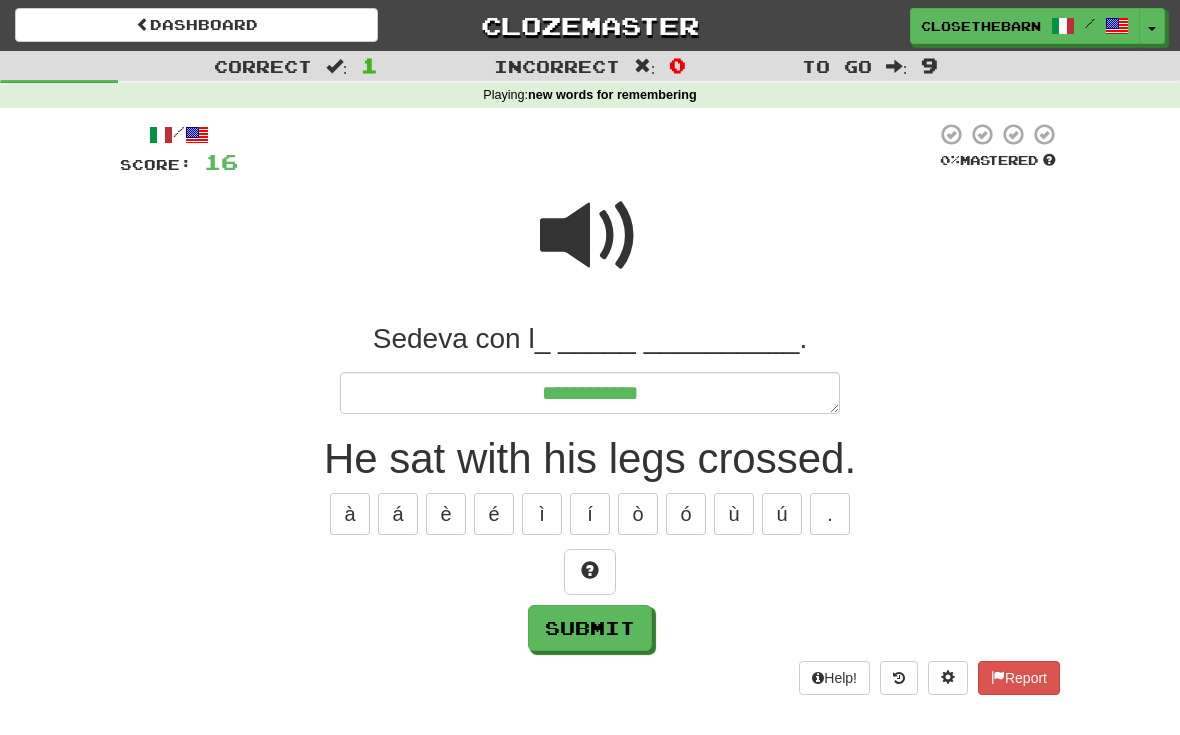 type on "*" 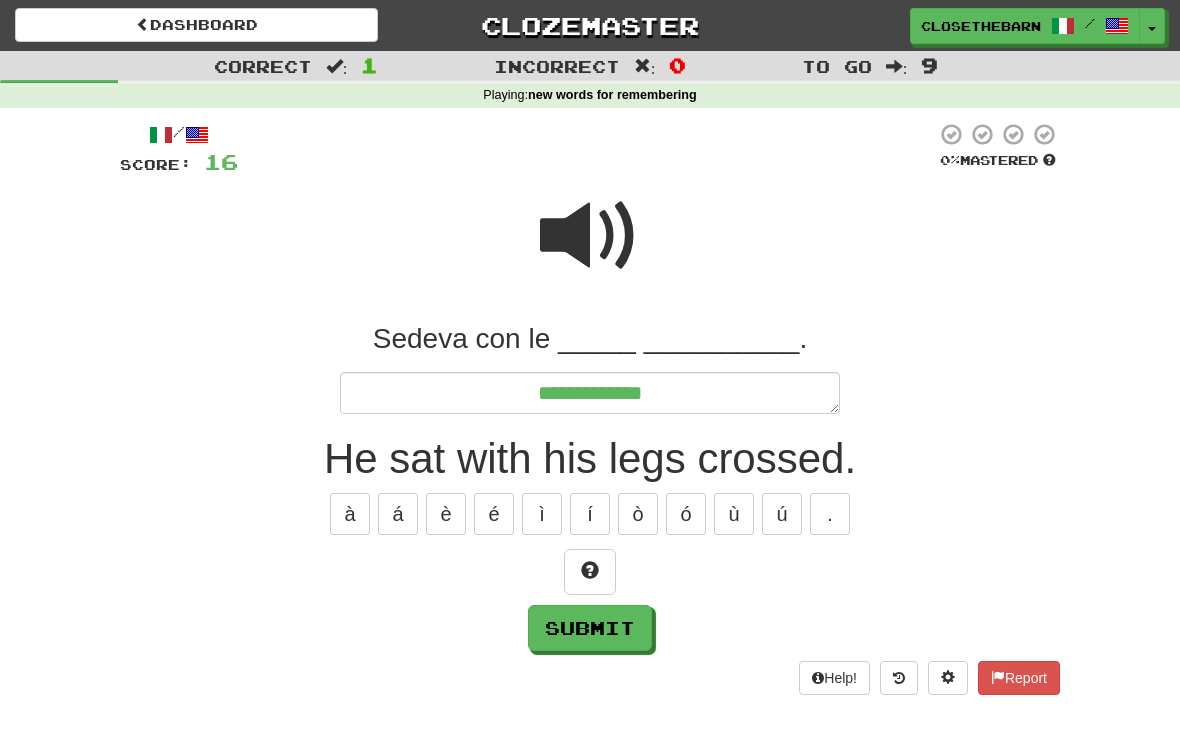 type on "*" 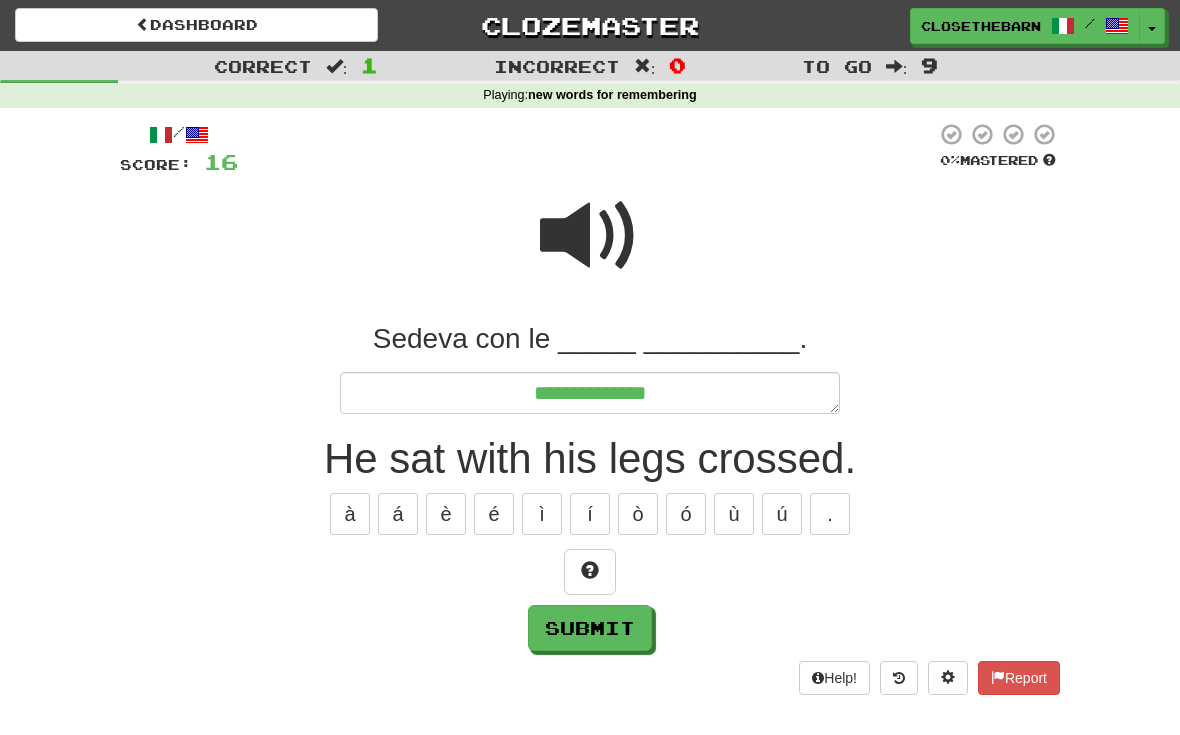 type on "*" 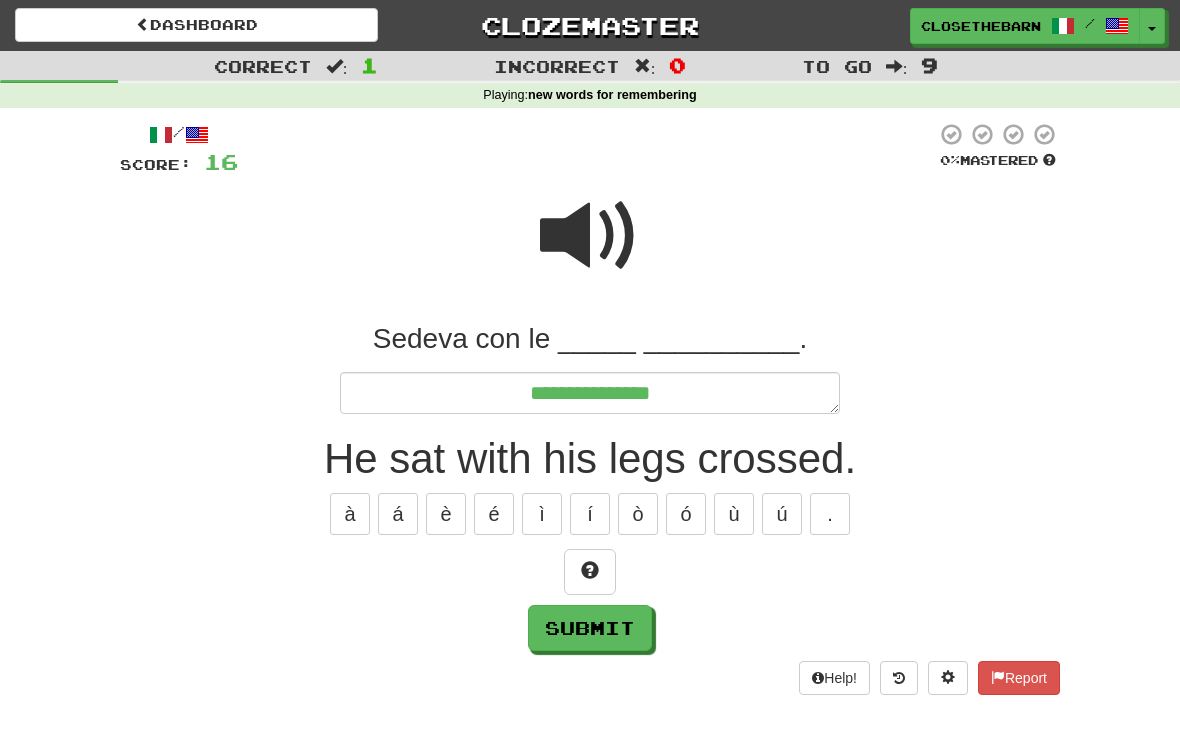 type on "*" 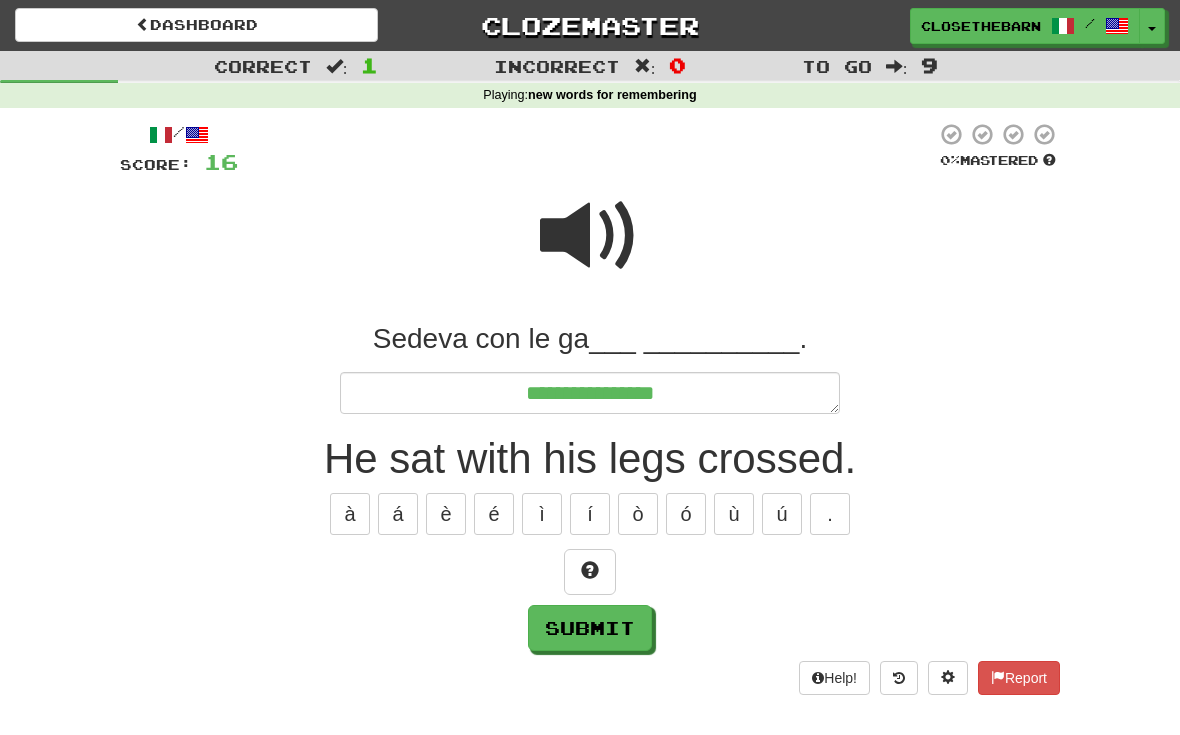 type on "*" 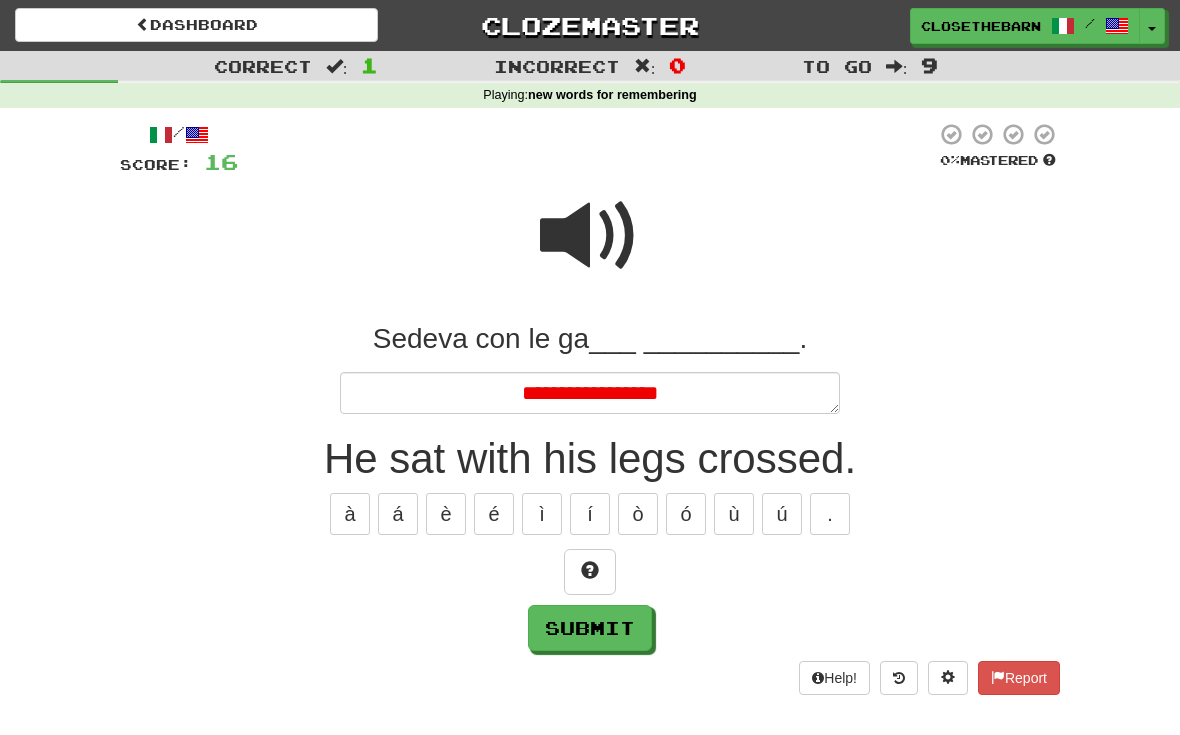 type on "*" 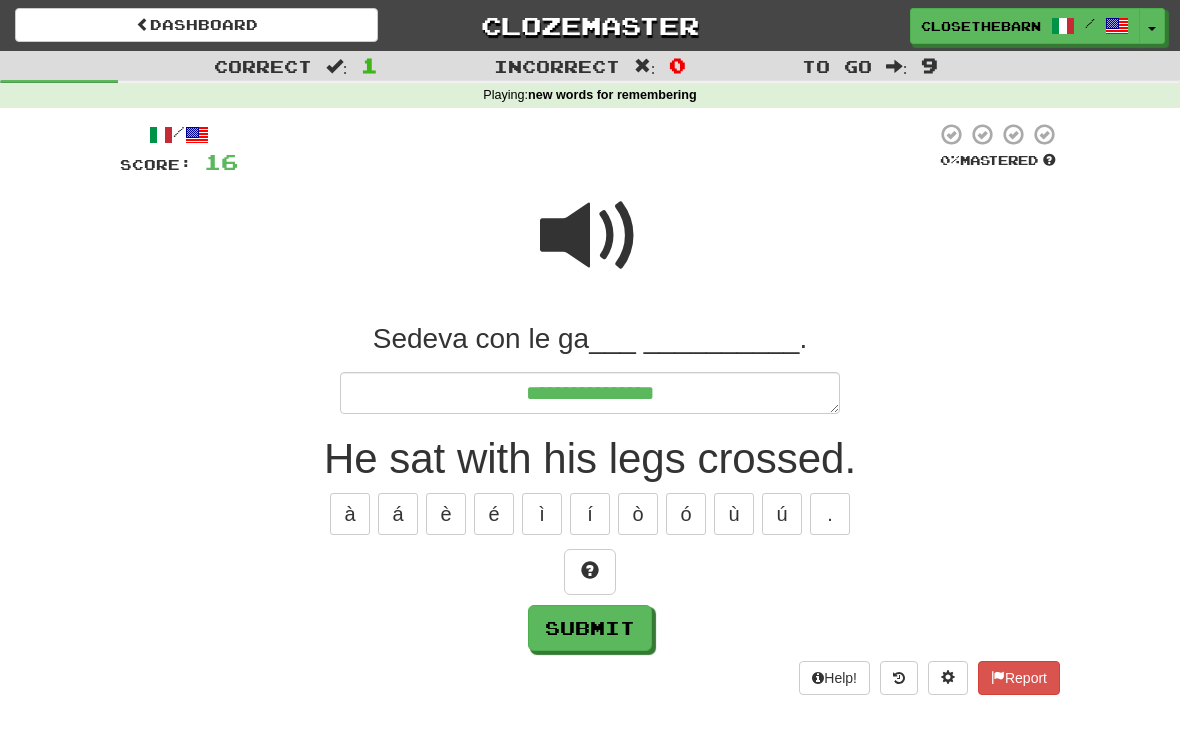 type on "*" 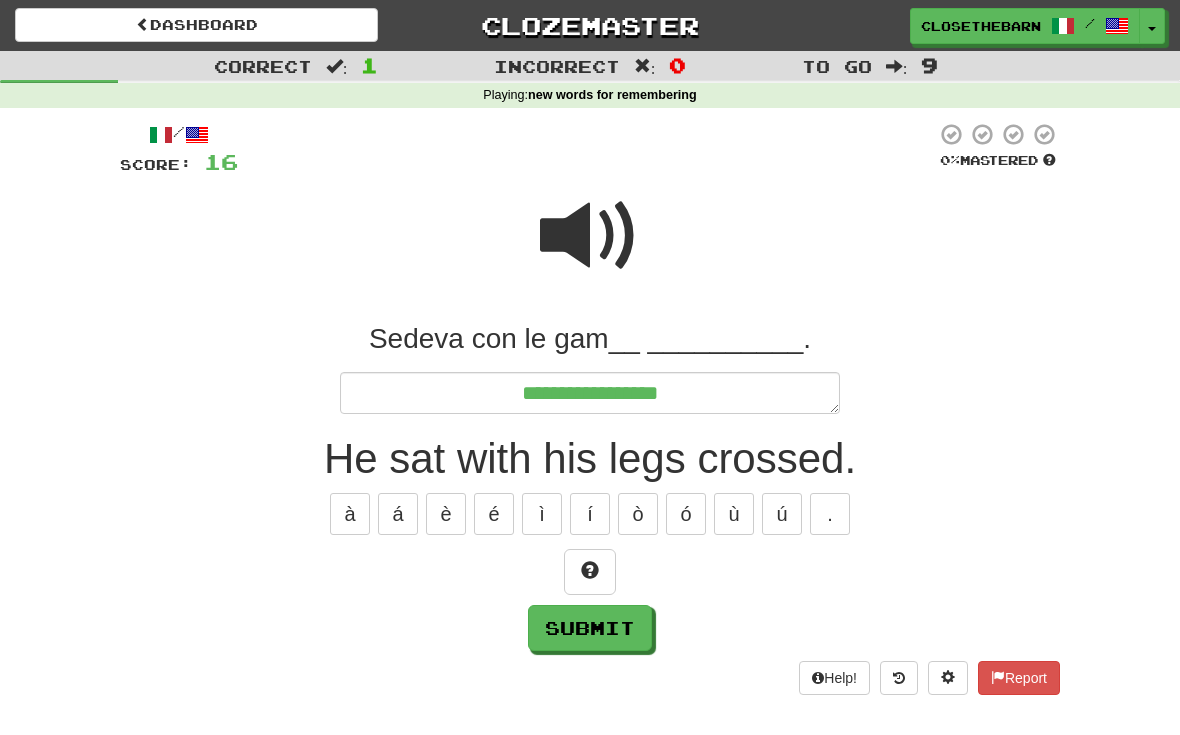 type on "*" 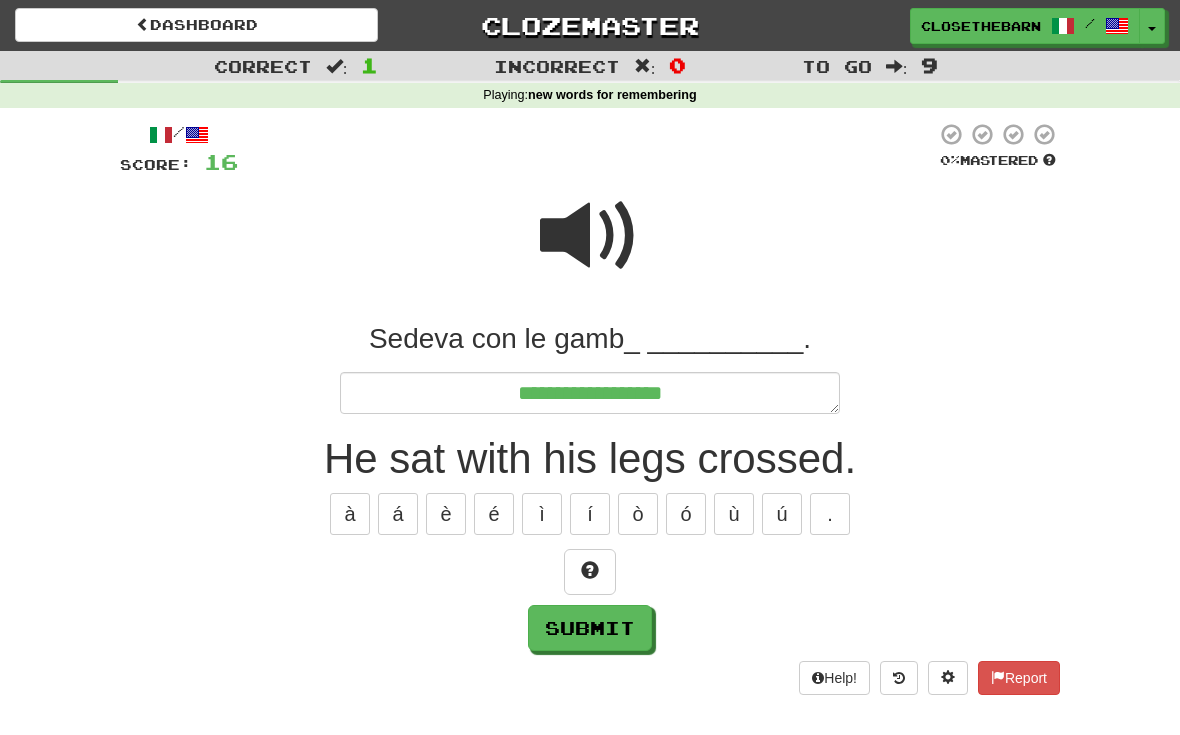 type on "*" 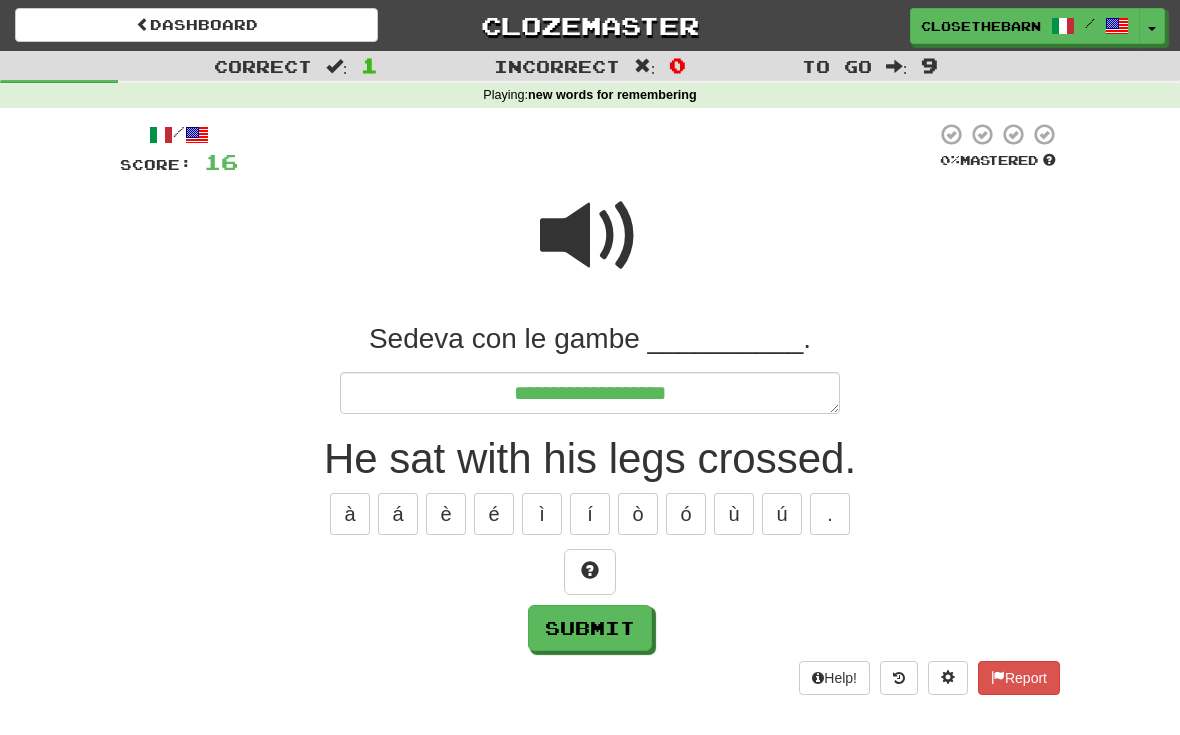 type on "*" 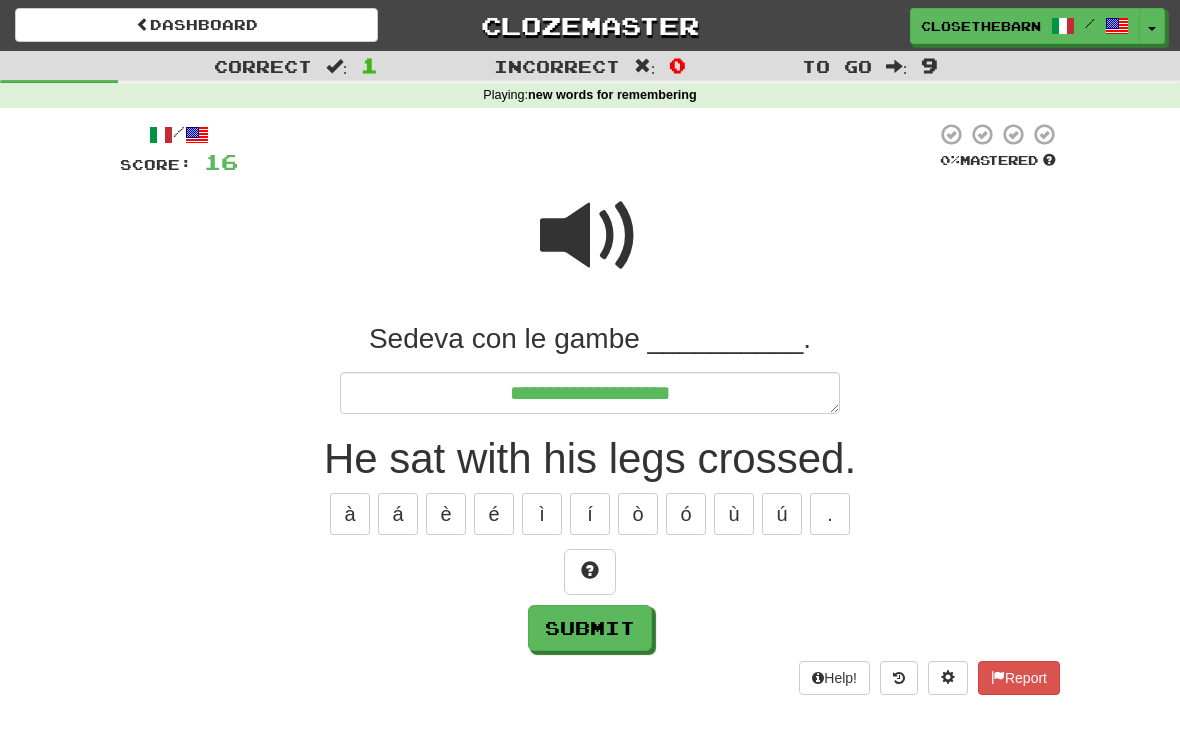 type on "*" 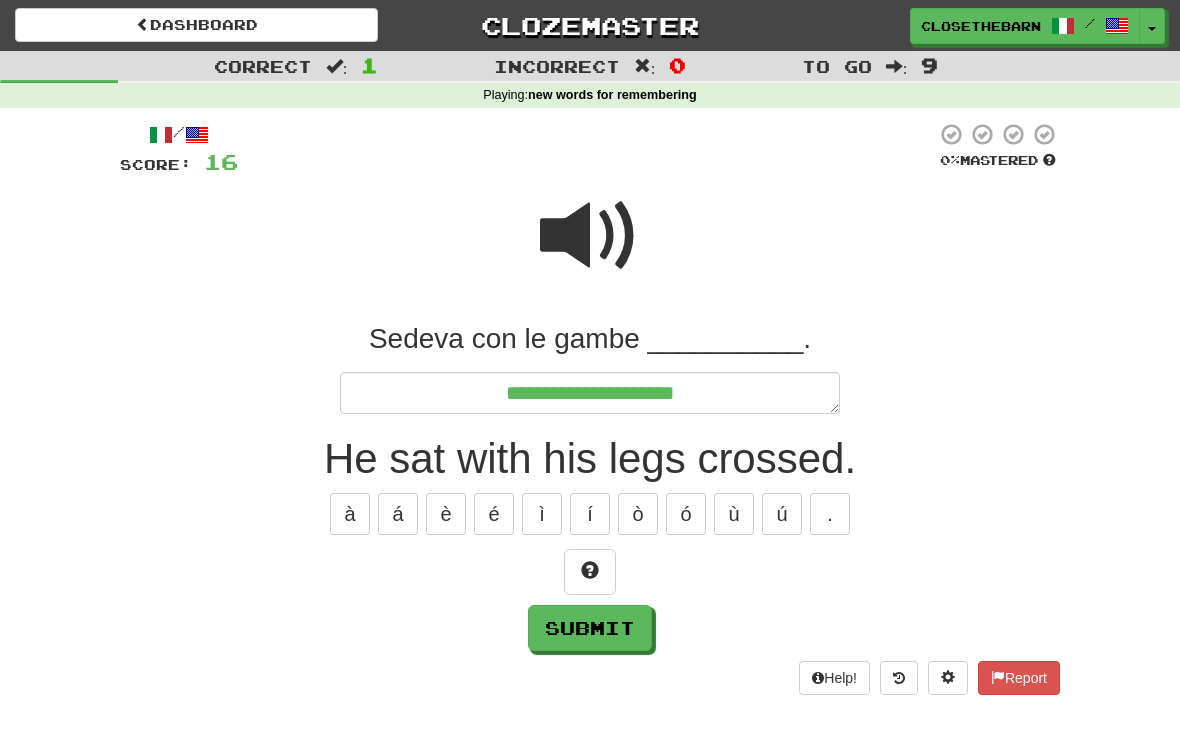 type on "*" 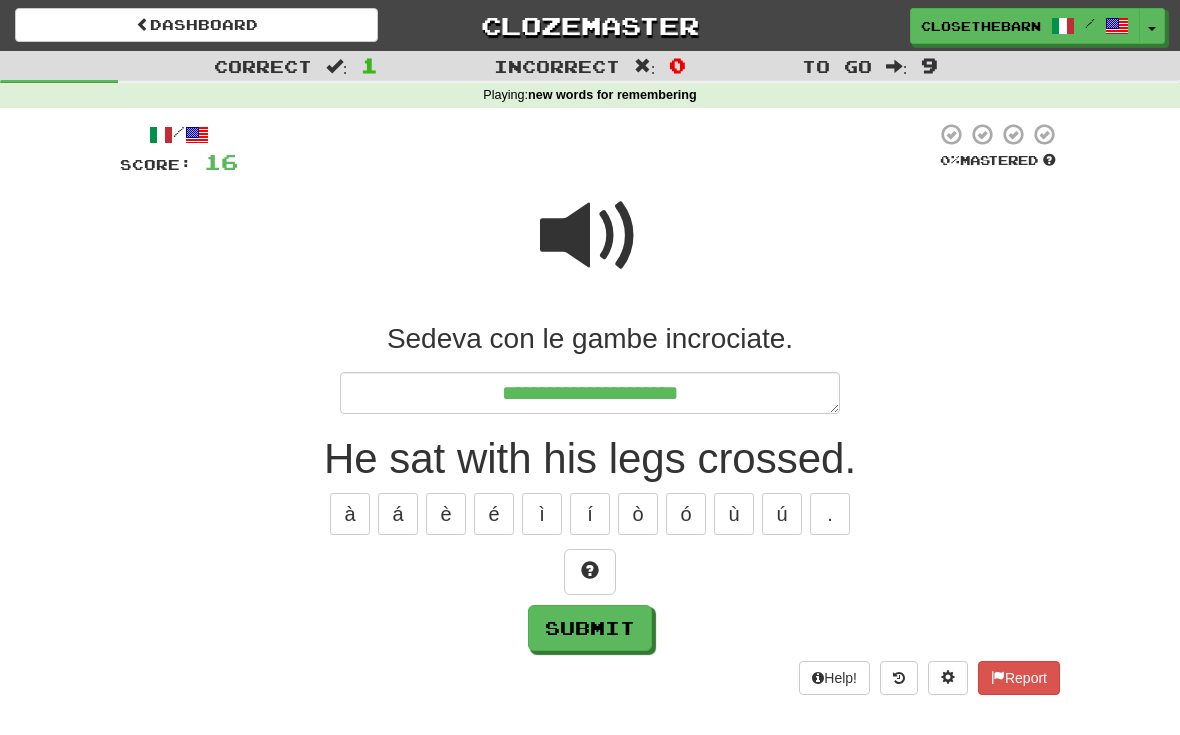 type on "*" 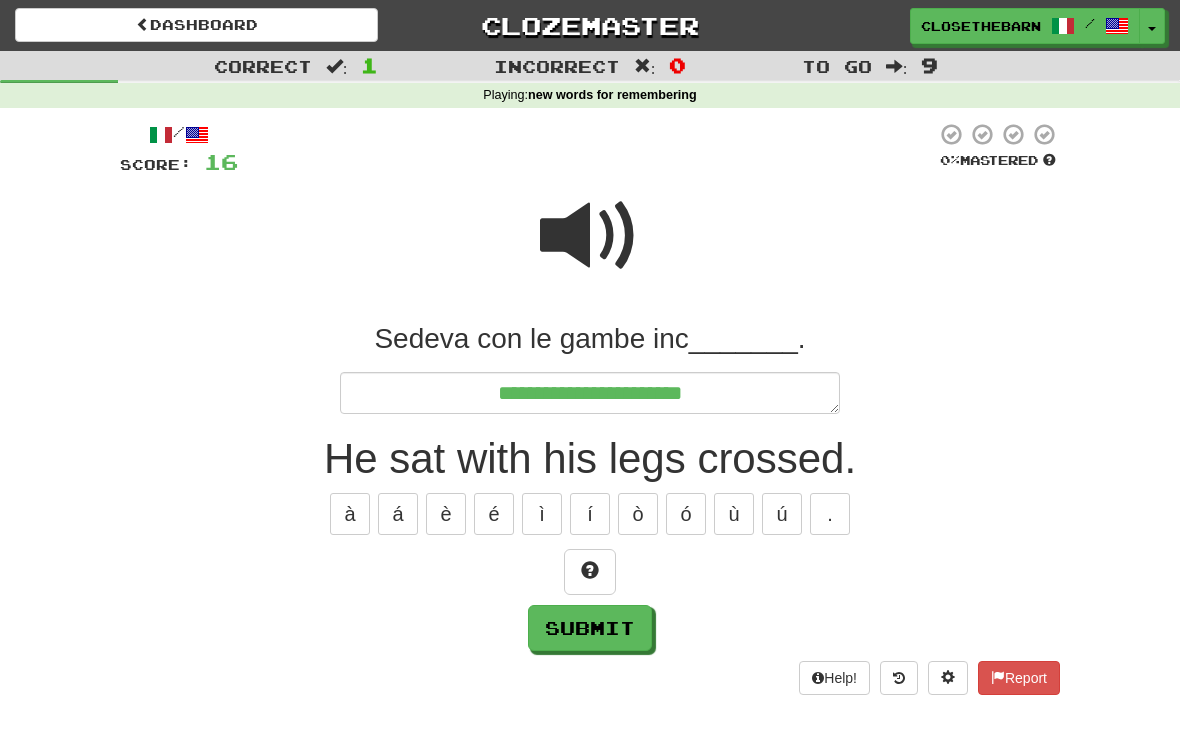 type on "*" 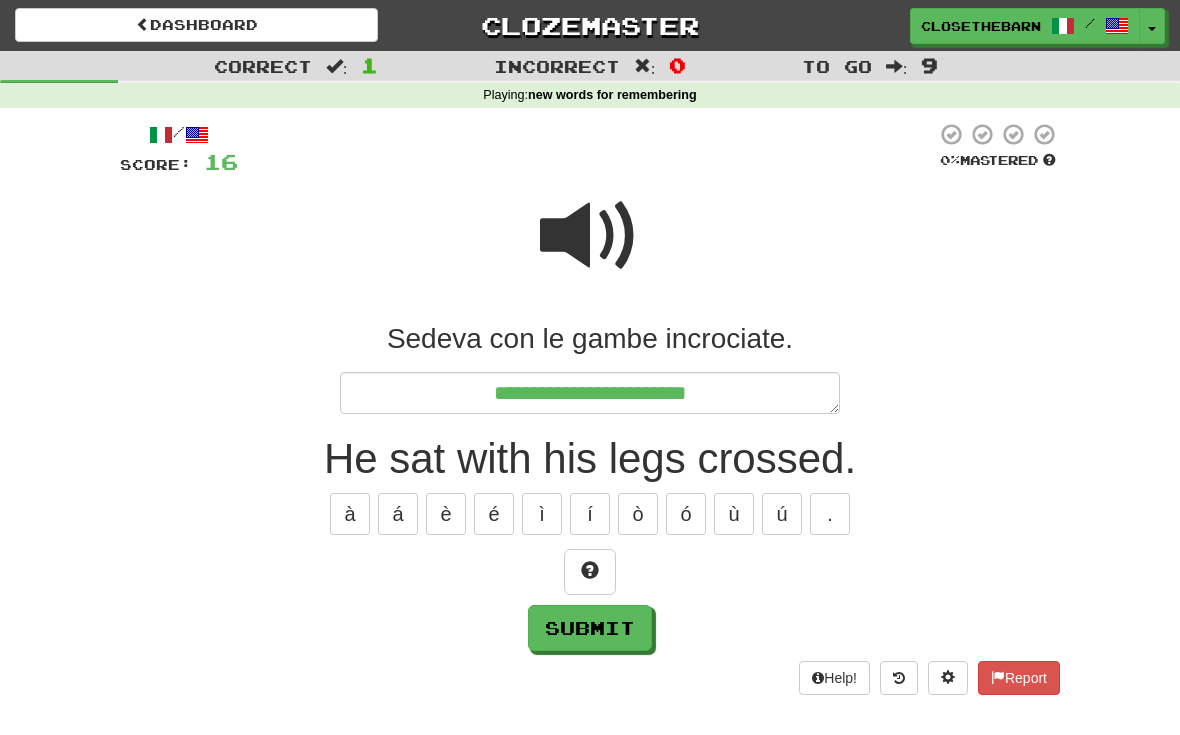 type on "*" 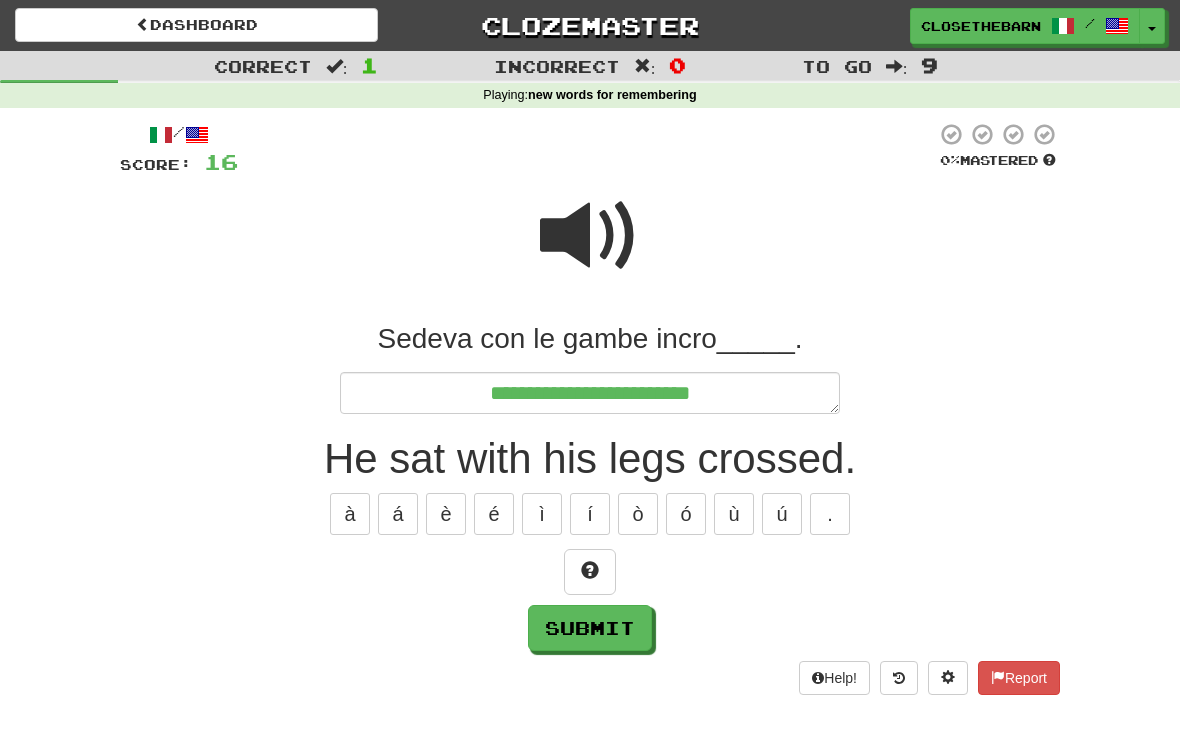 type on "*" 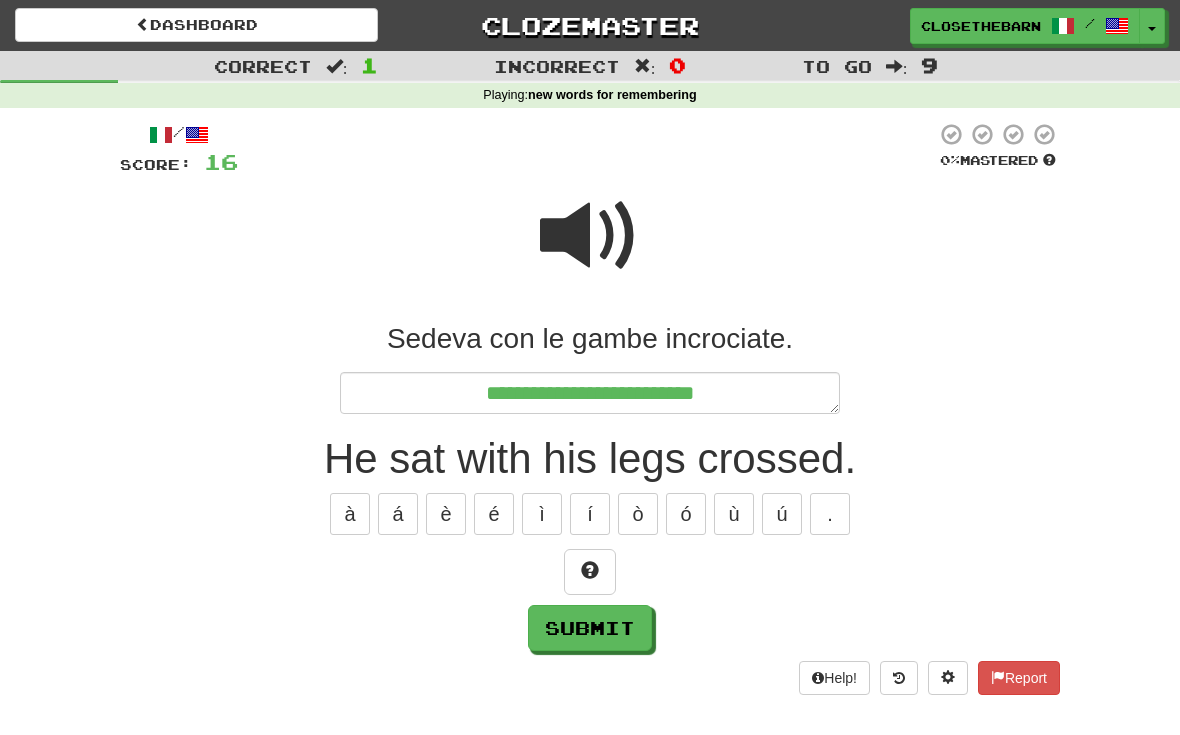 type on "*" 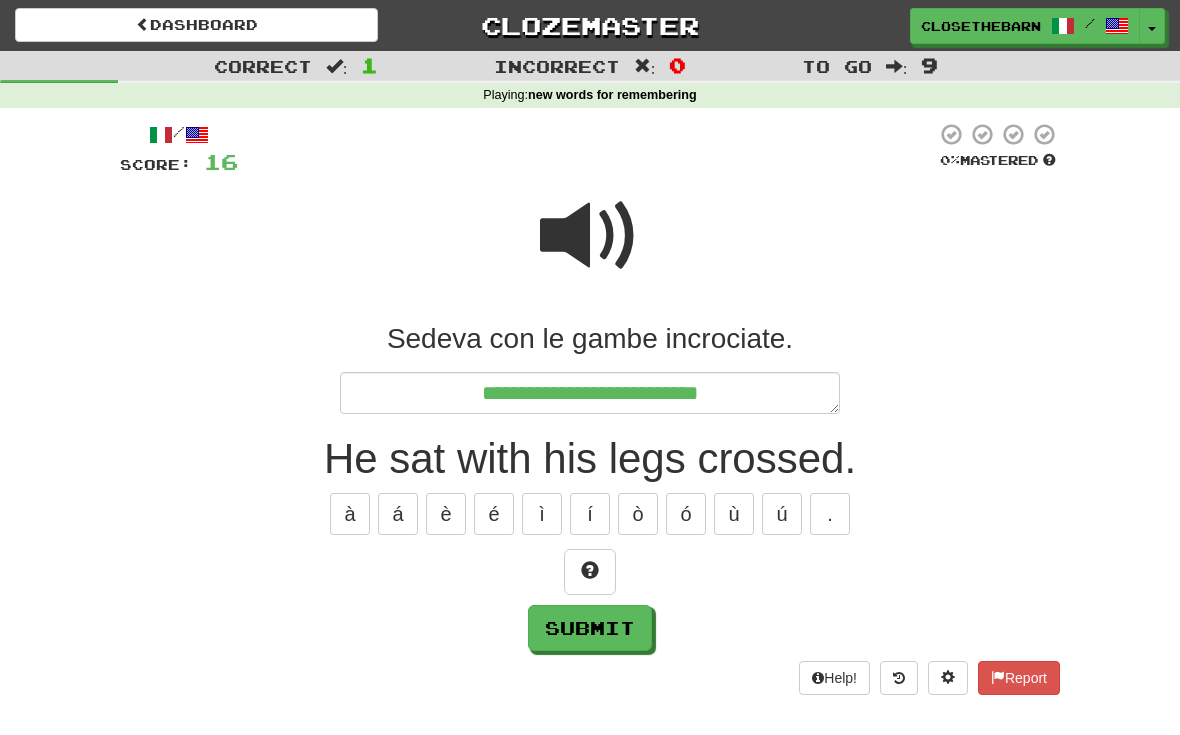 type on "*" 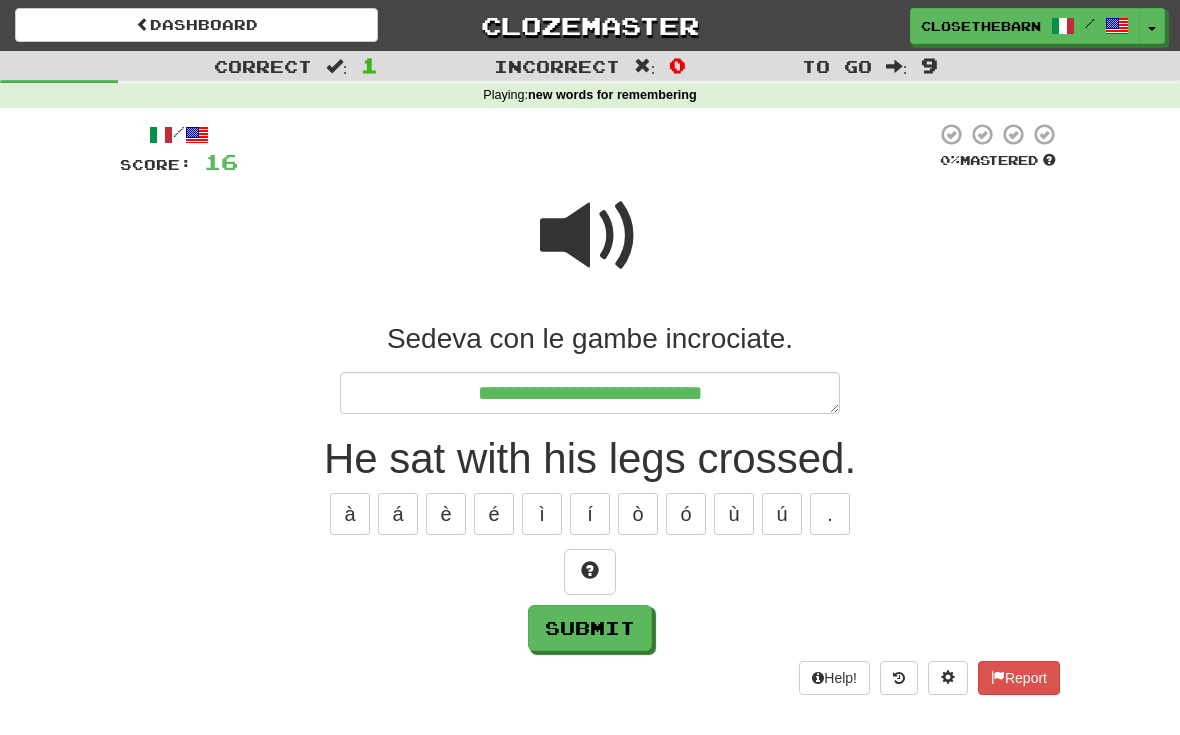 type on "*" 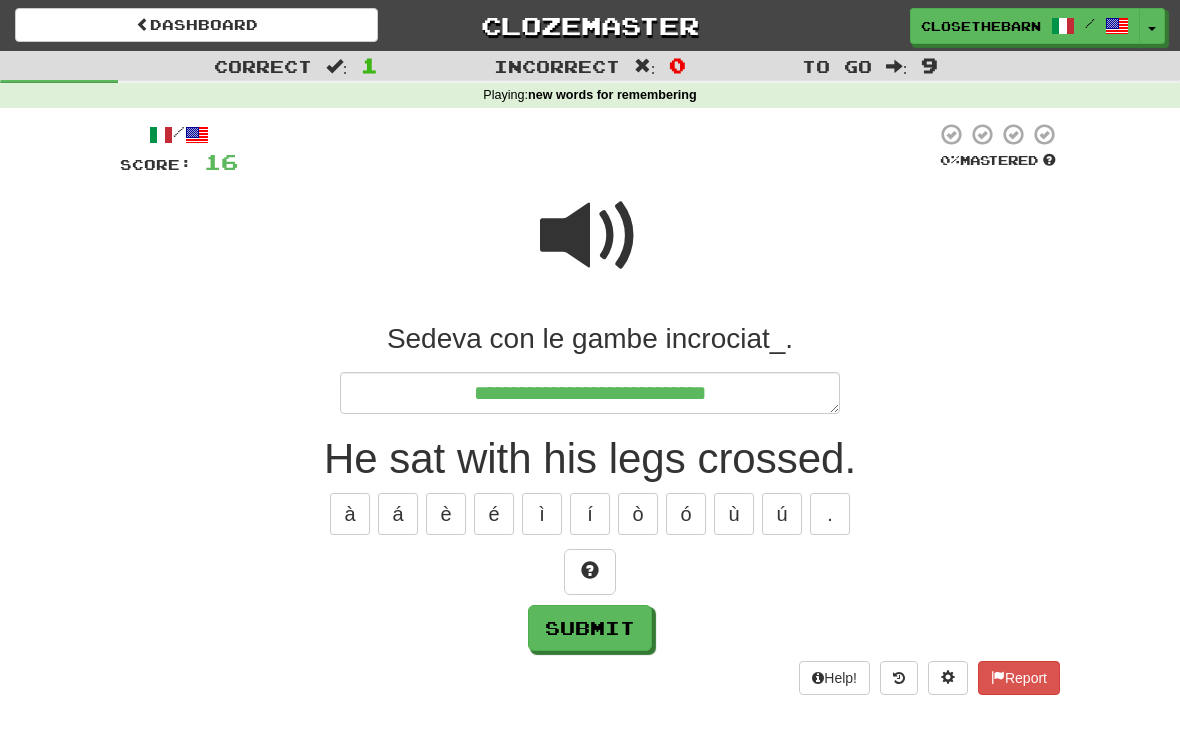 type on "*" 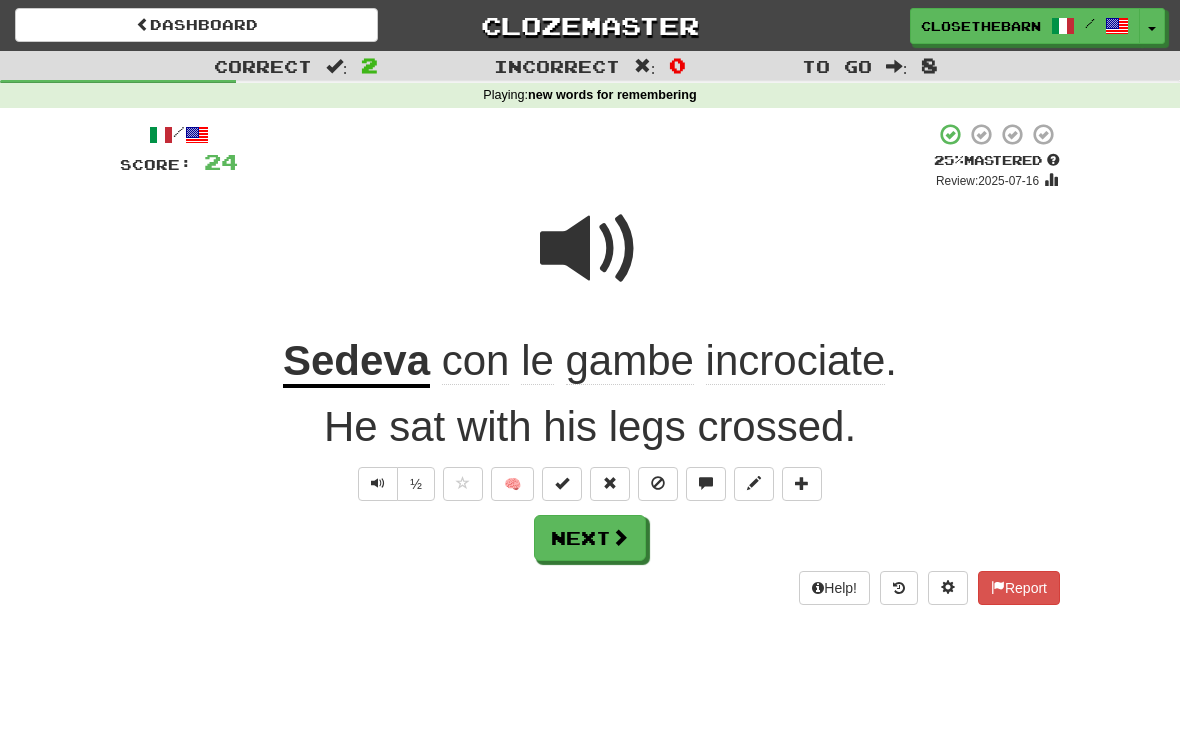 click at bounding box center [754, 484] 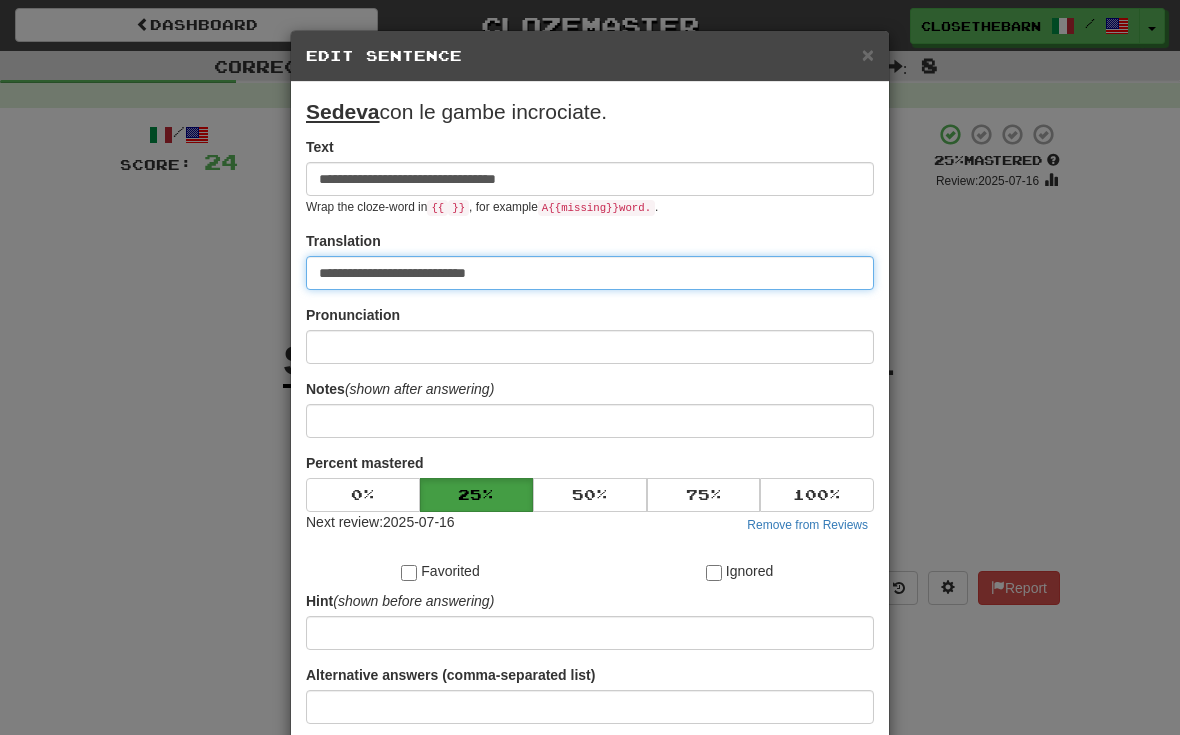 click on "**********" at bounding box center [590, 273] 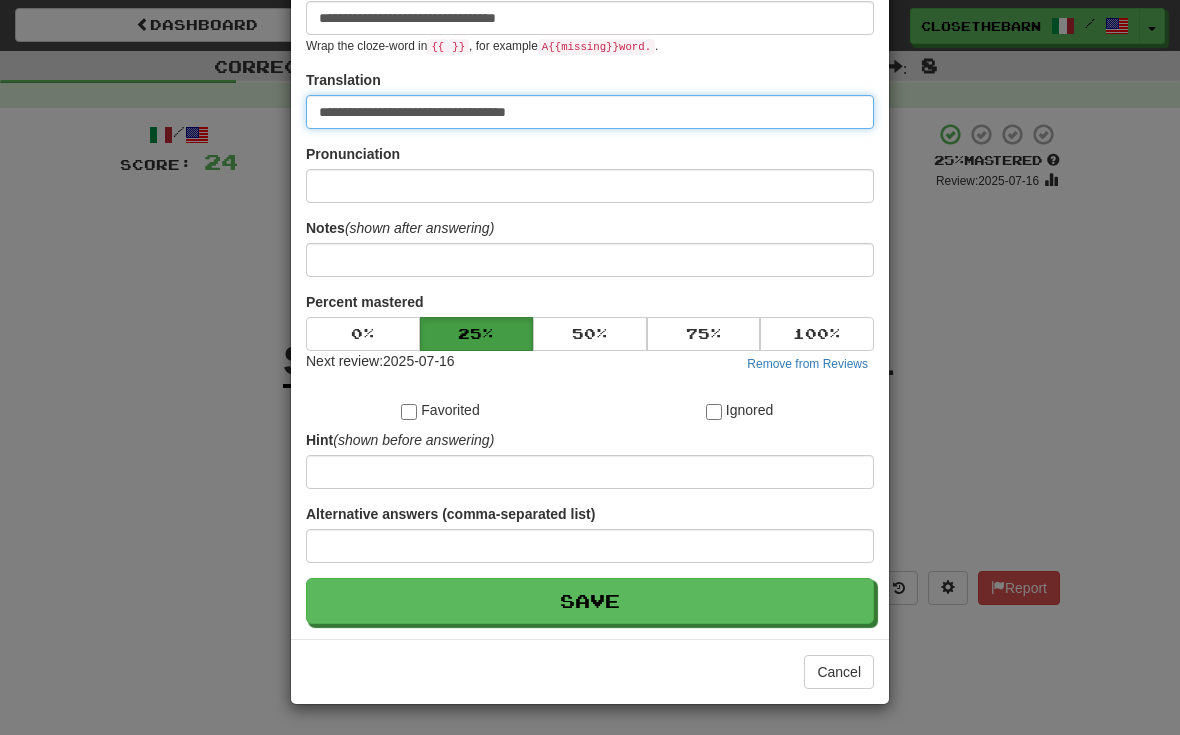 type on "**********" 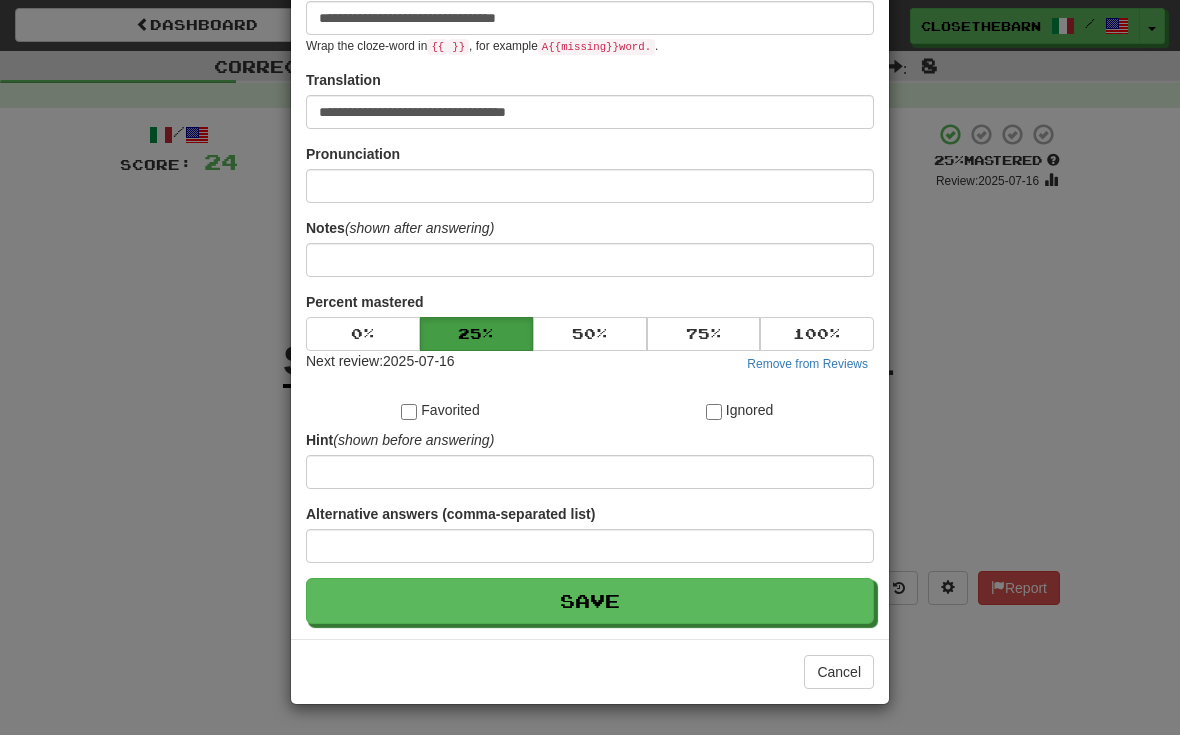 click on "Save" at bounding box center (590, 601) 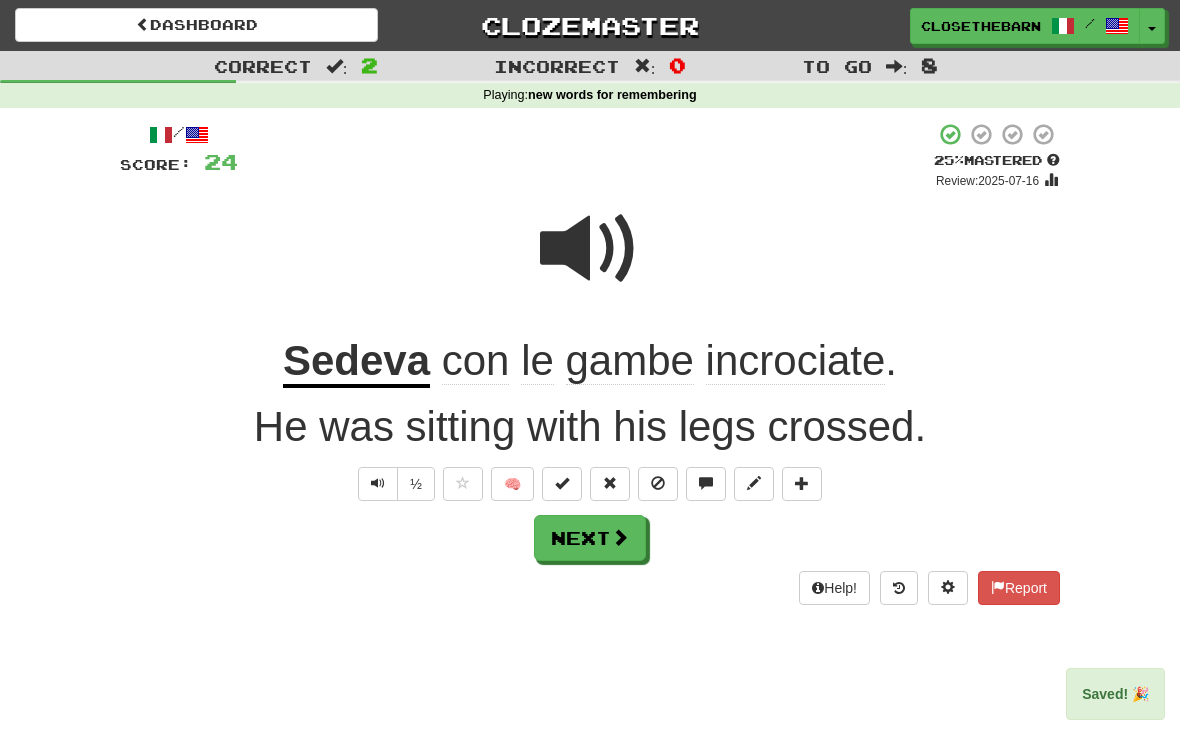 click on "Next" at bounding box center [590, 538] 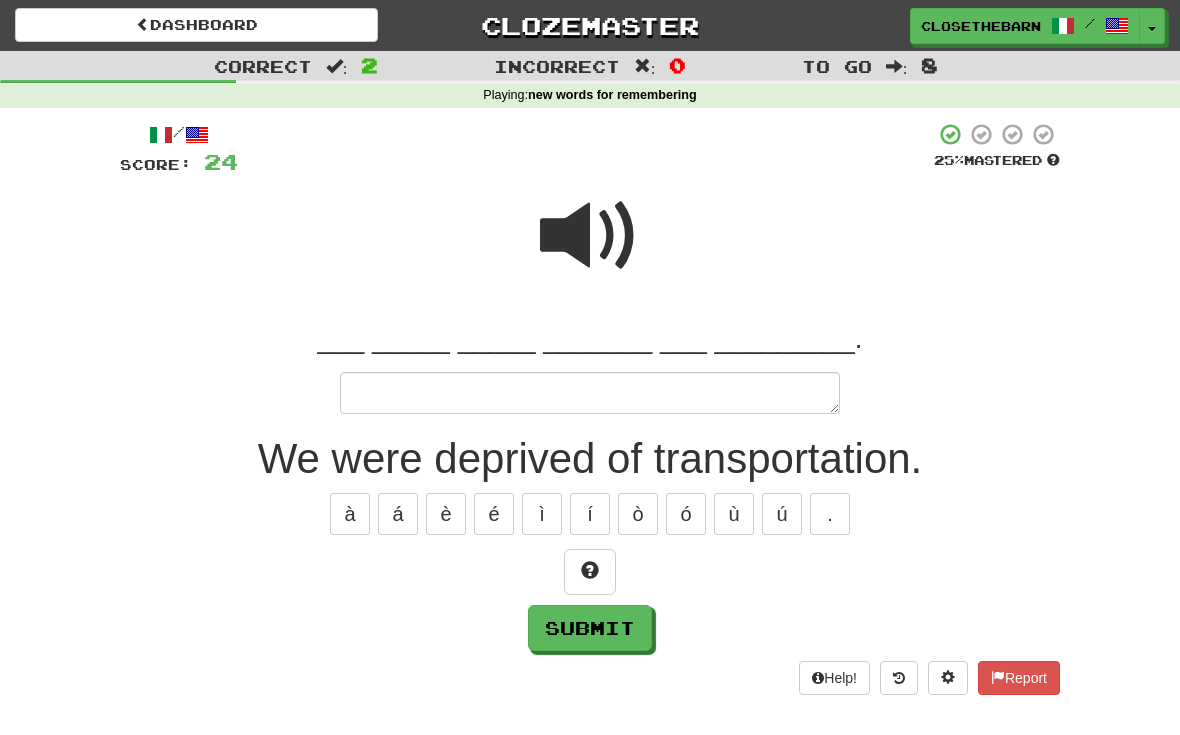 type on "*" 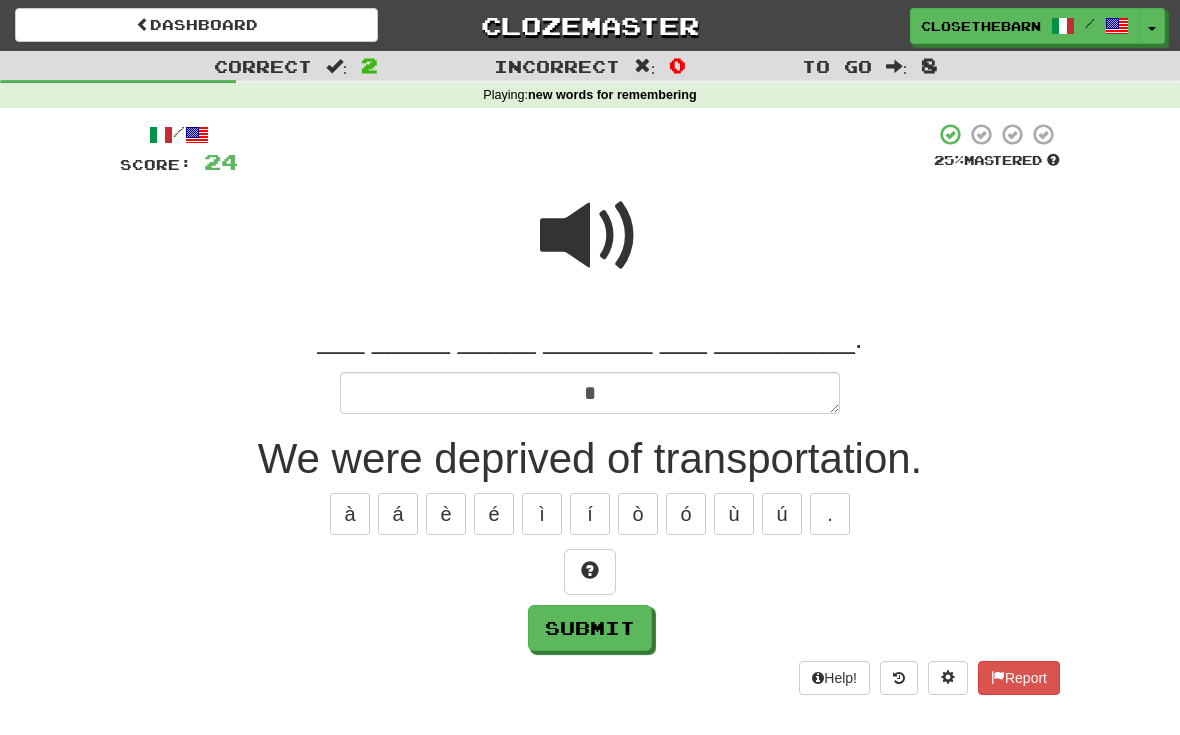 type on "*" 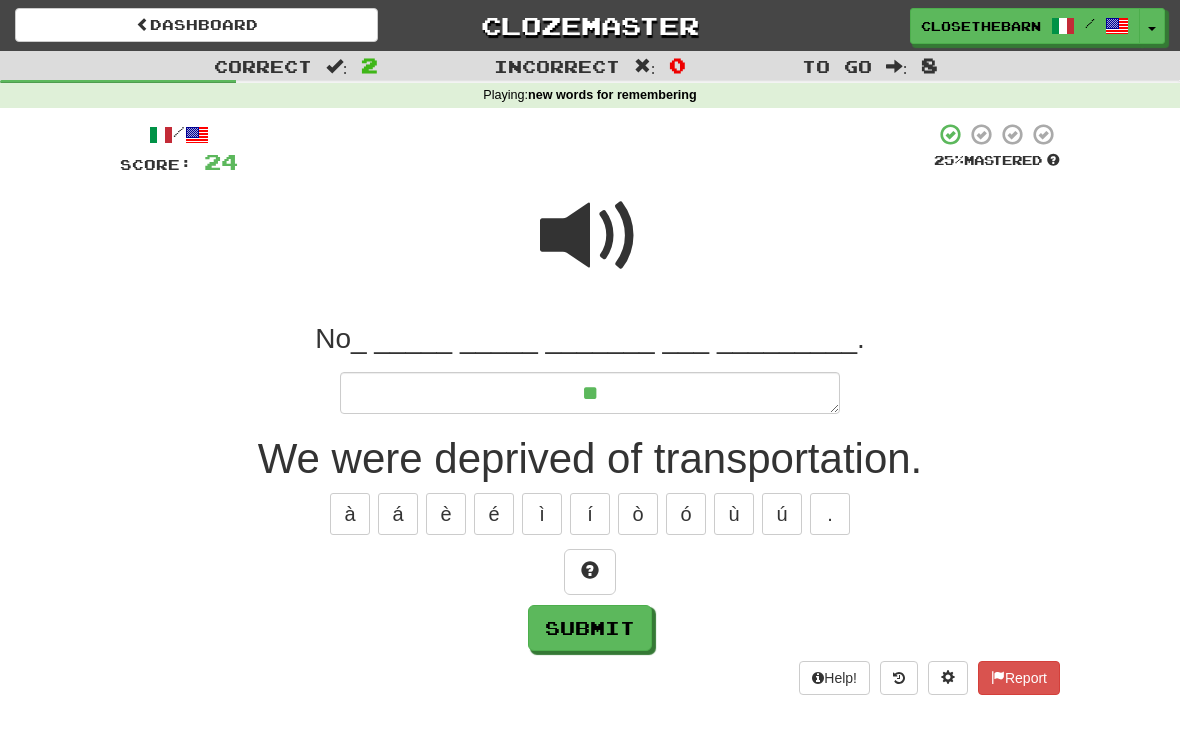 type on "*" 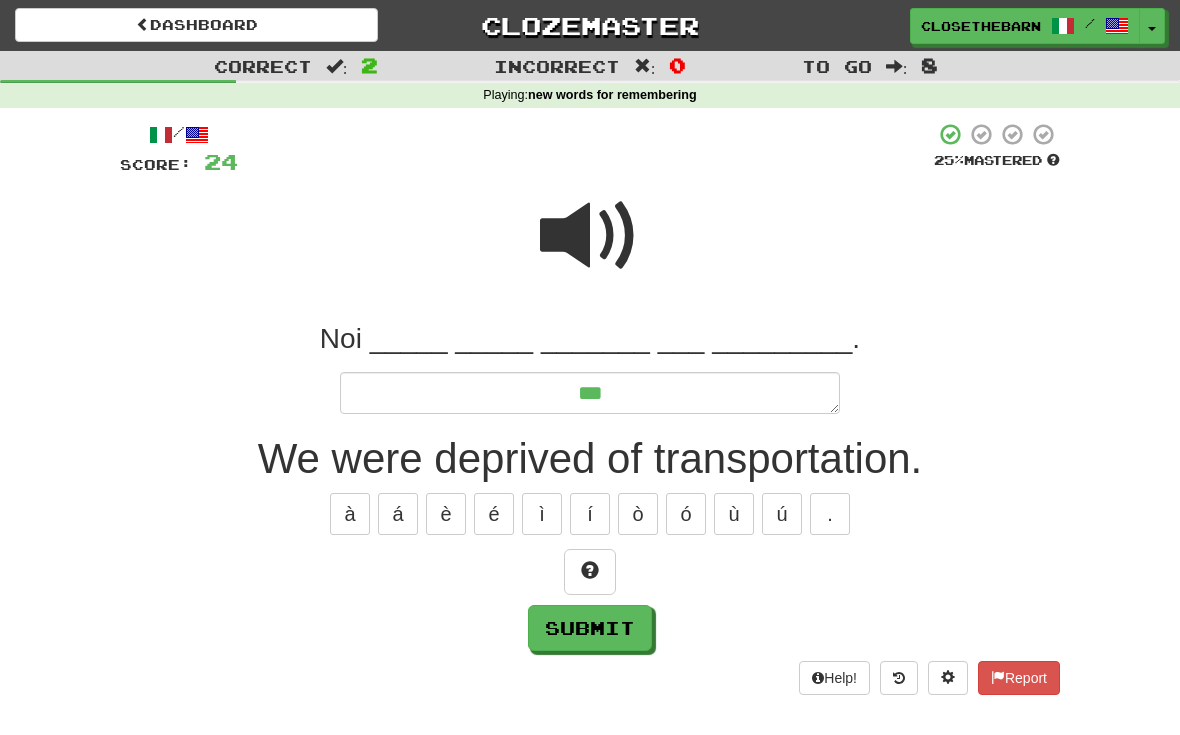 type on "*" 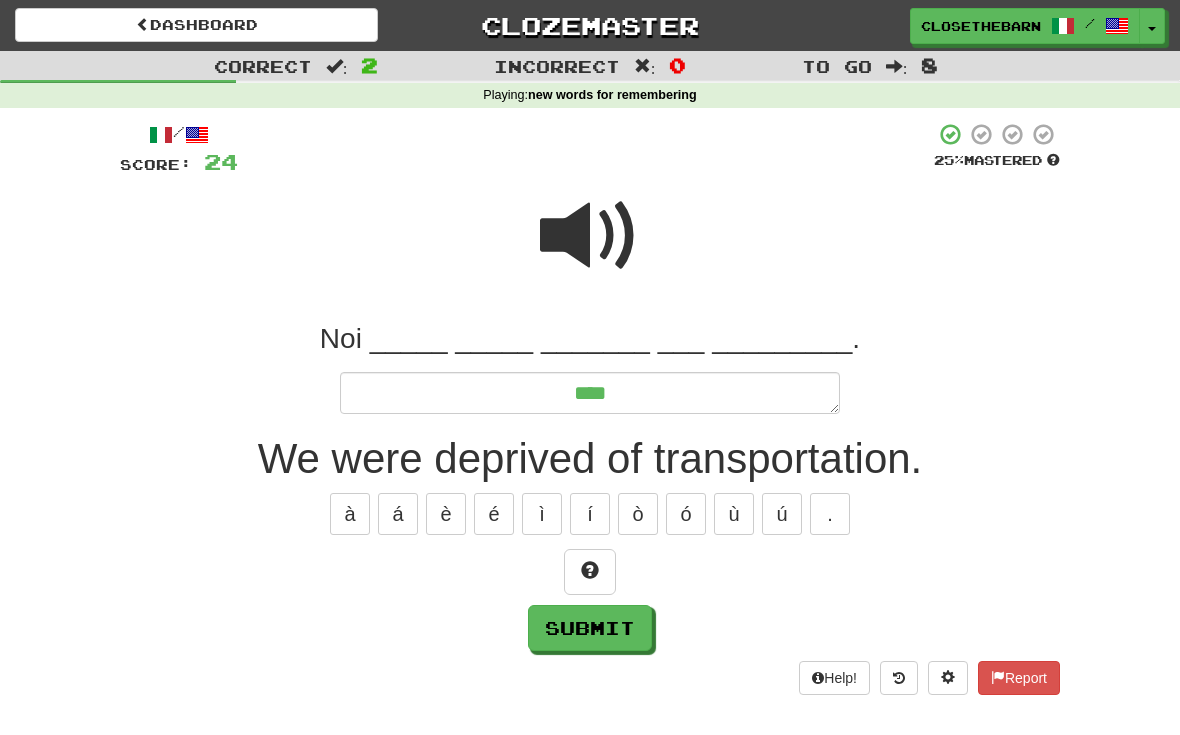 type on "*" 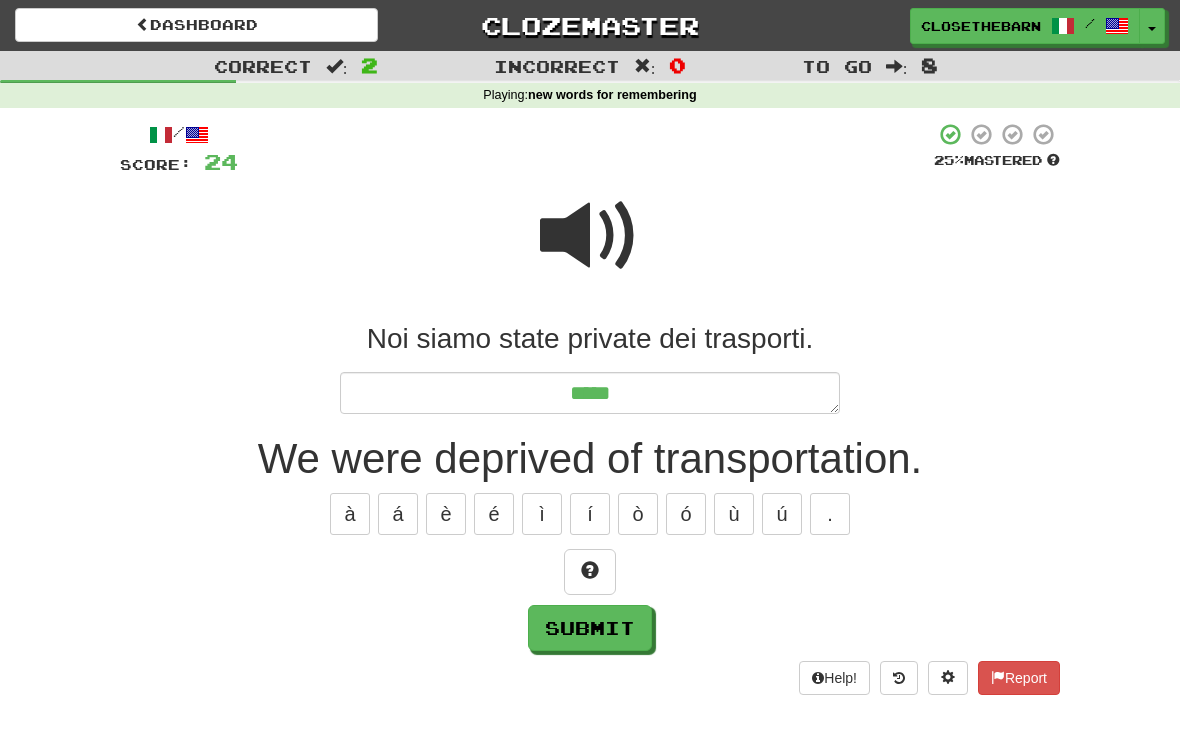 type on "*" 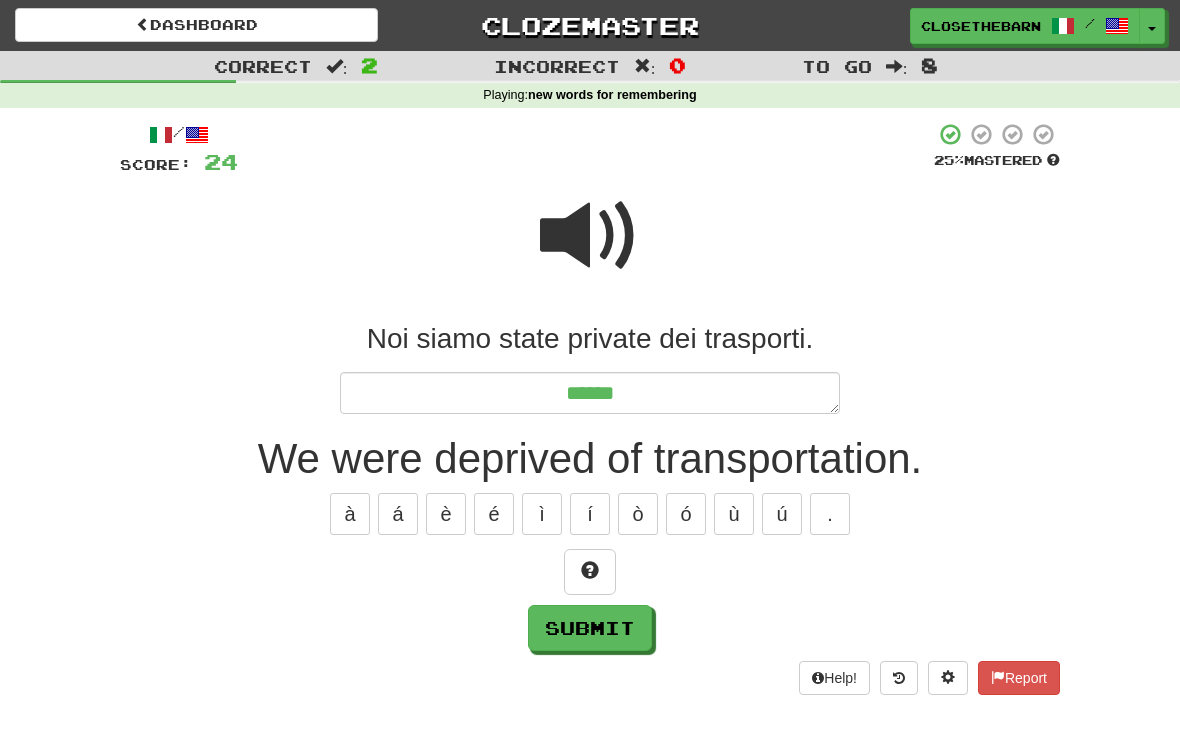 type on "*" 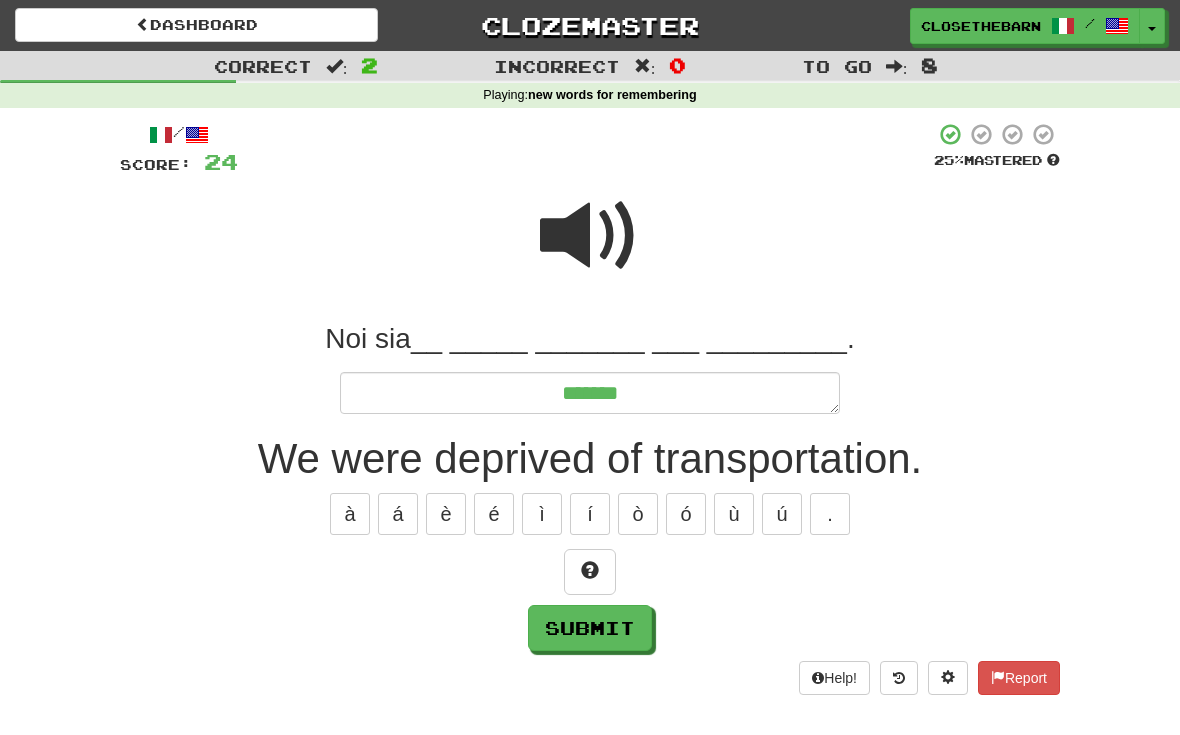 type on "*" 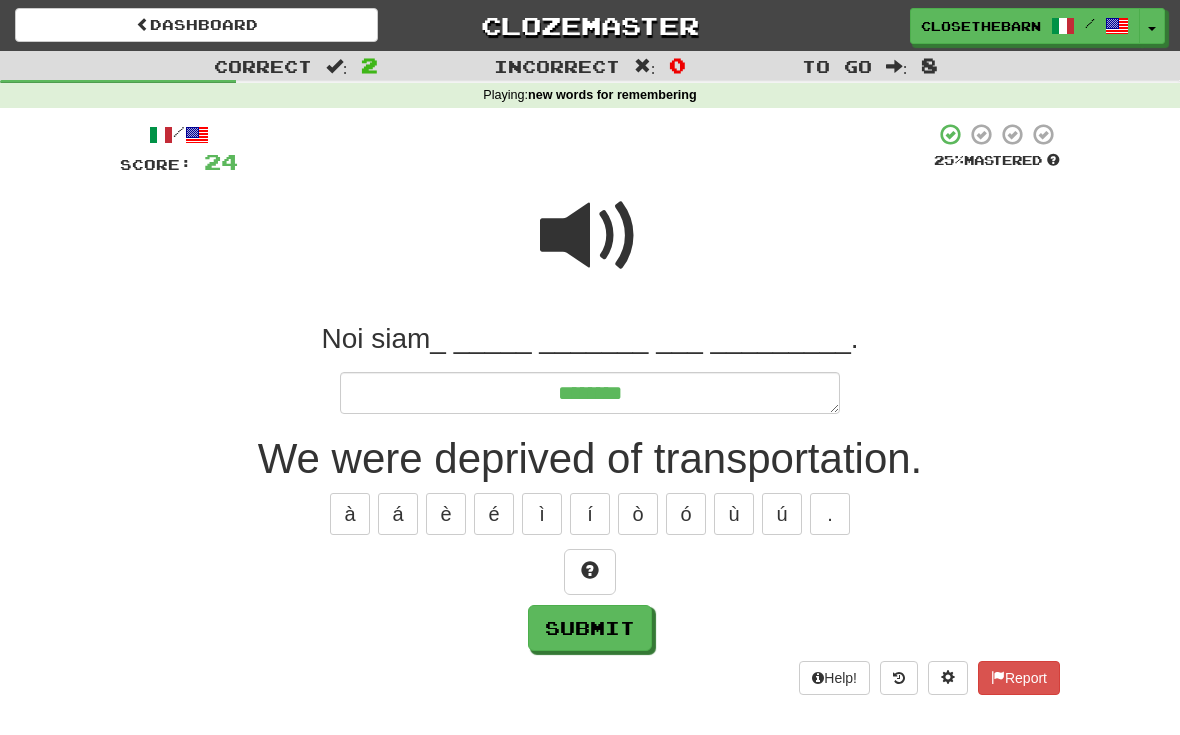 type 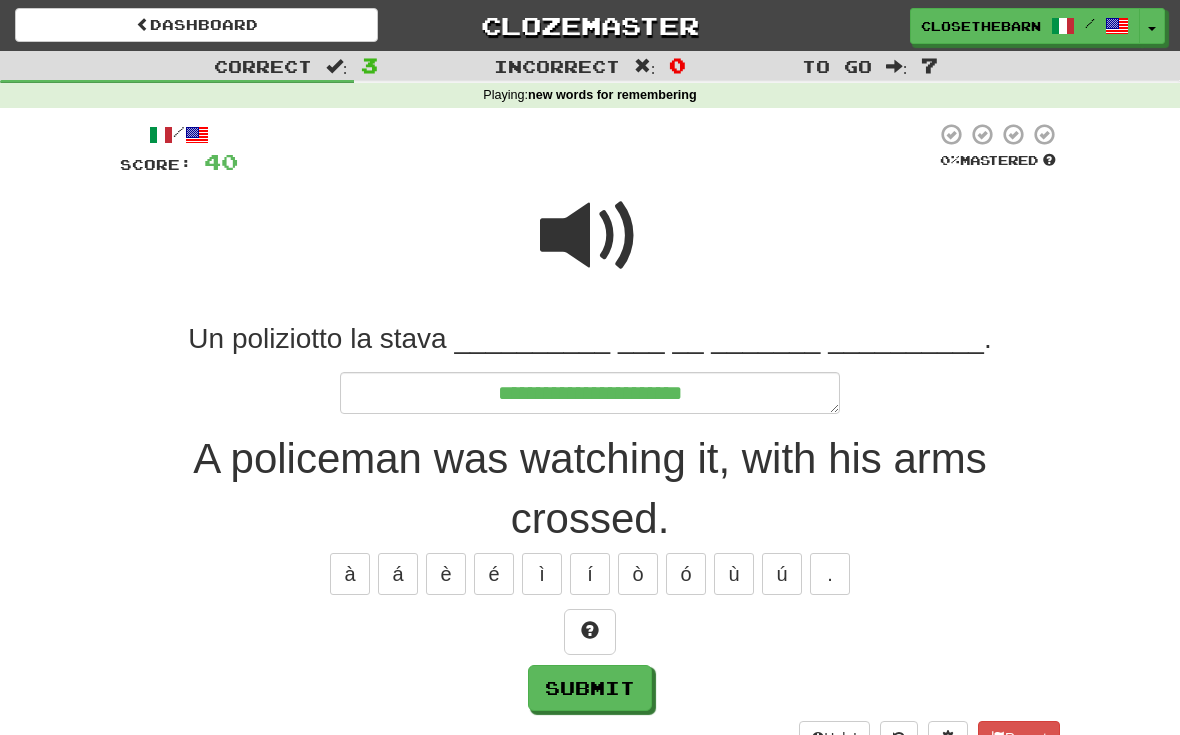 click at bounding box center [590, 630] 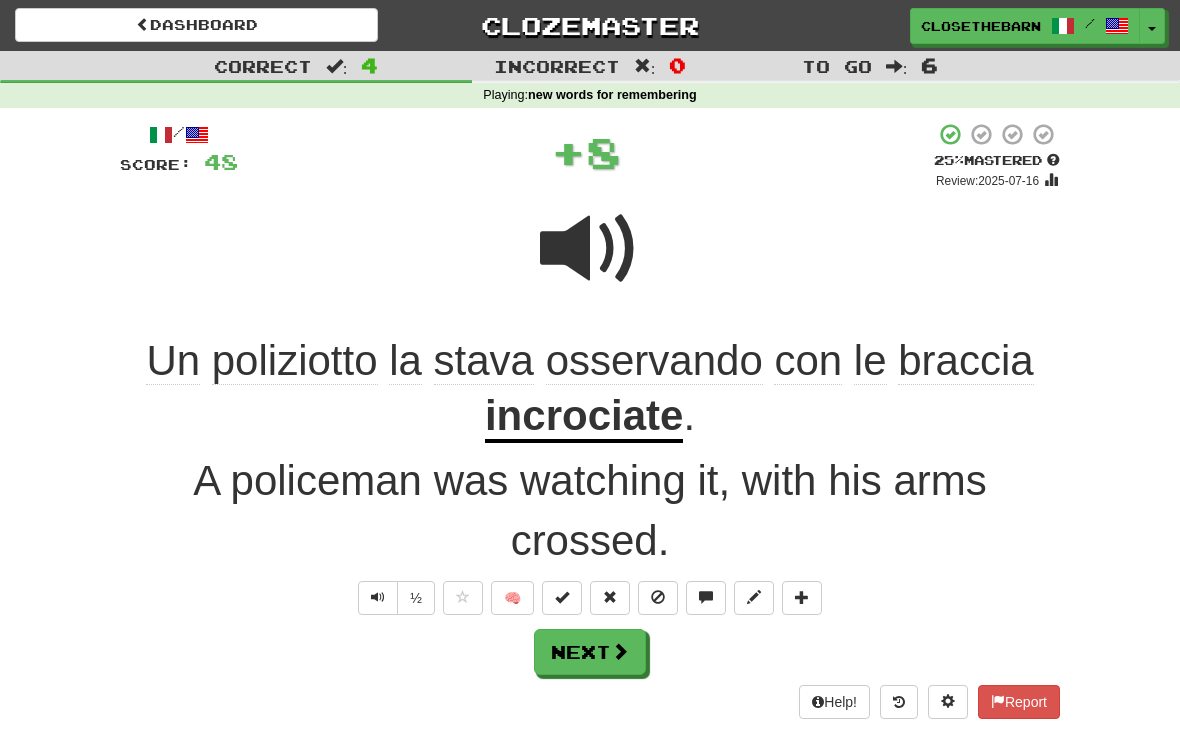 click at bounding box center [754, 597] 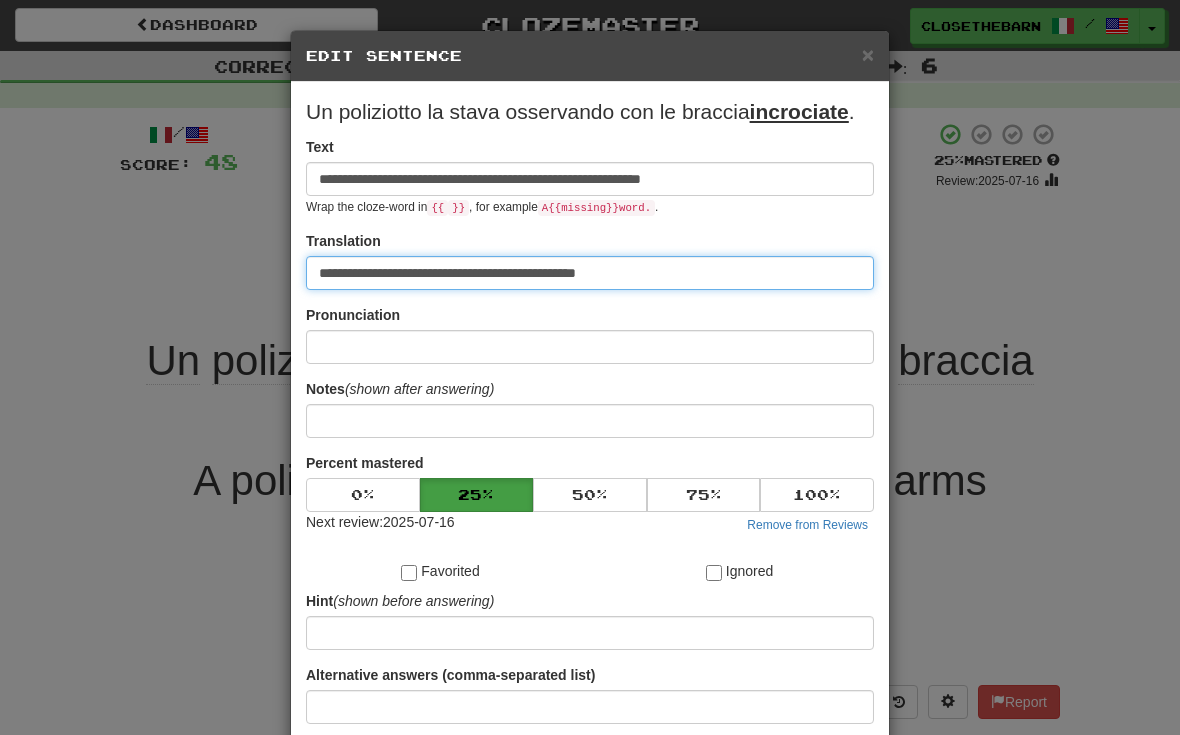 click on "**********" at bounding box center [590, 273] 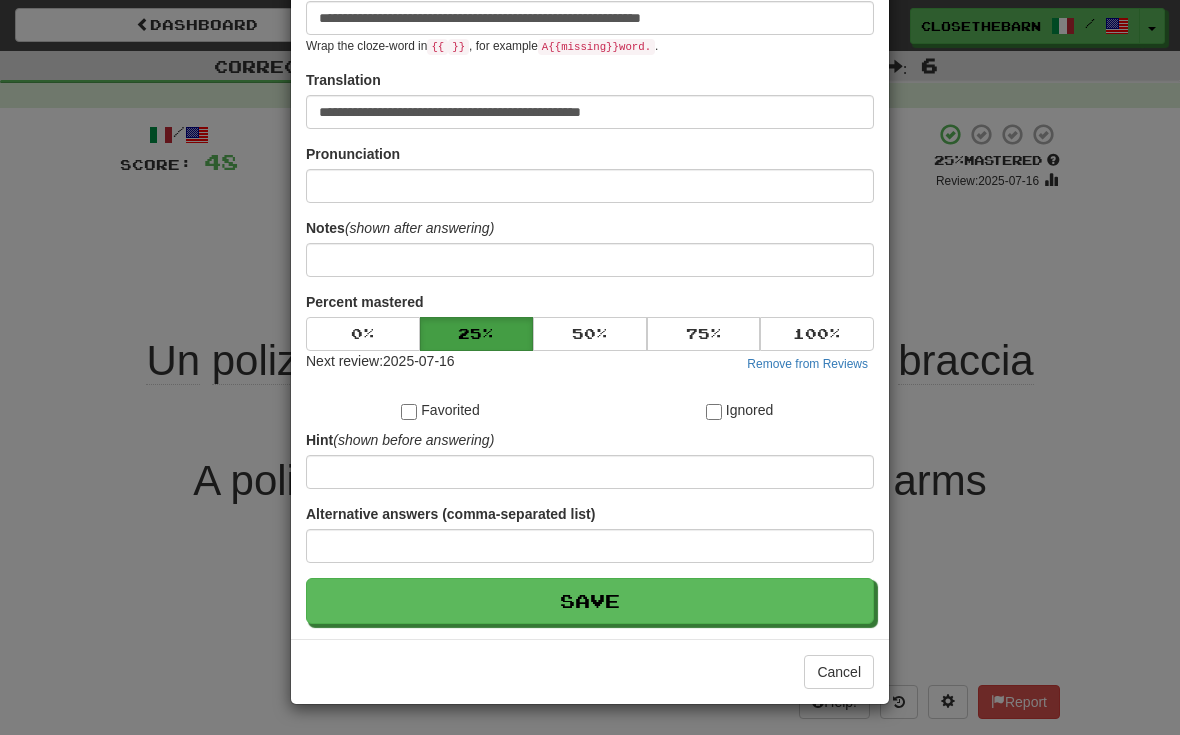 click on "Save" at bounding box center [590, 601] 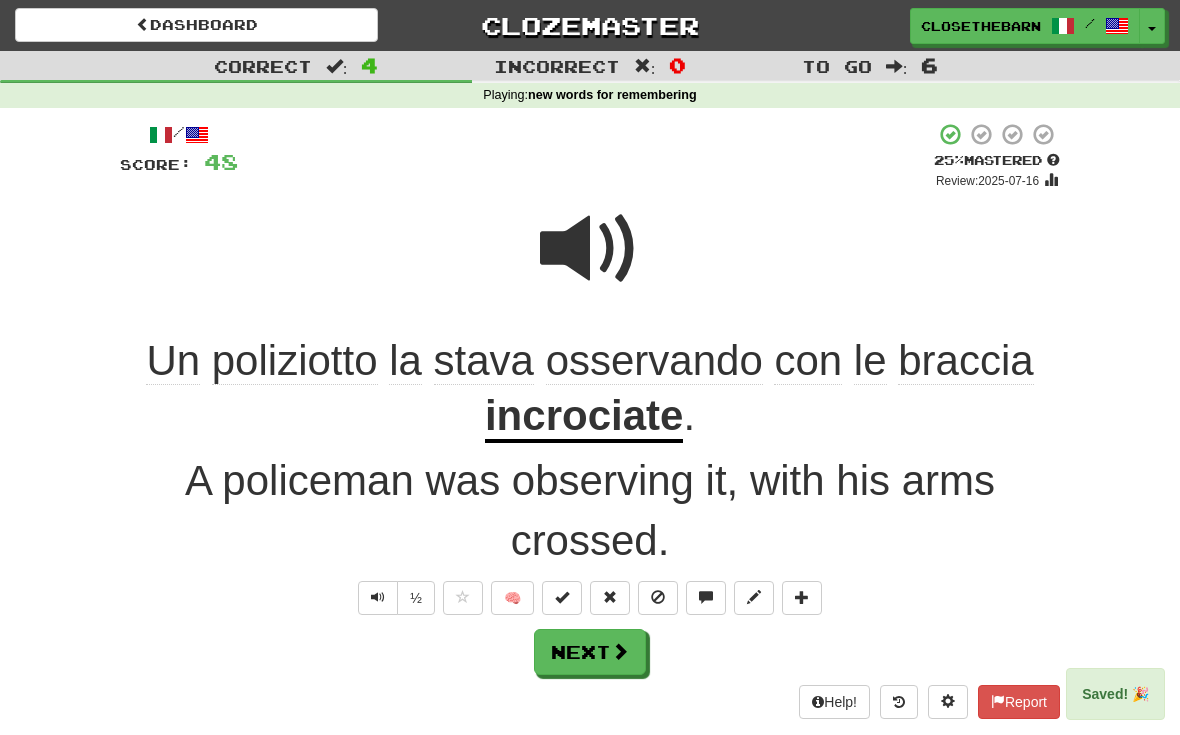 click on "Next" at bounding box center [590, 652] 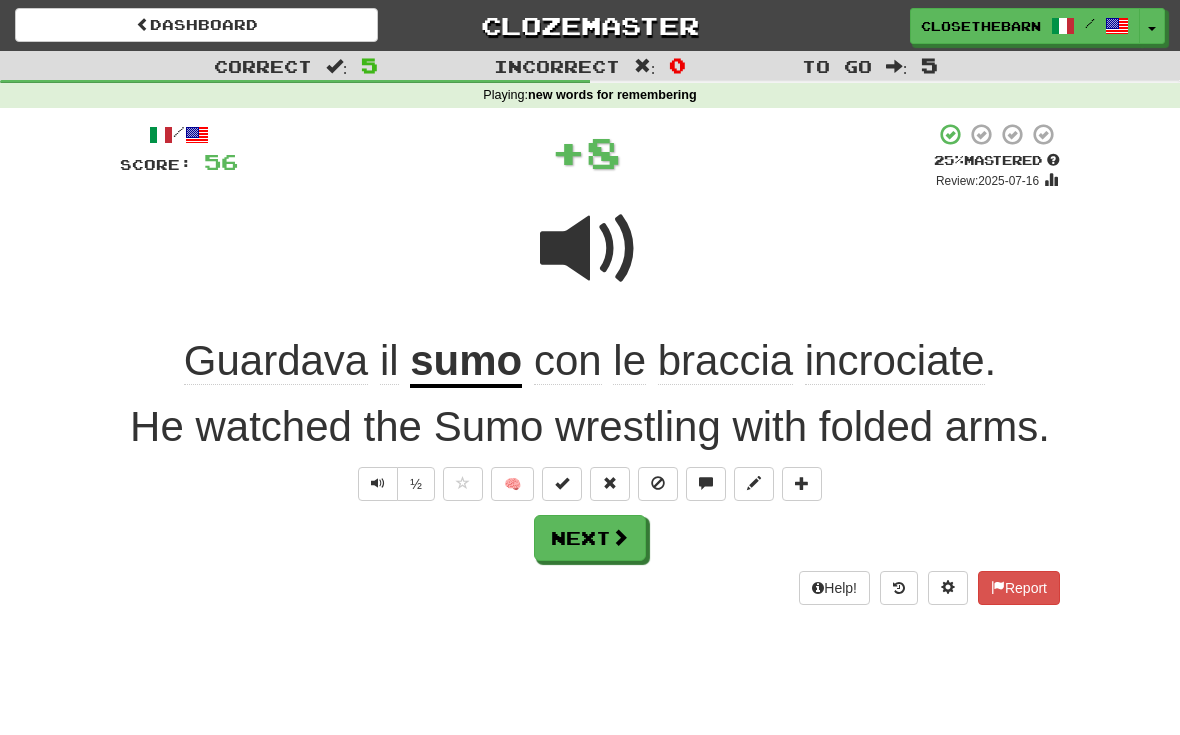 click at bounding box center (802, 484) 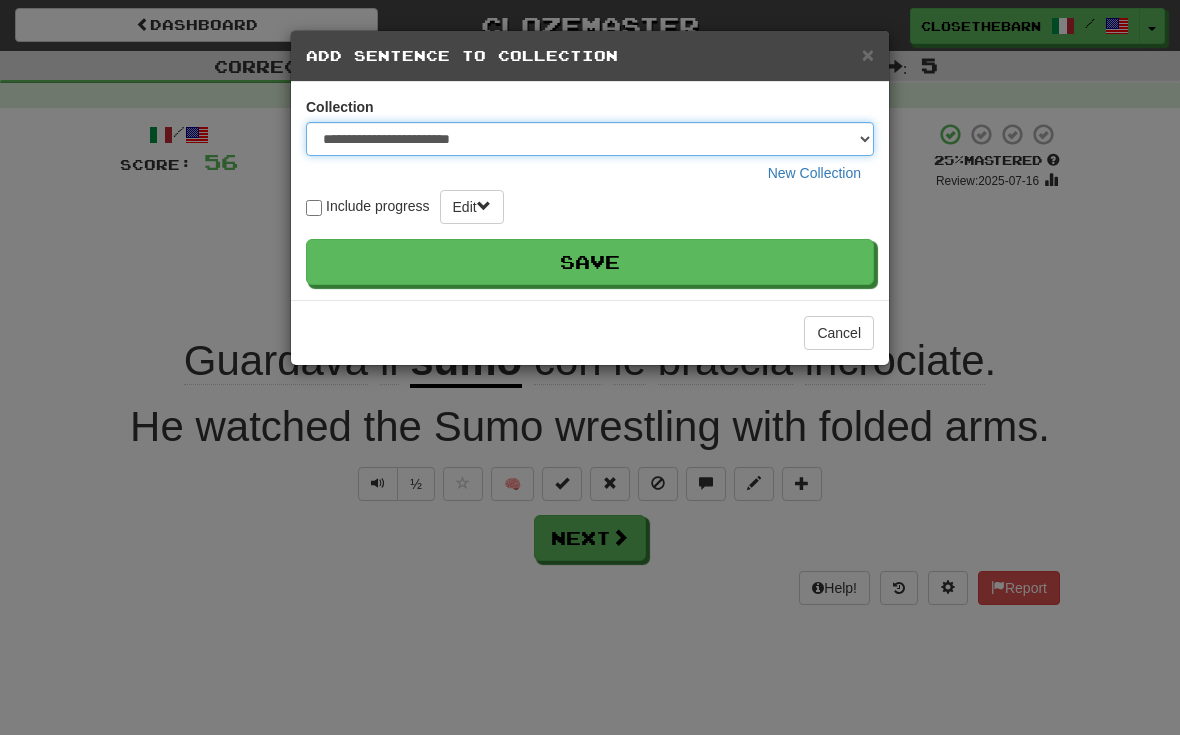click on "**********" at bounding box center (590, 139) 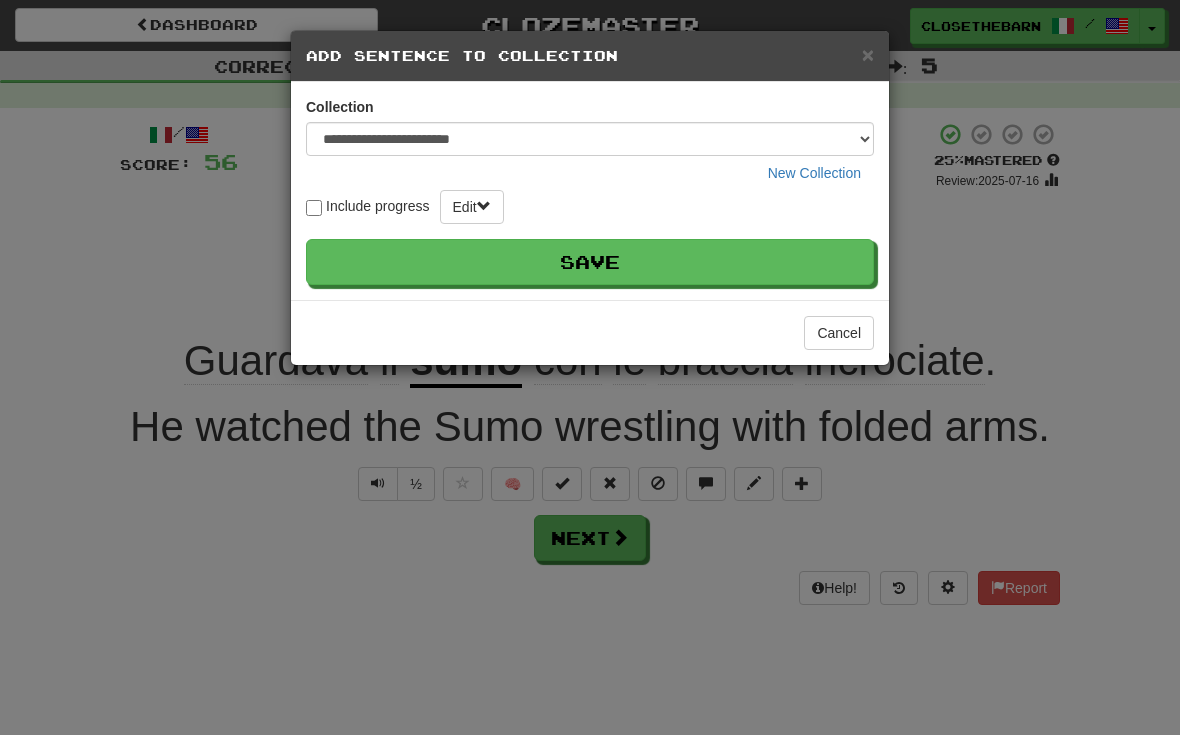 click on "Save" at bounding box center (590, 262) 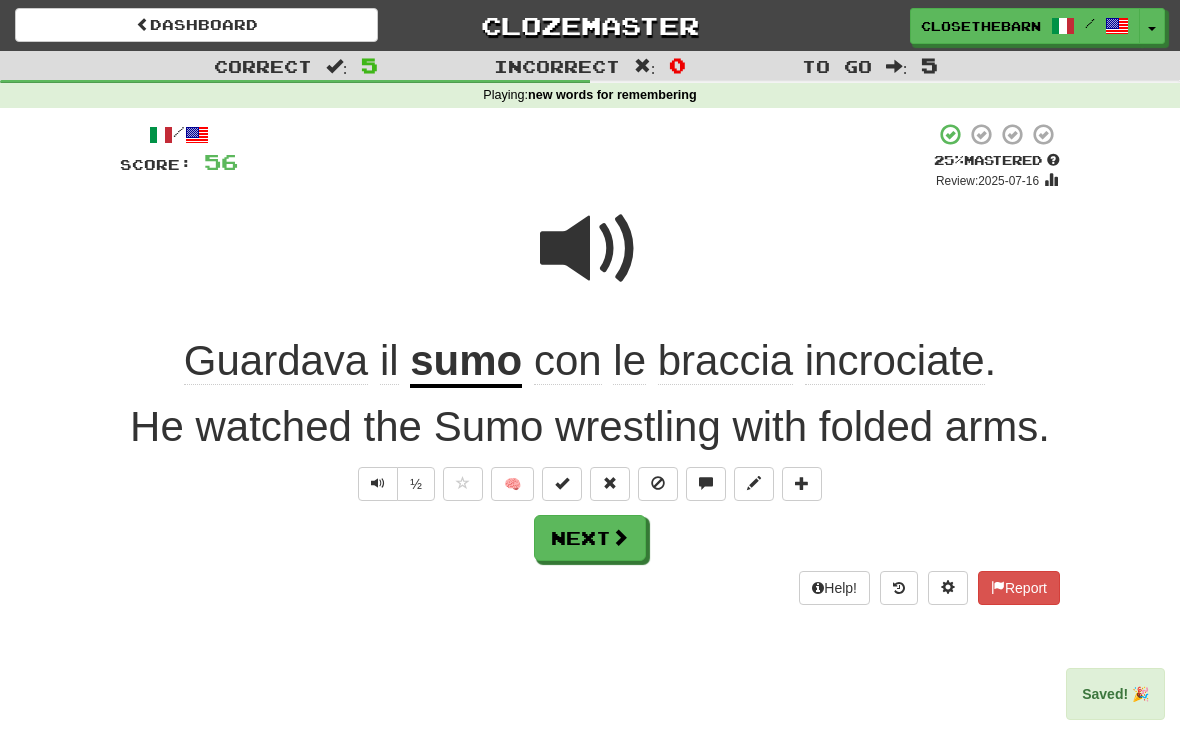 click at bounding box center (620, 537) 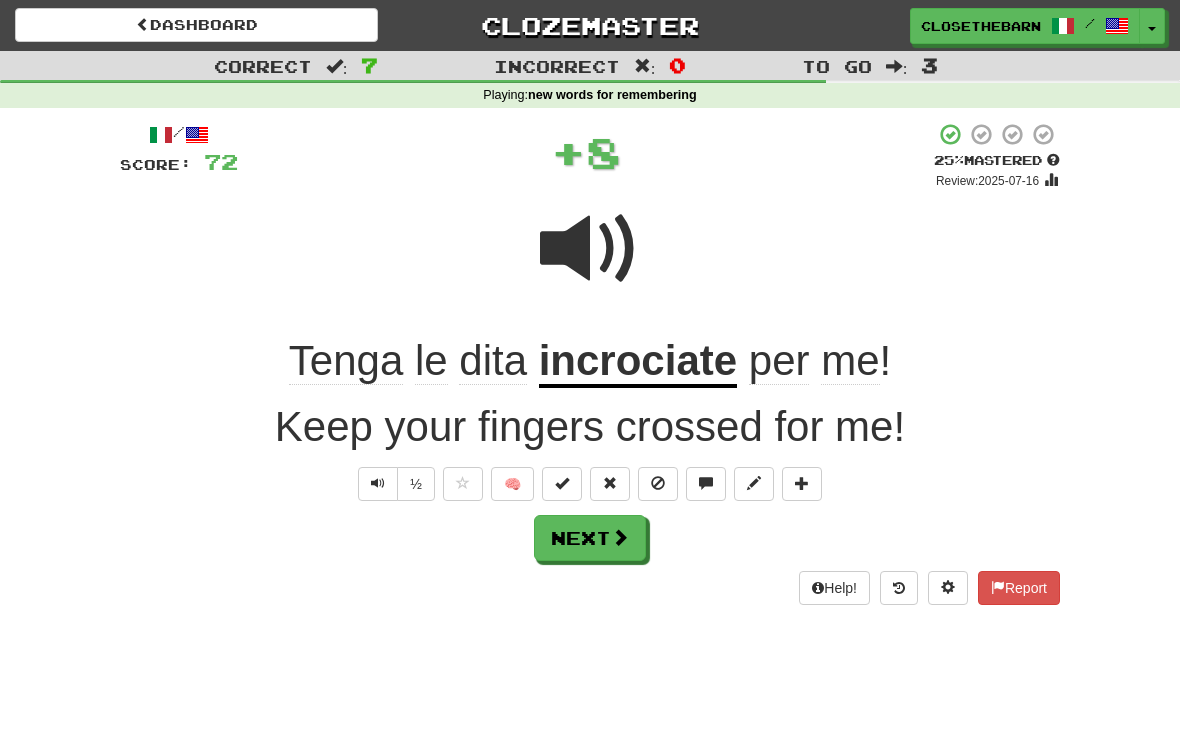 click at bounding box center (802, 484) 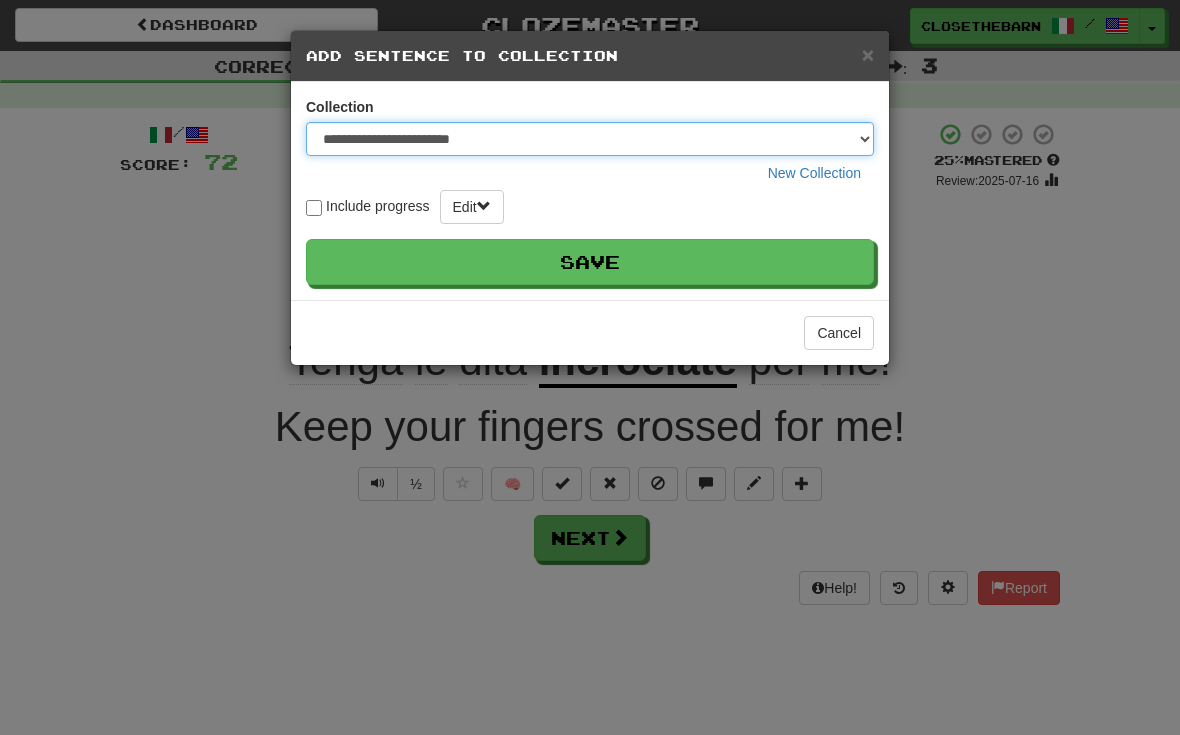 click on "**********" at bounding box center (590, 139) 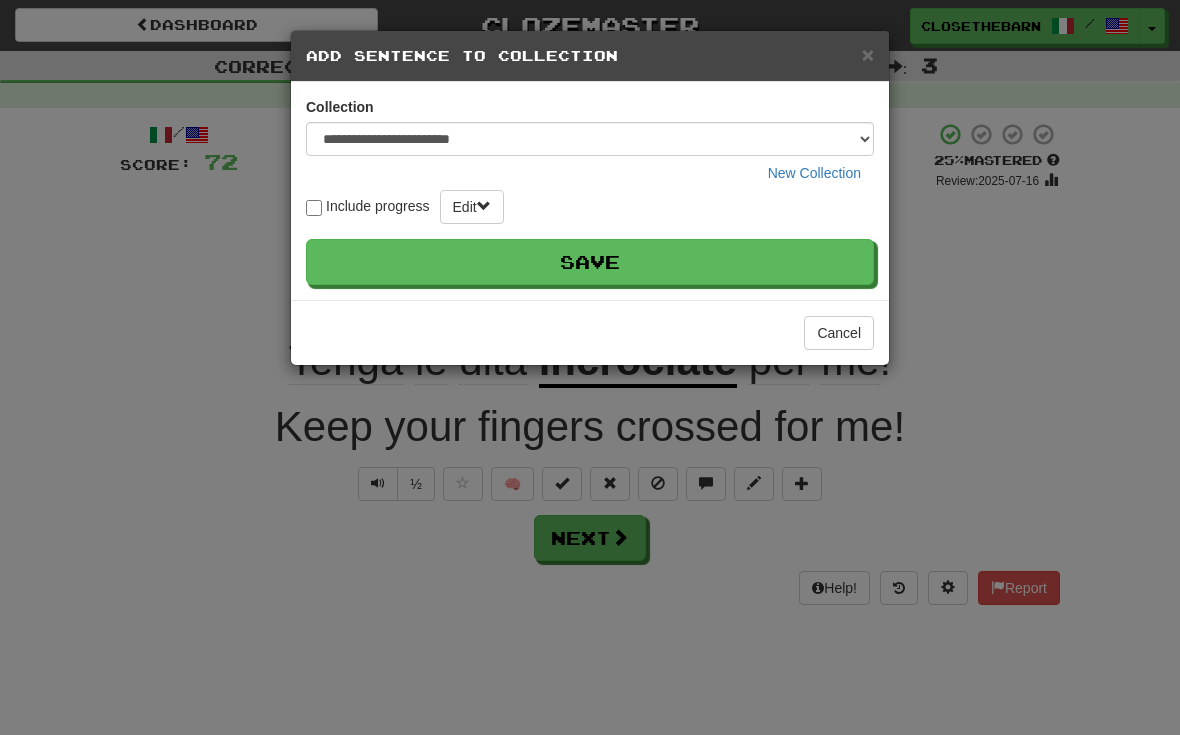 click on "Save" at bounding box center (590, 262) 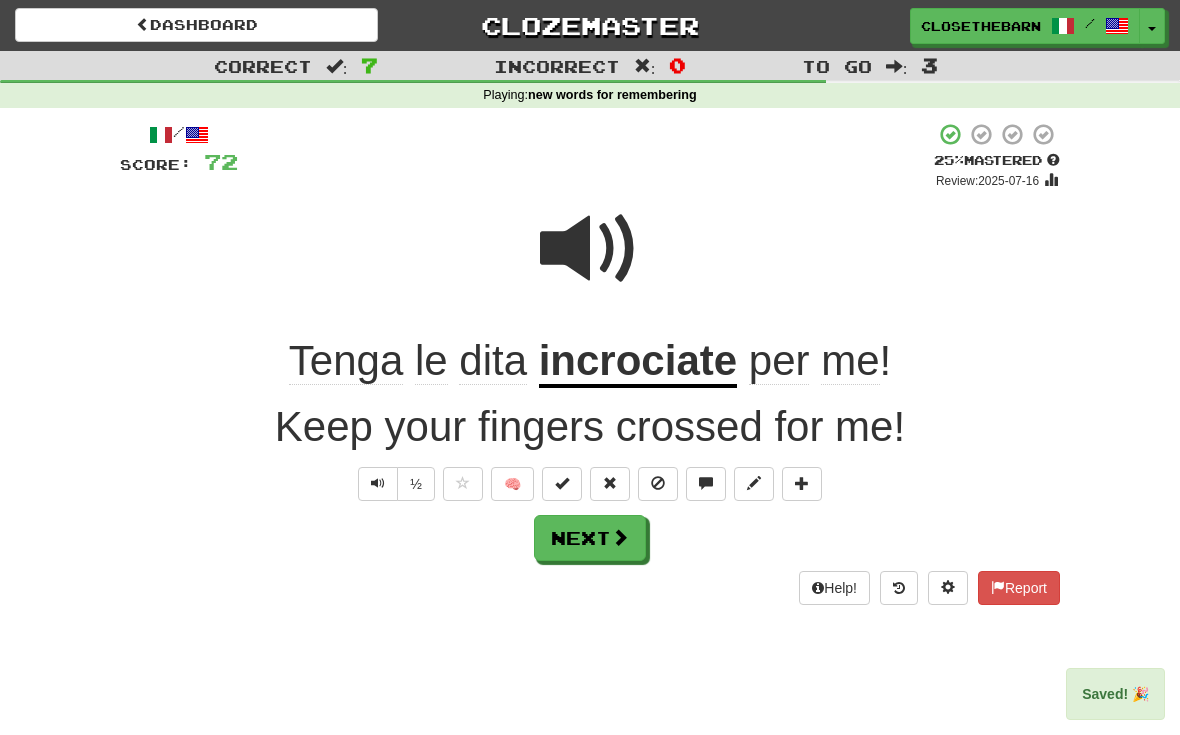 click on "Next" at bounding box center (590, 538) 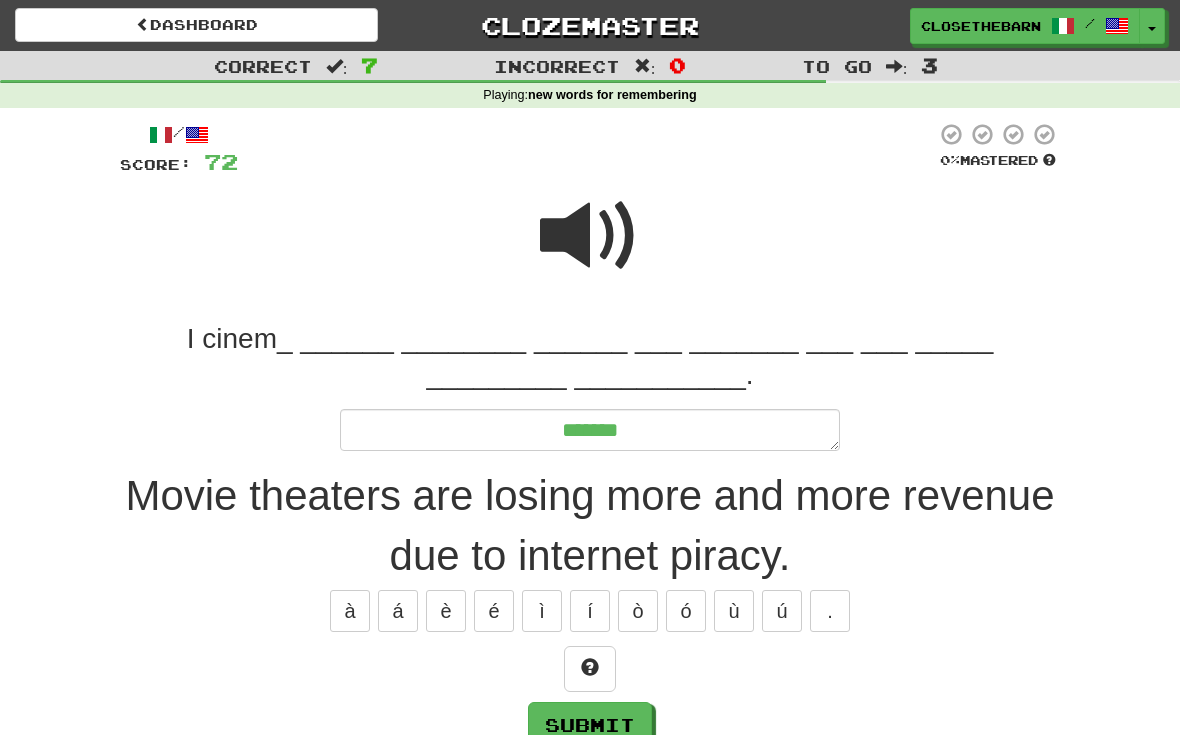 click at bounding box center (590, 669) 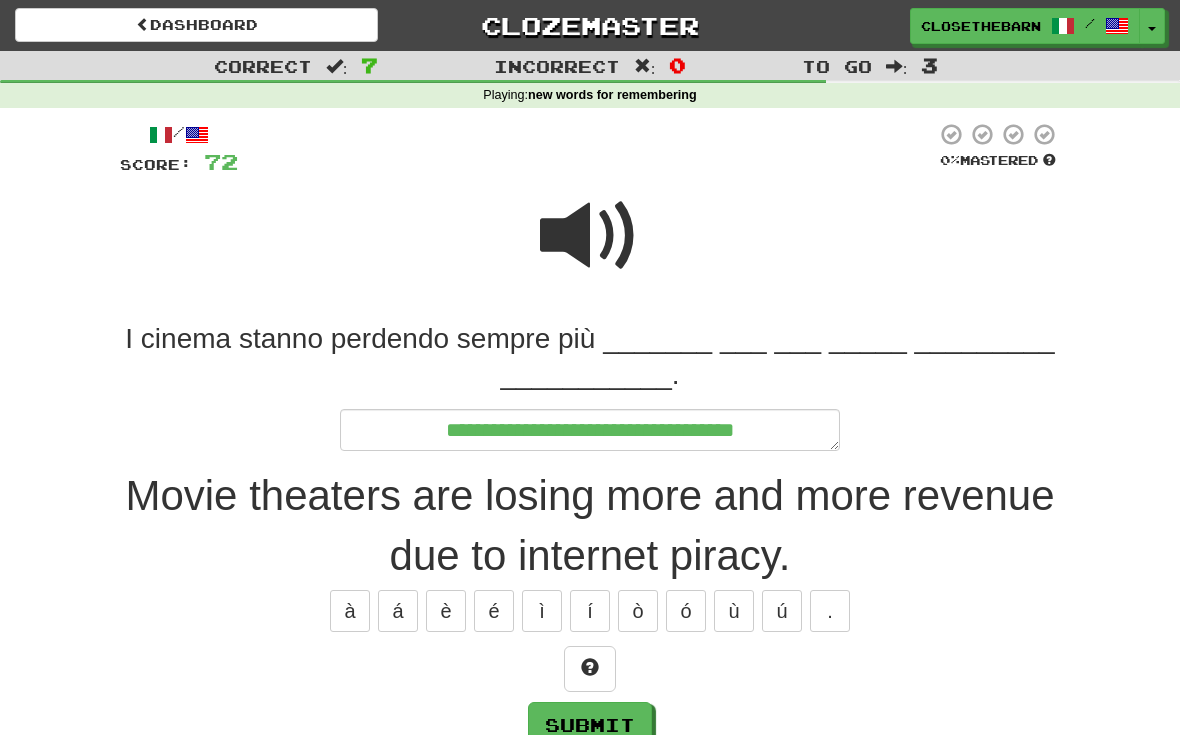 click at bounding box center [590, 669] 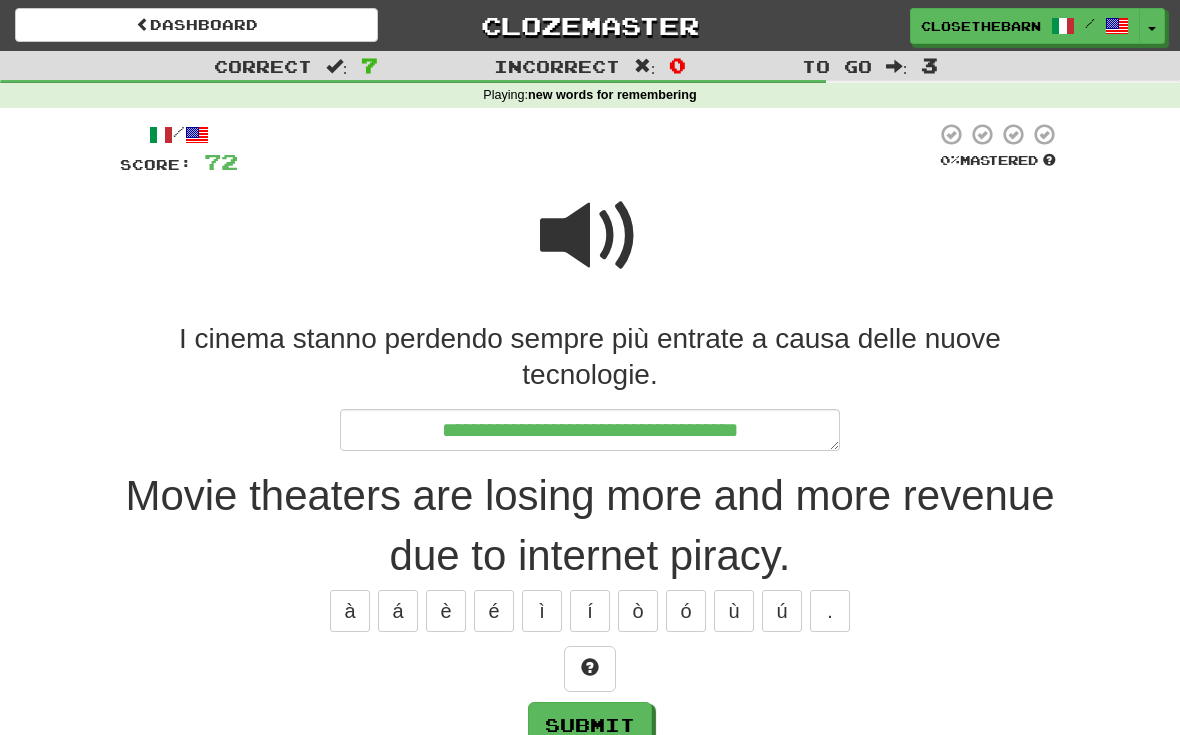click at bounding box center [590, 667] 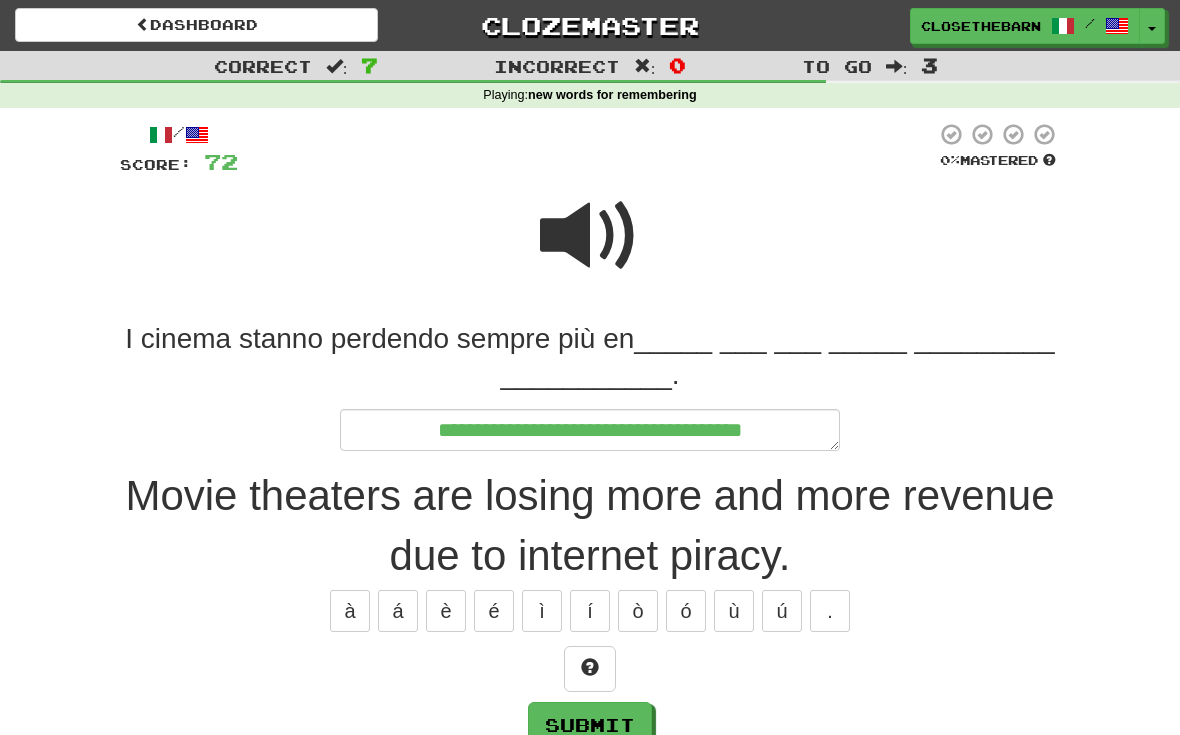 click at bounding box center (590, 669) 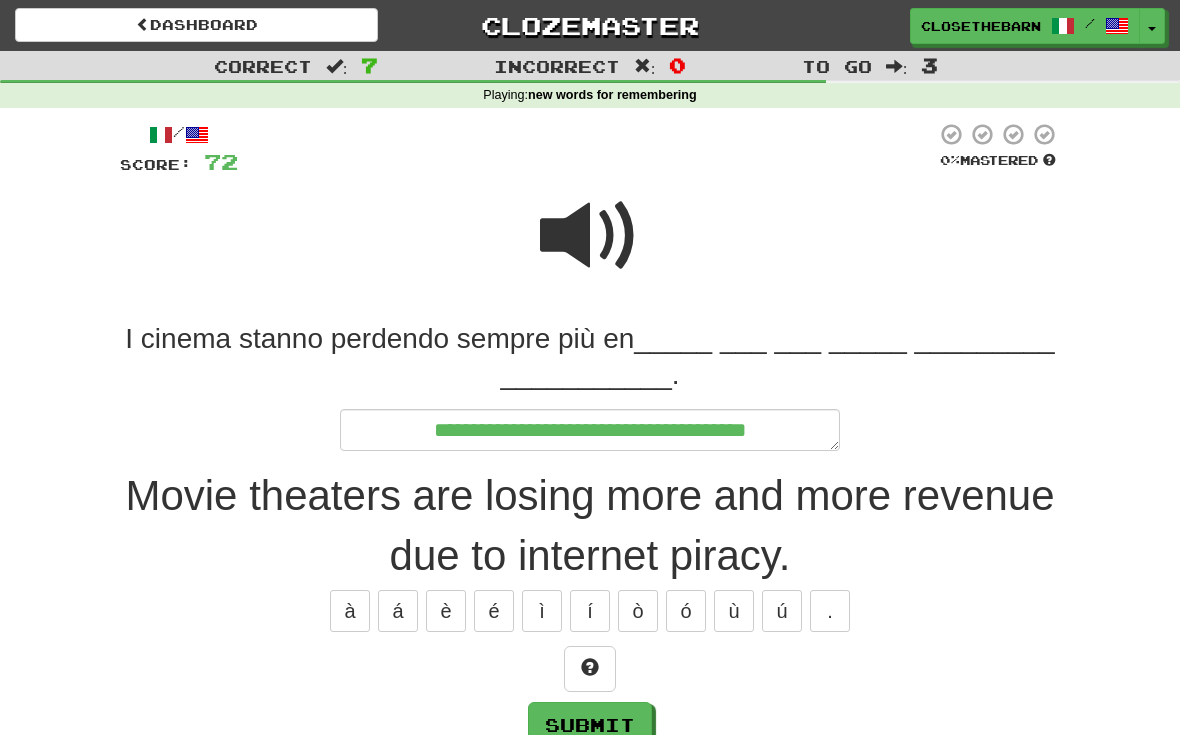 click at bounding box center [590, 669] 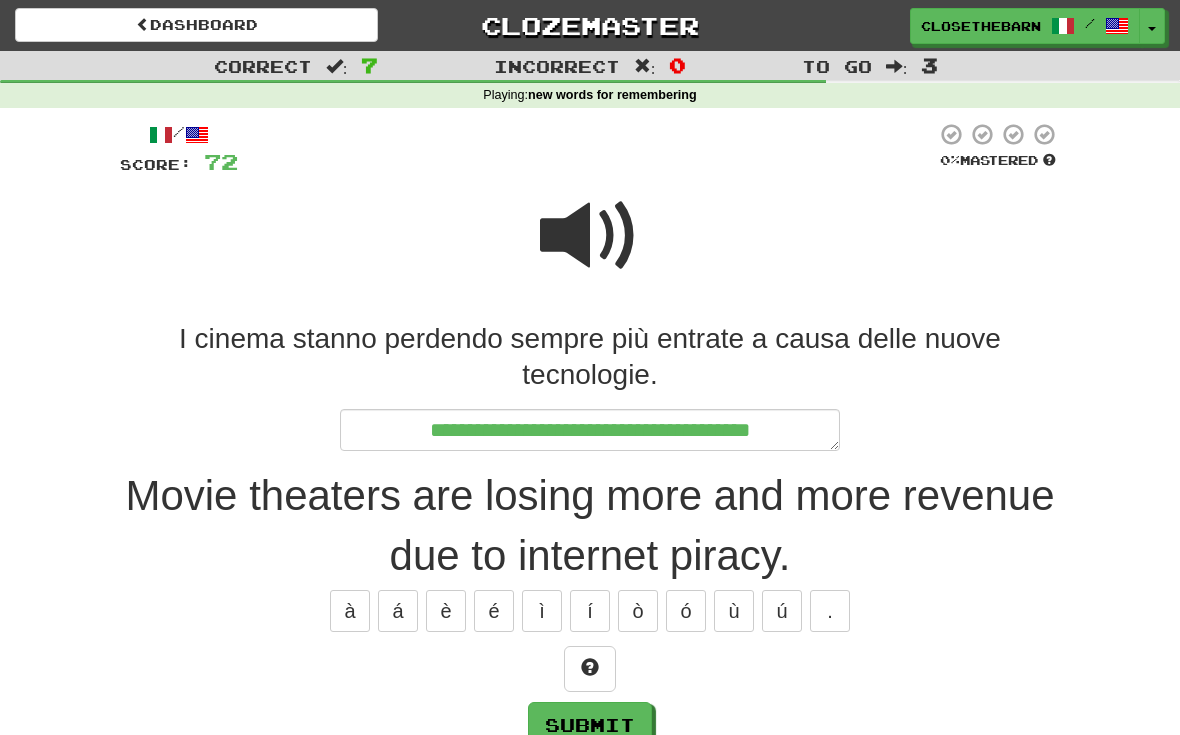 click on "**********" at bounding box center (590, 534) 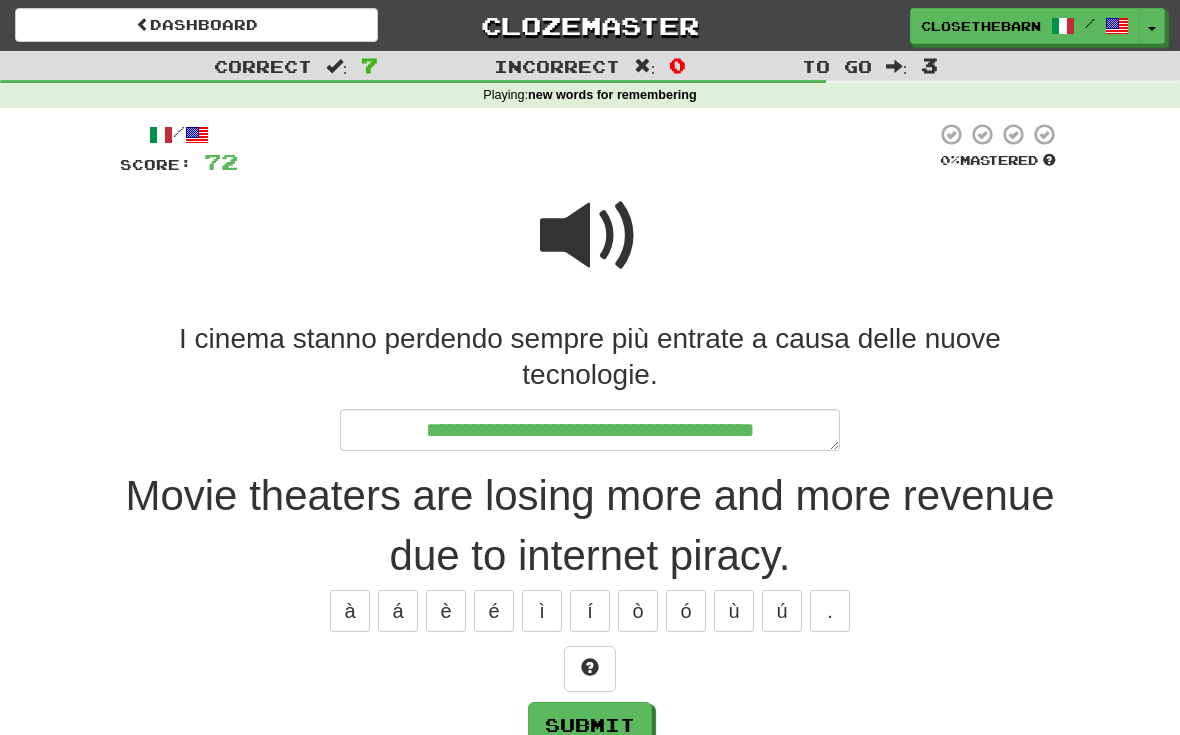 click on "**********" at bounding box center [590, 534] 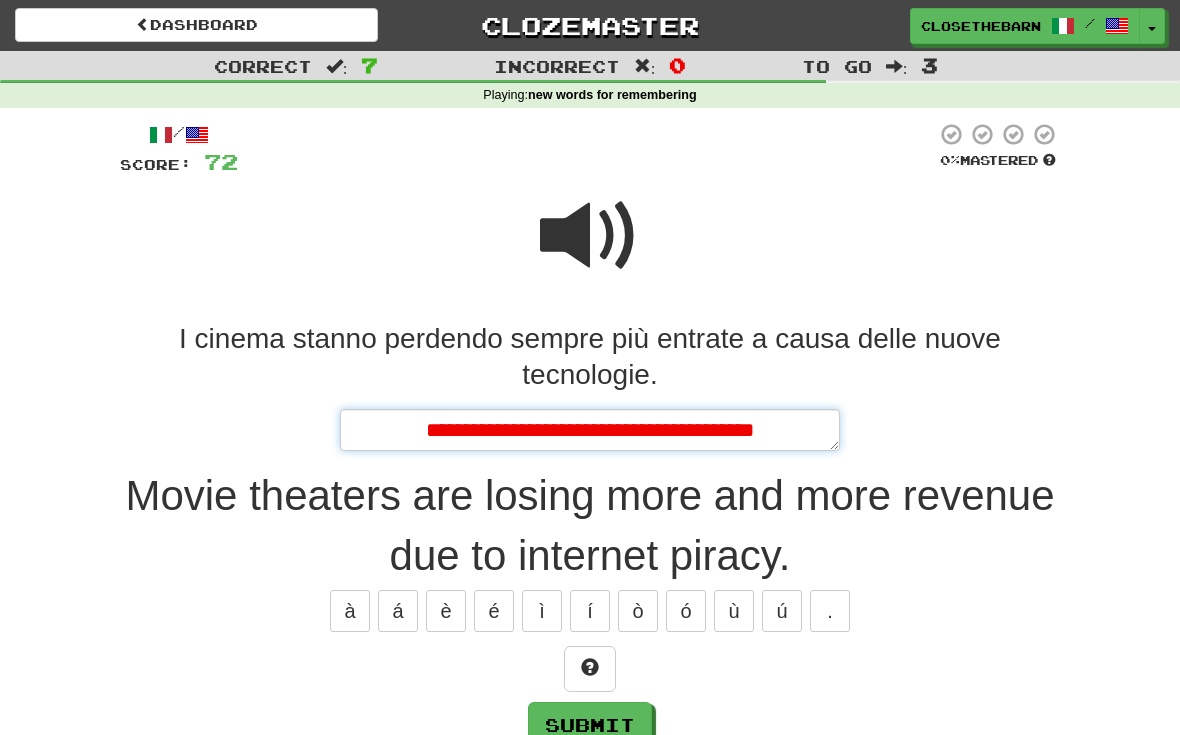 click on "**********" at bounding box center (590, 430) 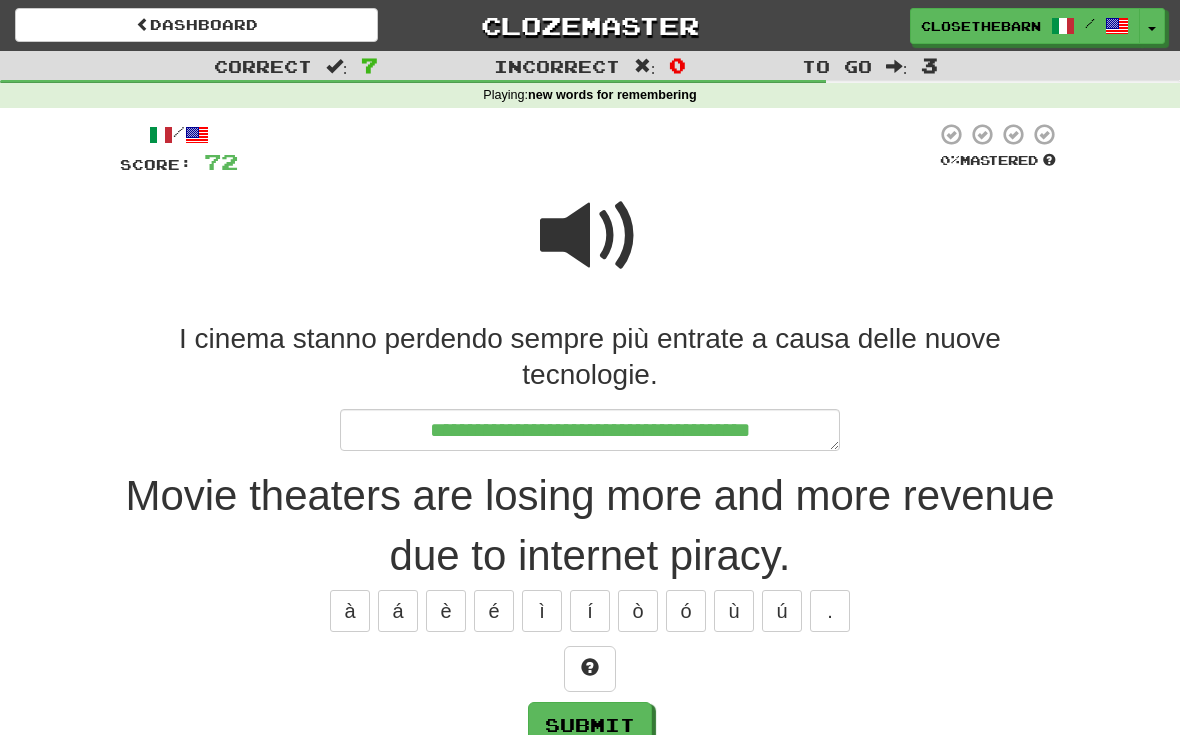 click on "í" at bounding box center (590, 611) 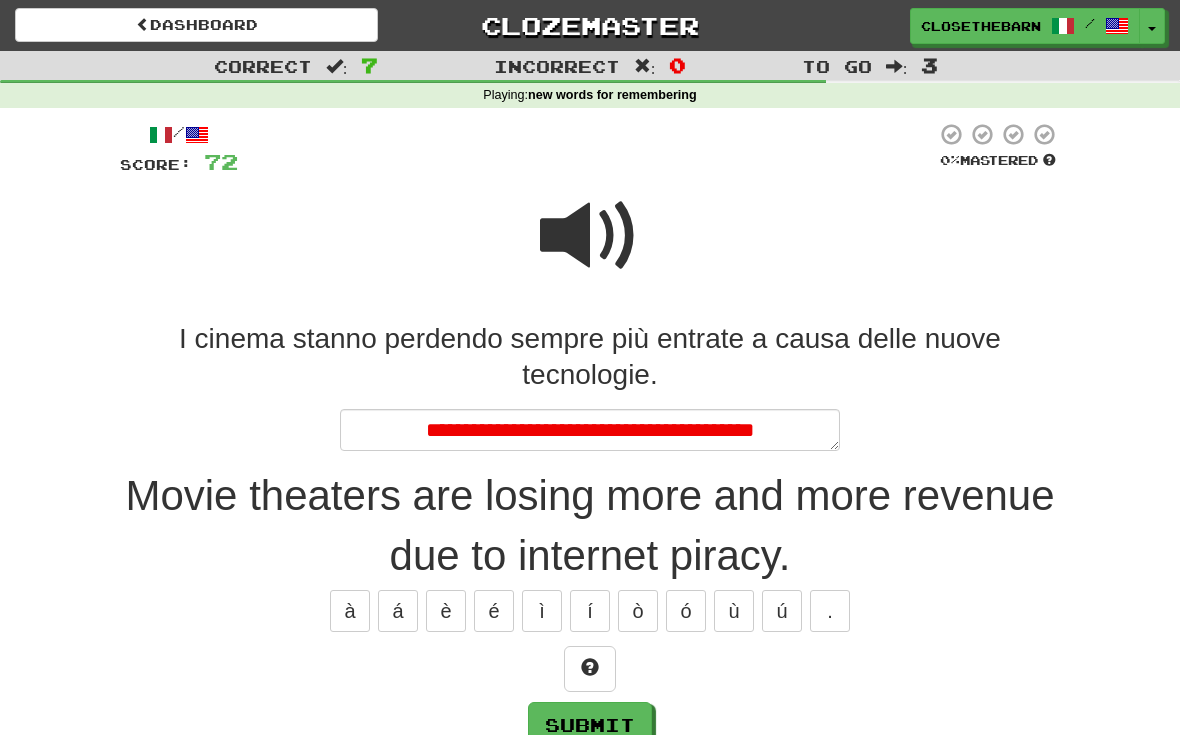 click on "à á è é ì í ò ó ù ú ." at bounding box center [590, 611] 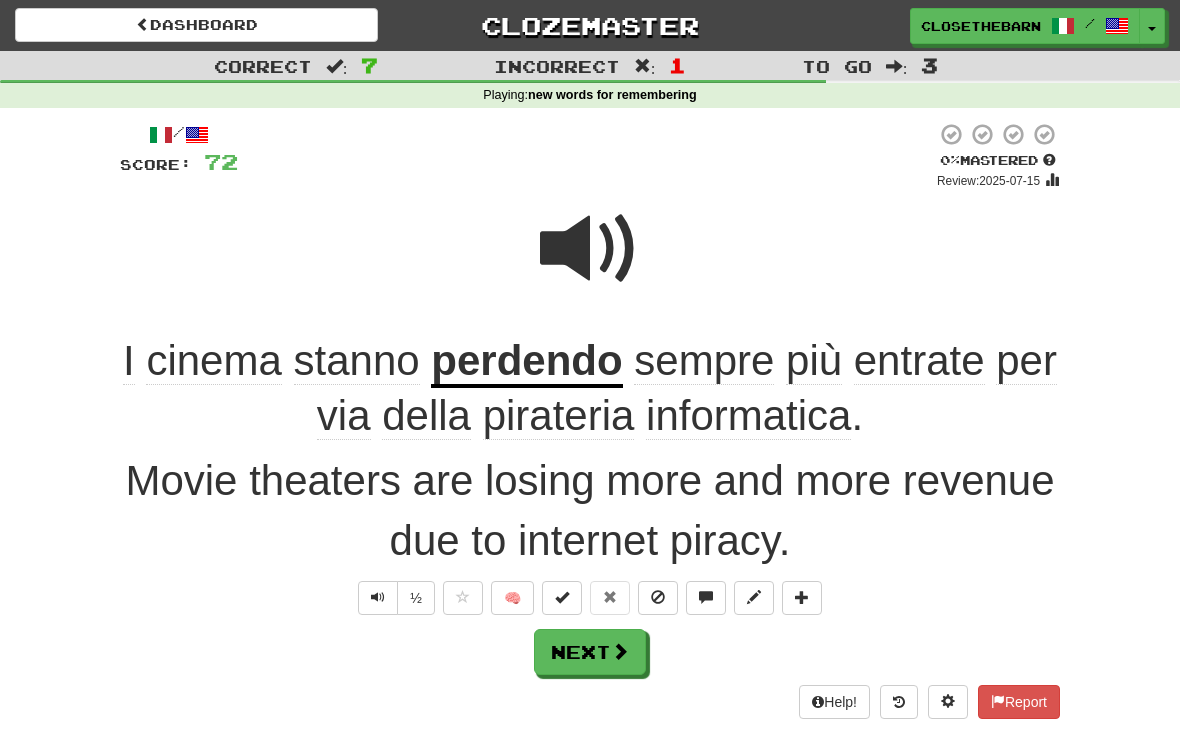 click at bounding box center (658, 598) 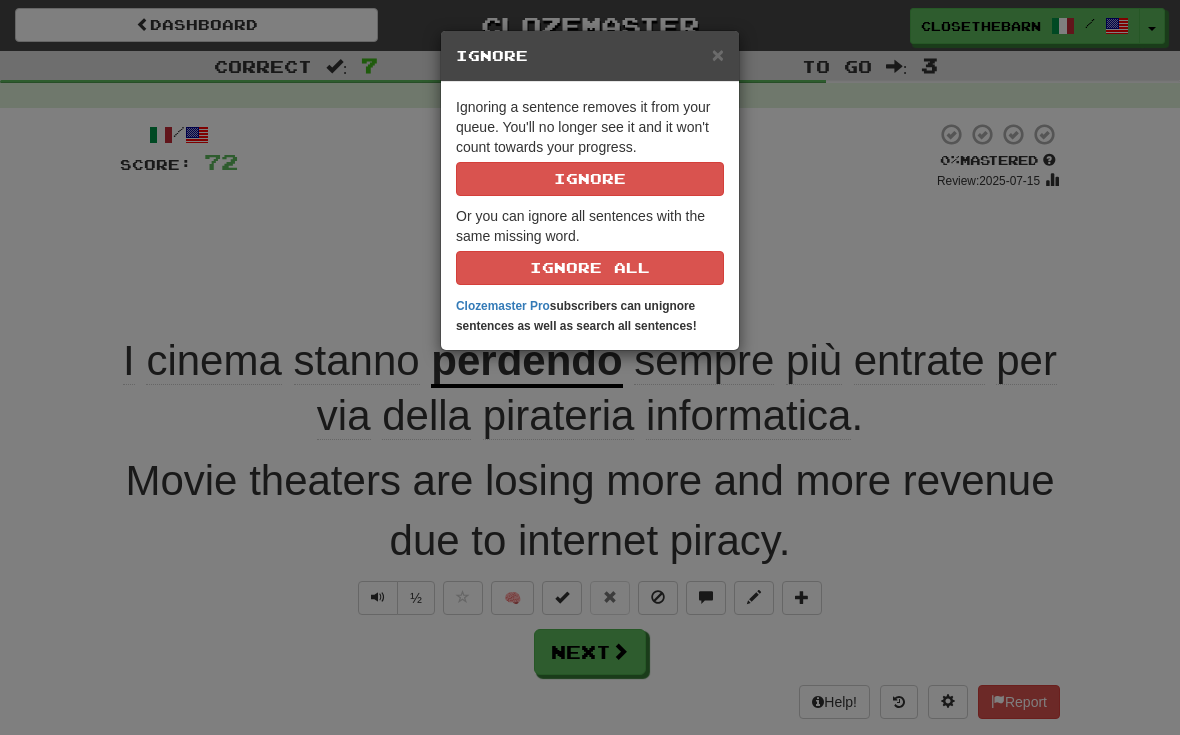 click on "Ignore" at bounding box center [590, 179] 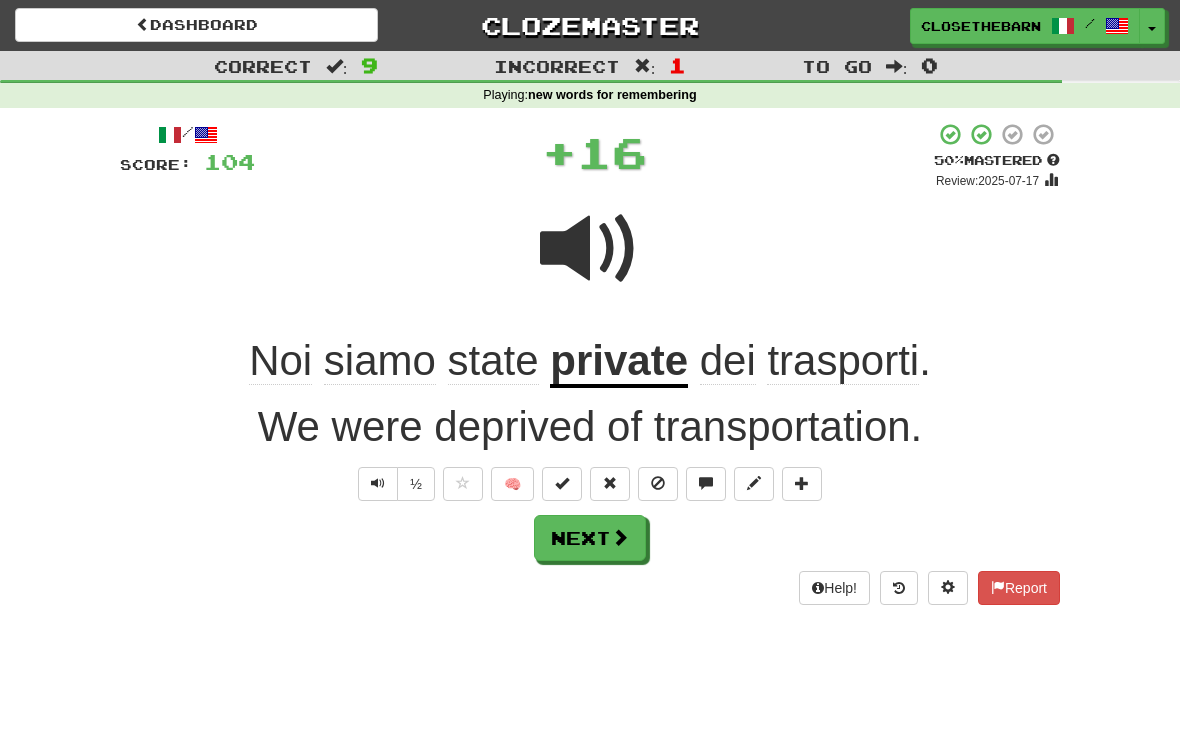 click at bounding box center (562, 483) 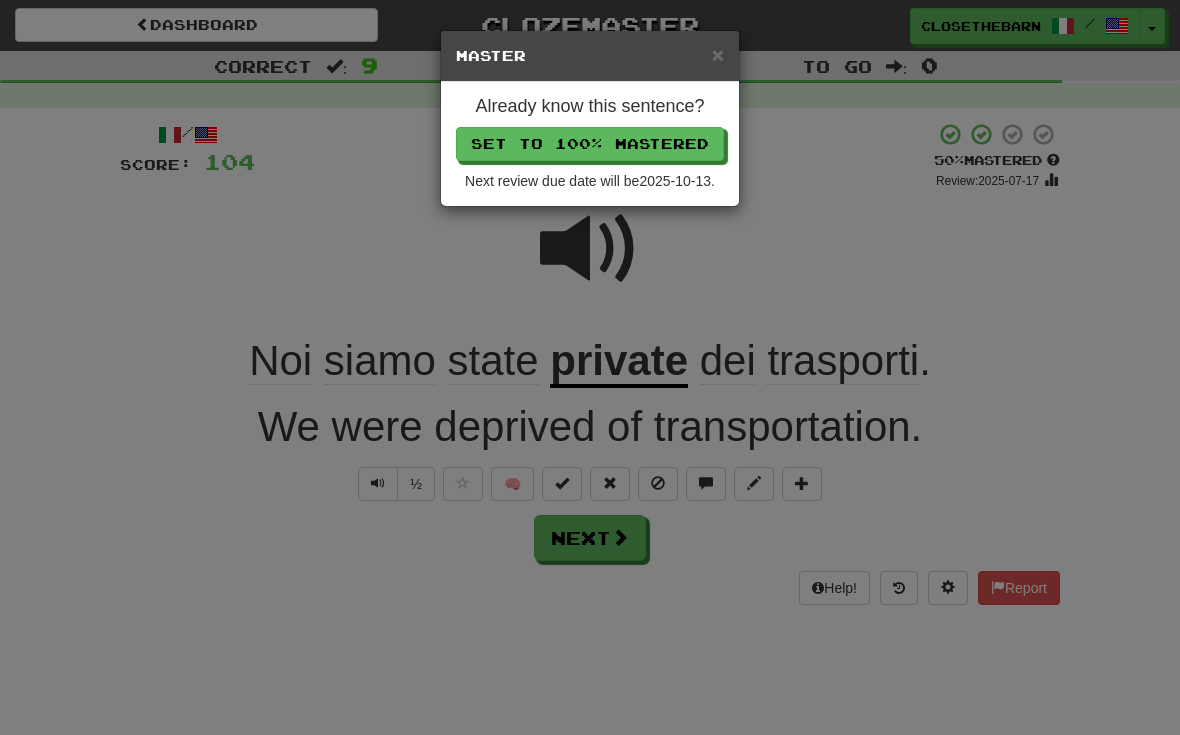 click on "Set to 100% Mastered" at bounding box center (590, 144) 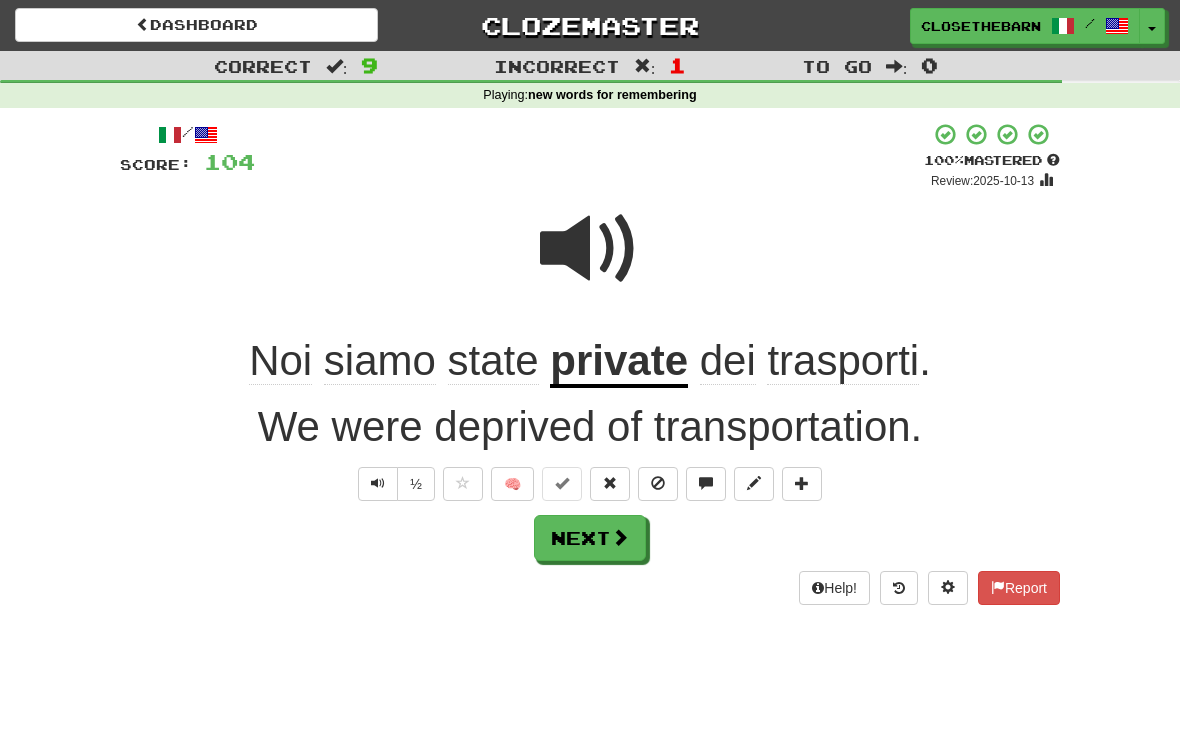 click on "Next" at bounding box center (590, 538) 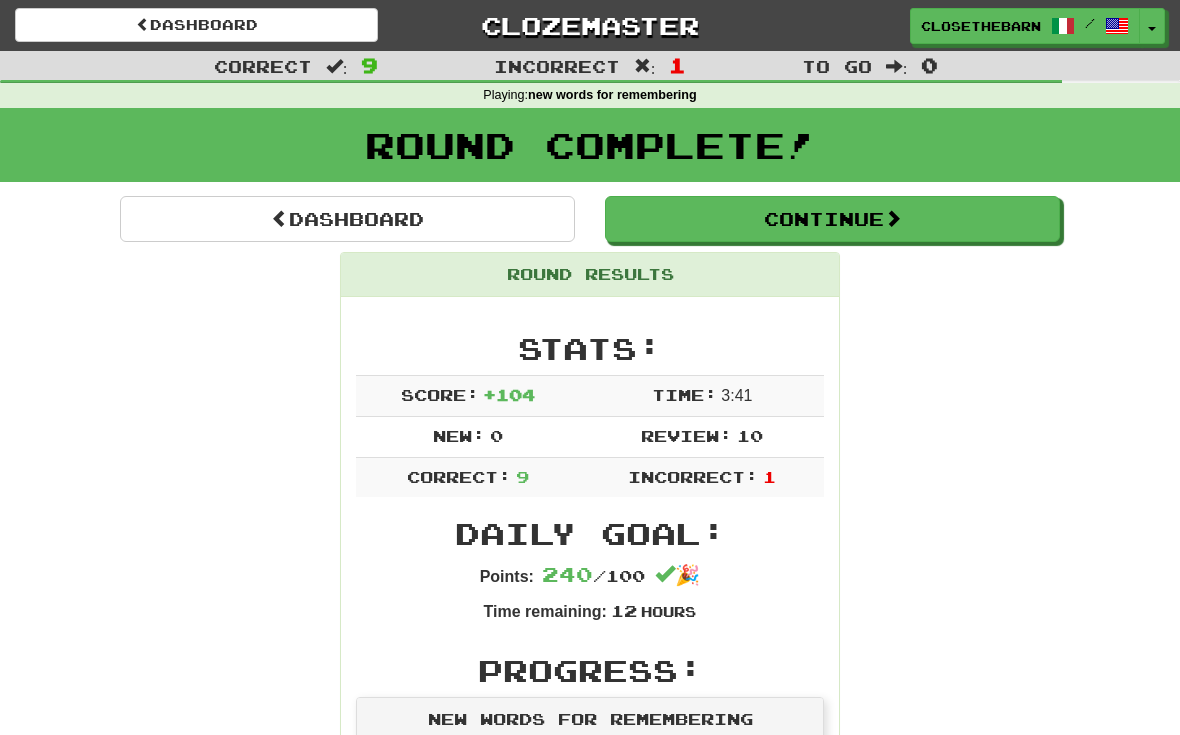 click on "Continue" at bounding box center (832, 219) 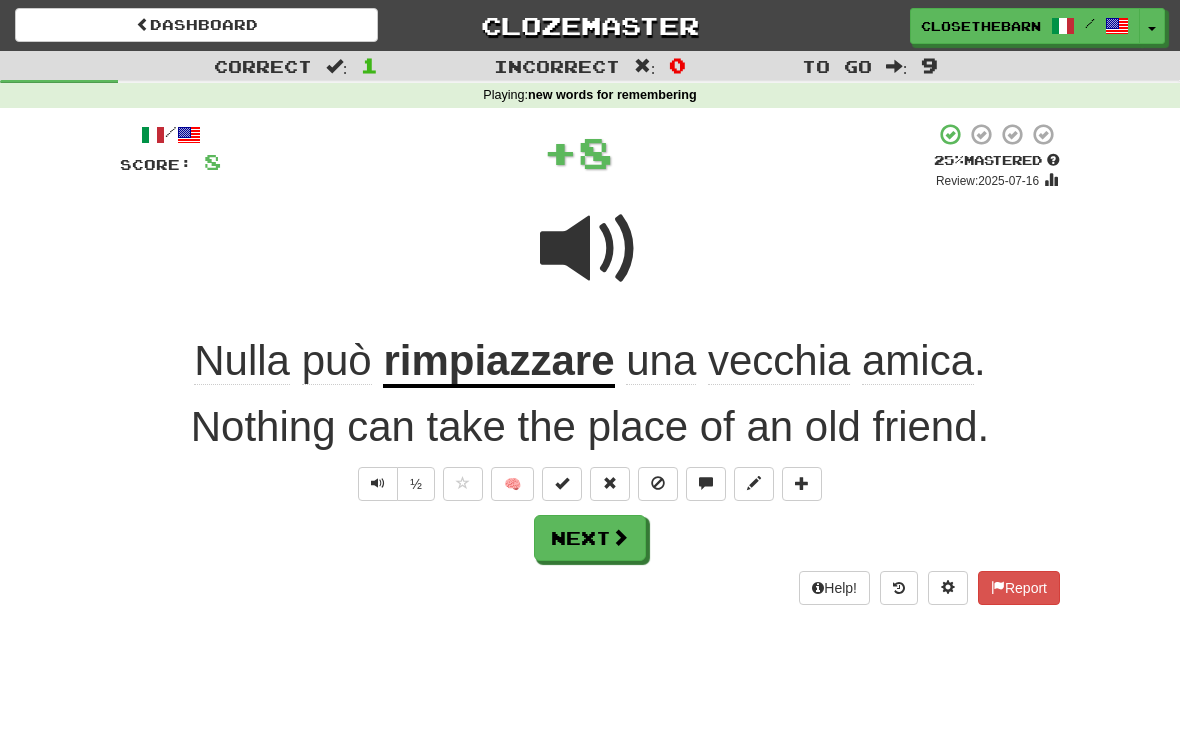 click at bounding box center (754, 483) 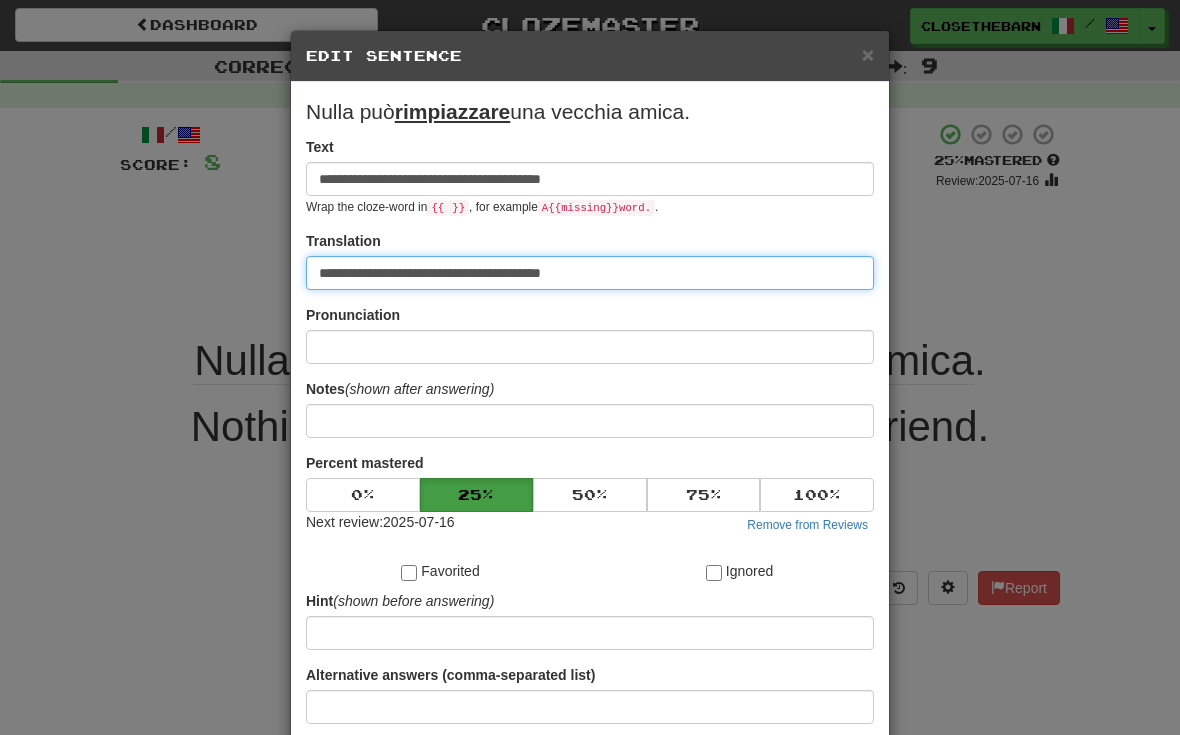 click on "**********" at bounding box center [590, 273] 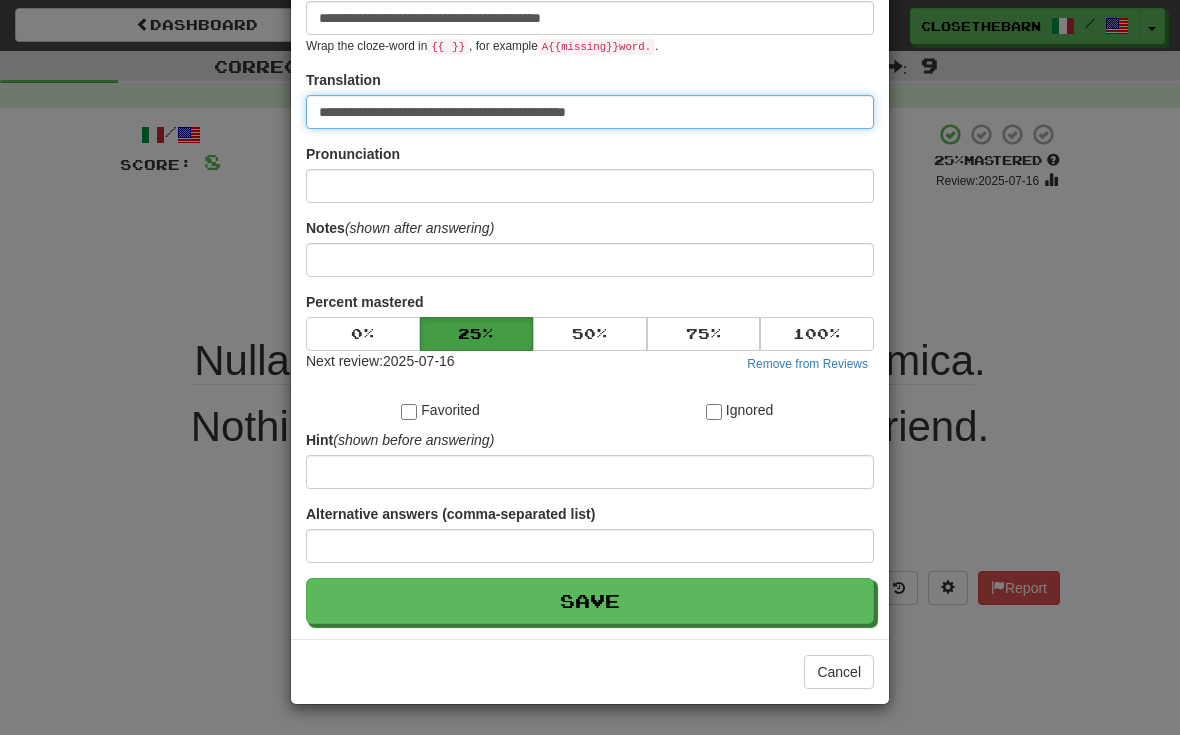 scroll, scrollTop: 162, scrollLeft: 0, axis: vertical 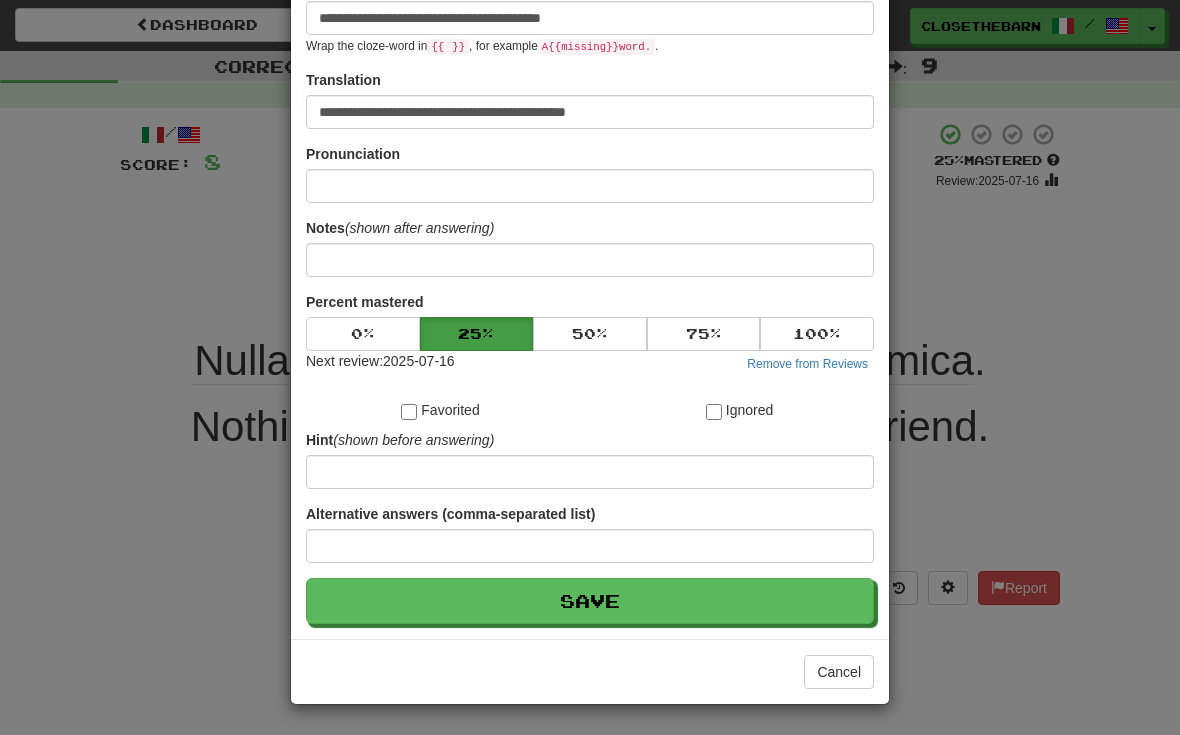click on "Save" at bounding box center (590, 601) 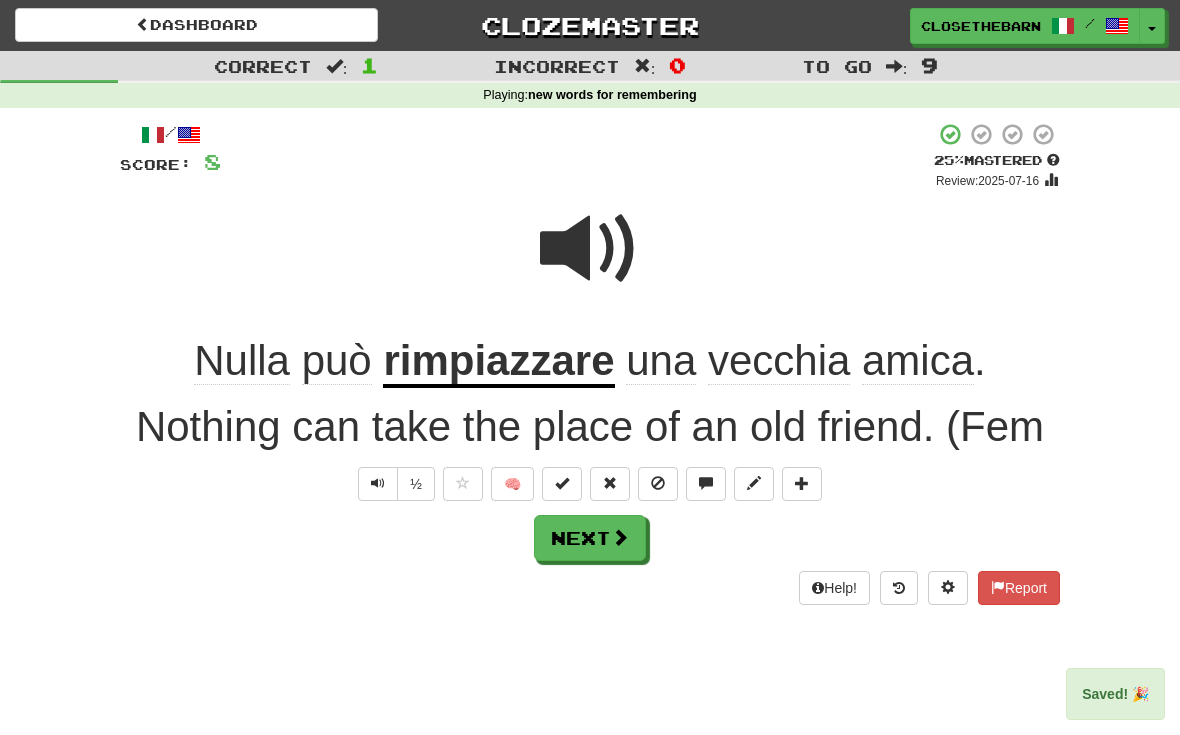 click on "Next" at bounding box center (590, 538) 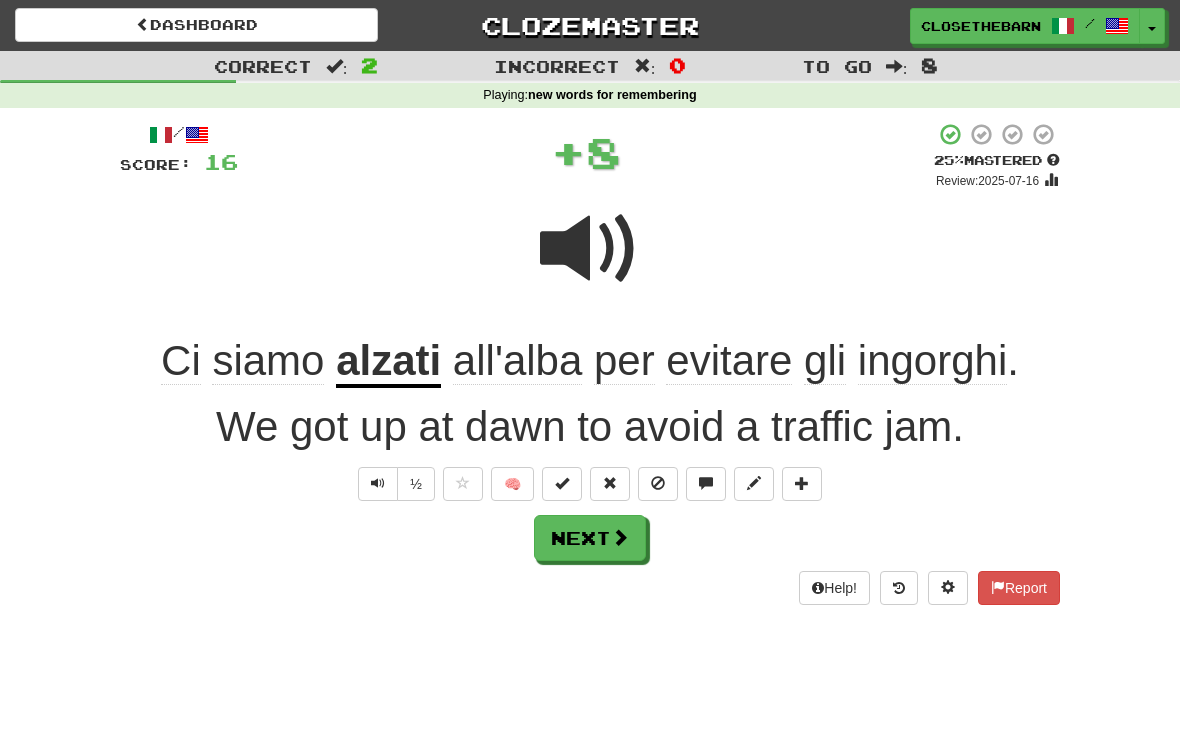 click at bounding box center [620, 537] 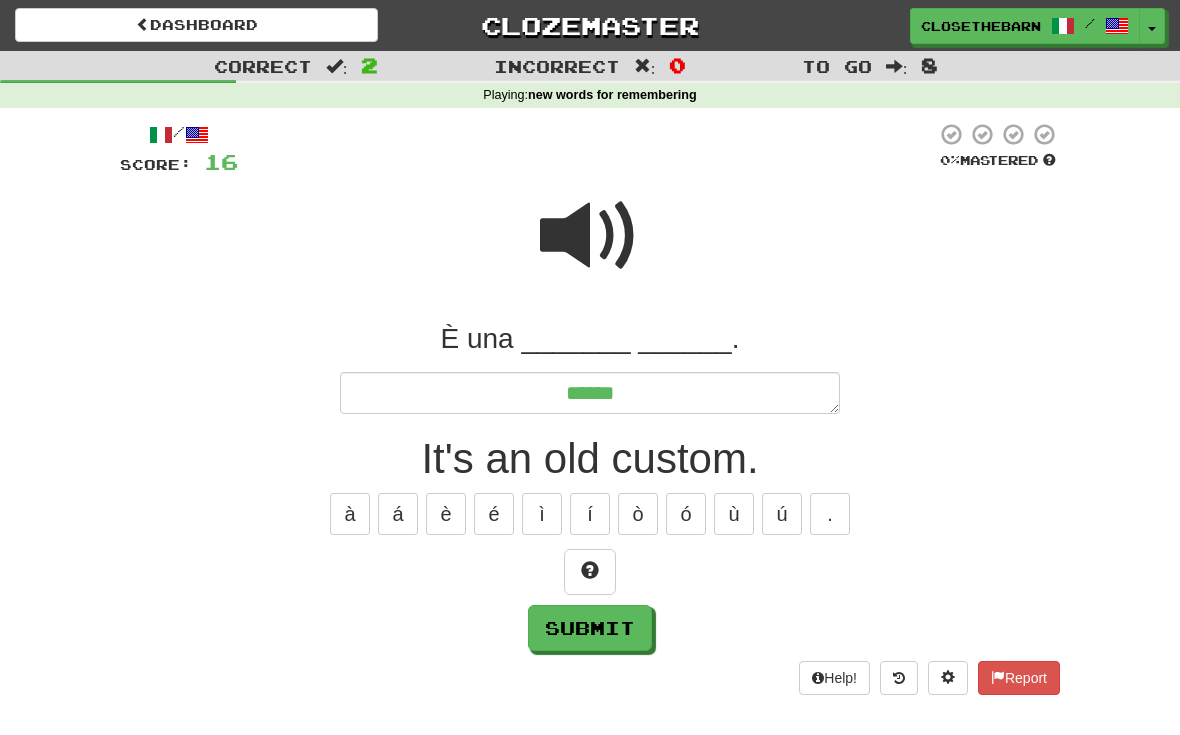 click at bounding box center (590, 570) 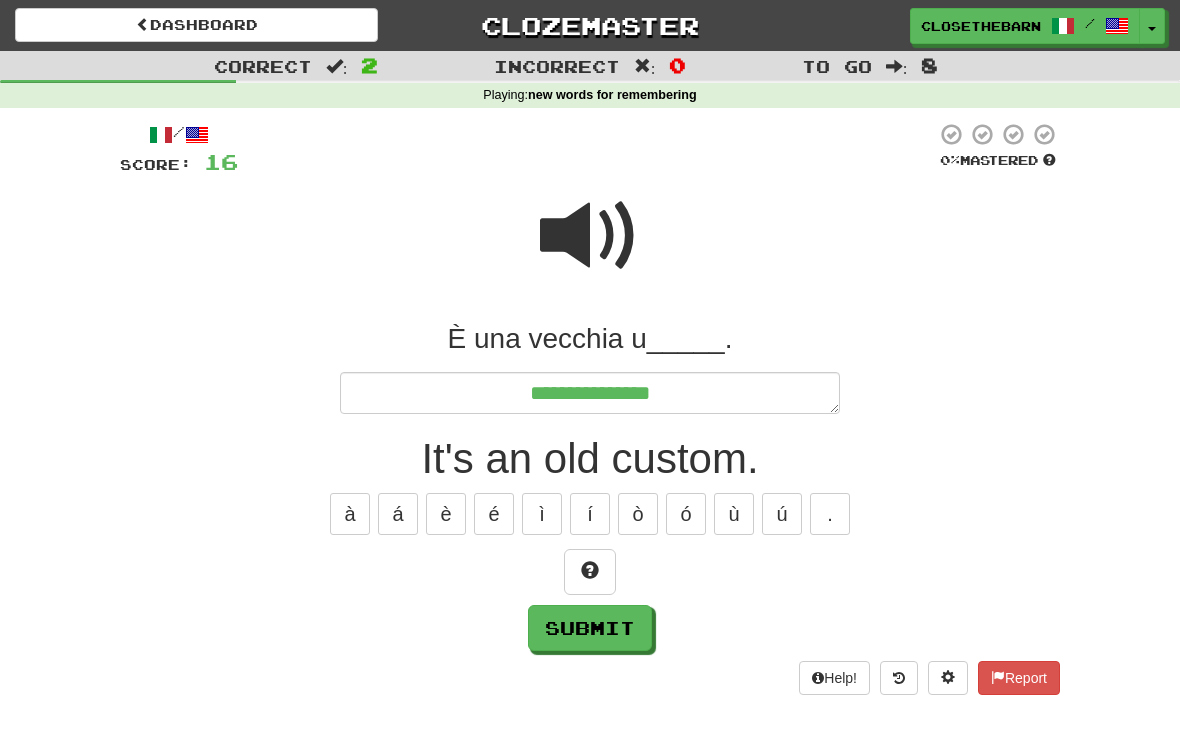 click at bounding box center [590, 570] 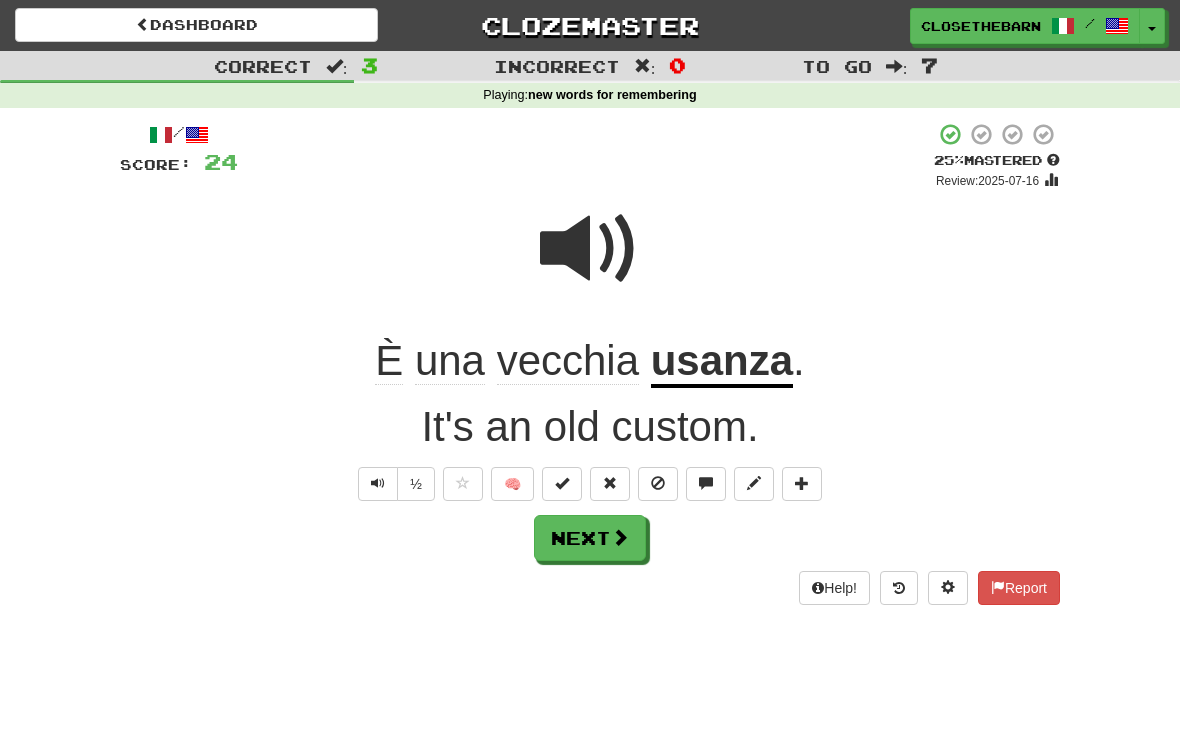 click on "usanza" at bounding box center [722, 362] 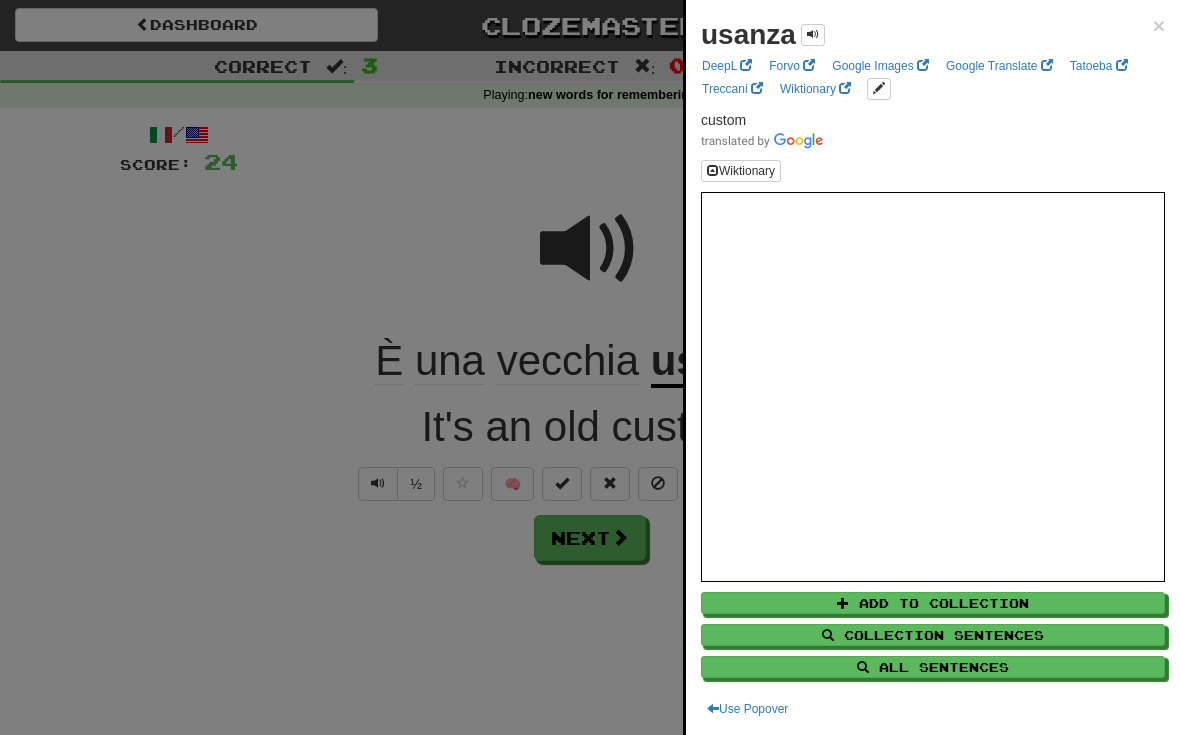 click on "All Sentences" at bounding box center [933, 667] 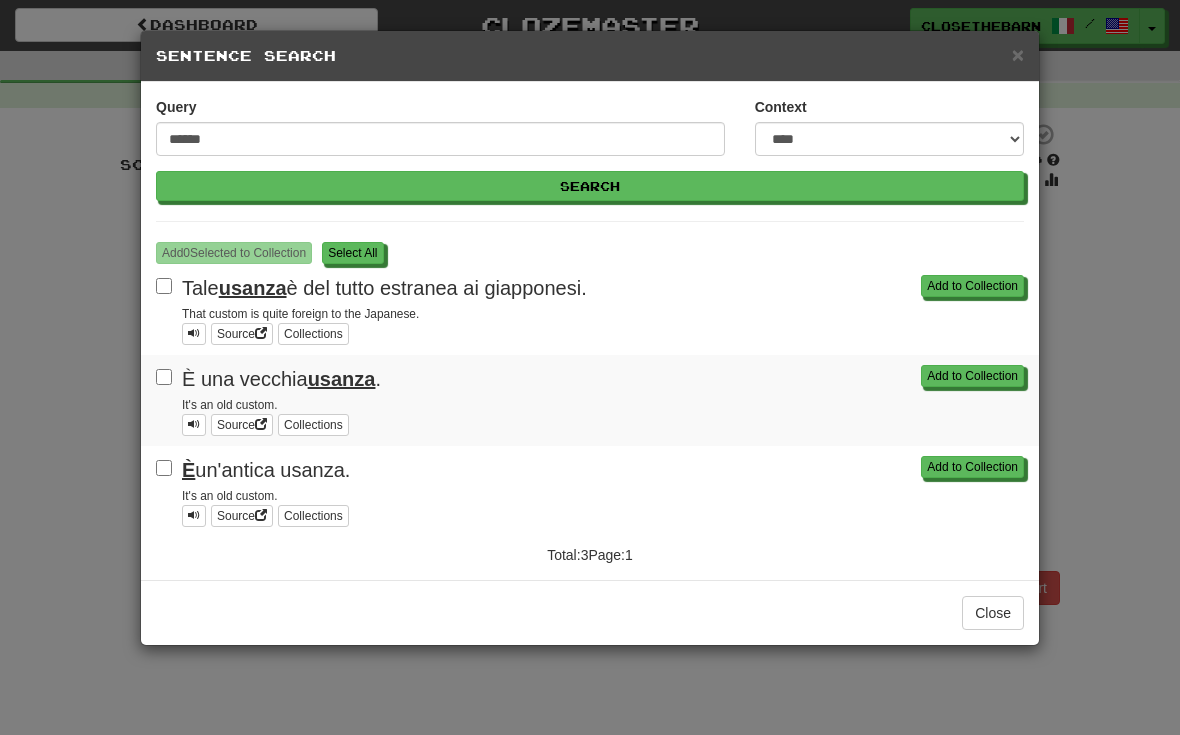 click on "**********" at bounding box center (590, 367) 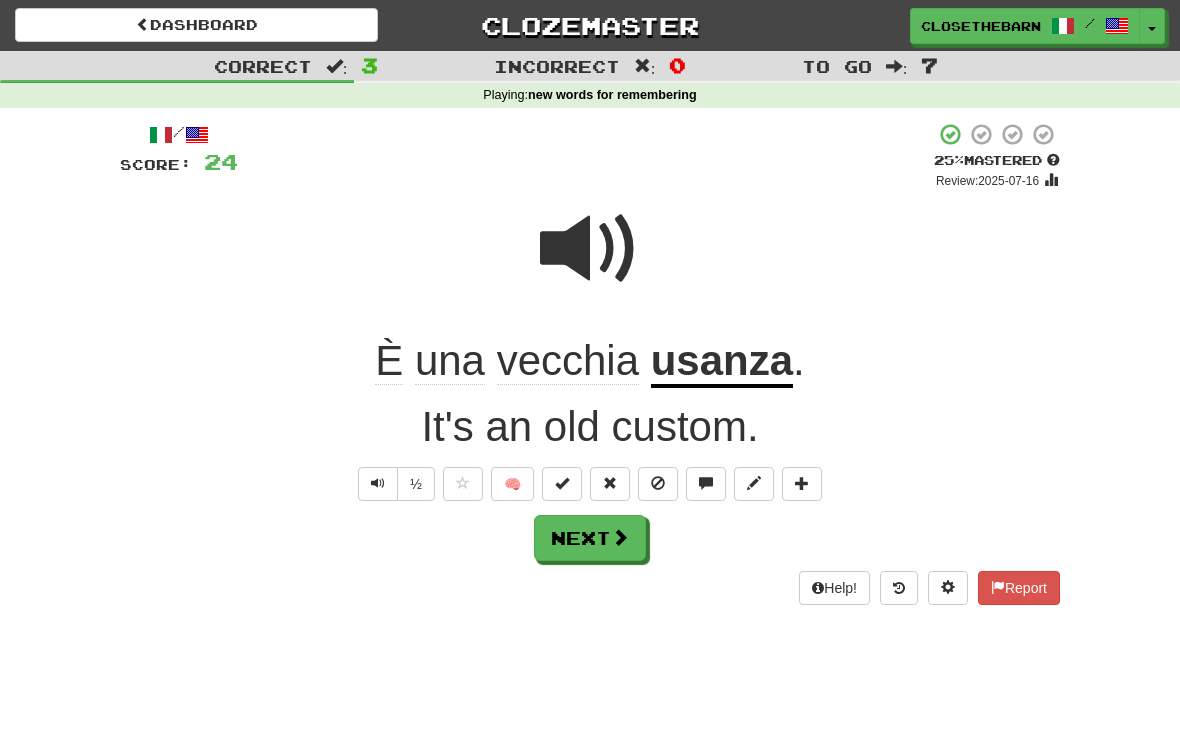 click on "Next" at bounding box center [590, 538] 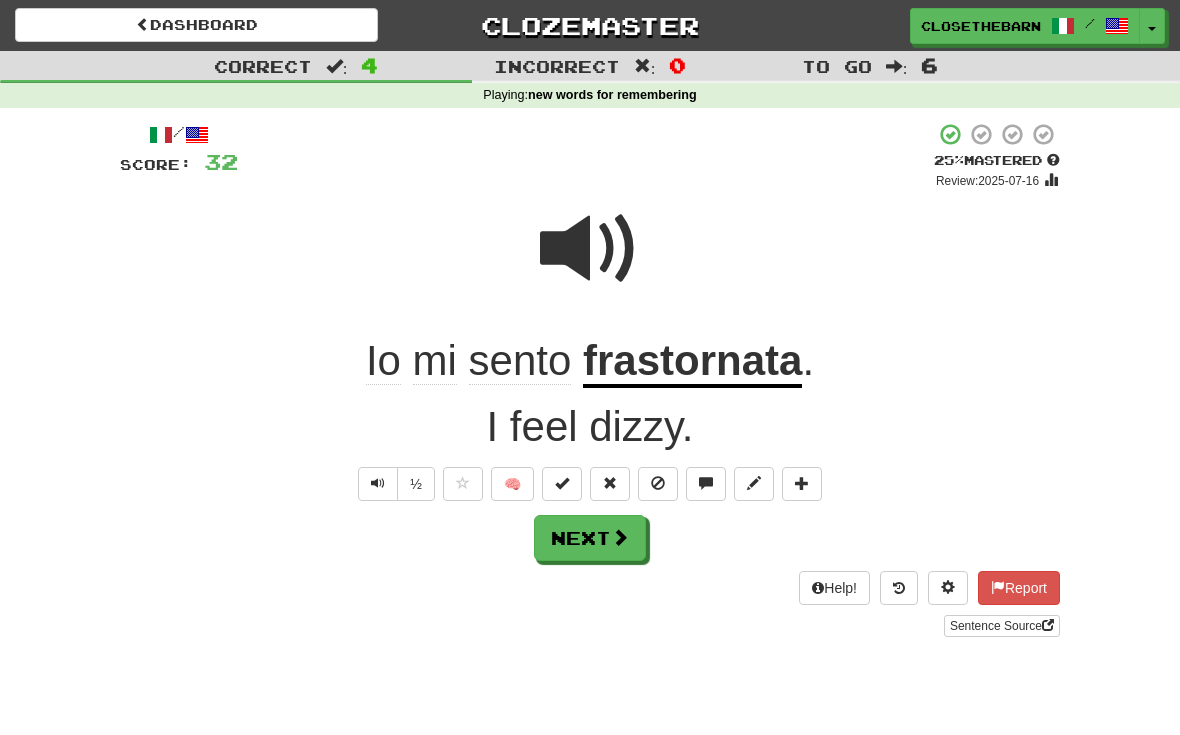 click on "Next" at bounding box center [590, 538] 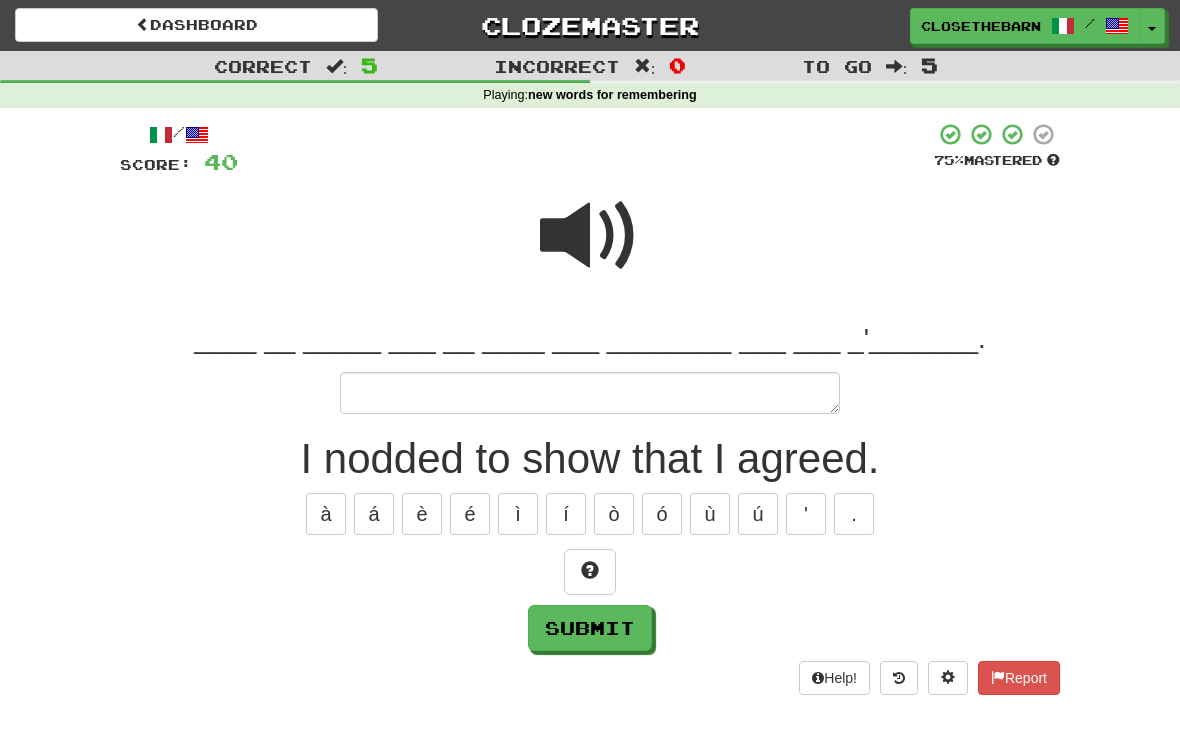 click at bounding box center (590, 572) 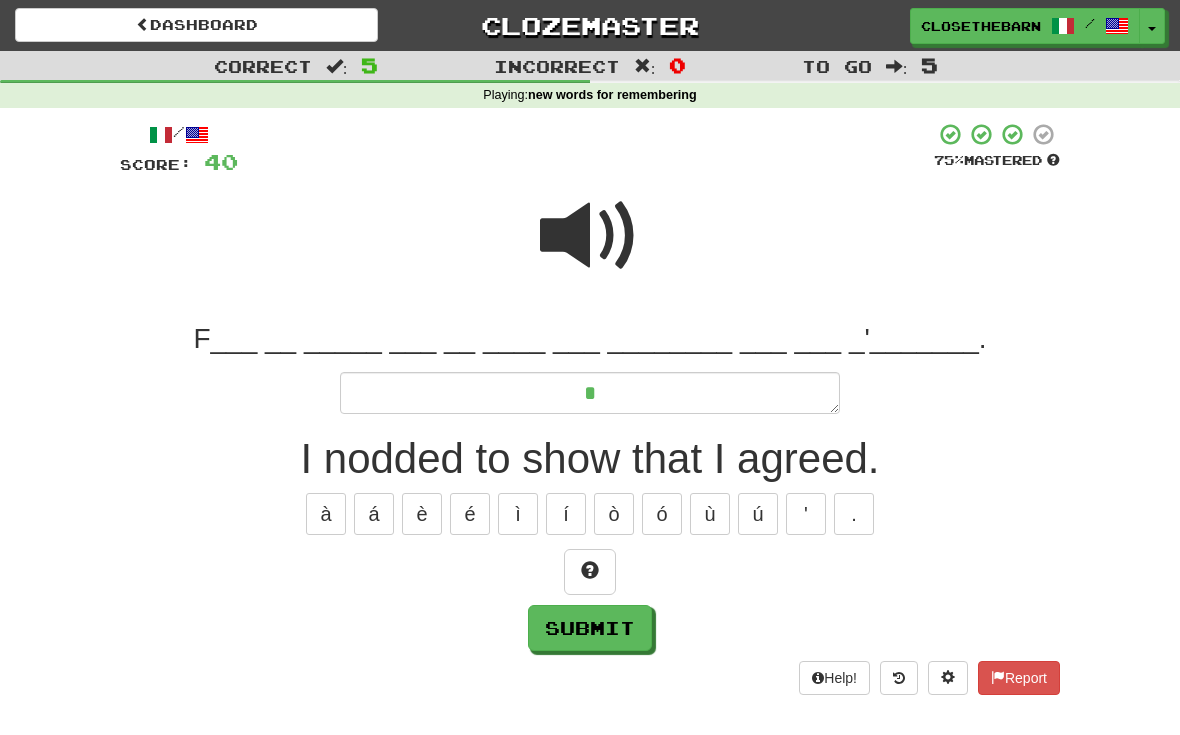 click at bounding box center [590, 572] 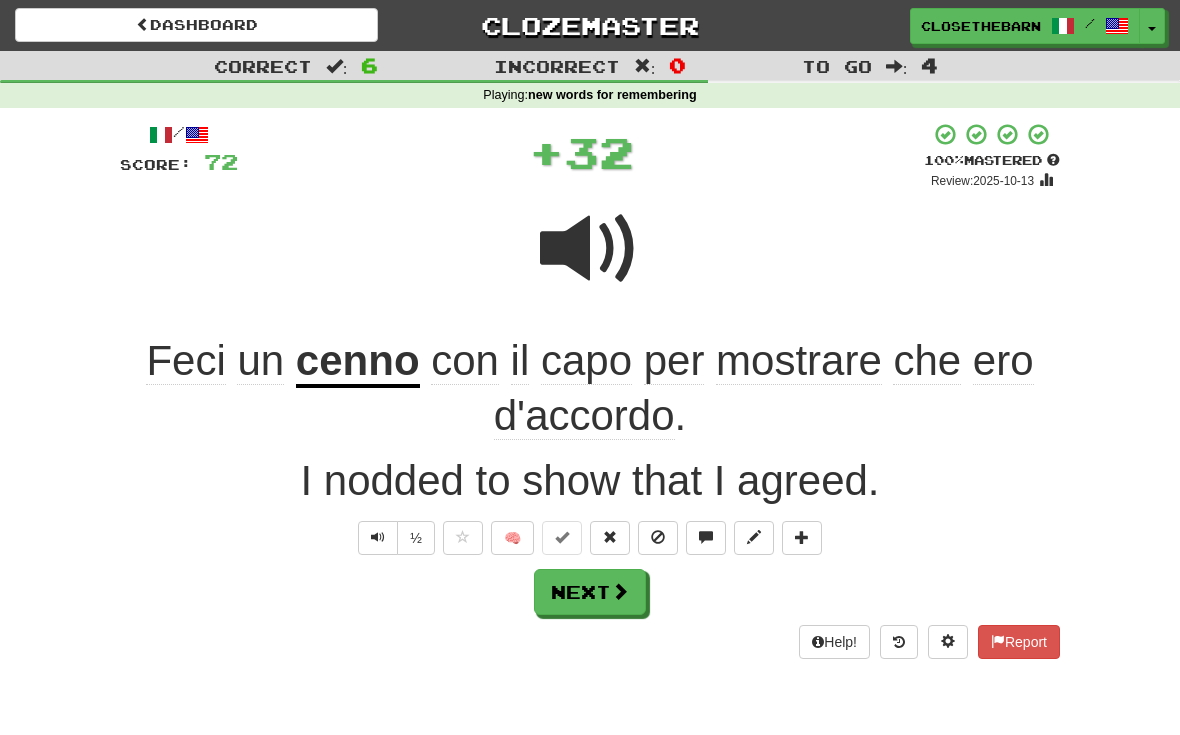 click at bounding box center (754, 538) 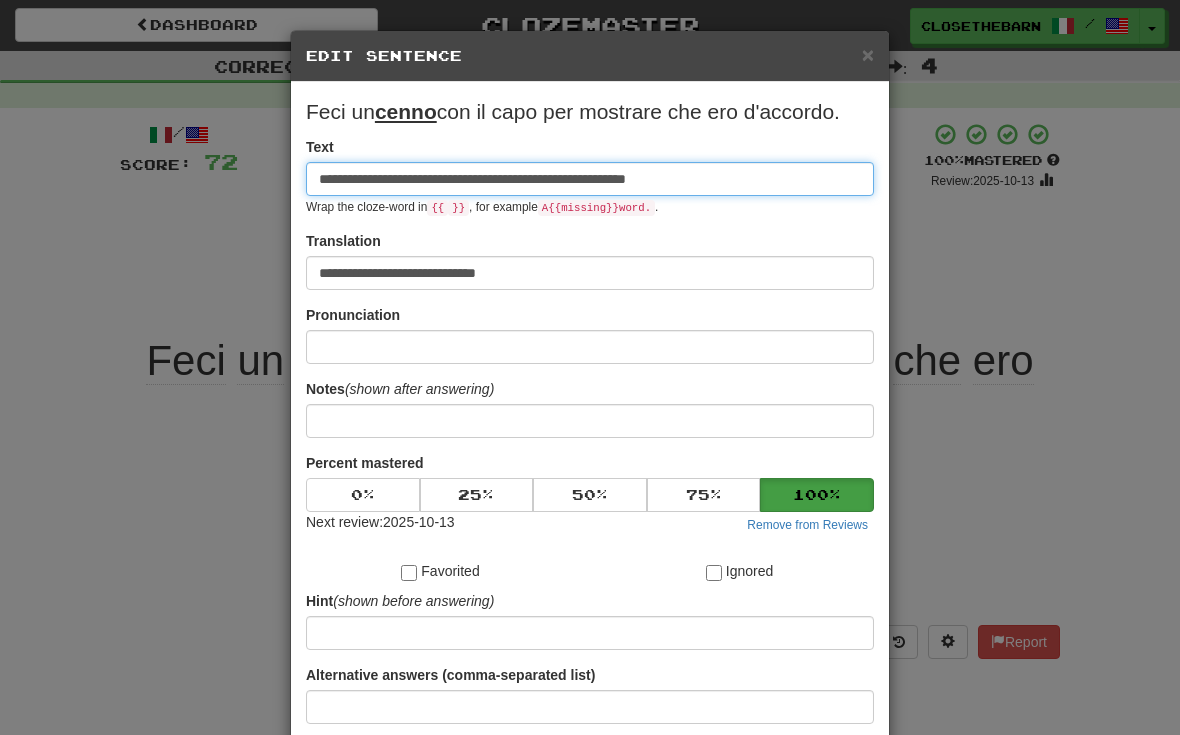 click on "**********" at bounding box center [590, 179] 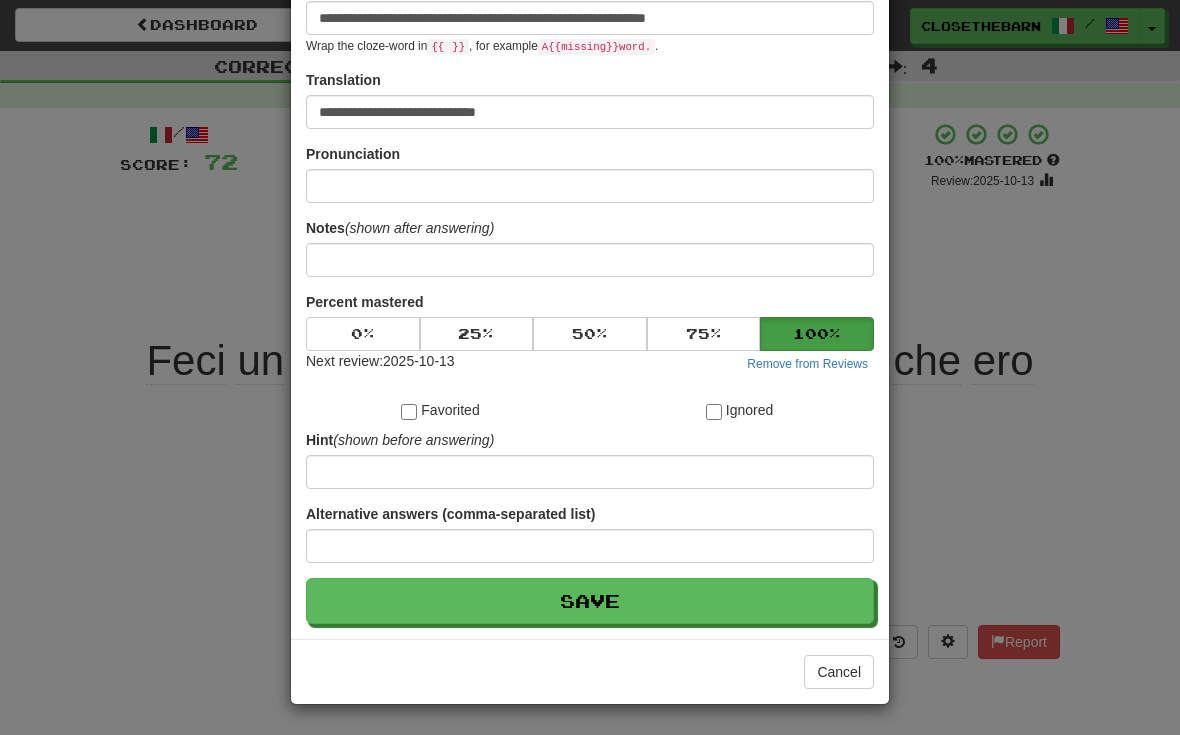 click on "Save" at bounding box center (590, 601) 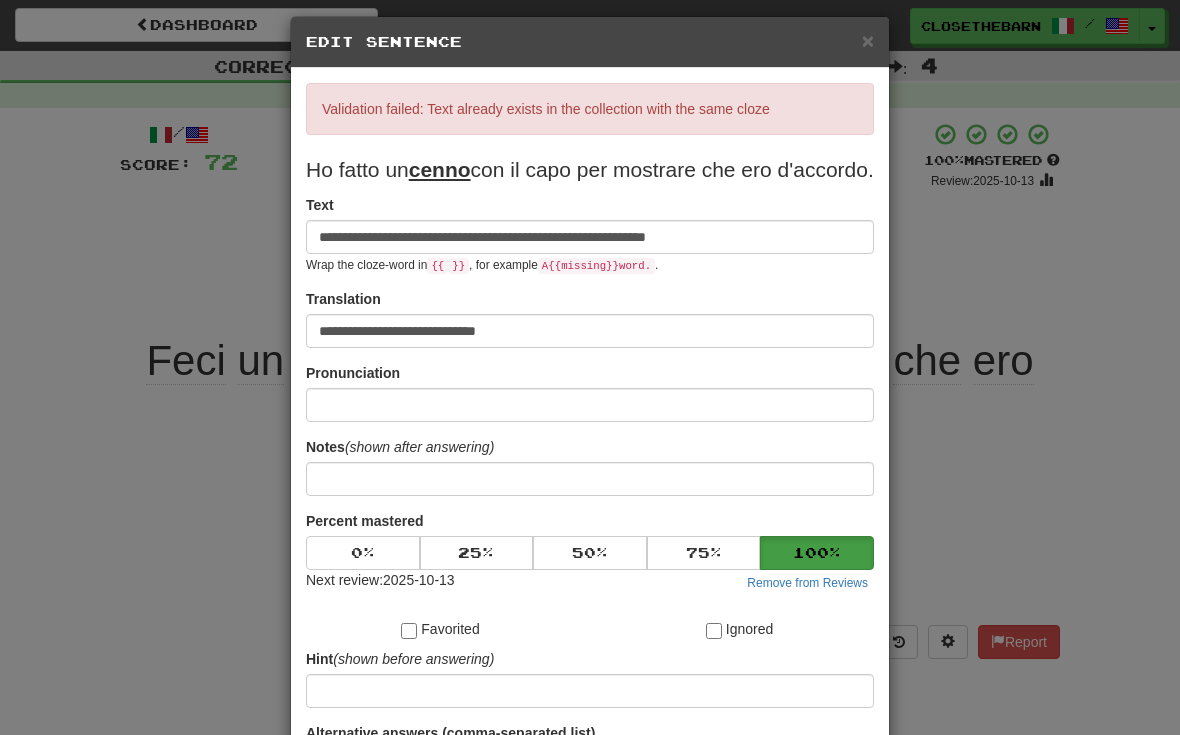 scroll, scrollTop: 34, scrollLeft: 0, axis: vertical 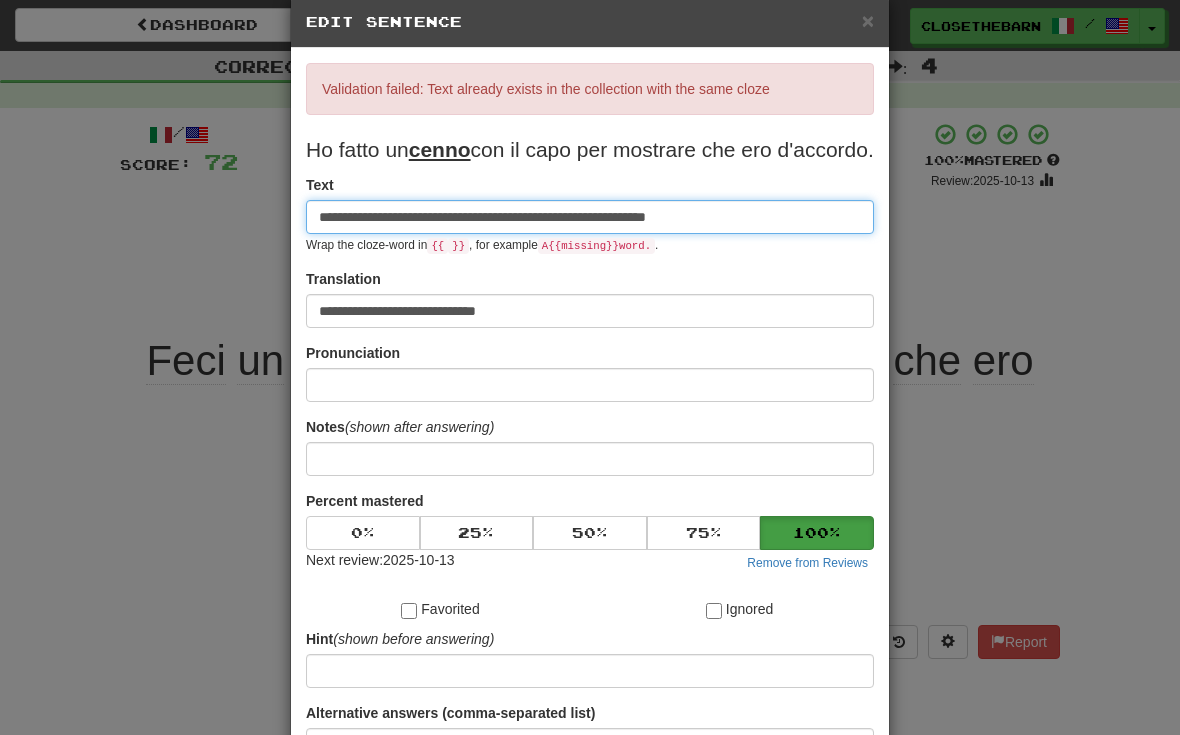 click on "**********" at bounding box center [590, 217] 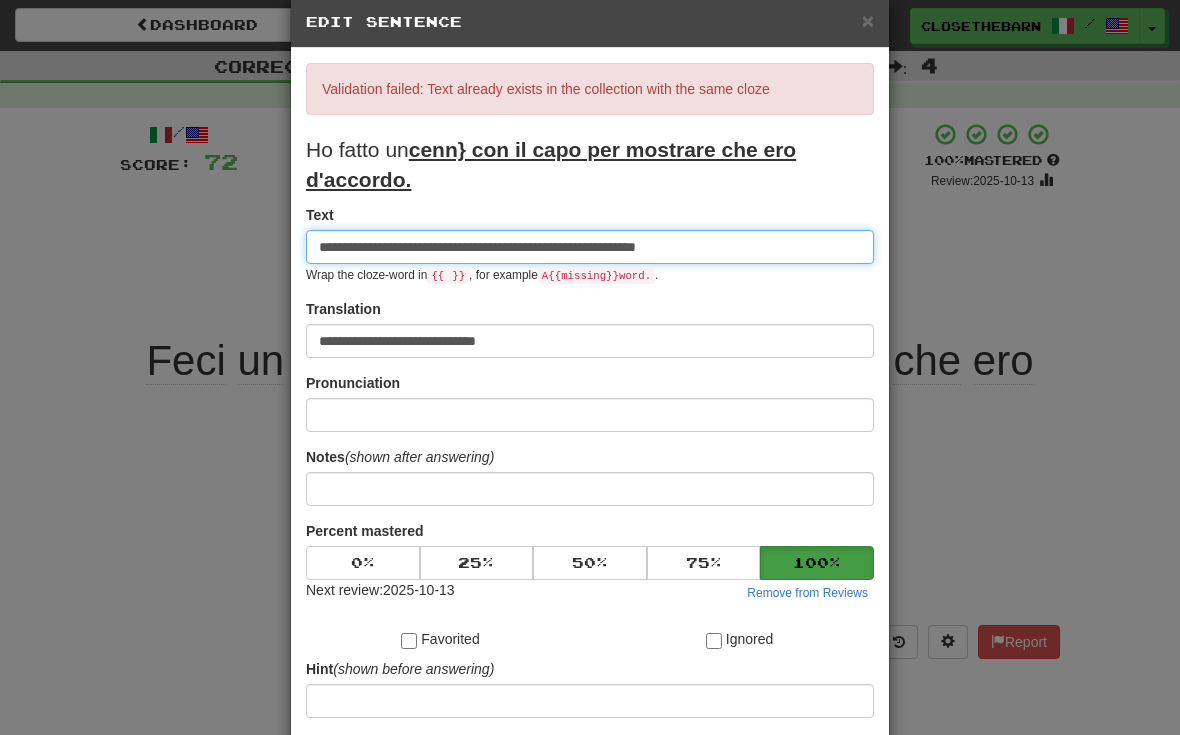 click on "**********" at bounding box center [590, 247] 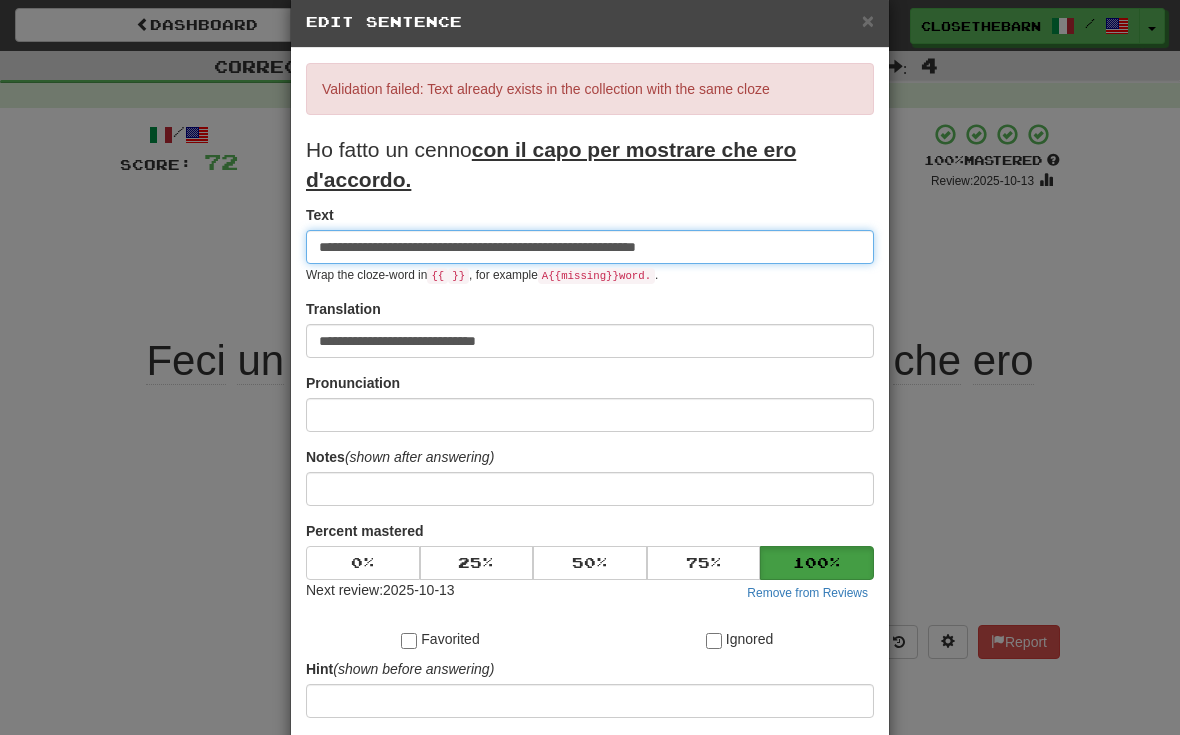 click on "**********" at bounding box center [590, 247] 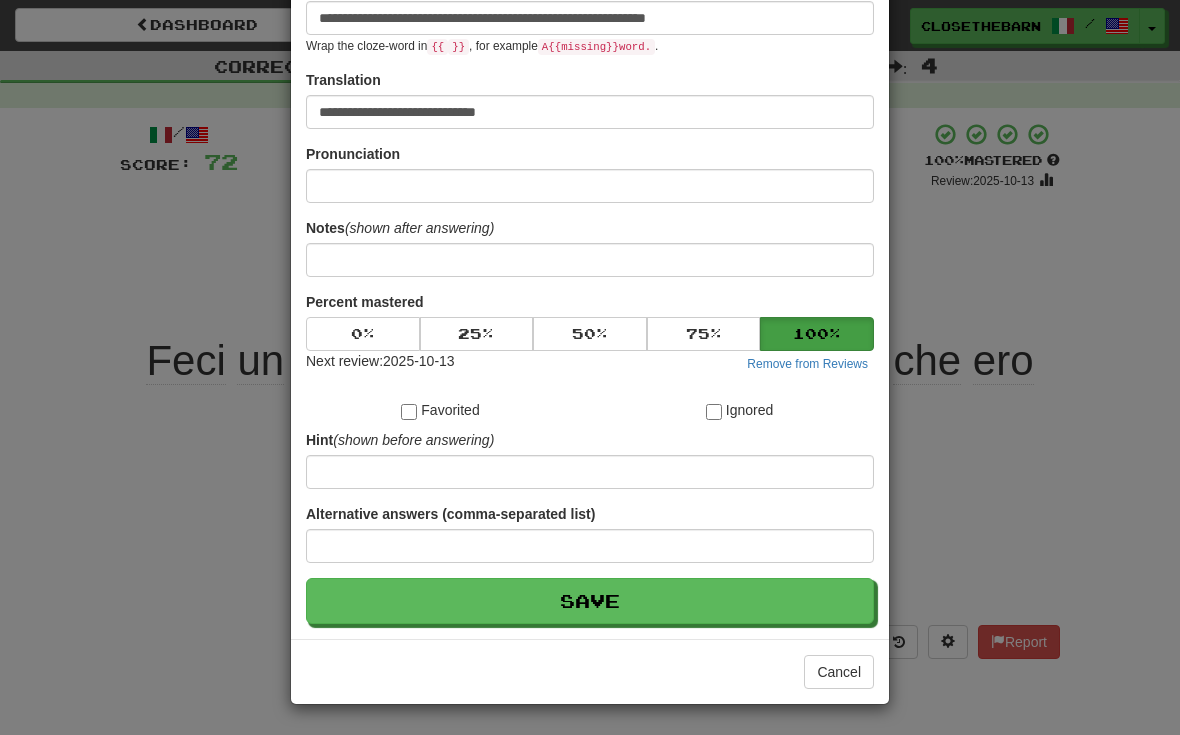 click on "Save" at bounding box center (590, 601) 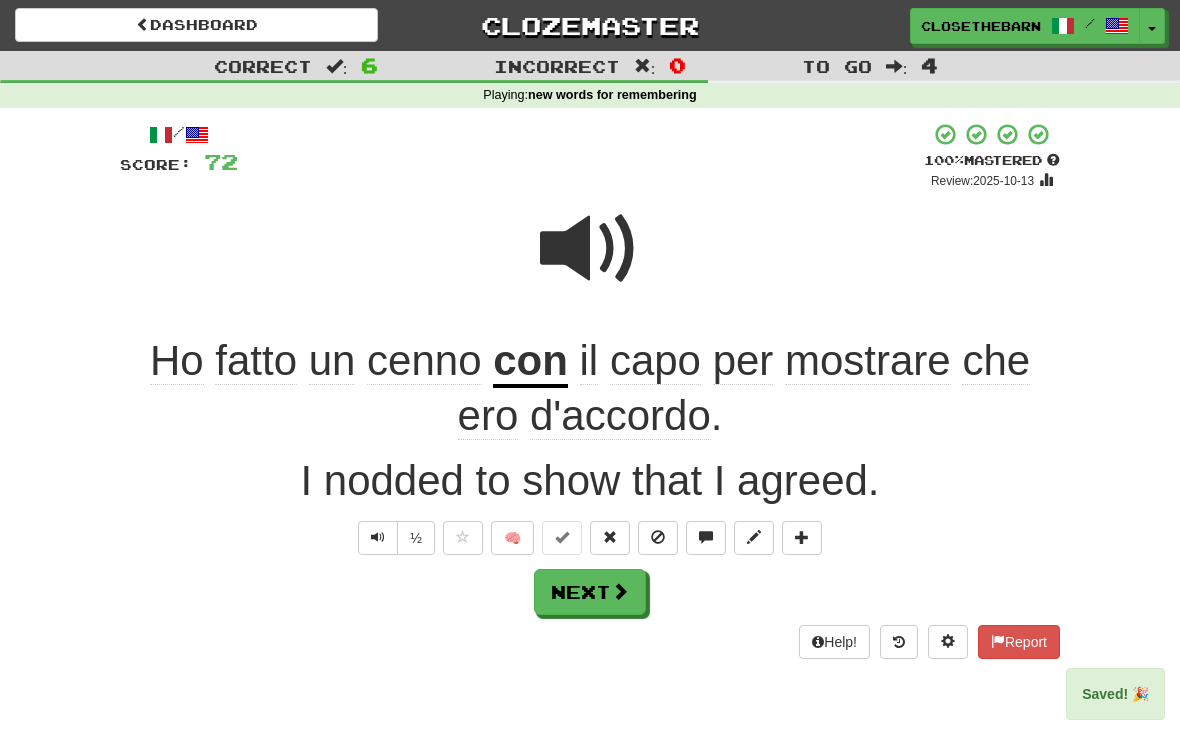 click at bounding box center (620, 591) 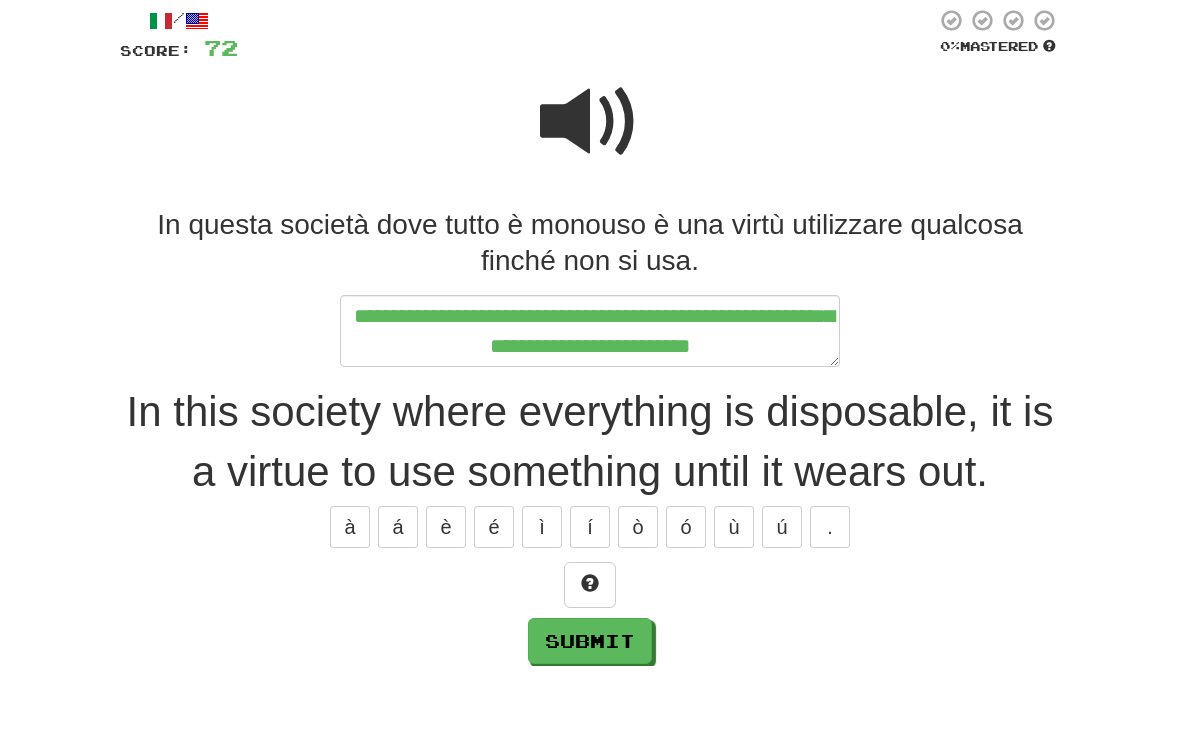scroll, scrollTop: 50, scrollLeft: 0, axis: vertical 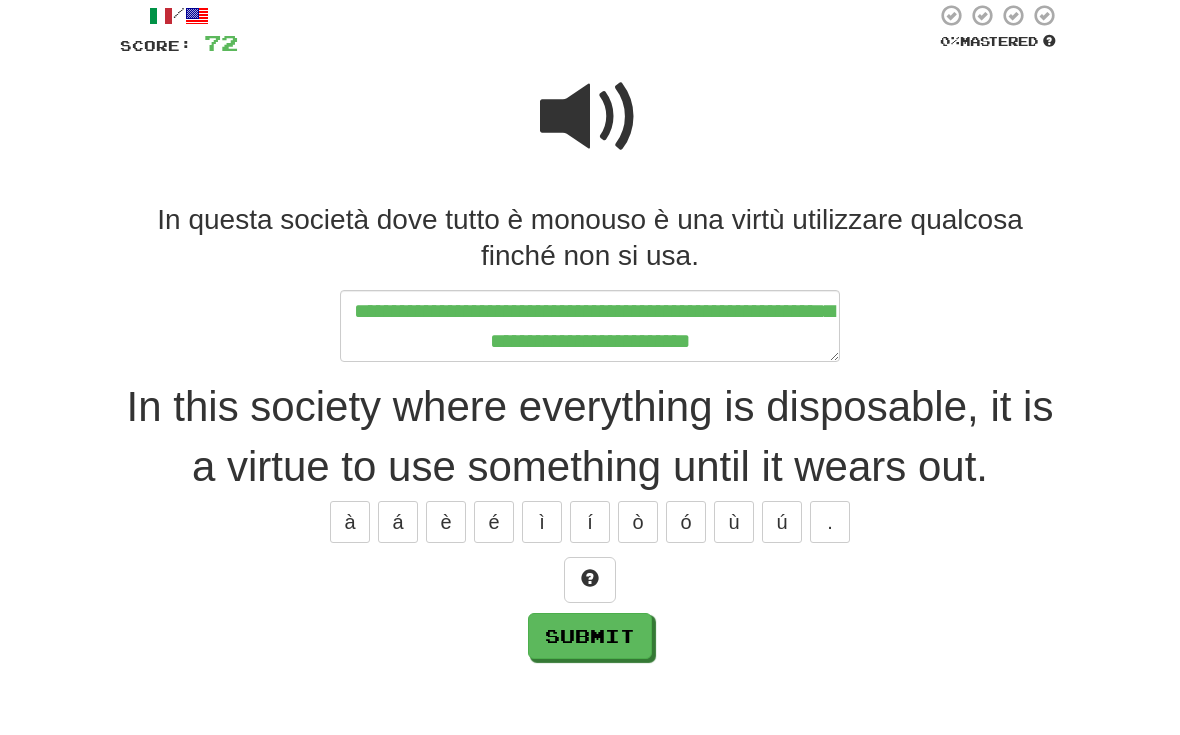 click at bounding box center [590, 647] 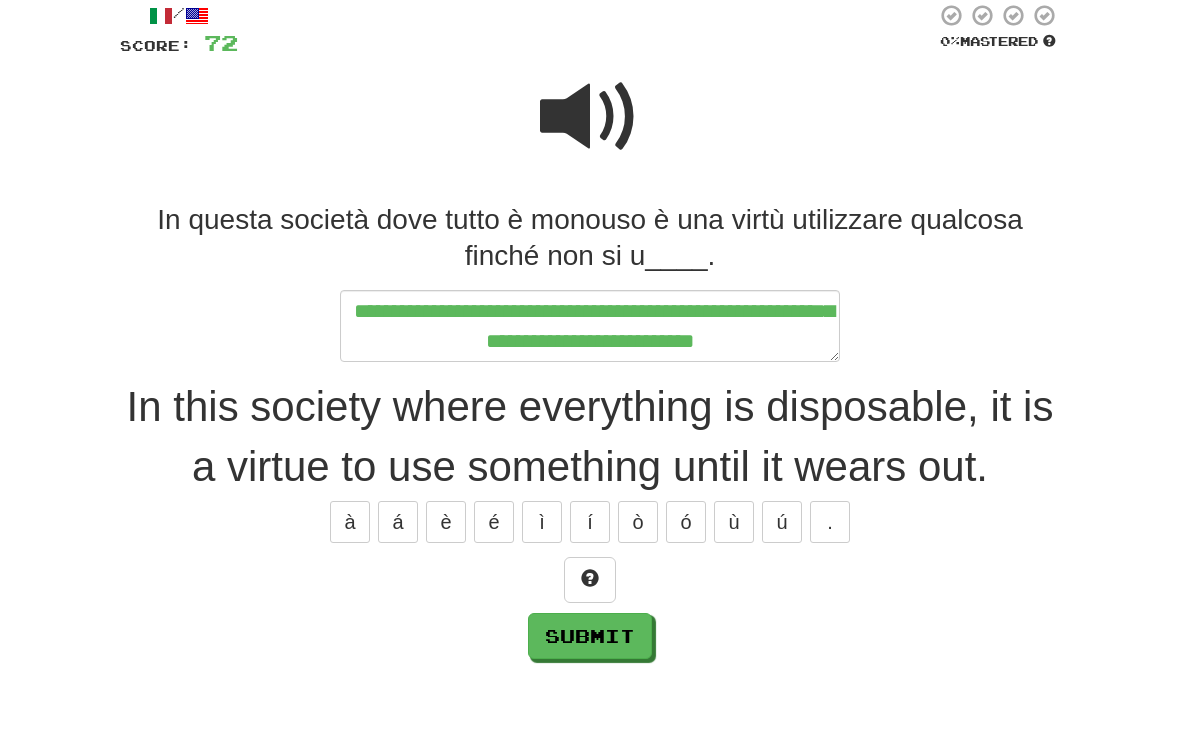 click at bounding box center [590, 649] 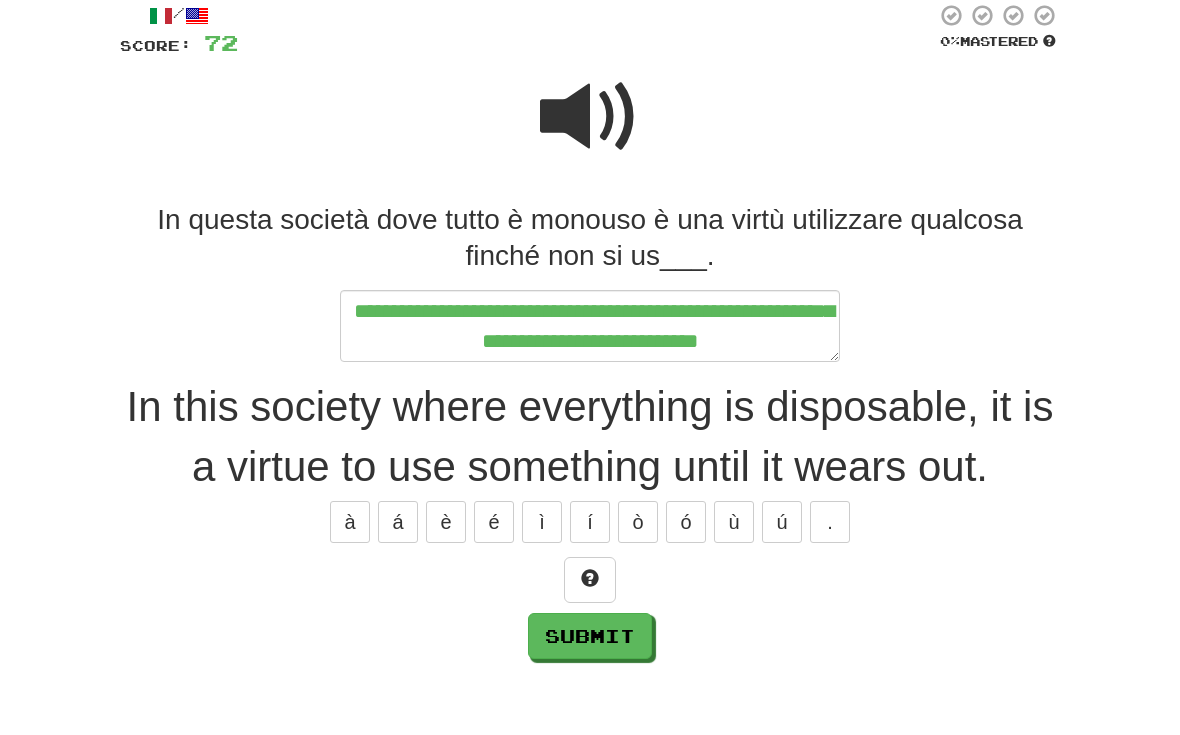 click at bounding box center [590, 649] 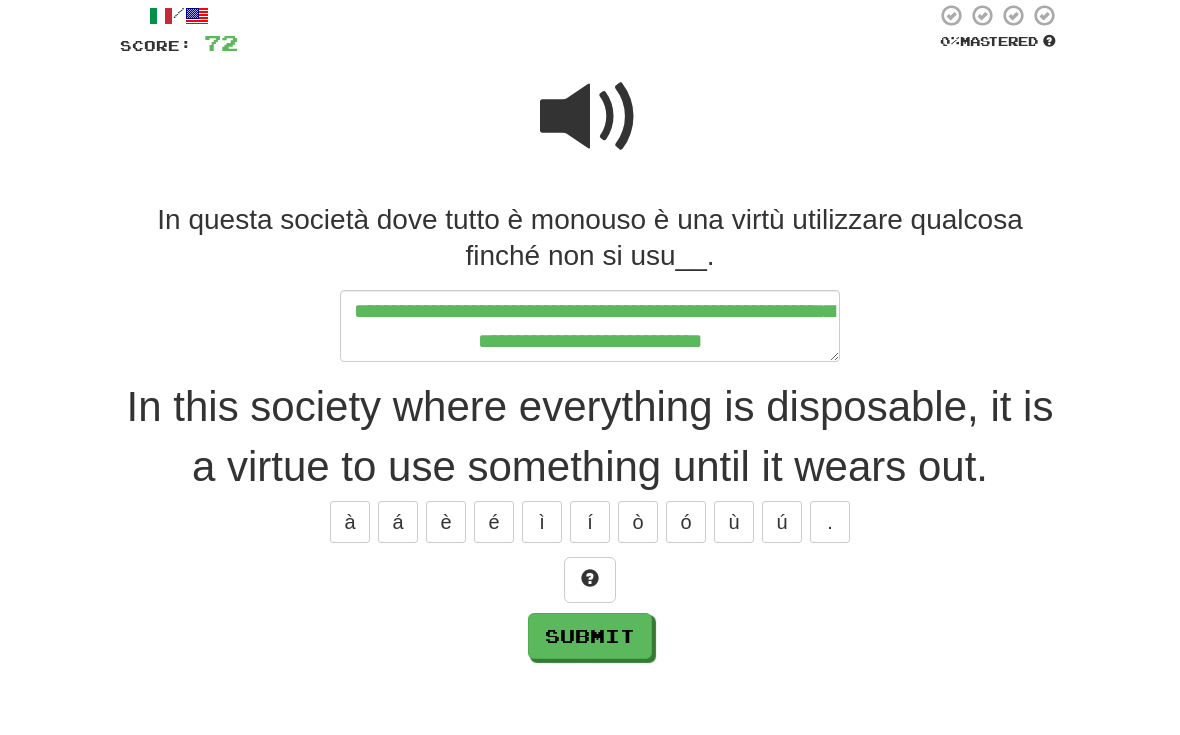 click at bounding box center [590, 649] 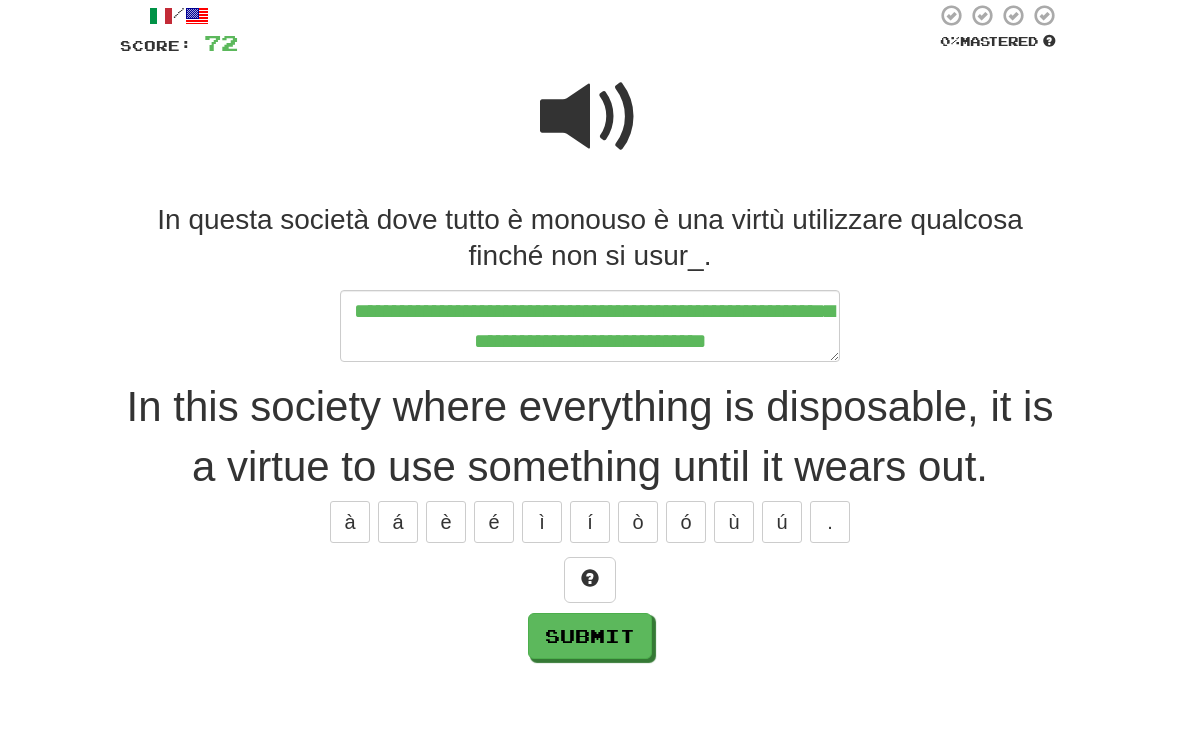 click at bounding box center [590, 649] 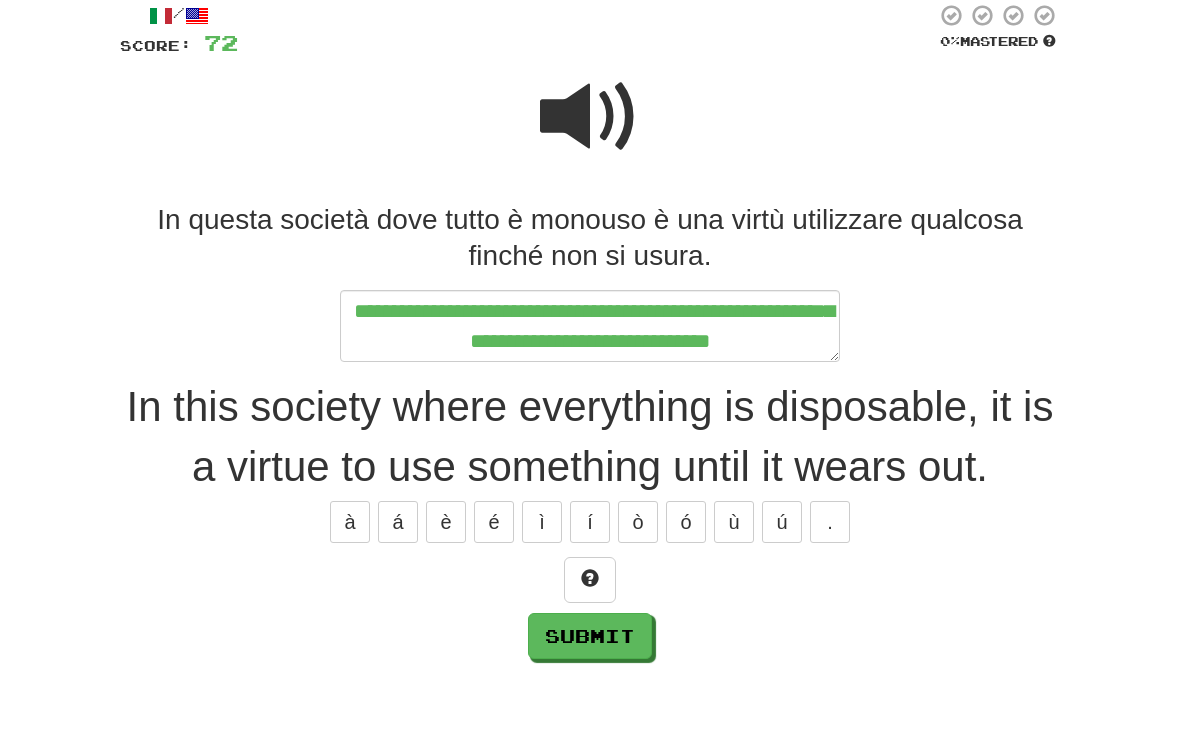 click on "Submit" at bounding box center [590, 705] 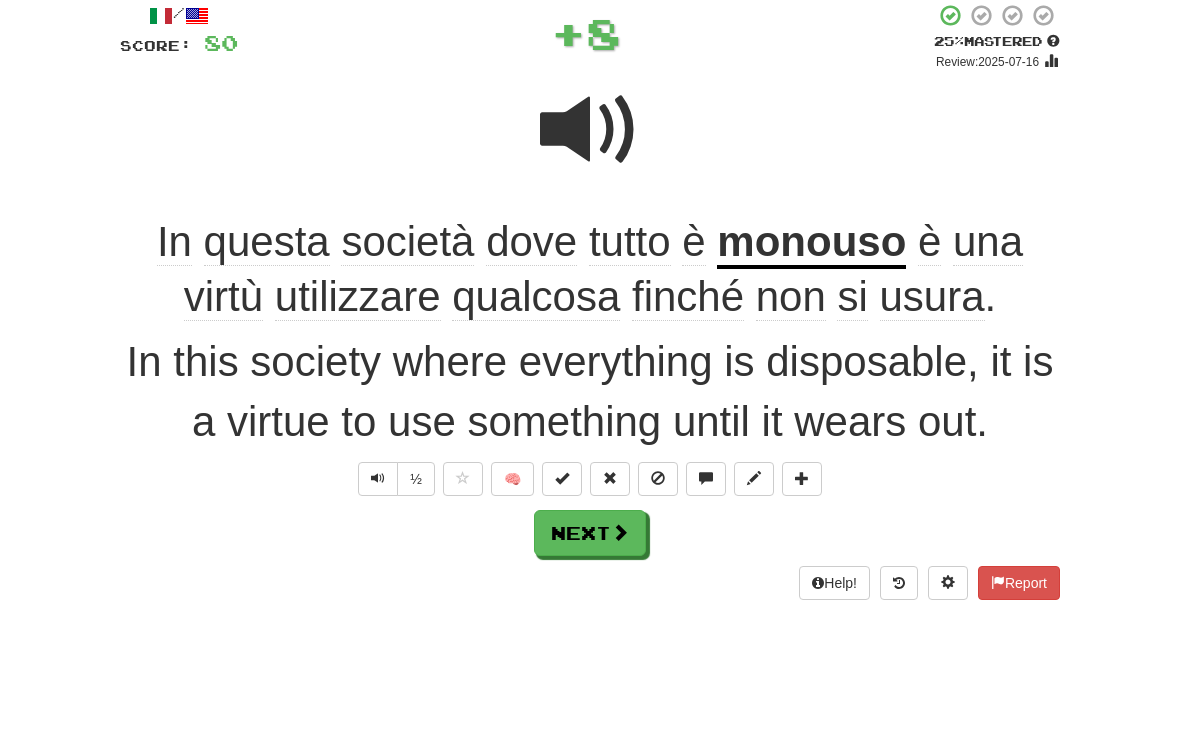 scroll, scrollTop: 119, scrollLeft: 0, axis: vertical 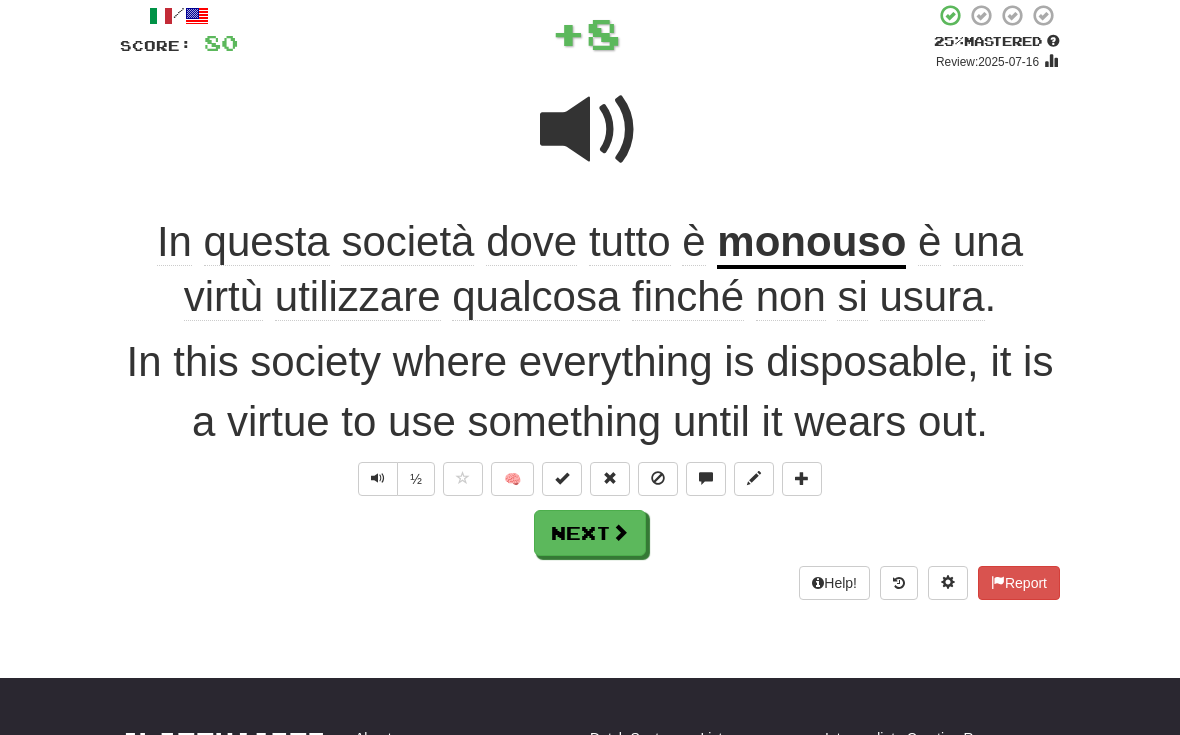 click at bounding box center (754, 479) 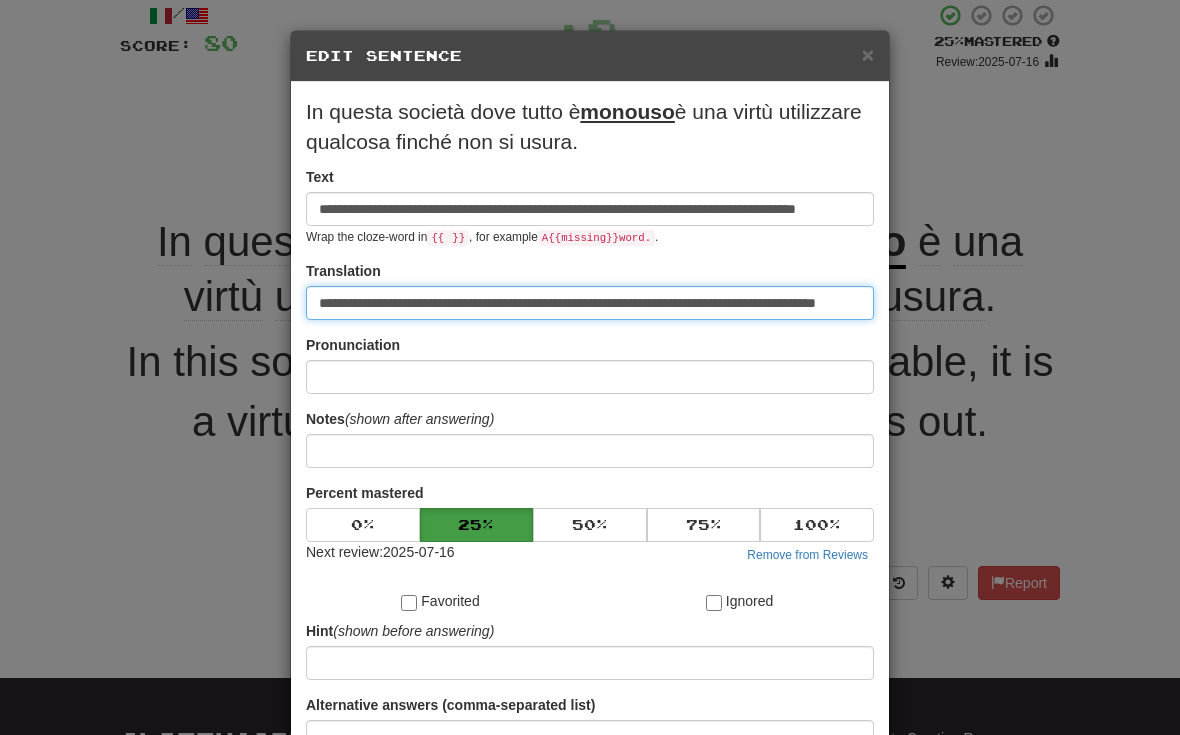 click on "**********" at bounding box center (590, 303) 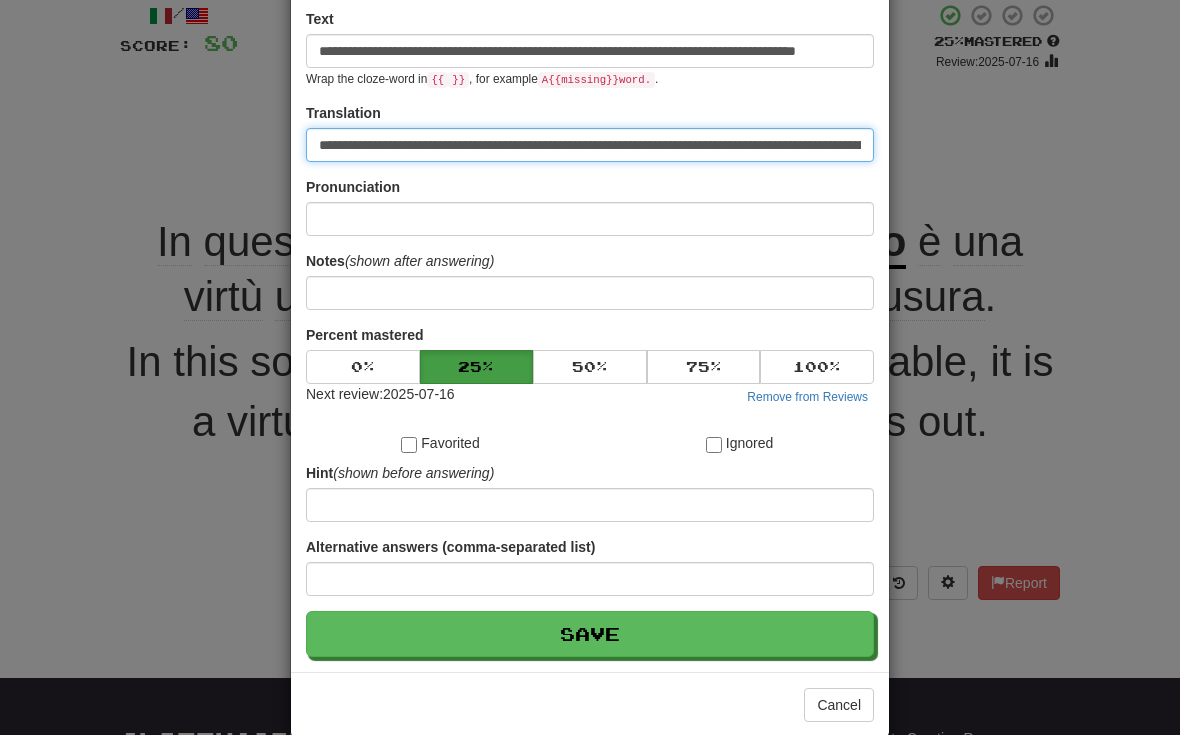 scroll, scrollTop: 156, scrollLeft: 0, axis: vertical 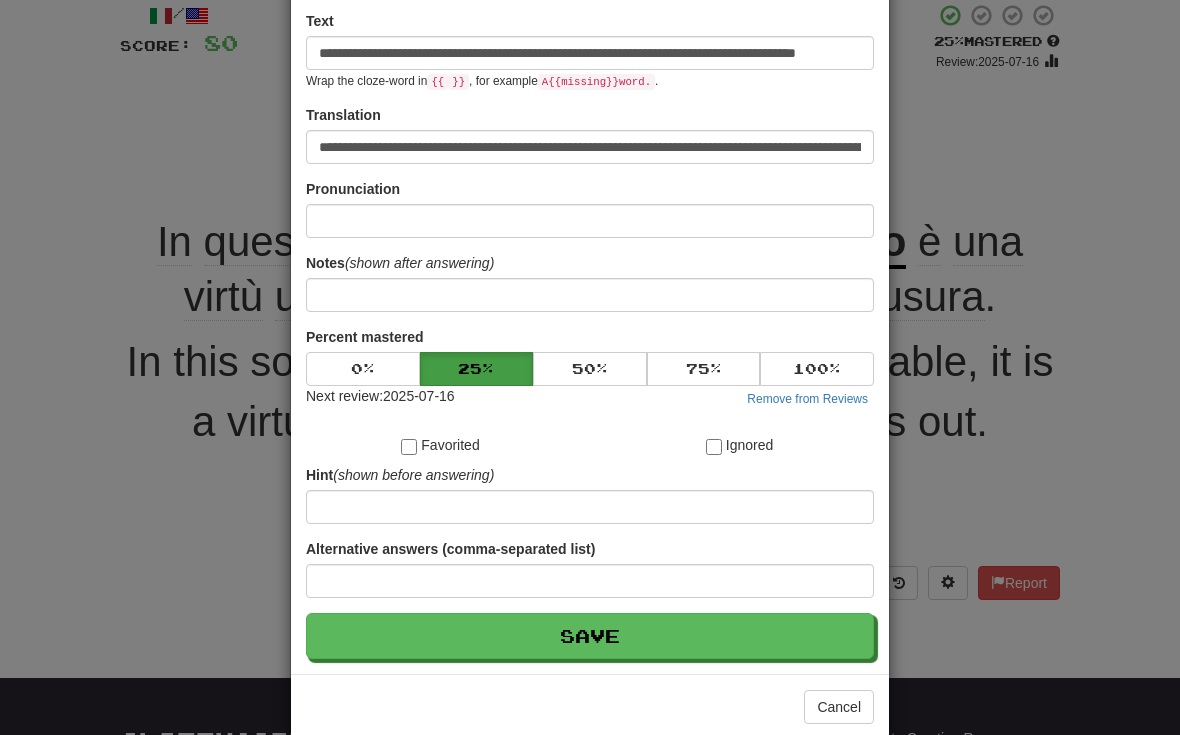 click on "Save" at bounding box center [590, 636] 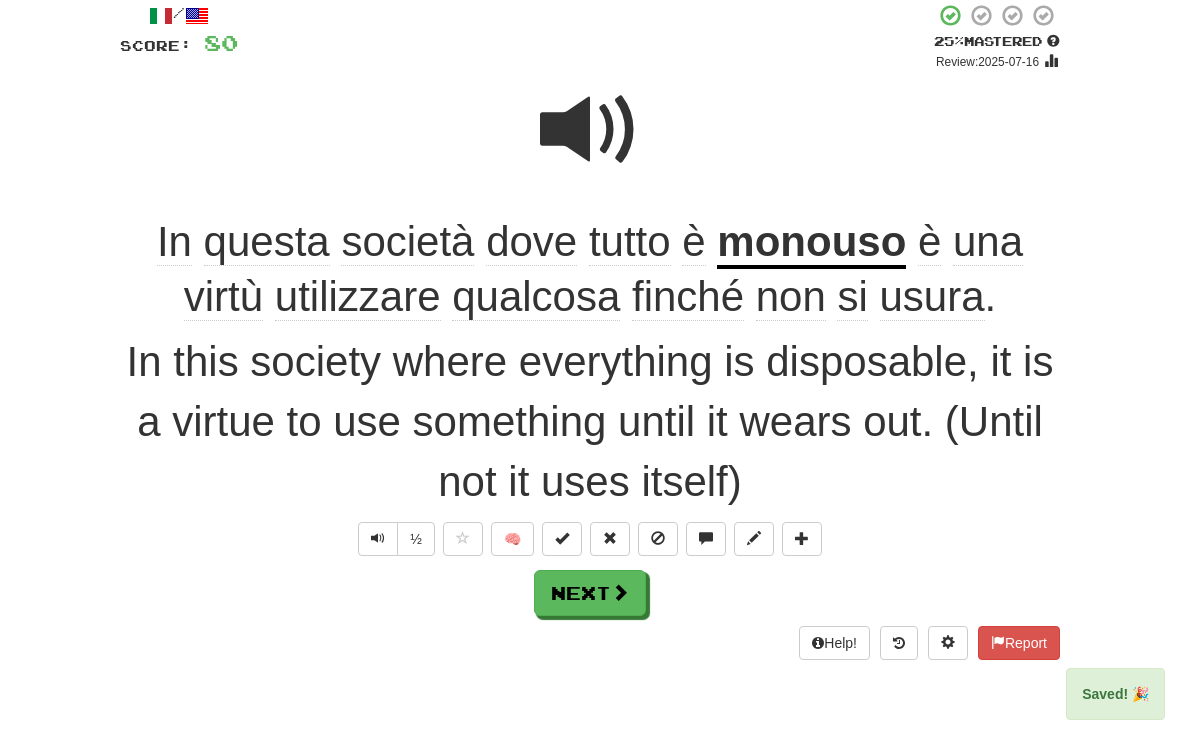 click at bounding box center [802, 538] 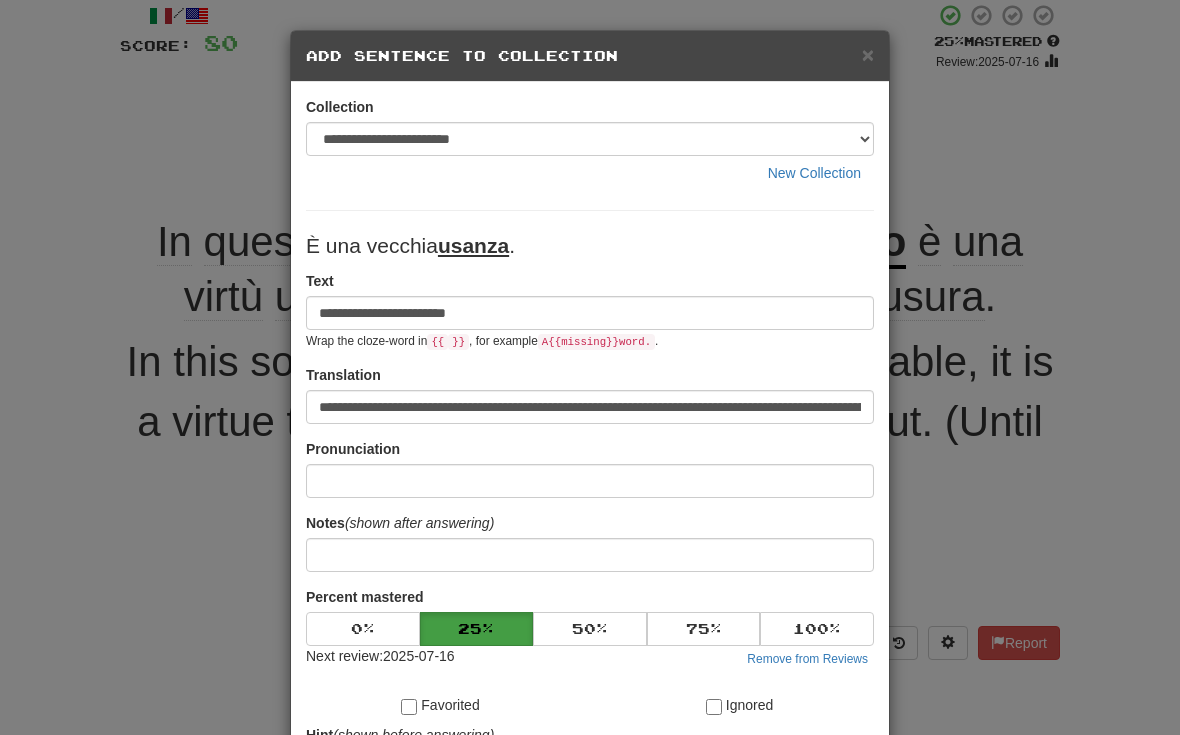 click on "×" at bounding box center [868, 54] 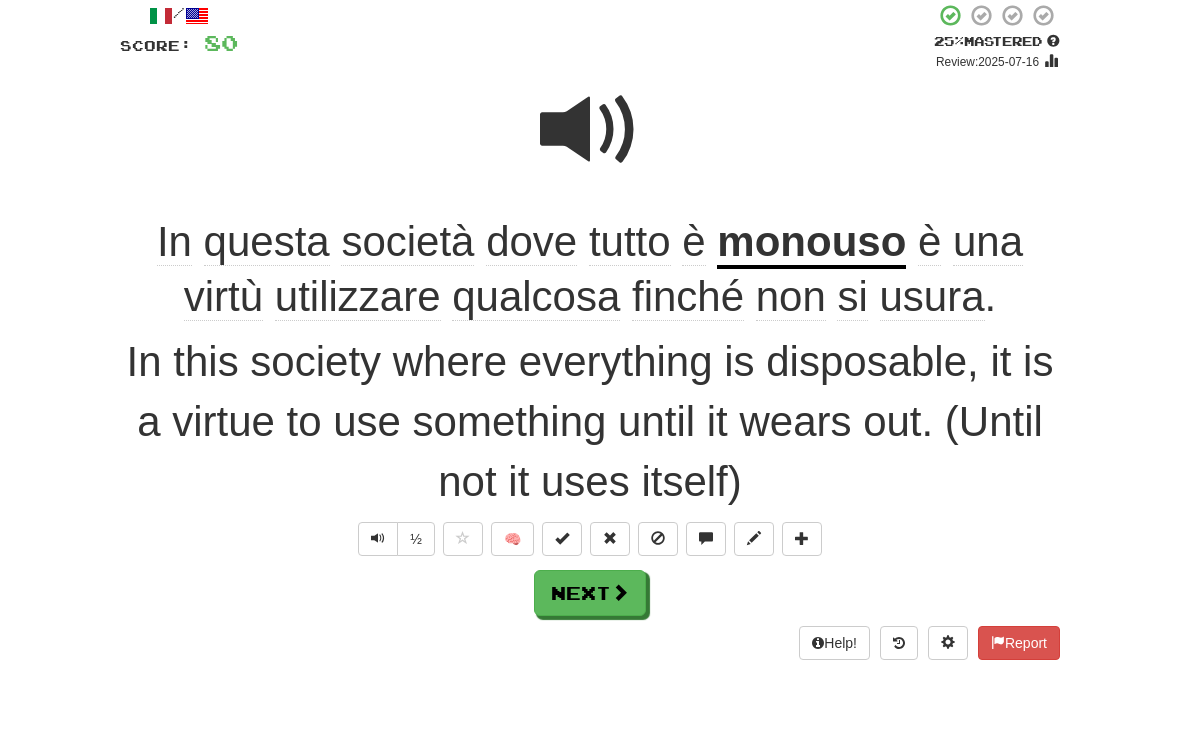 click on "/  Score:   80 + 8 25 %  Mastered Review:  2025-07-16 In   questa   società   dove   tutto   è   monouso   è   una   virtù   utilizzare   qualcosa   finché   non   si   usura . In this society where everything is disposable, it is a virtue to use something until it wears out.  (Until not it uses itself) ½ 🧠 Next  Help!  Report" at bounding box center [590, 331] 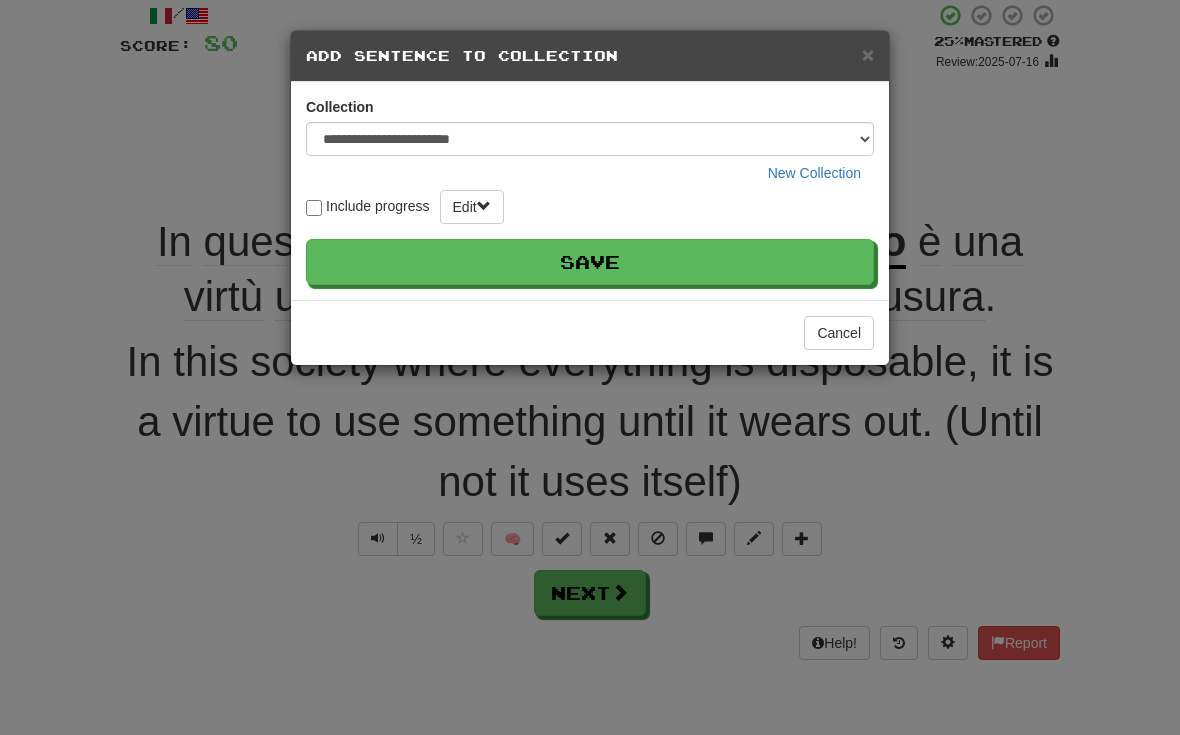 click on "**********" at bounding box center (590, 143) 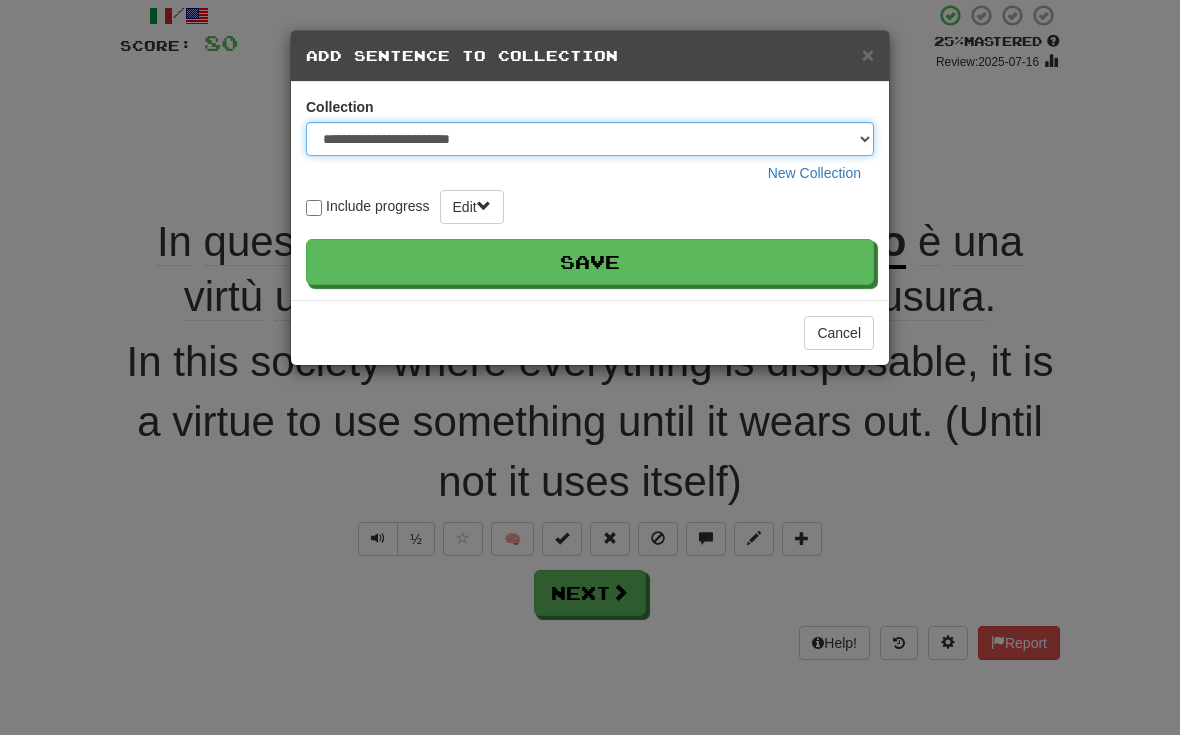 click on "**********" at bounding box center (590, 139) 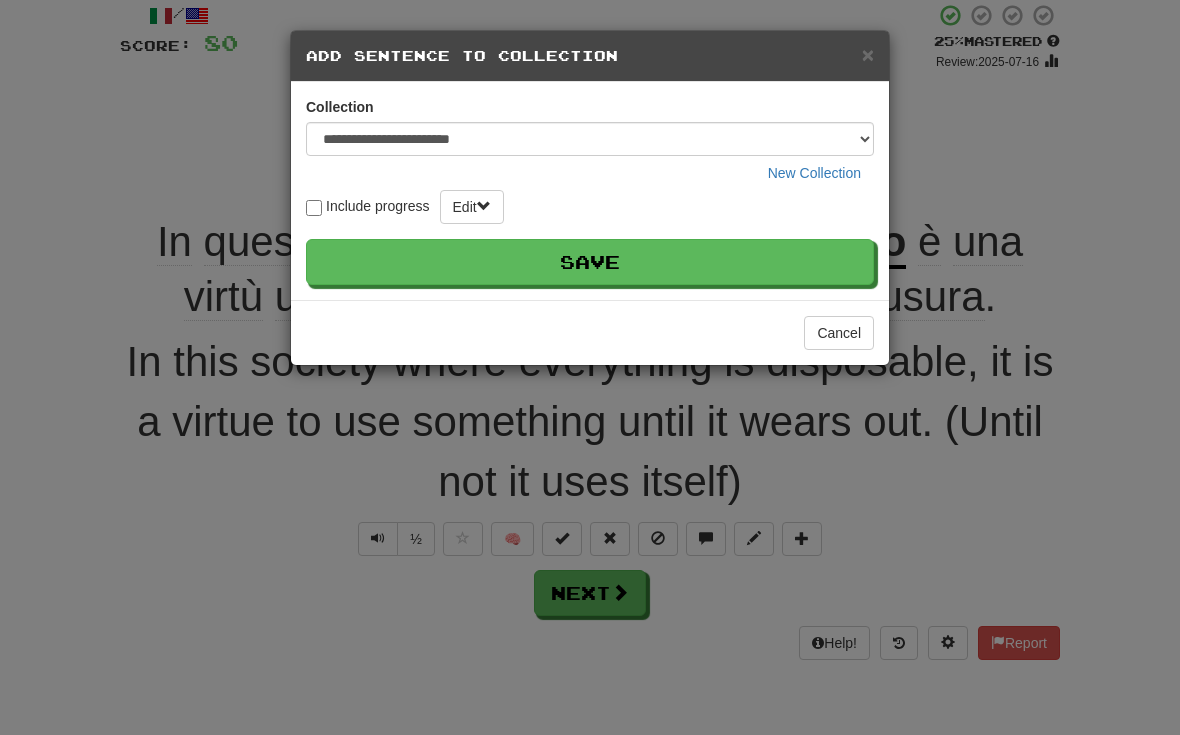 click on "Save" at bounding box center (590, 262) 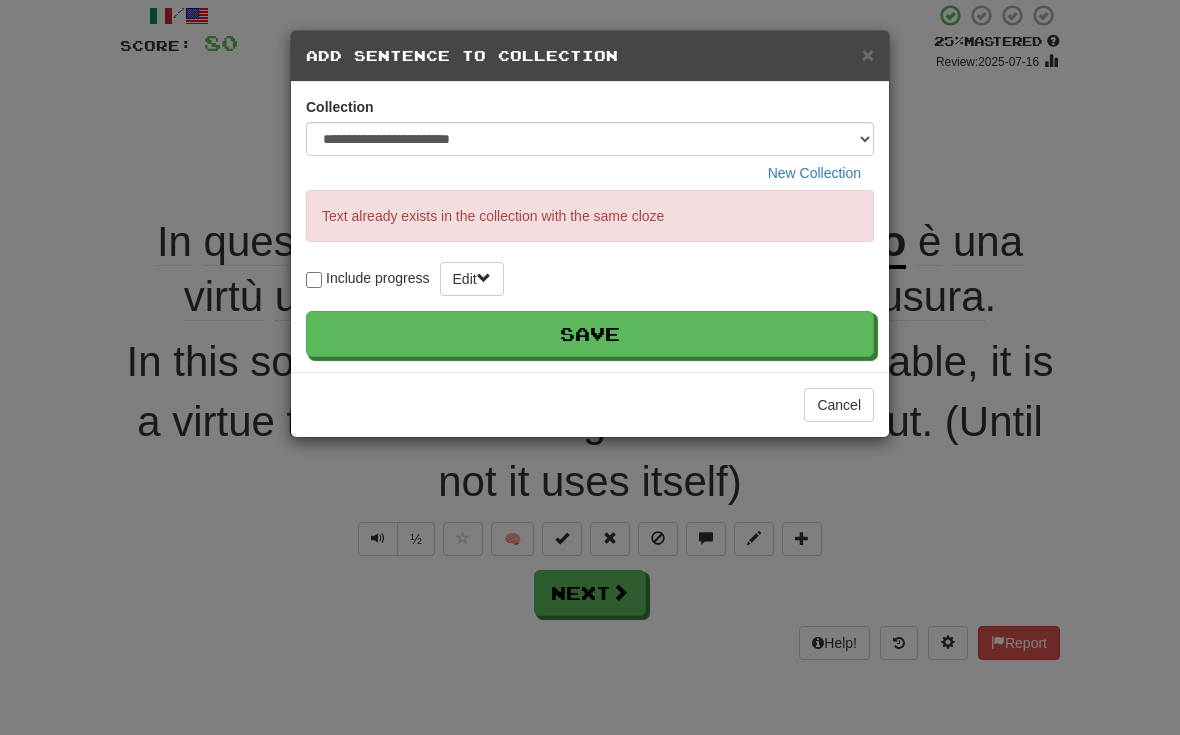 click on "×" at bounding box center (868, 54) 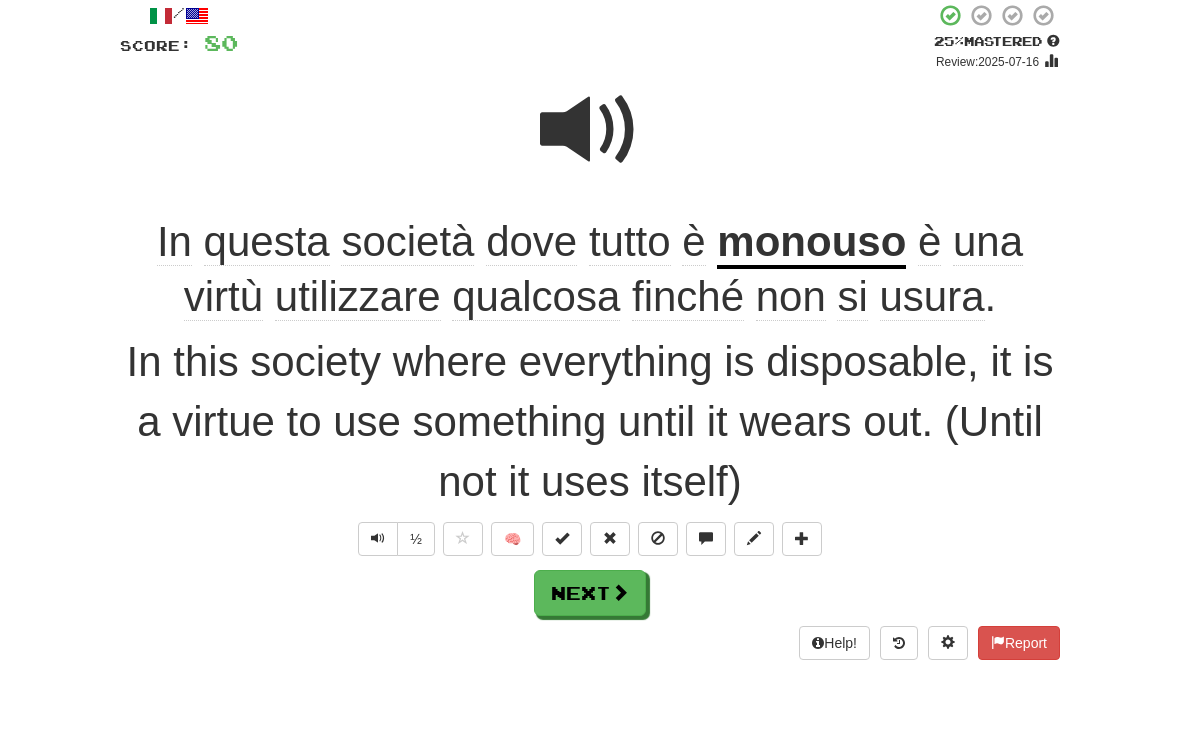 click at bounding box center (620, 592) 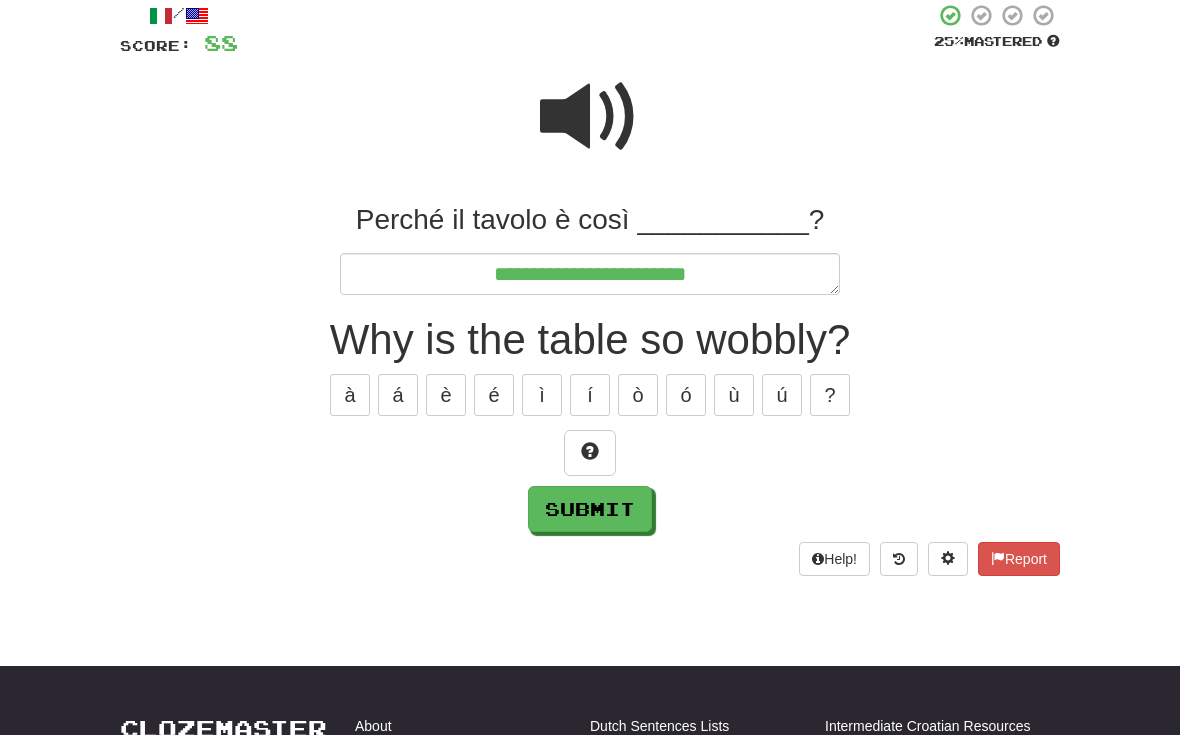 click at bounding box center [590, 453] 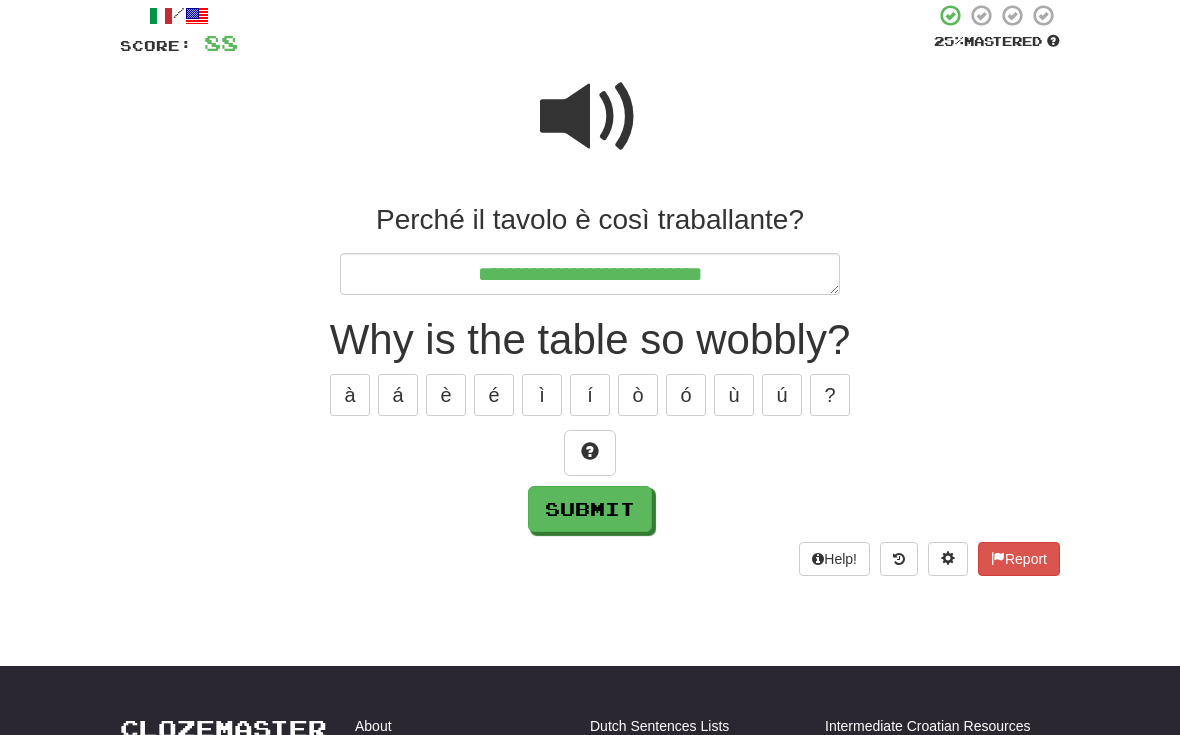 click at bounding box center (590, 451) 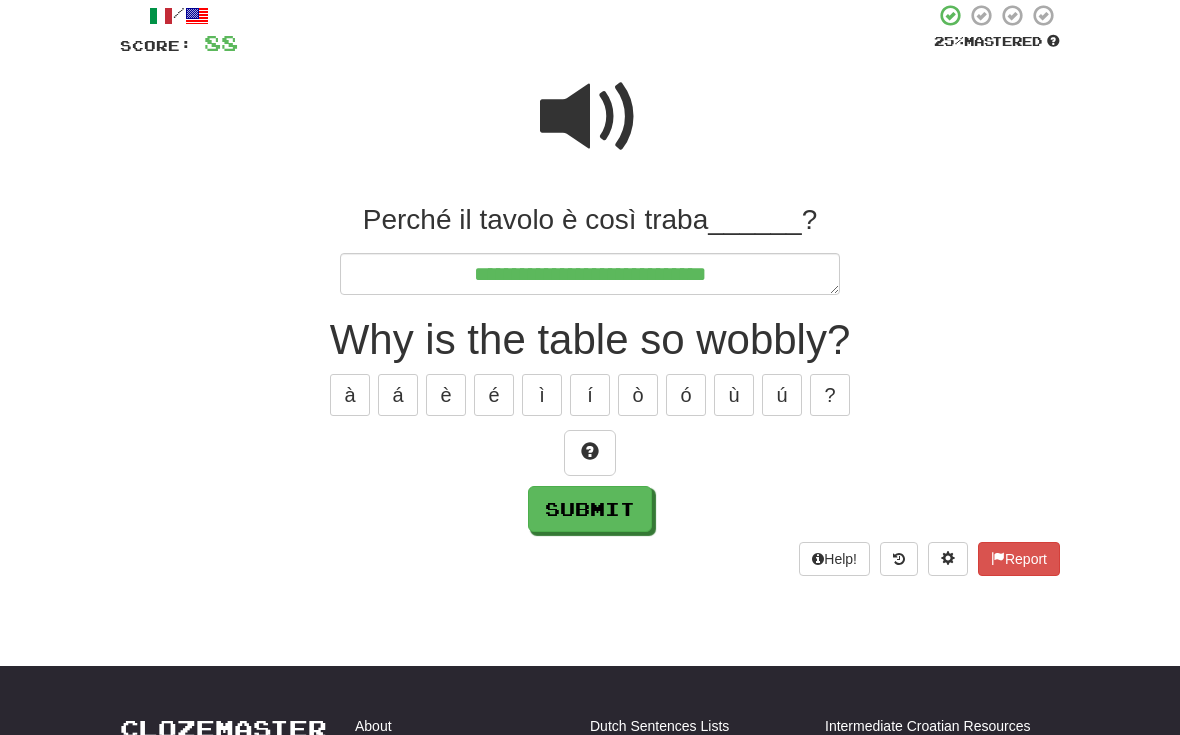click at bounding box center (590, 451) 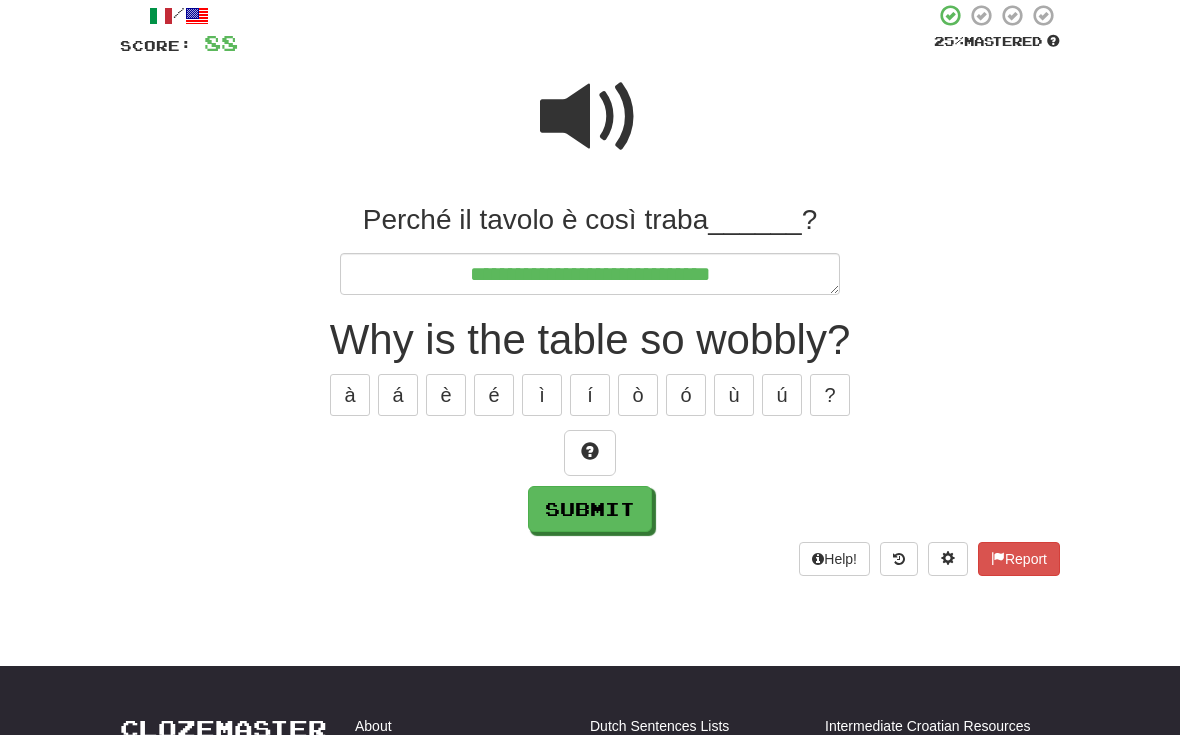 click at bounding box center (590, 451) 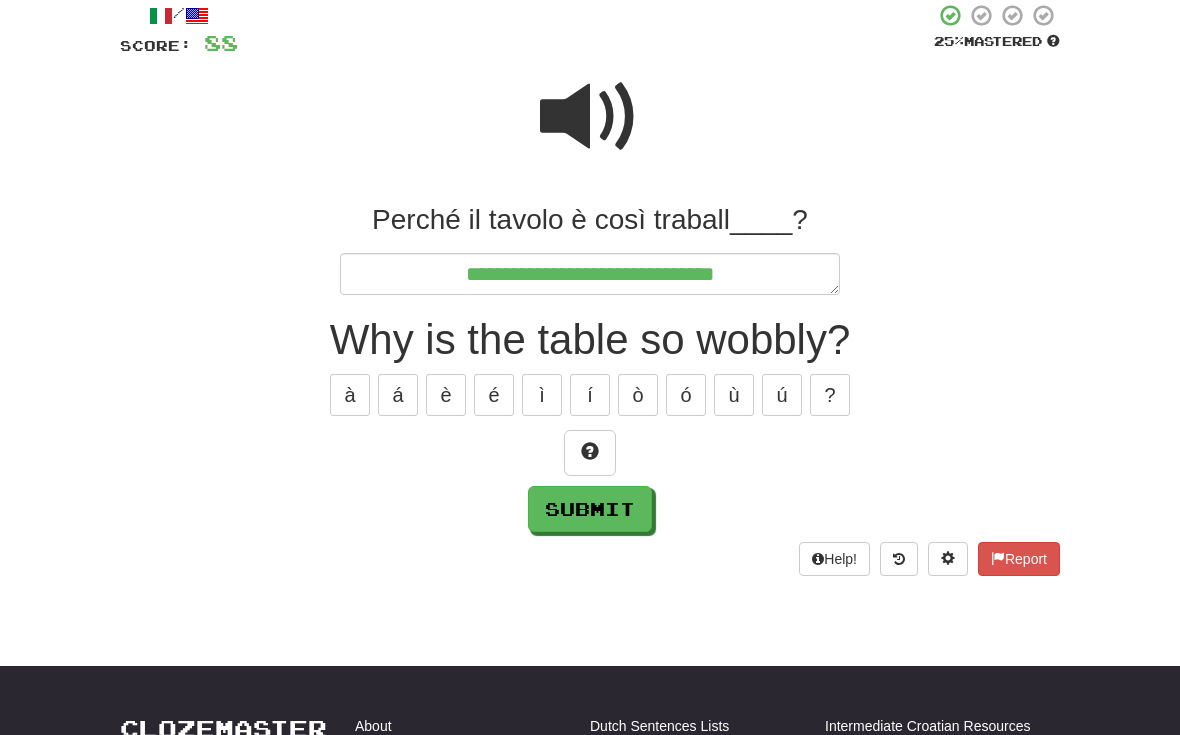 click at bounding box center (590, 453) 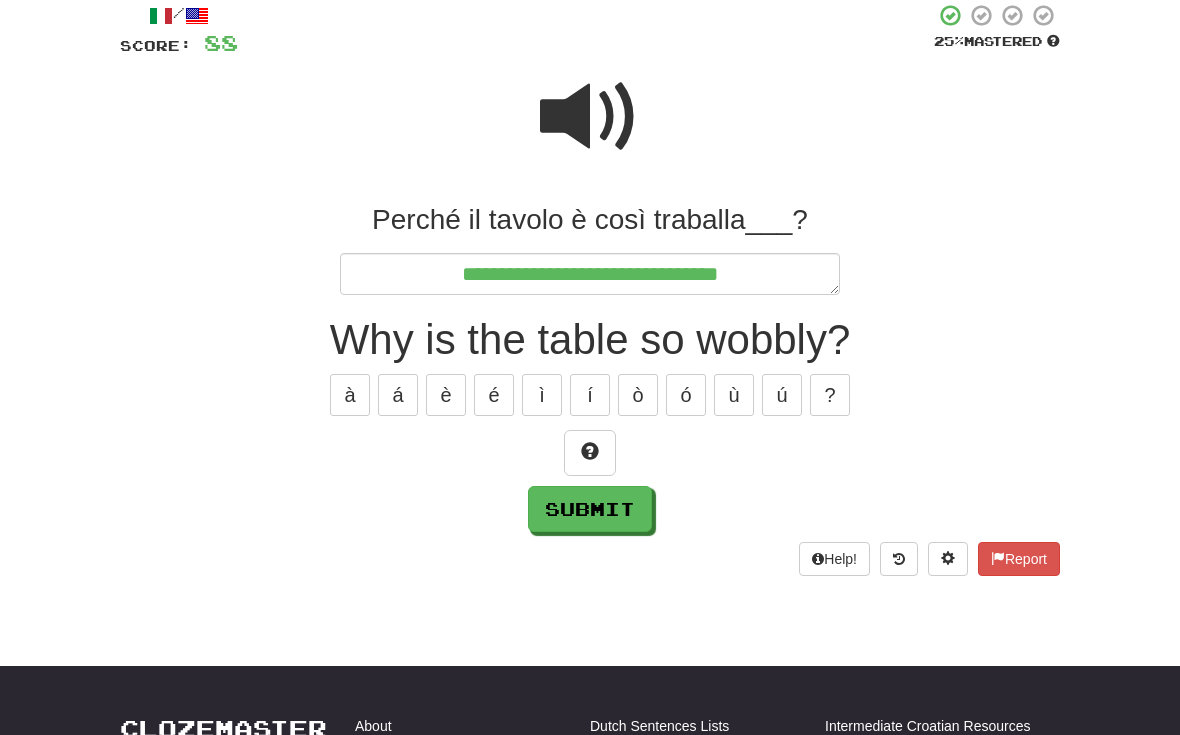 click at bounding box center (590, 453) 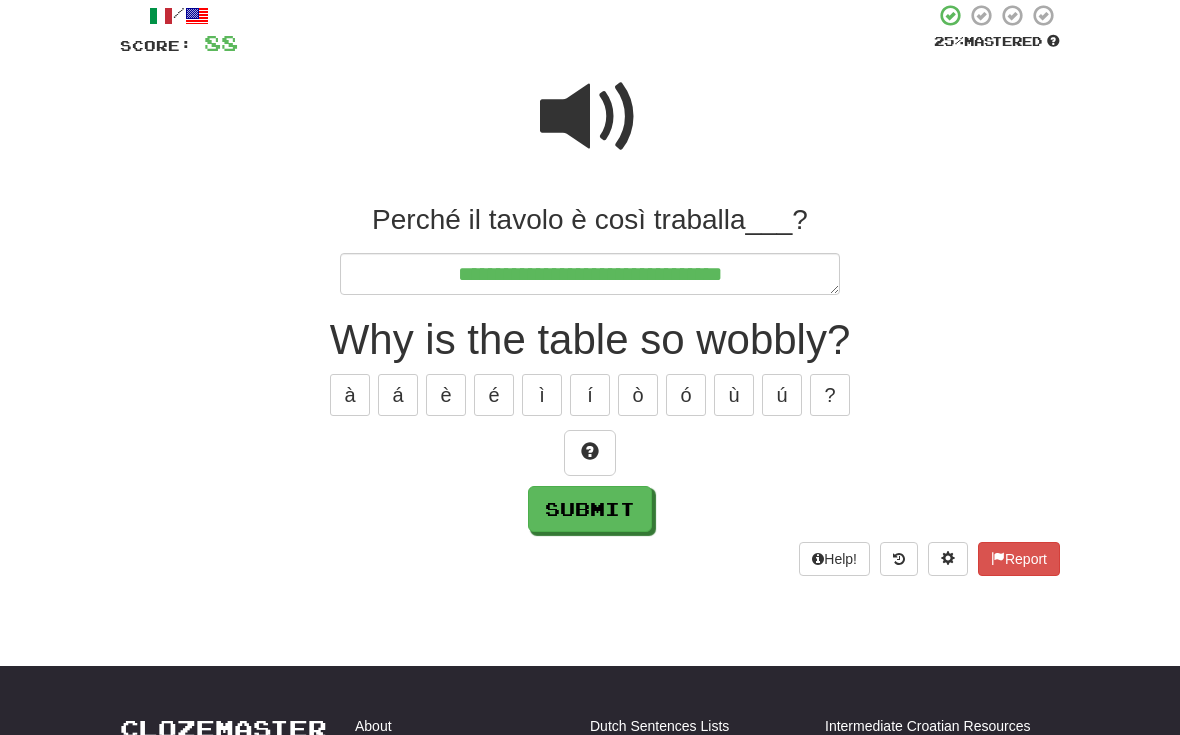 click at bounding box center (590, 453) 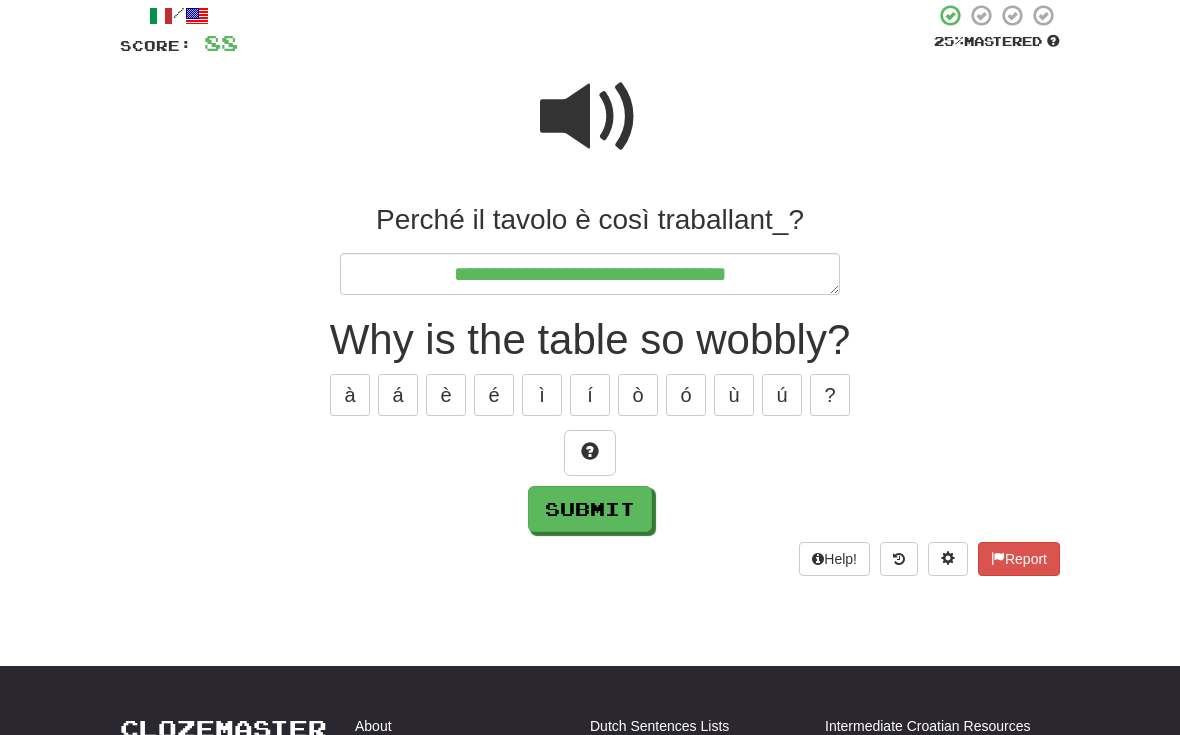 click at bounding box center [590, 453] 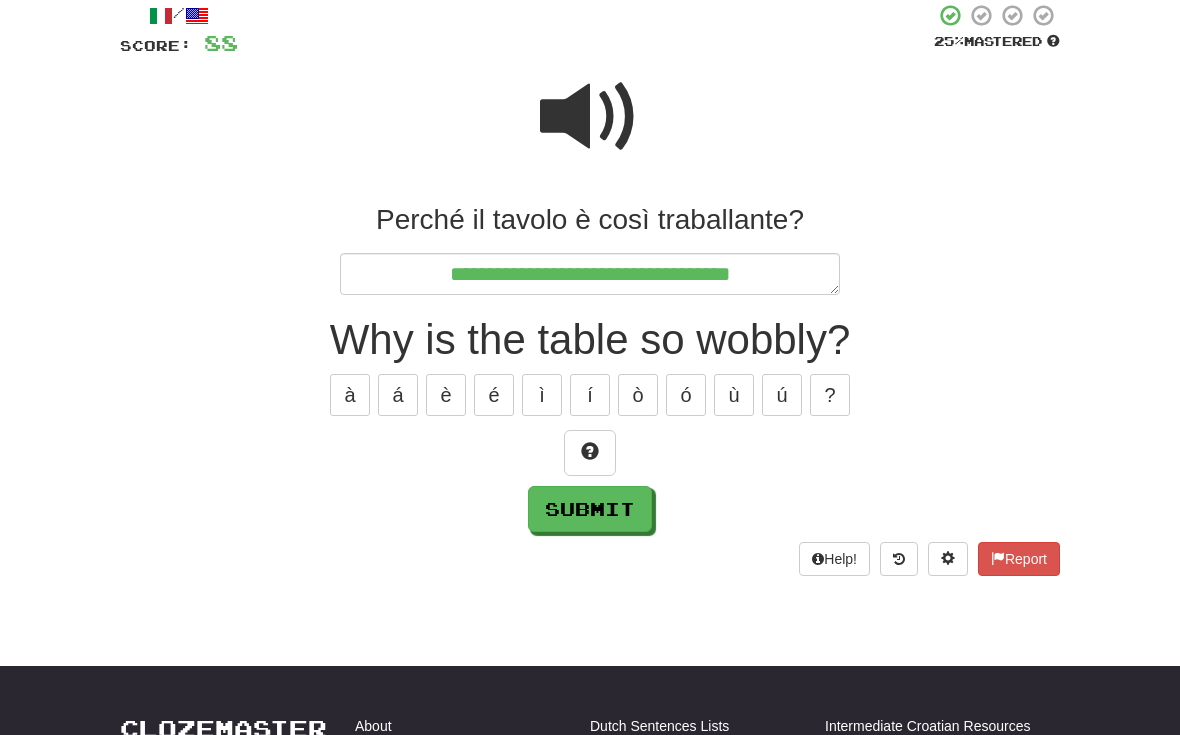click on "Help!  Report" at bounding box center [590, 559] 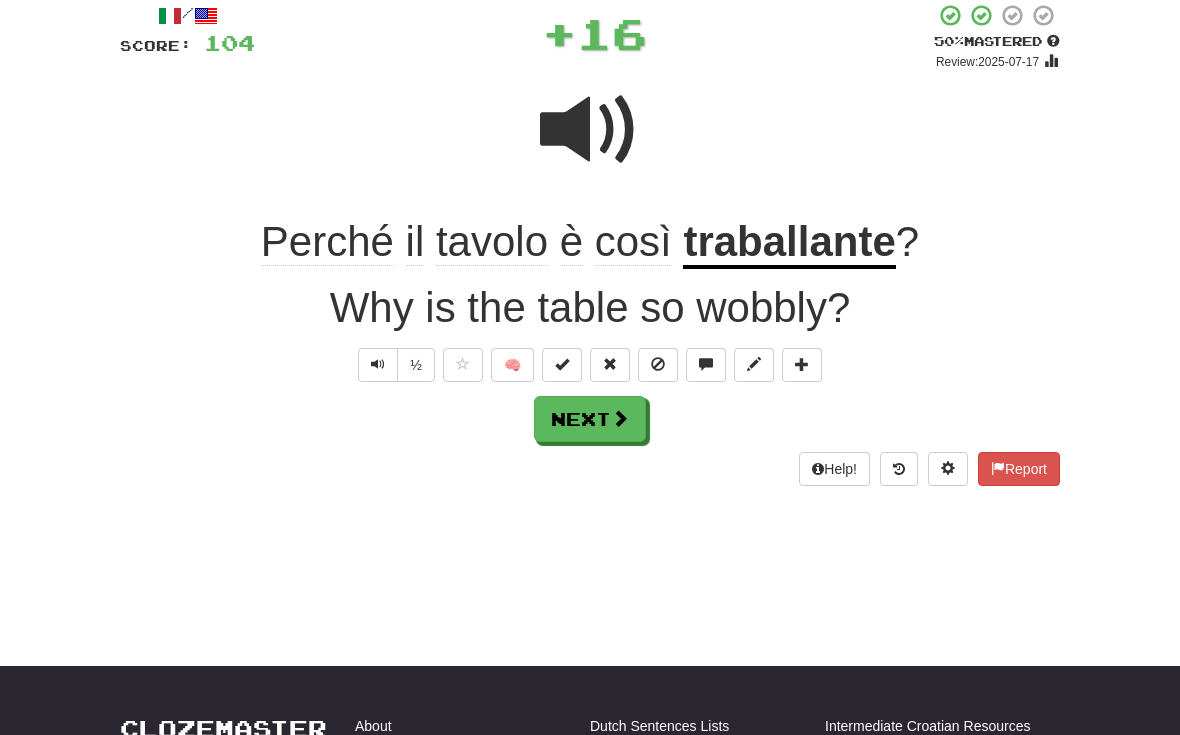 click at bounding box center [754, 364] 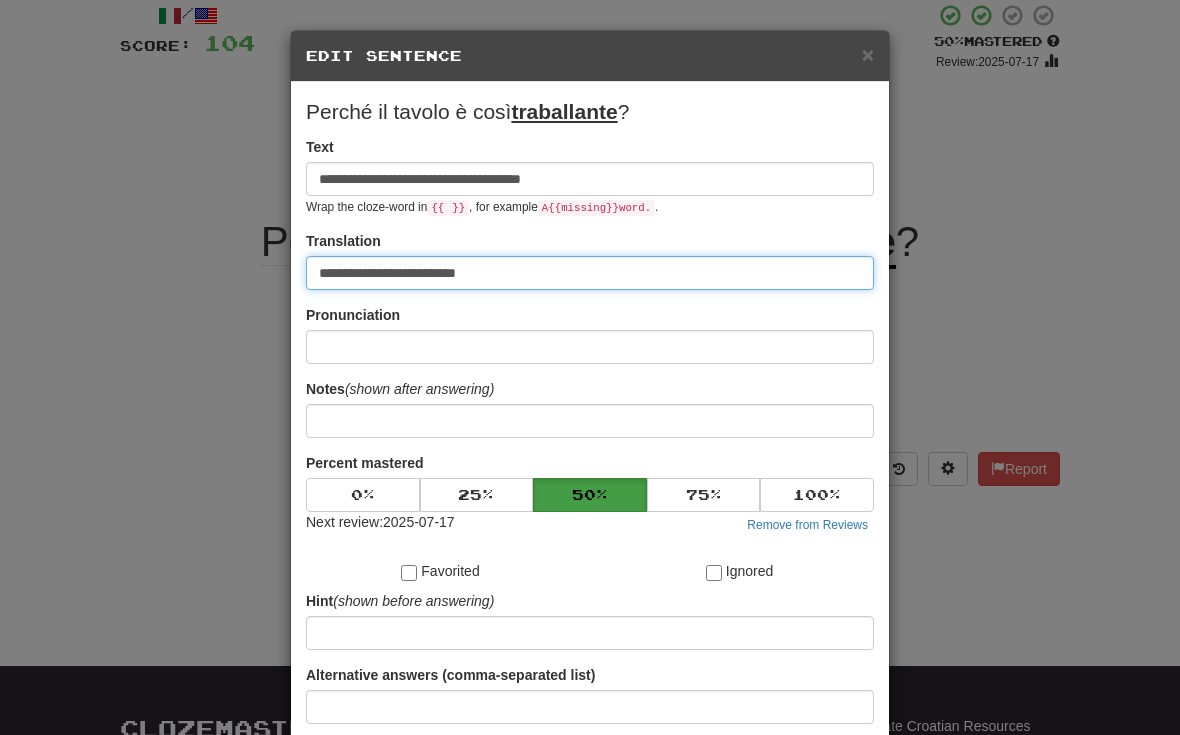 click on "**********" at bounding box center [590, 273] 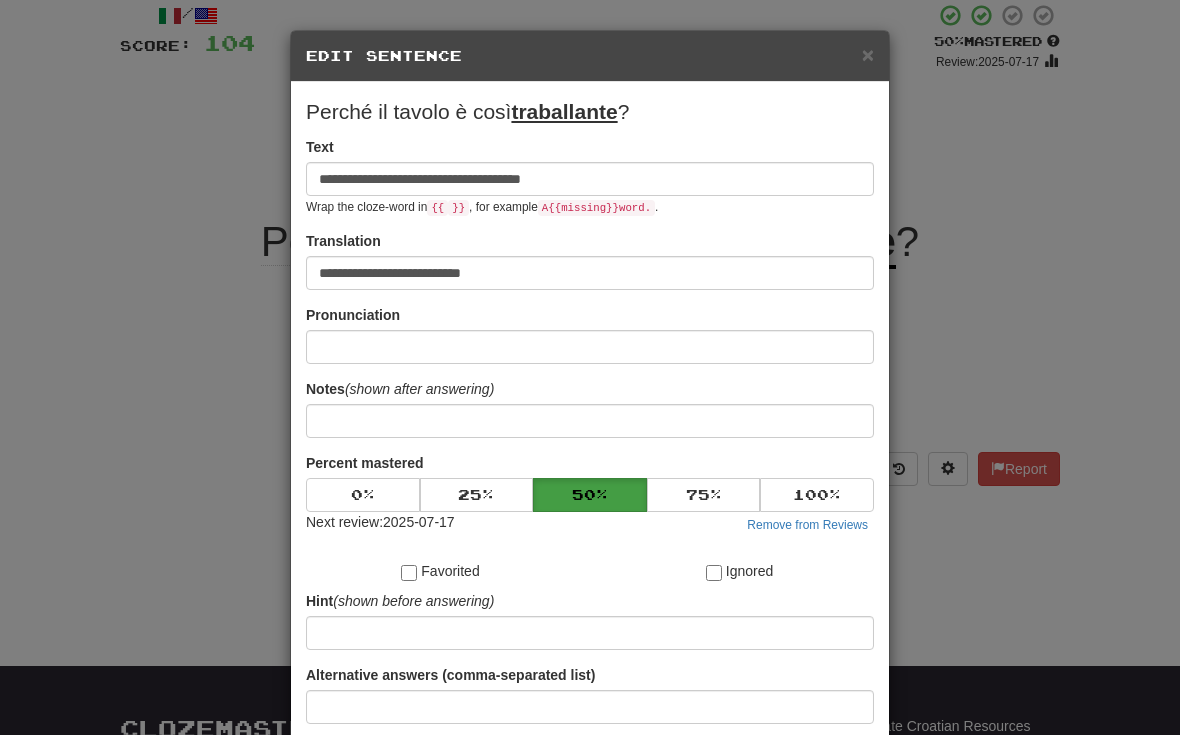click on "×" at bounding box center [868, 54] 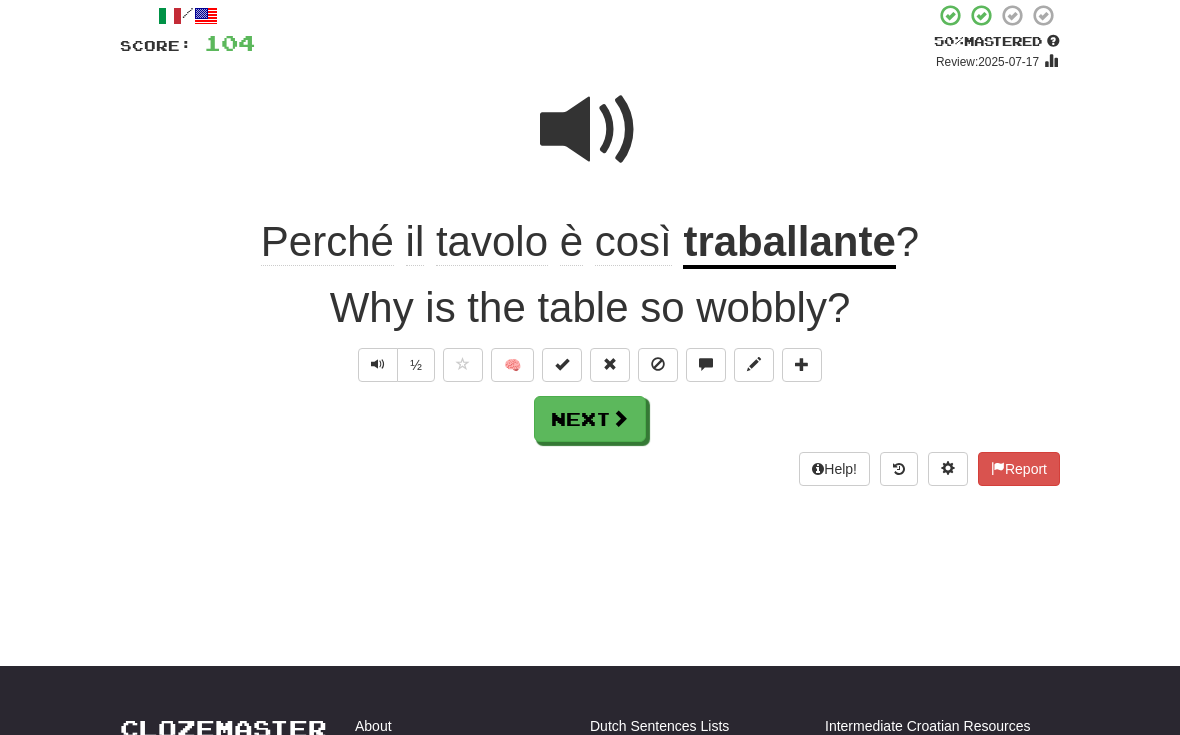 click on "traballante" at bounding box center (789, 243) 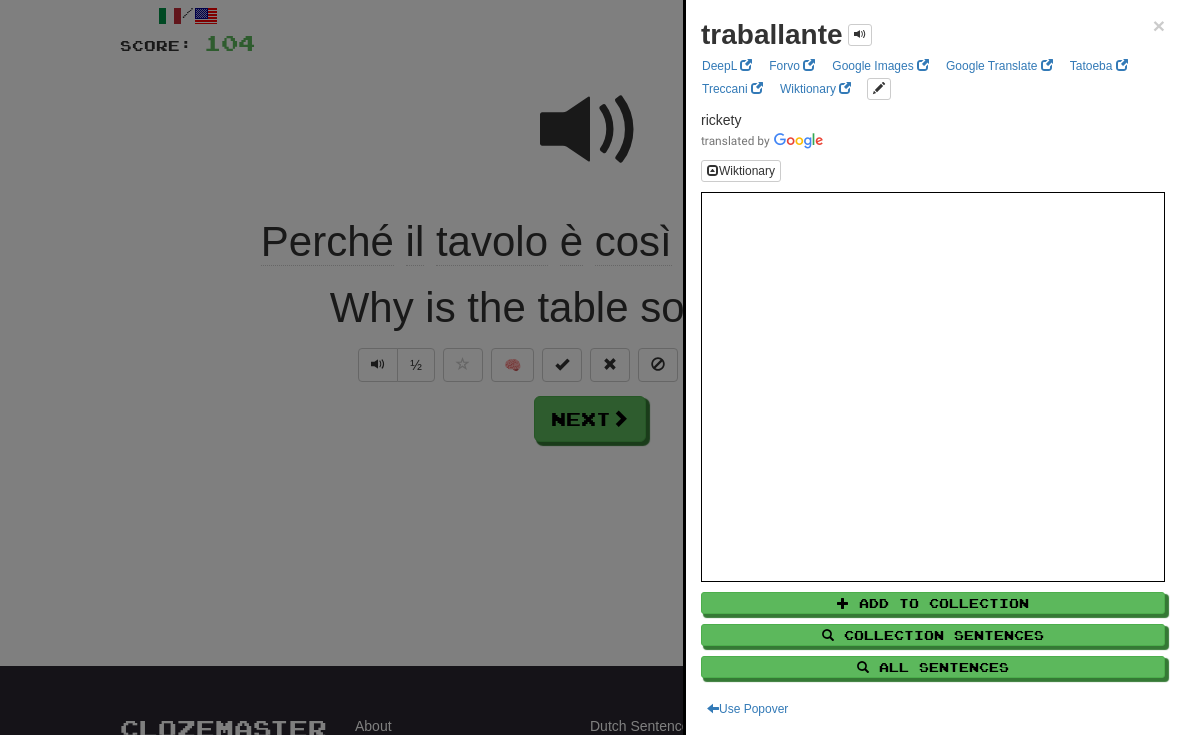 click on "All Sentences" at bounding box center (933, 667) 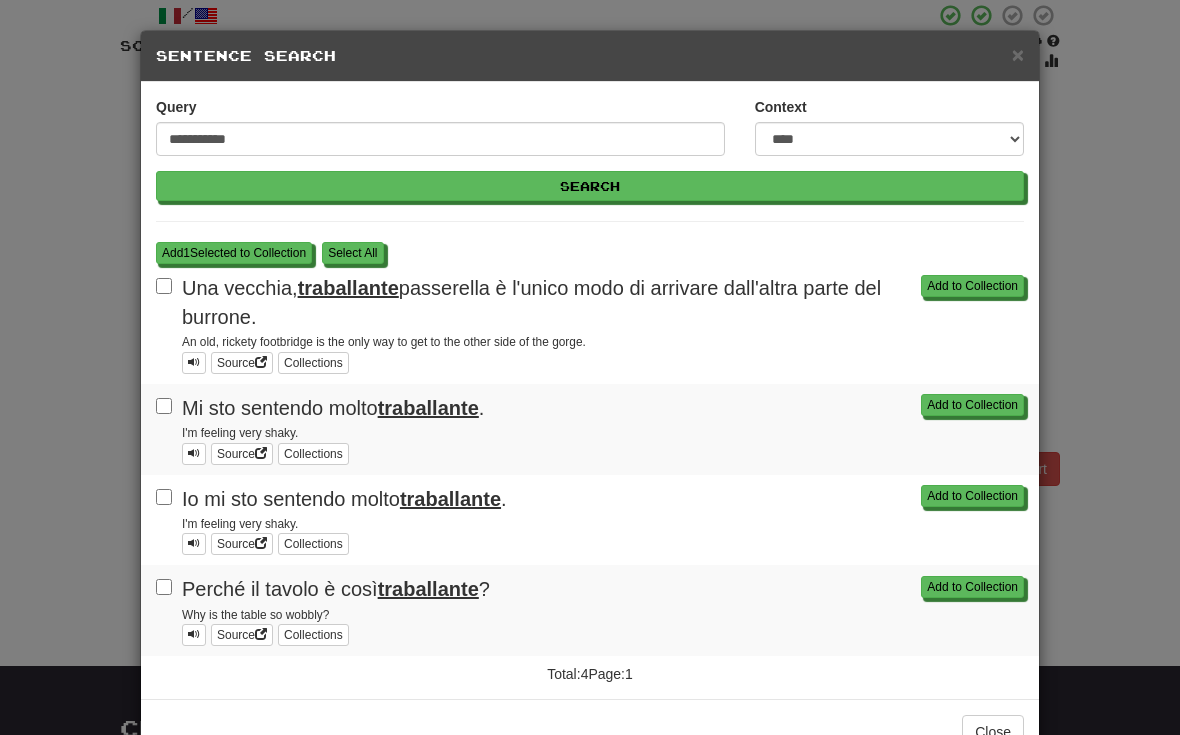 click on "Add to Collection Io mi sto sentendo molto  traballante . I'm feeling very shaky. Source  Collections" at bounding box center (590, 520) 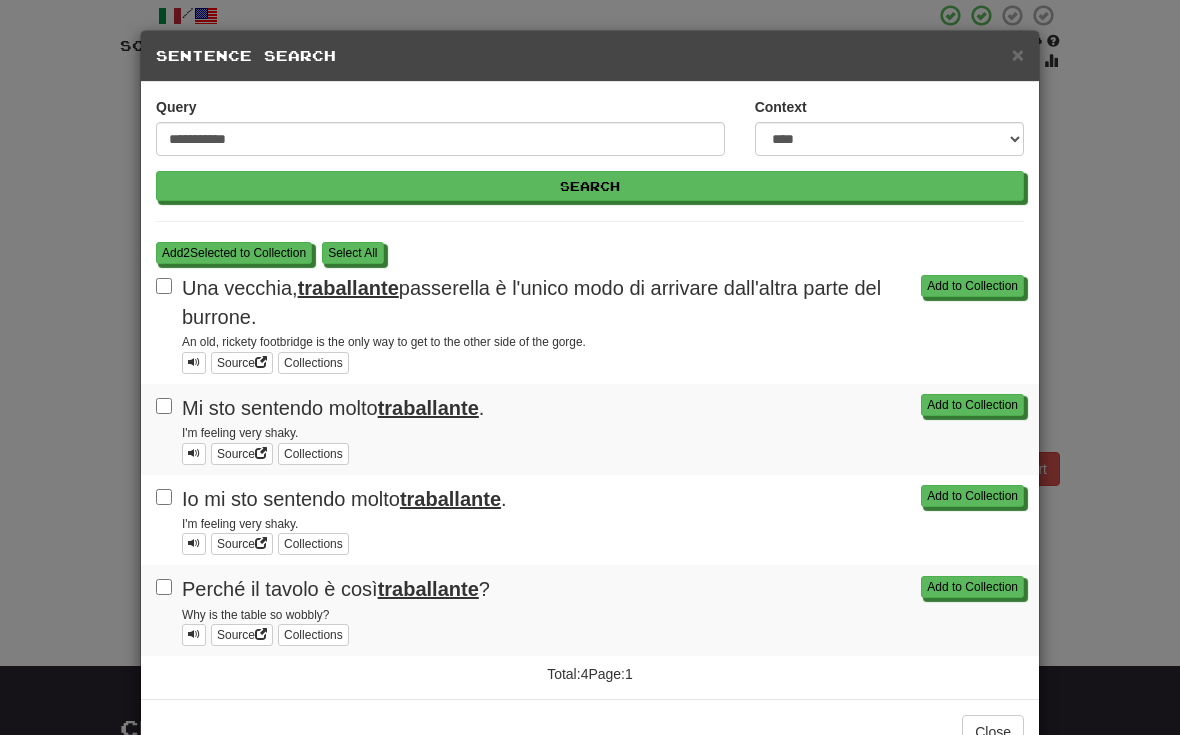 click on "Add  2  Selected to Collection S elect All Add to Collection Una vecchia,  traballante  passerella è l'unico modo di arrivare dall'altra parte del burrone. An old, rickety footbridge is the only way to get to the other side of the gorge. Source  Collections Add to Collection Mi sto sentendo molto  traballante . I'm feeling very shaky. Source  Collections Add to Collection Io mi sto sentendo molto  traballante . I'm feeling very shaky. Source  Collections Add to Collection Perché il tavolo è così  traballante ? Why is the table so wobbly? Source  Collections" at bounding box center (590, 438) 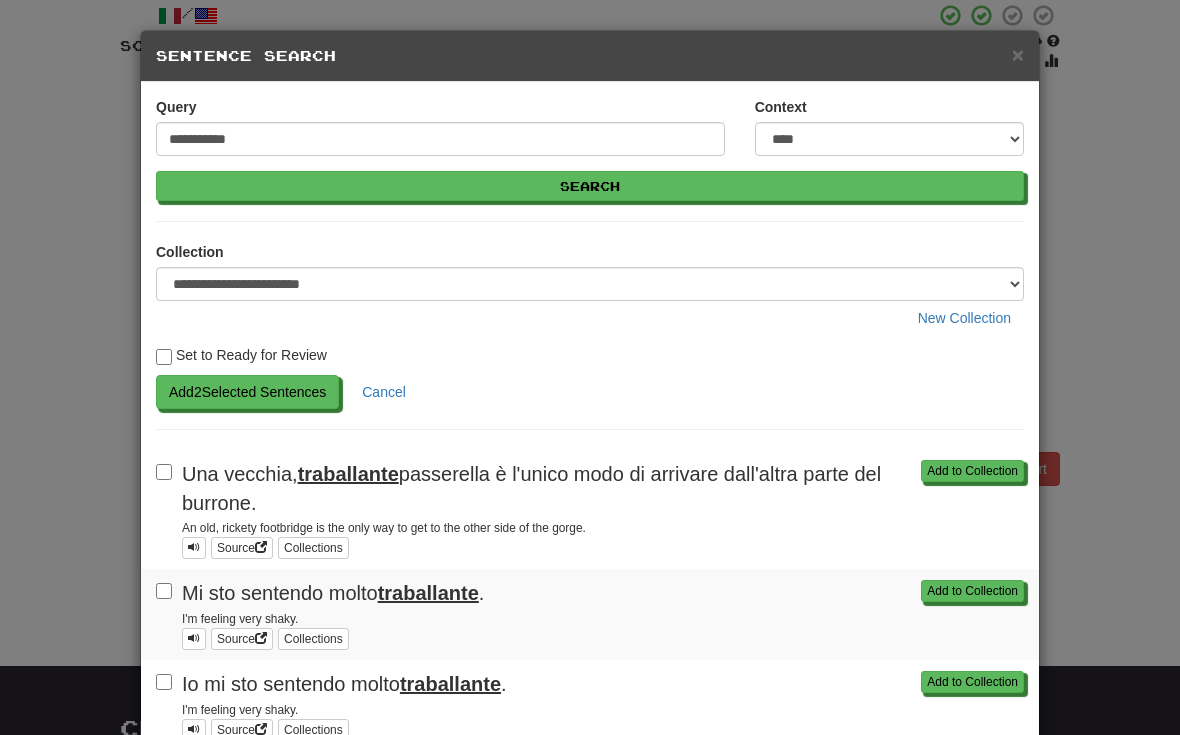 click on "Add  2  Selected Sentences" at bounding box center (247, 392) 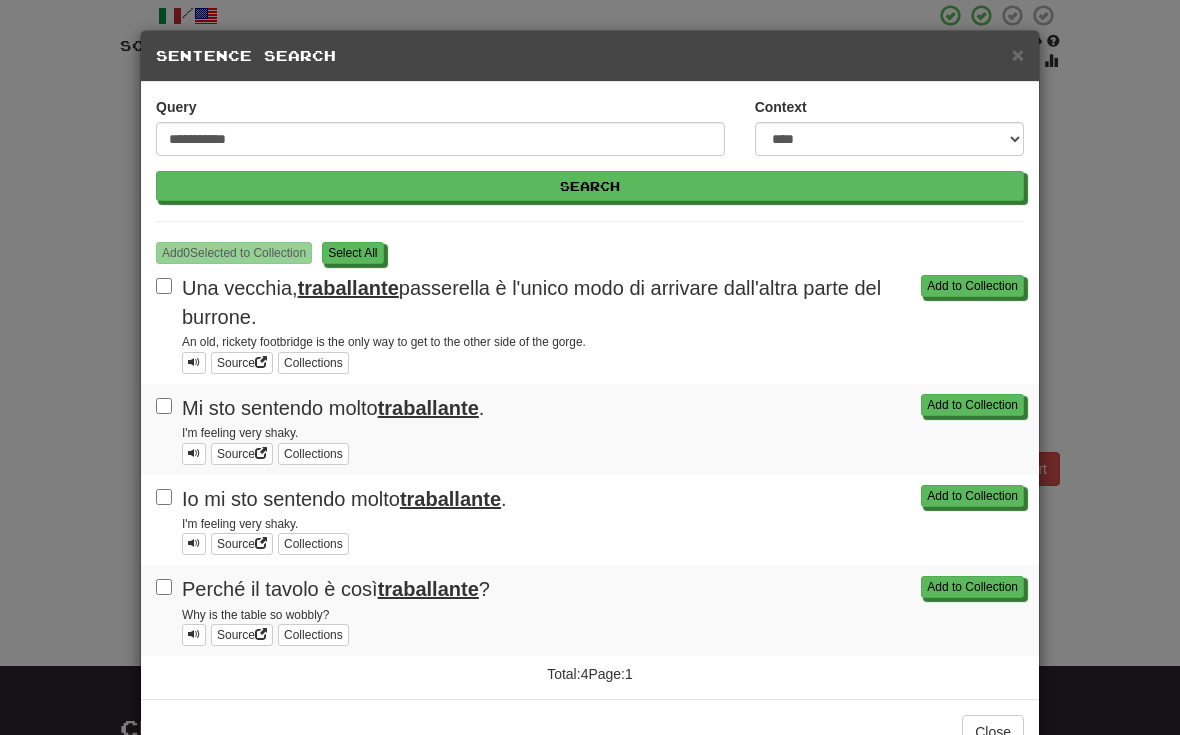 click on "**********" at bounding box center [590, 367] 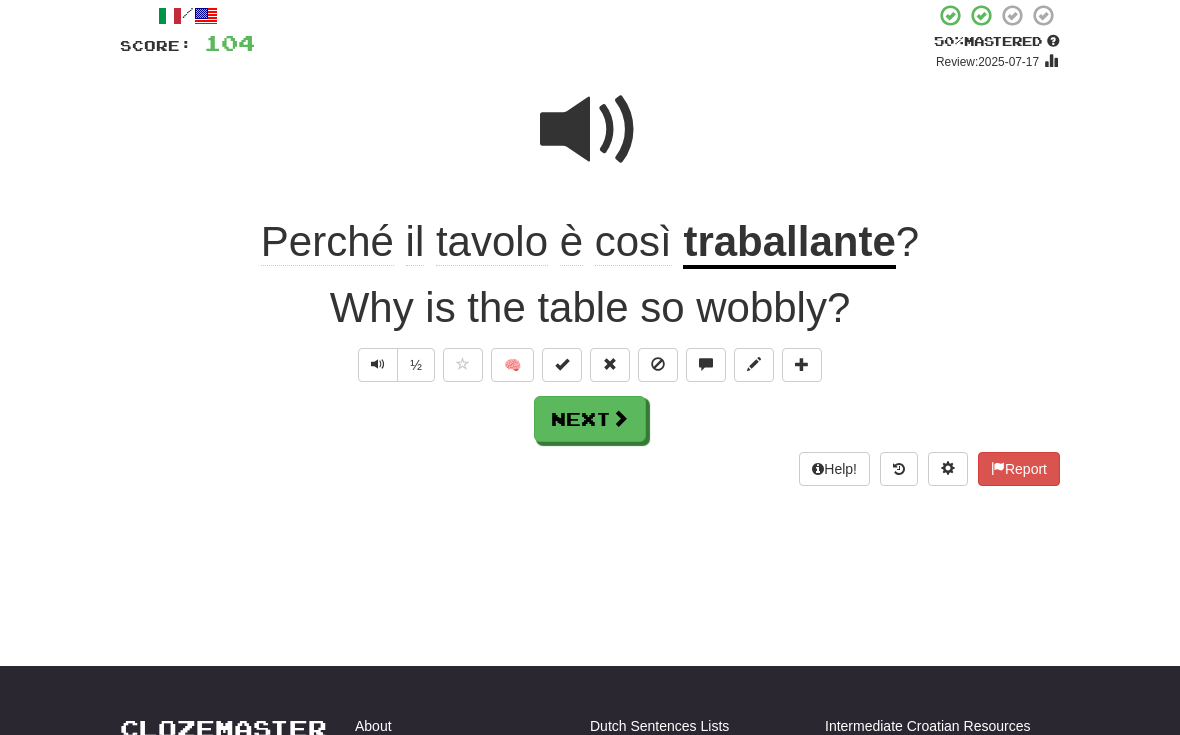 click on "Next" at bounding box center [590, 419] 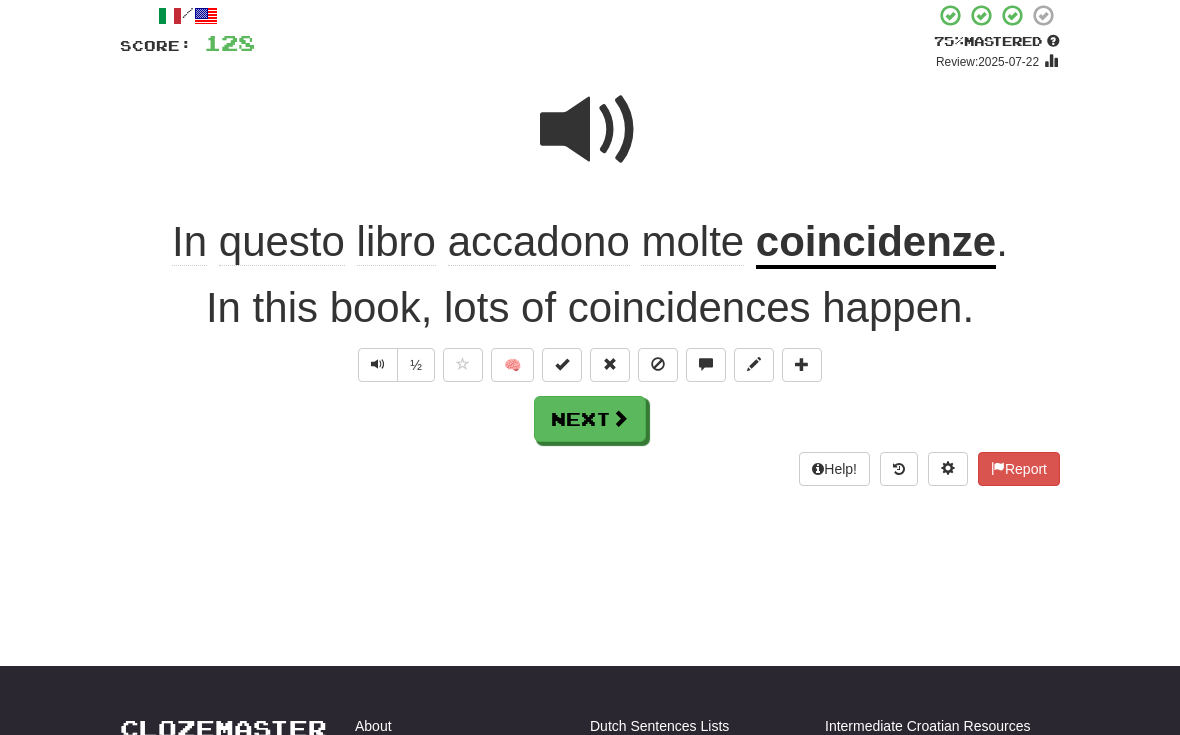 click at bounding box center [610, 364] 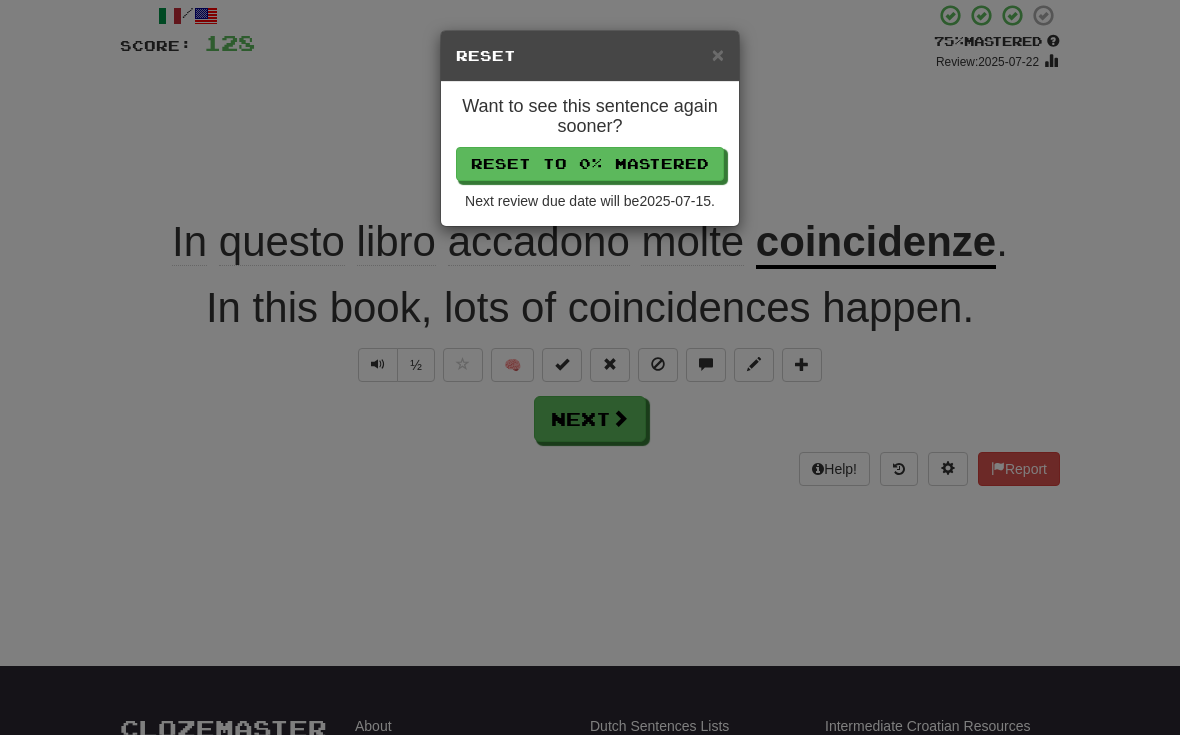 click on "Reset to 0% Mastered" at bounding box center [590, 164] 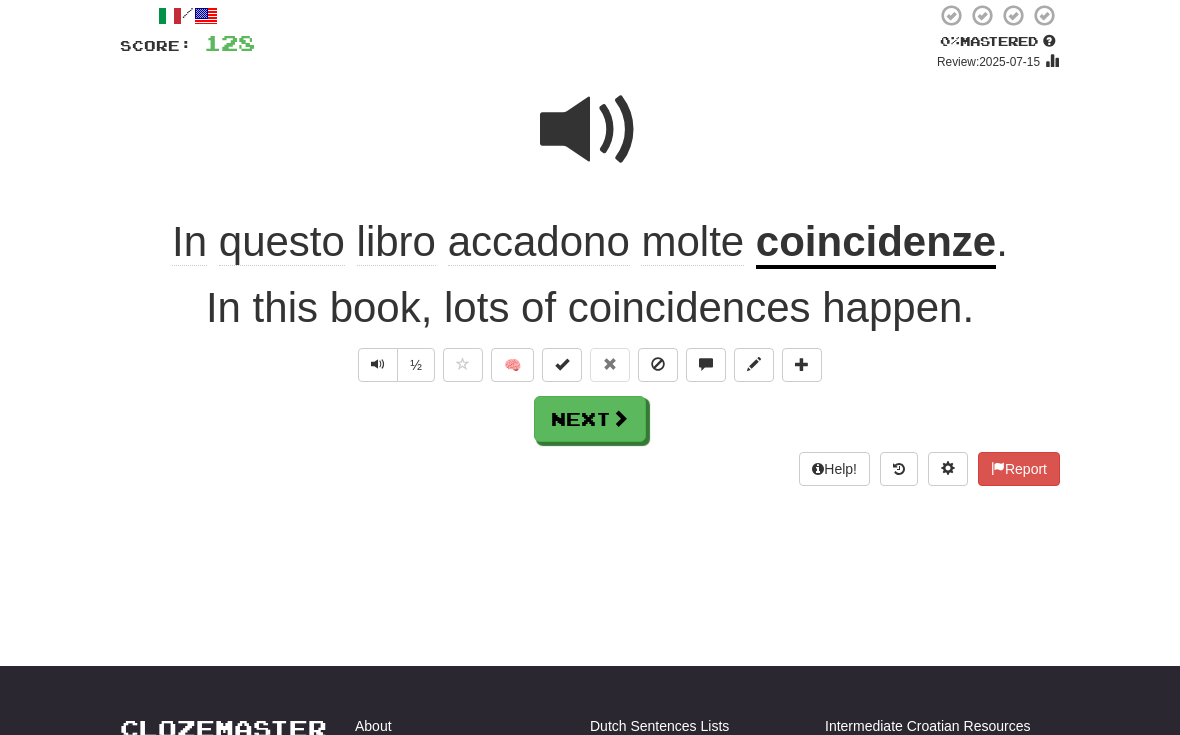 click at bounding box center [620, 418] 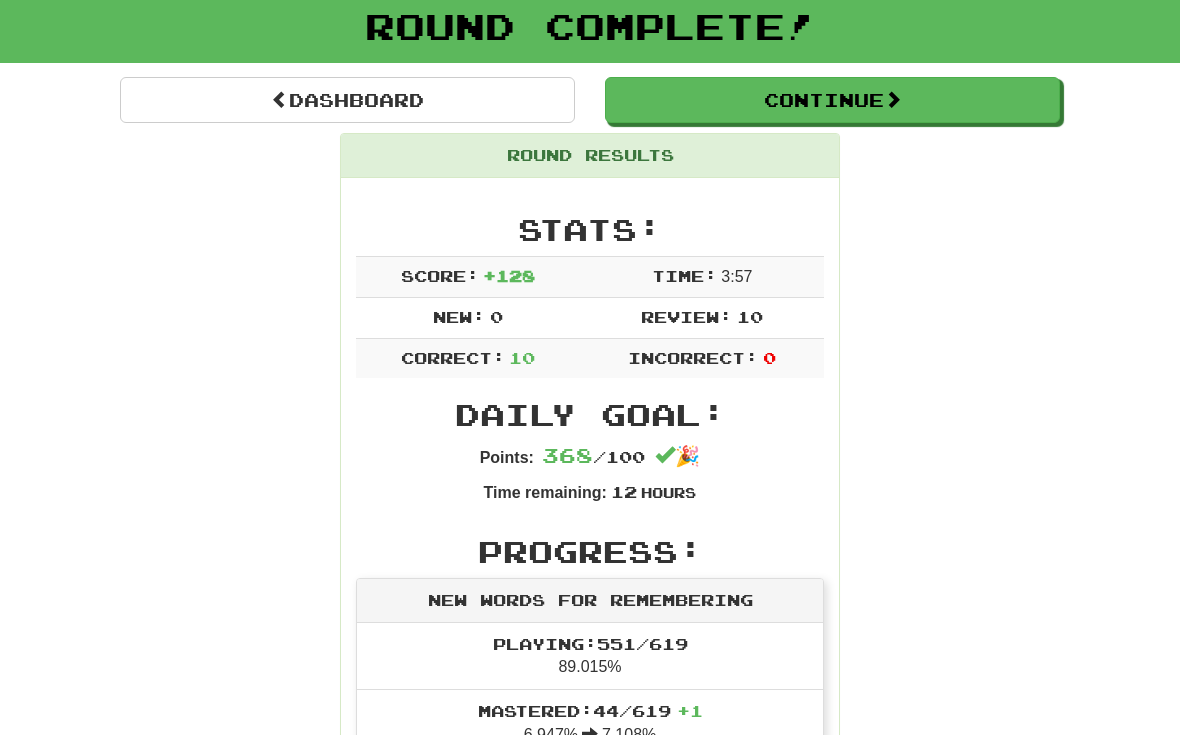 click on "Continue" at bounding box center [832, 100] 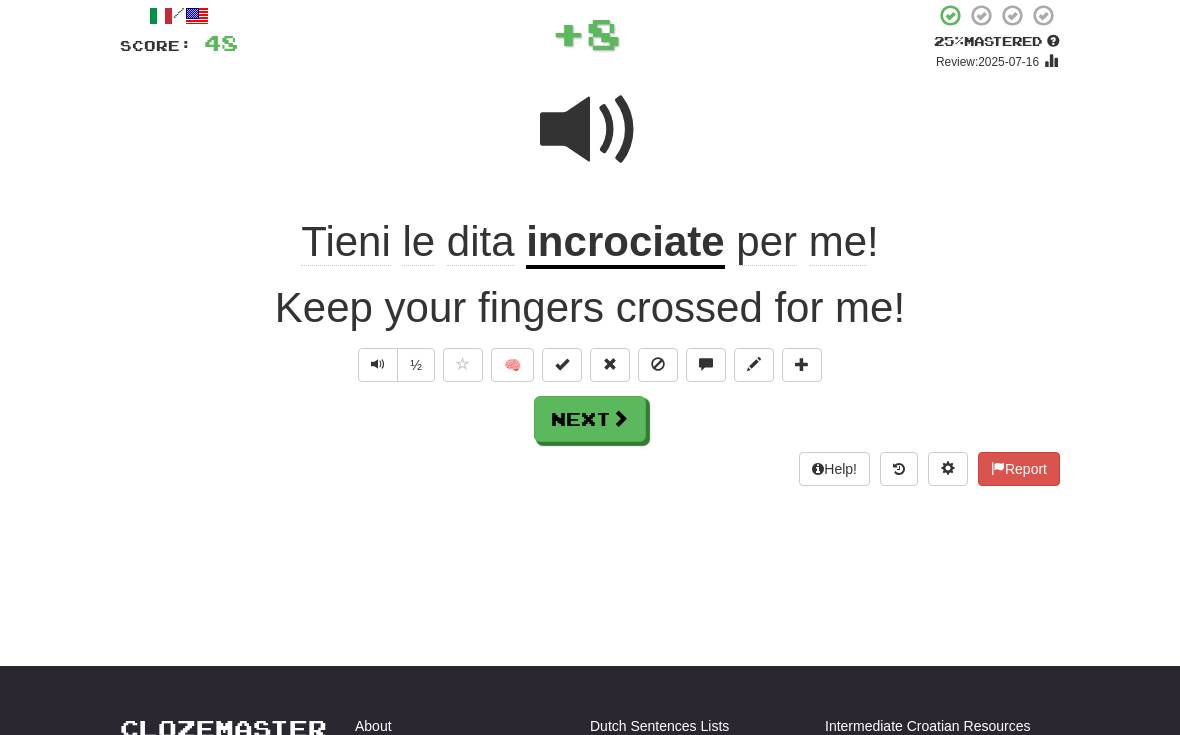 click at bounding box center [802, 365] 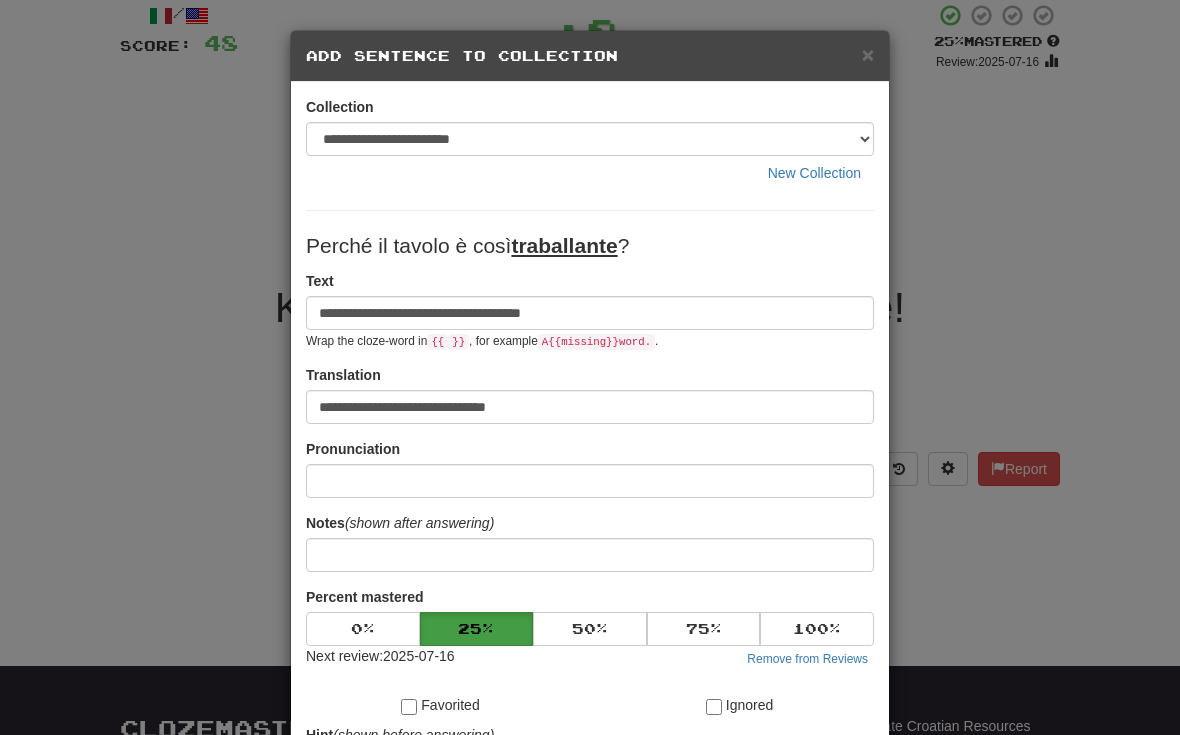 click on "×" at bounding box center (868, 54) 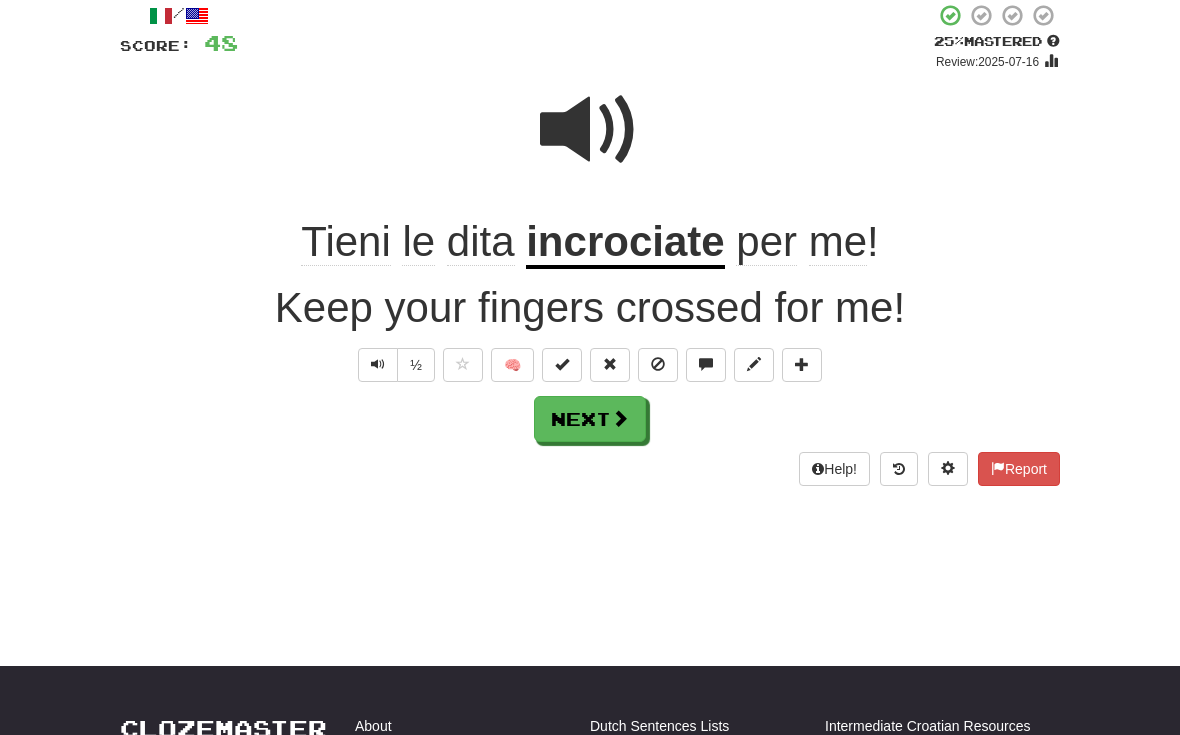 click at bounding box center [802, 364] 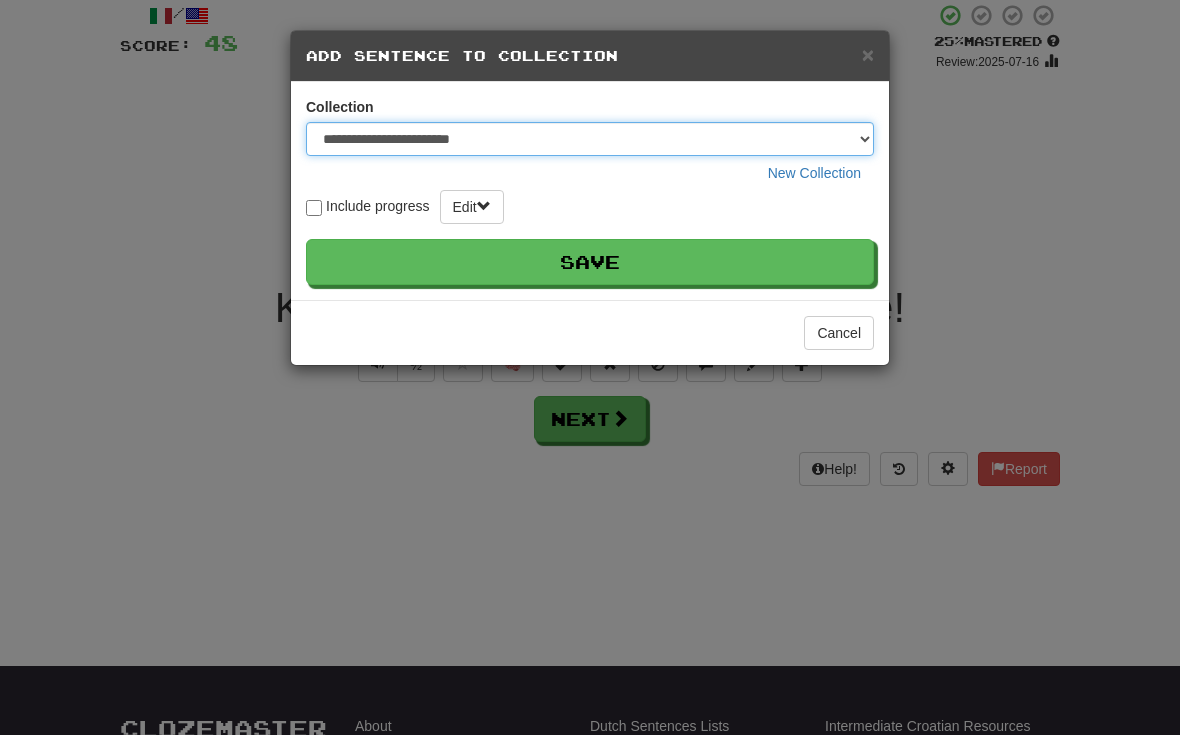 click on "**********" at bounding box center (590, 139) 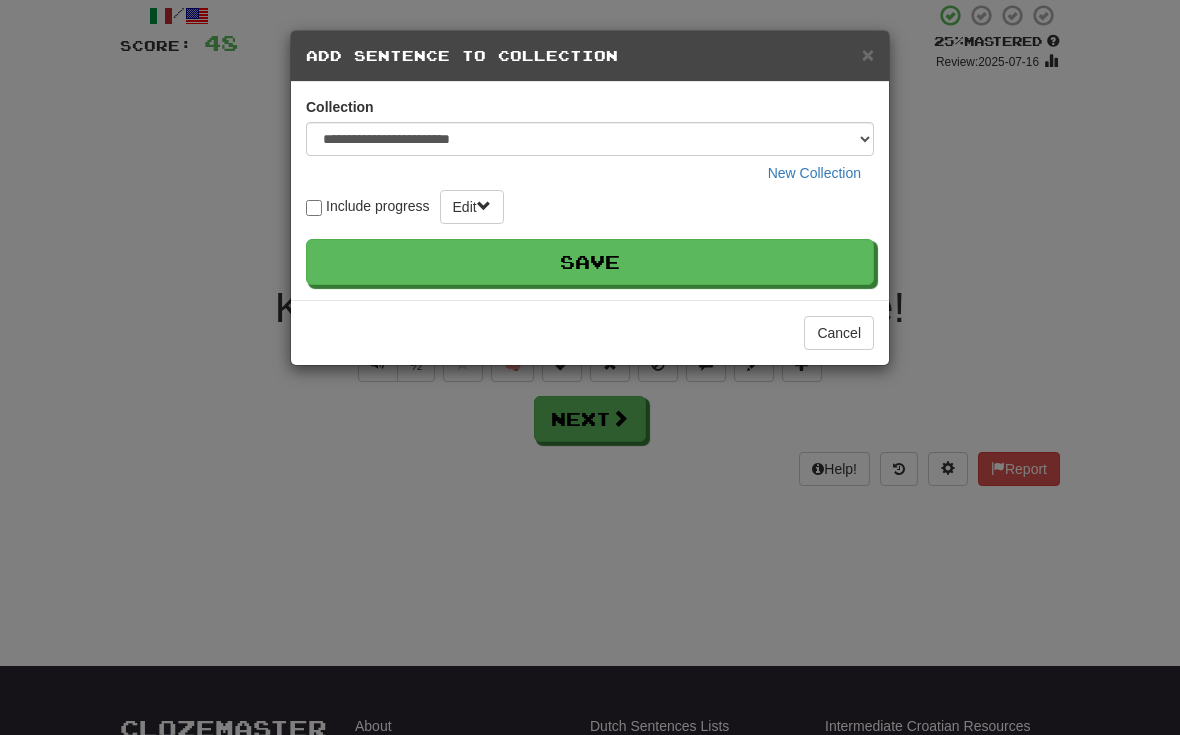 click on "Save" at bounding box center (590, 262) 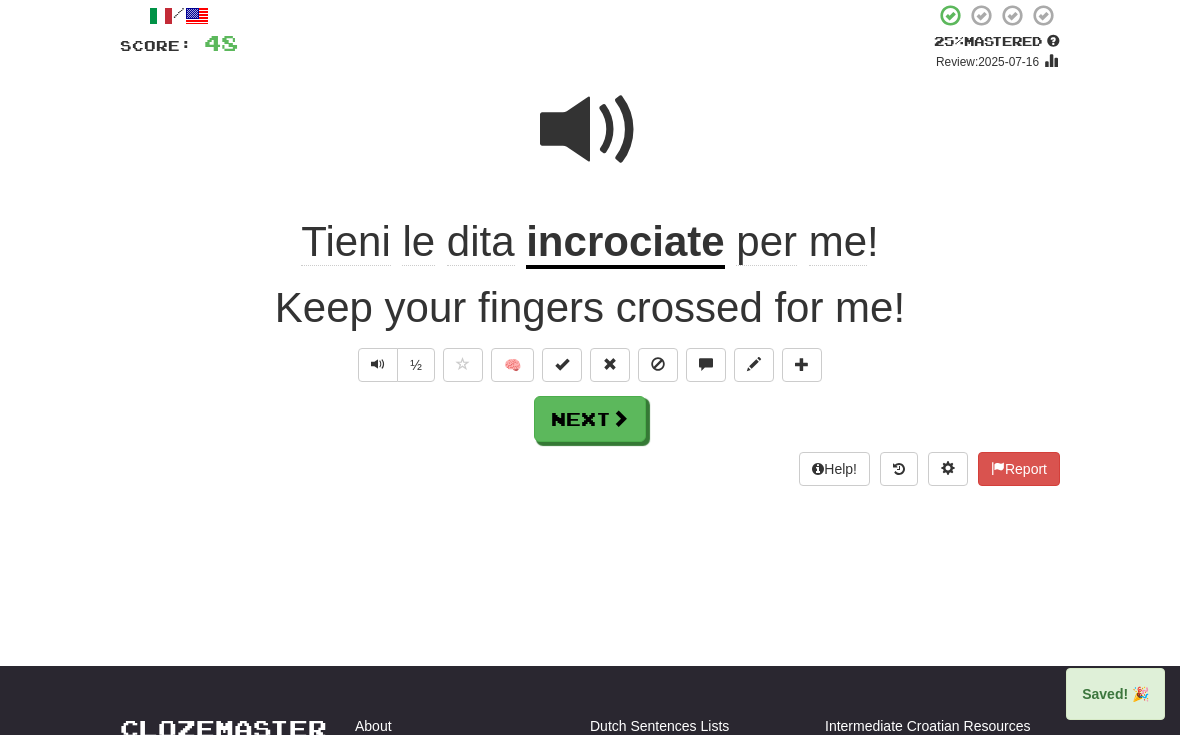 click on "Next" at bounding box center [590, 419] 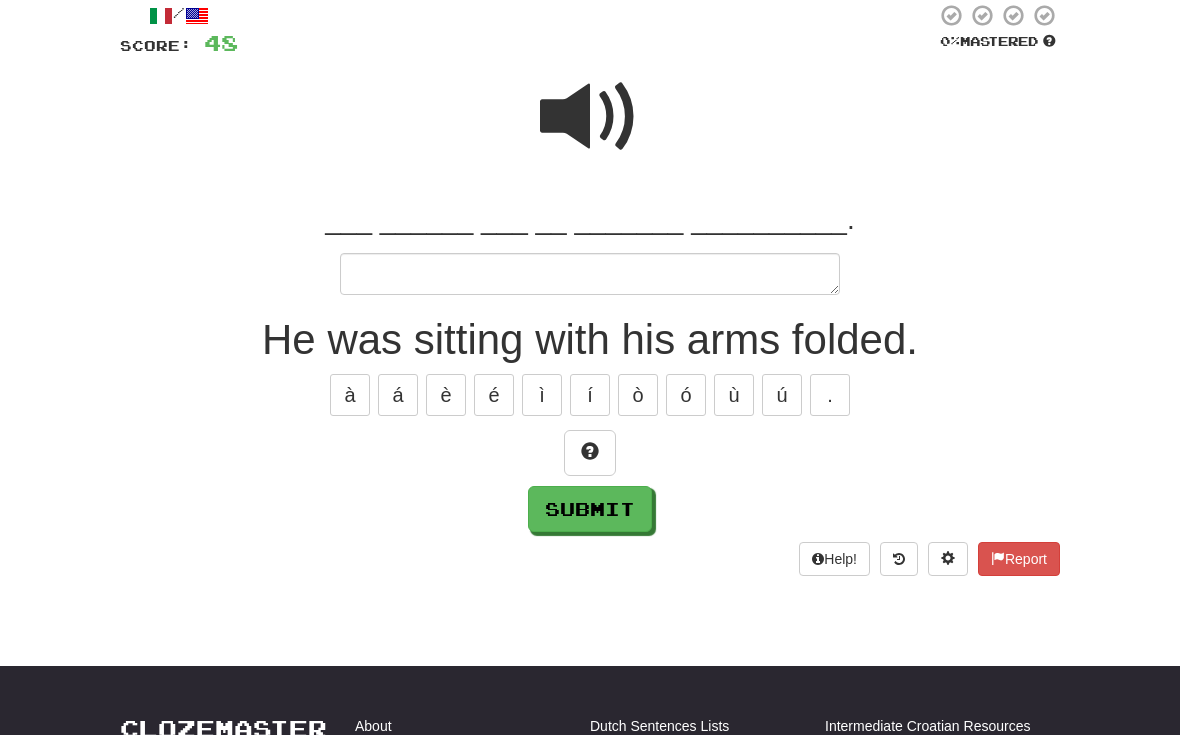 click at bounding box center [590, 453] 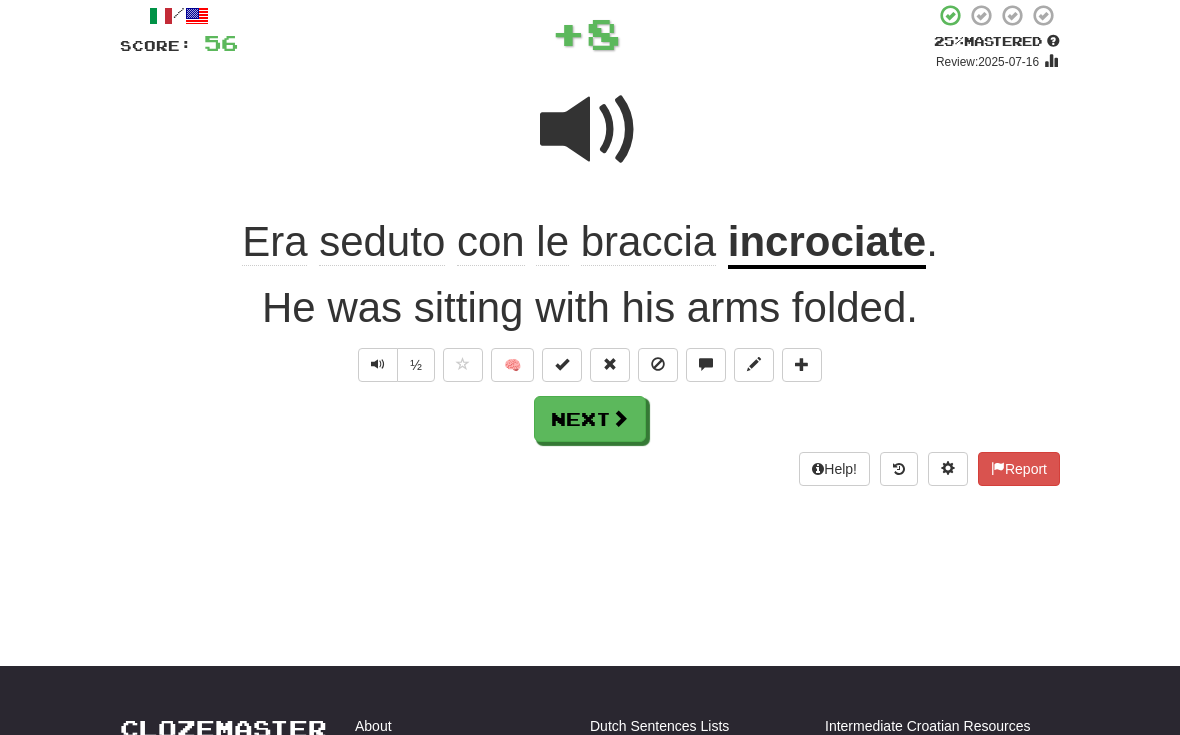 click at bounding box center [802, 365] 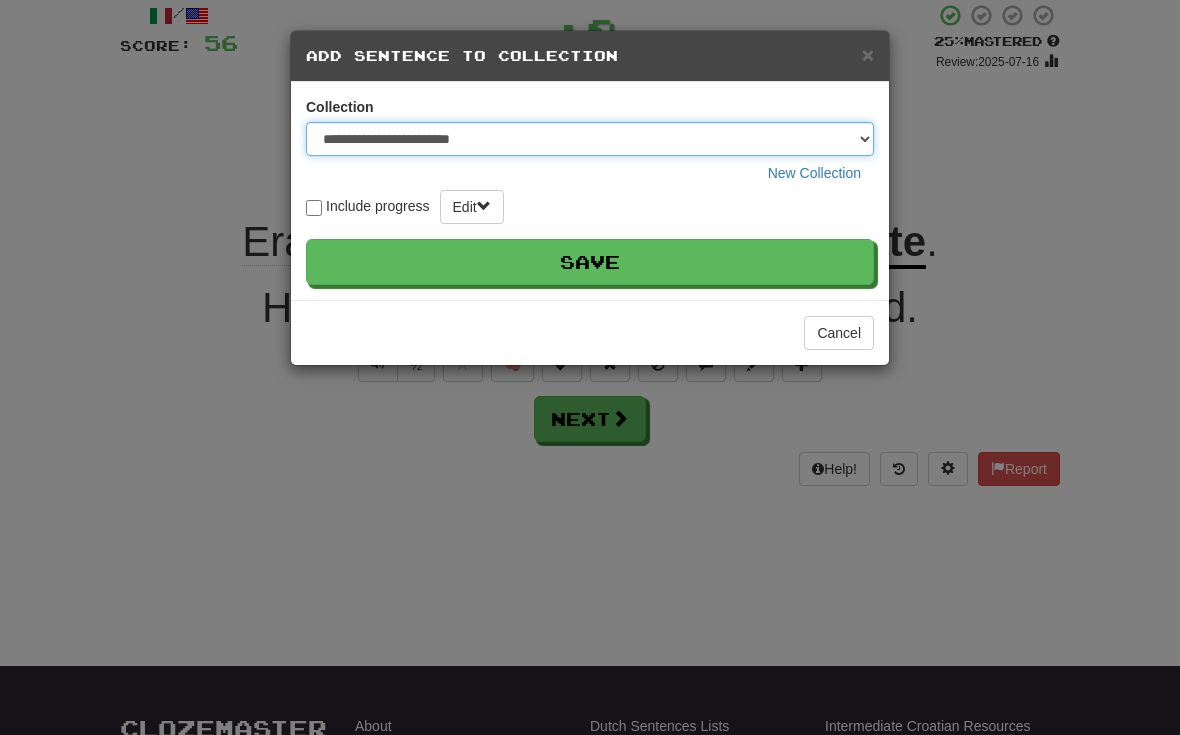 click on "**********" at bounding box center [590, 139] 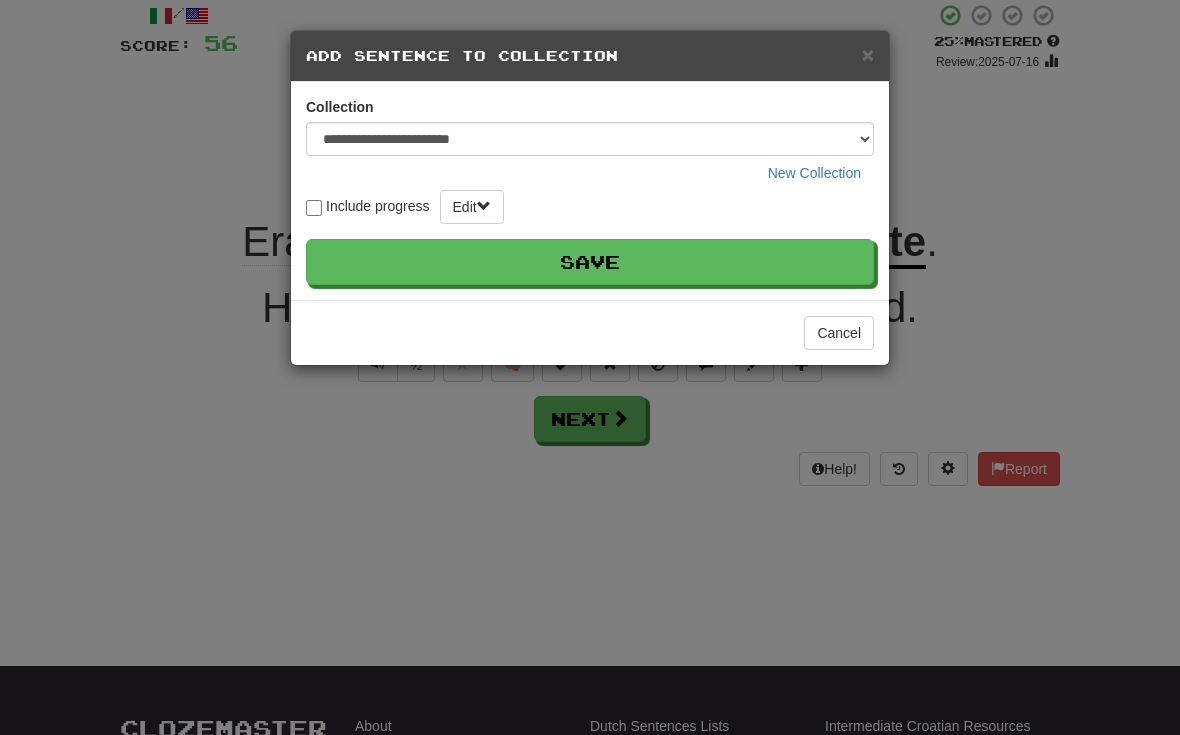 click on "Save" at bounding box center [590, 262] 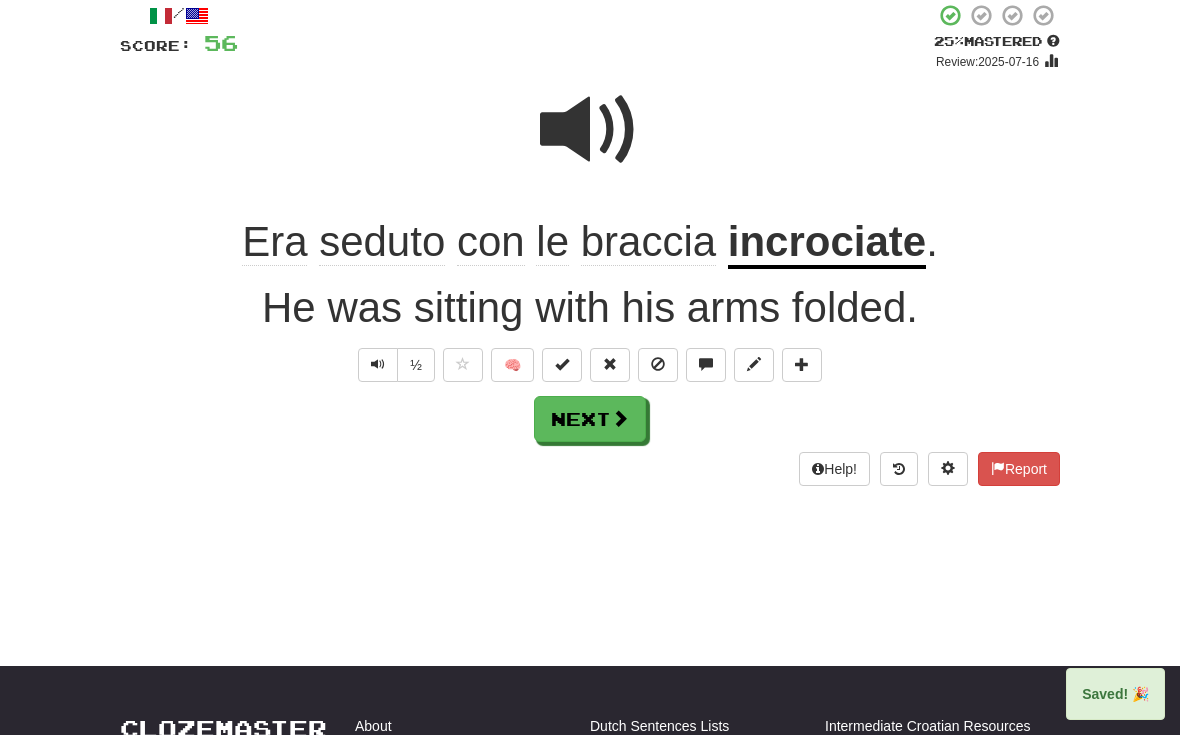 click on "Next" at bounding box center [590, 419] 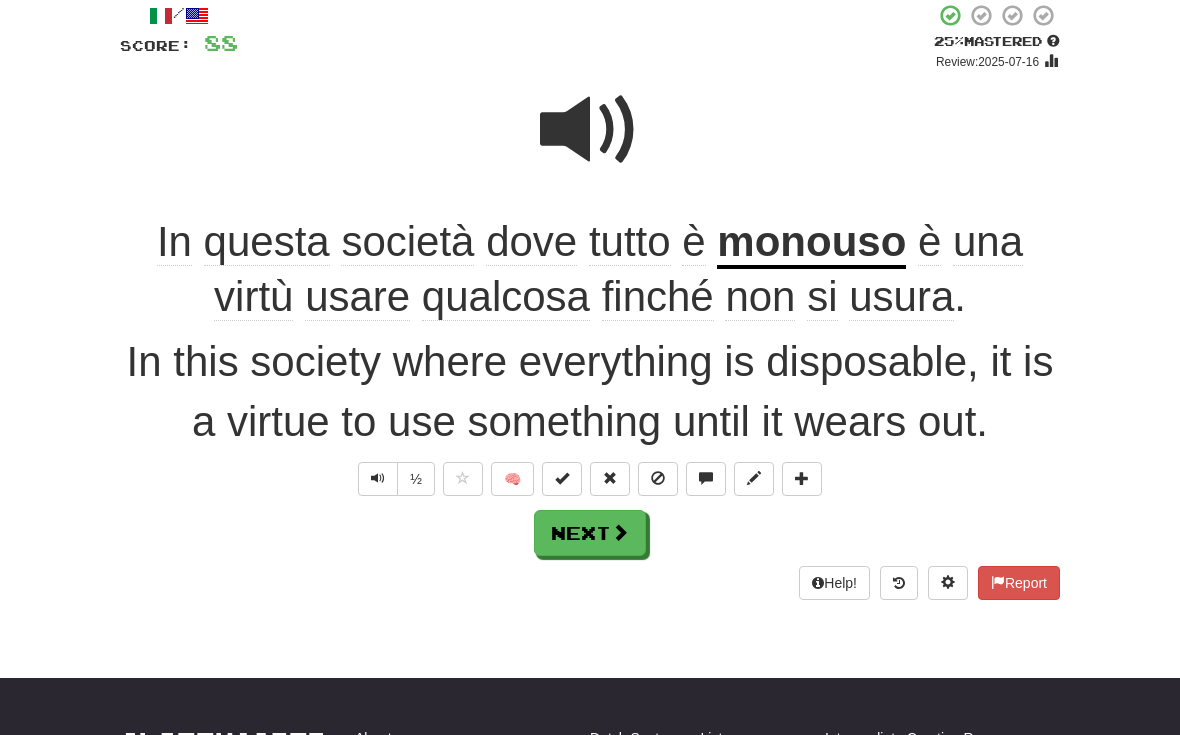 click on "usura" at bounding box center (901, 297) 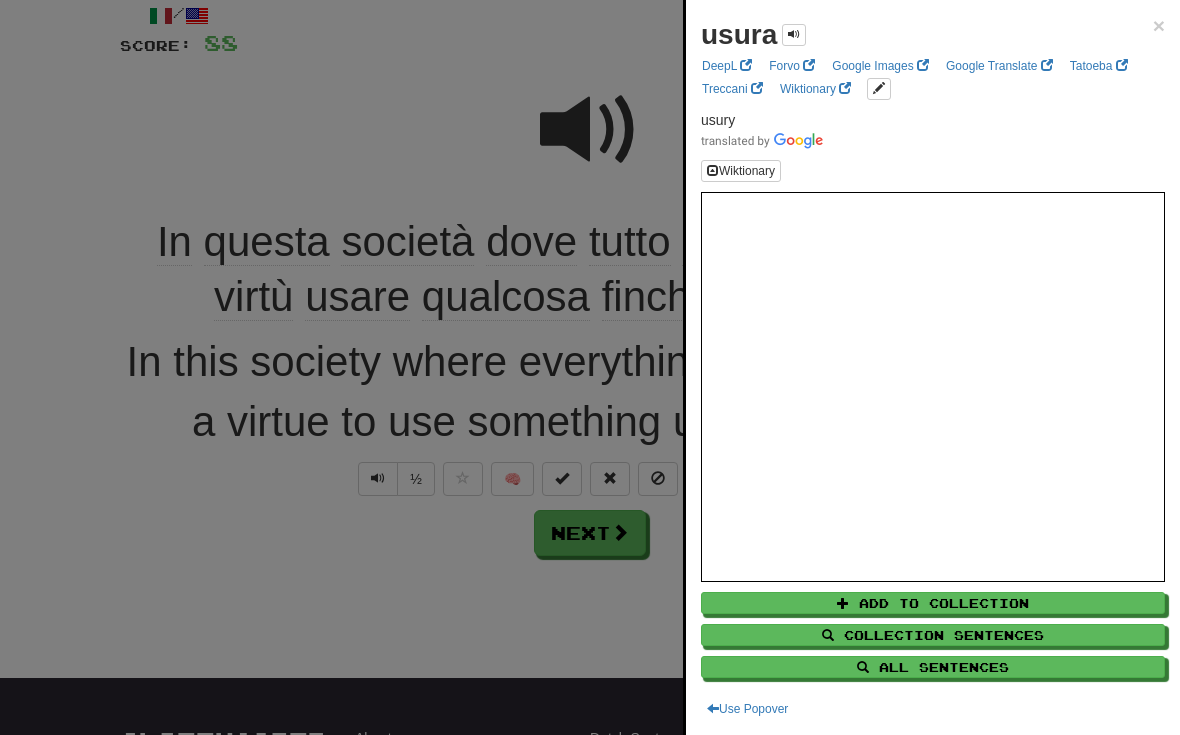 click on "usura × DeepL   Forvo   Google Images   Google Translate   Tatoeba   Treccani   Wiktionary   usury  Wiktionary   Add to Collection   Collection Sentences   All Sentences  Use Popover" at bounding box center [933, 367] 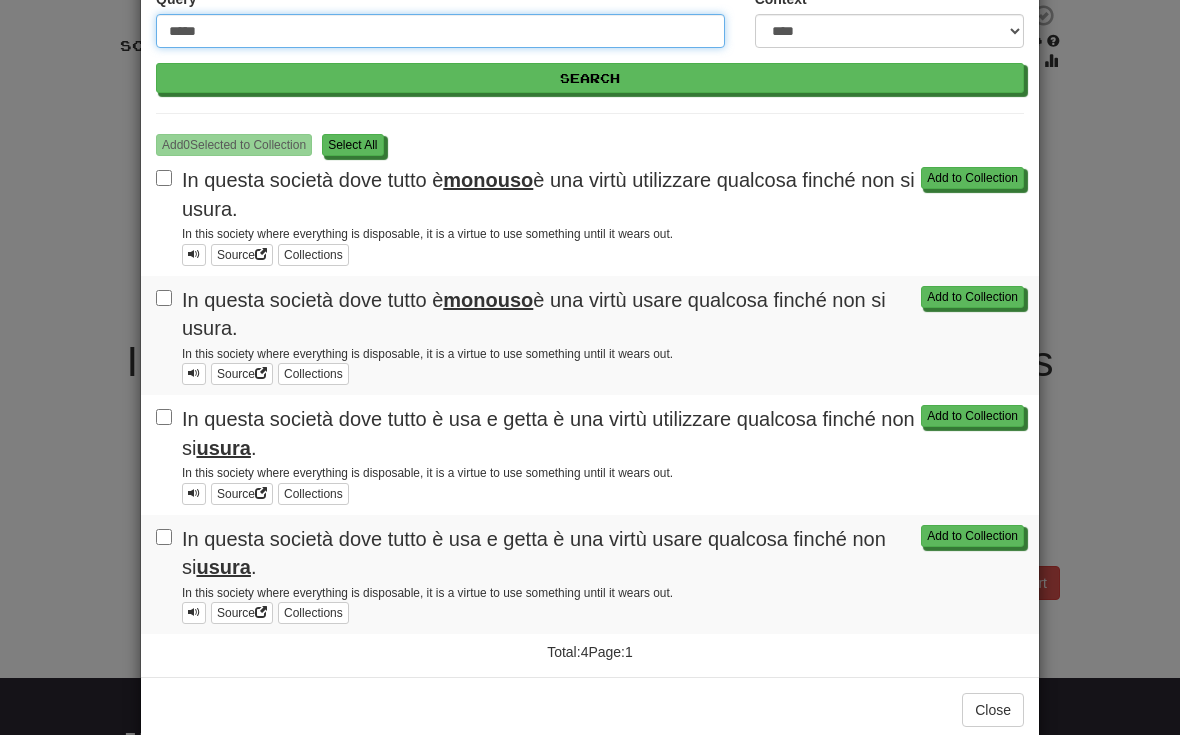 scroll, scrollTop: 106, scrollLeft: 0, axis: vertical 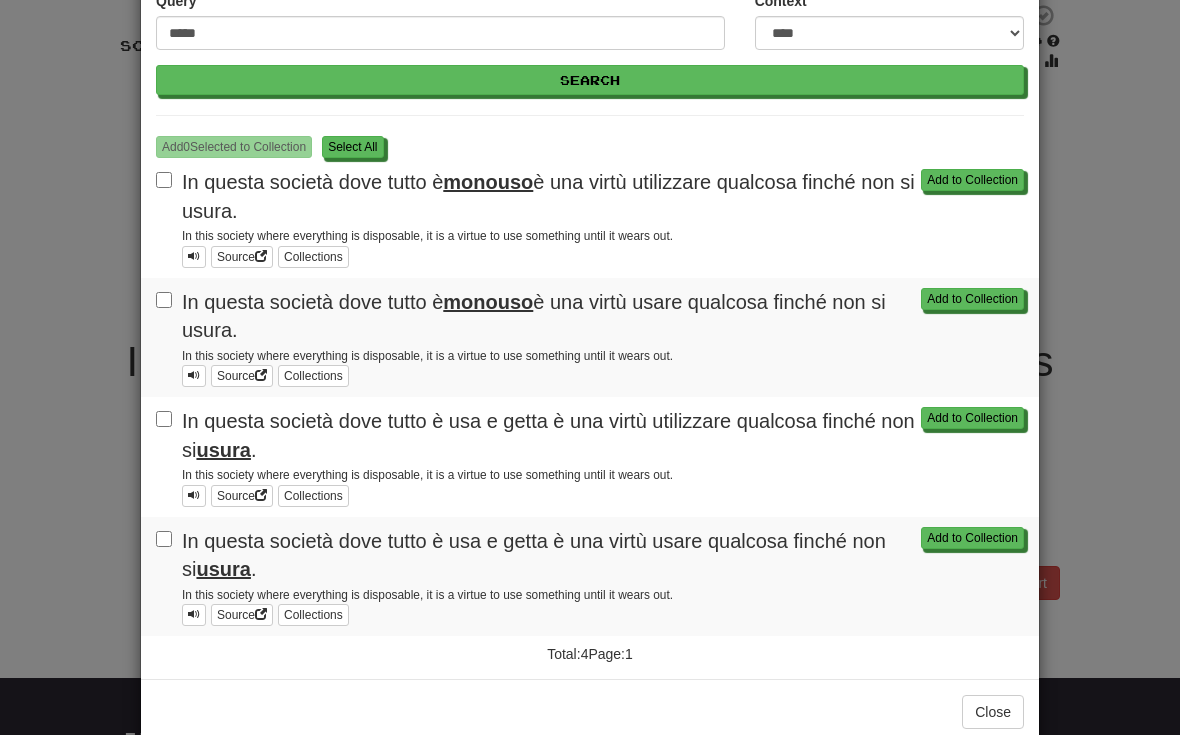 click on "**********" at bounding box center (590, 367) 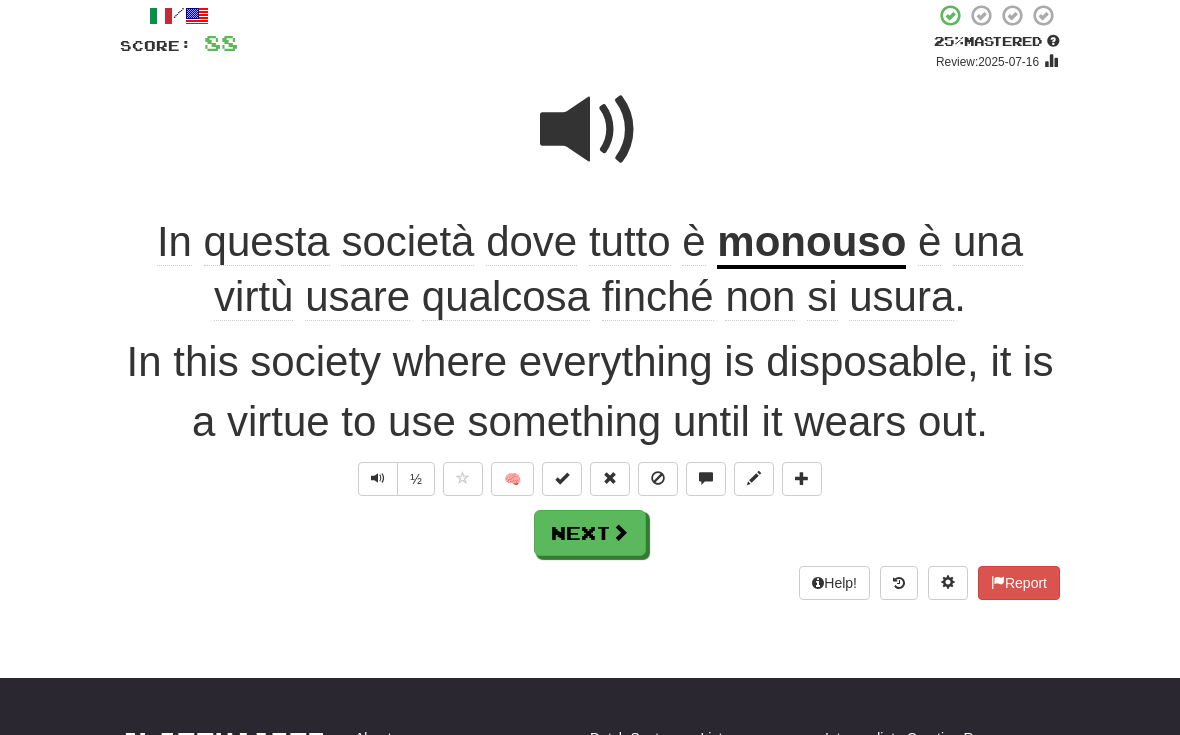 click on "Next" at bounding box center [590, 533] 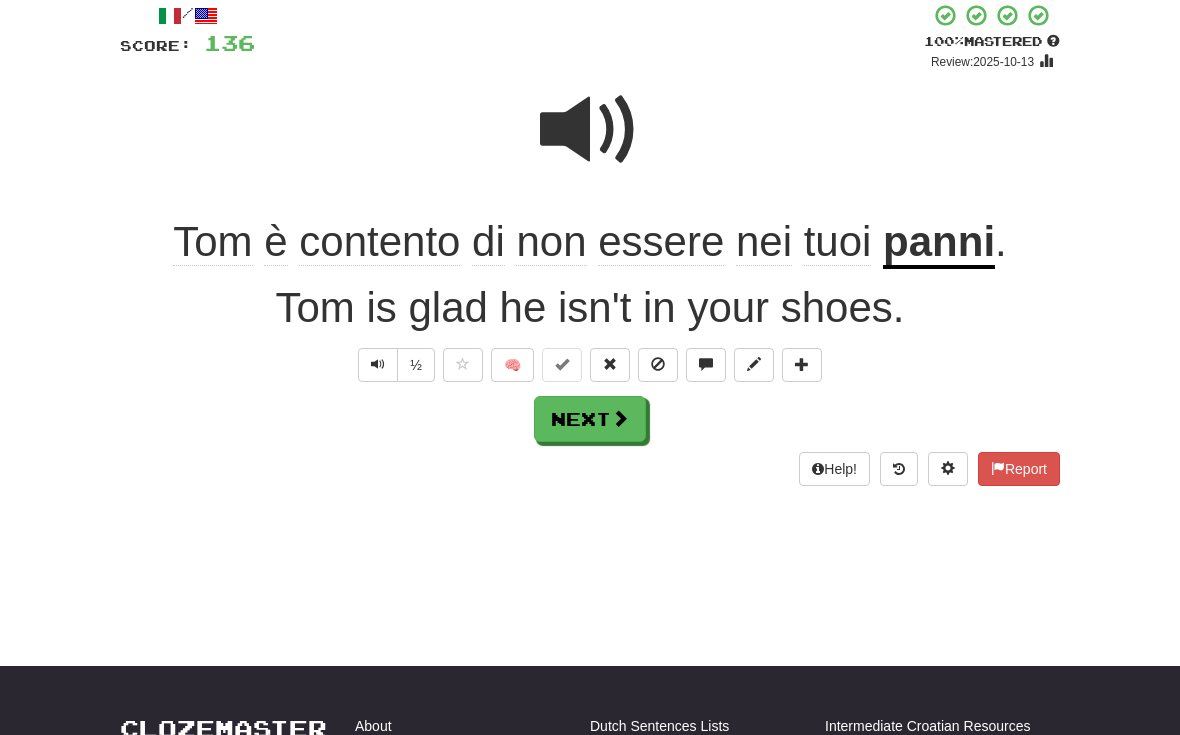 click at bounding box center (620, 418) 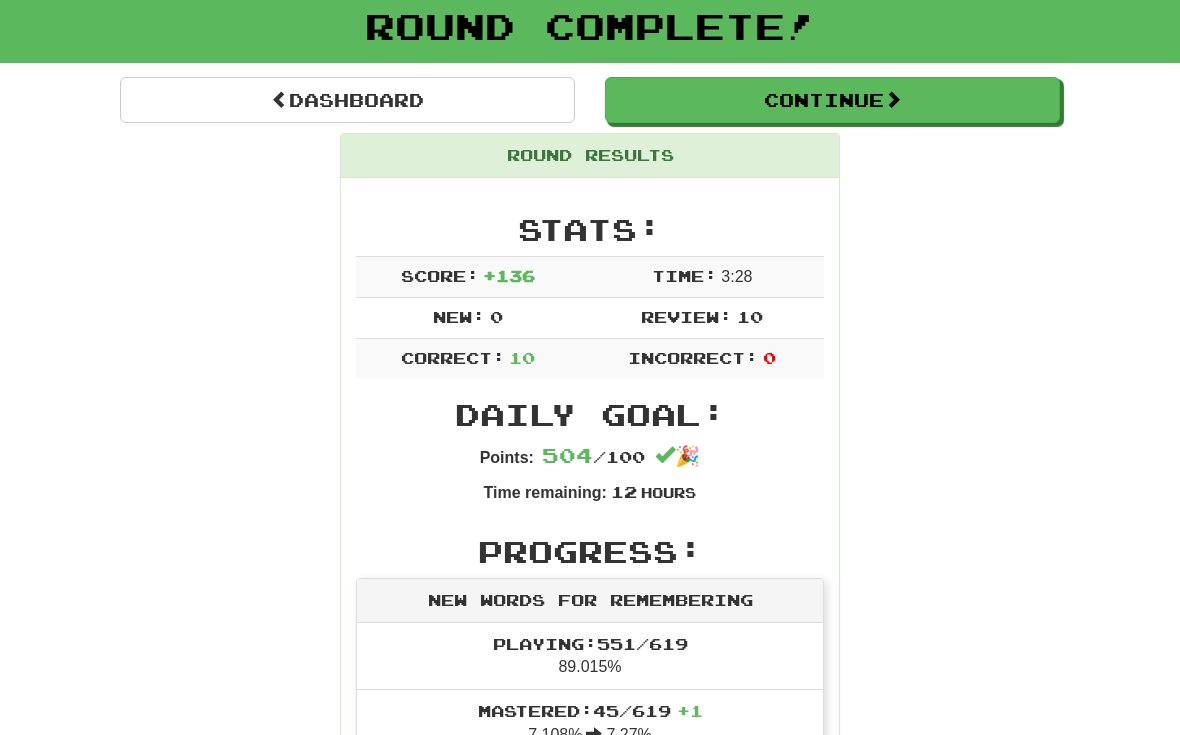 click on "Continue" at bounding box center [832, 100] 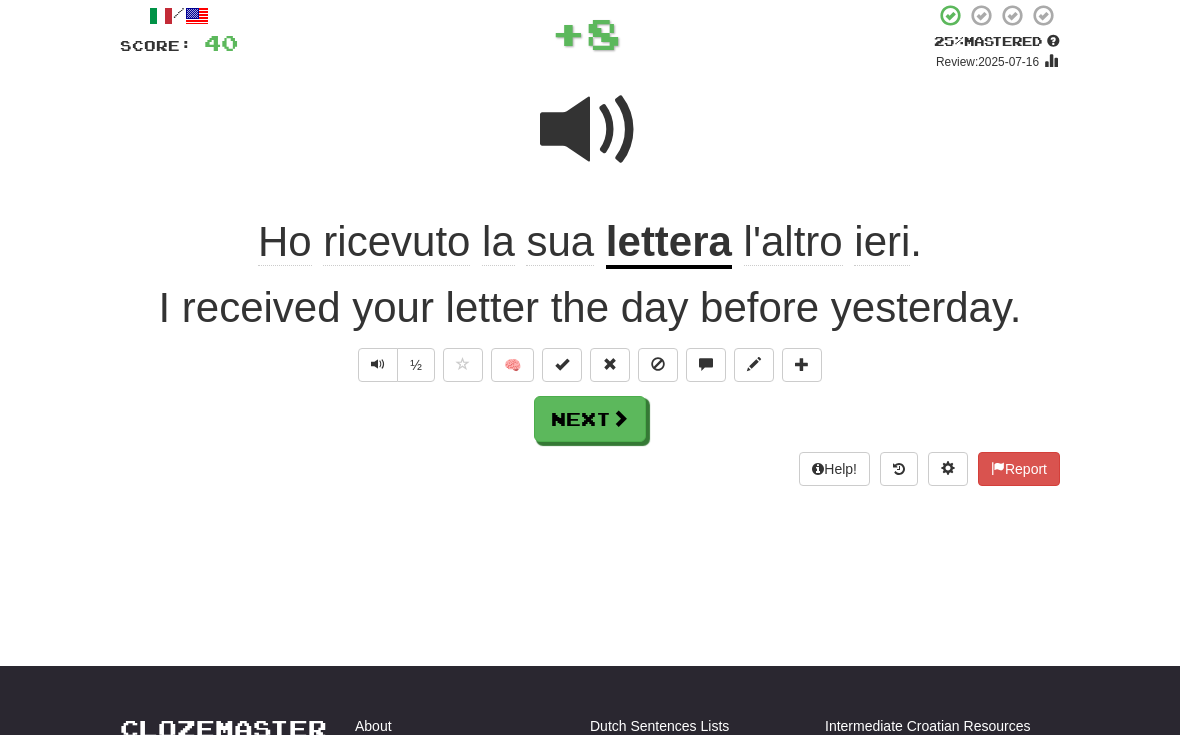 click at bounding box center (754, 365) 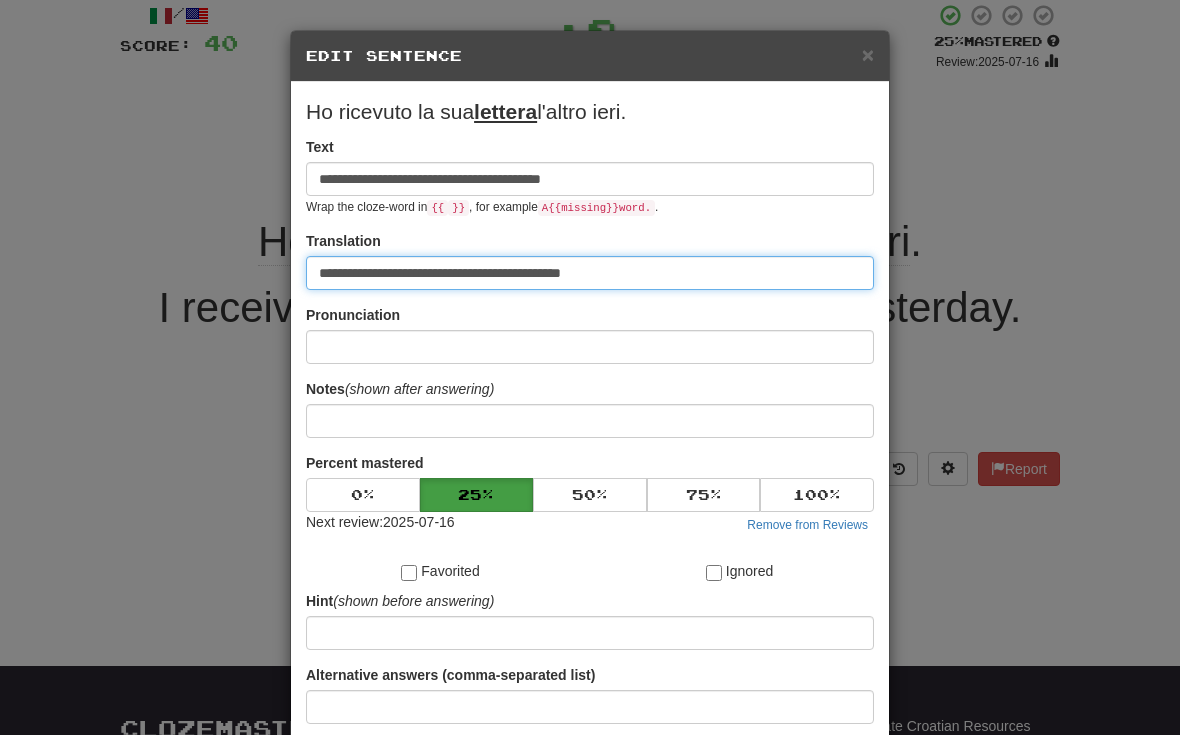 click on "**********" at bounding box center [590, 273] 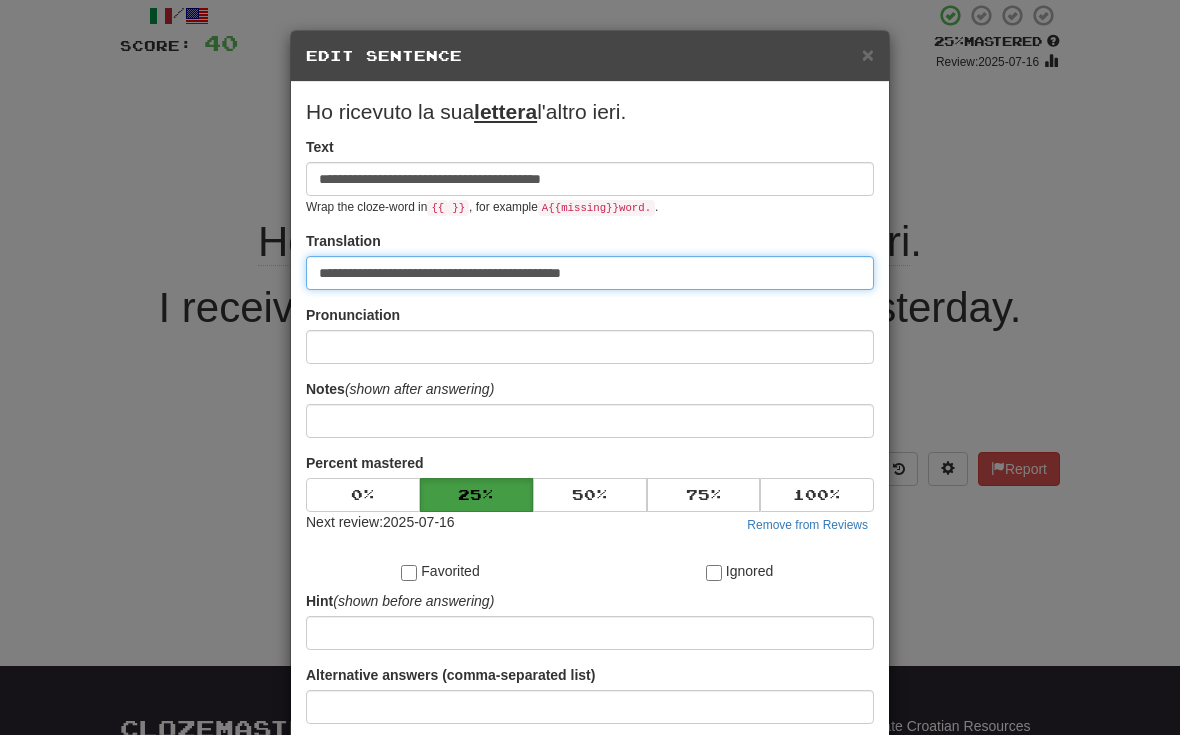 click on "**********" at bounding box center [590, 273] 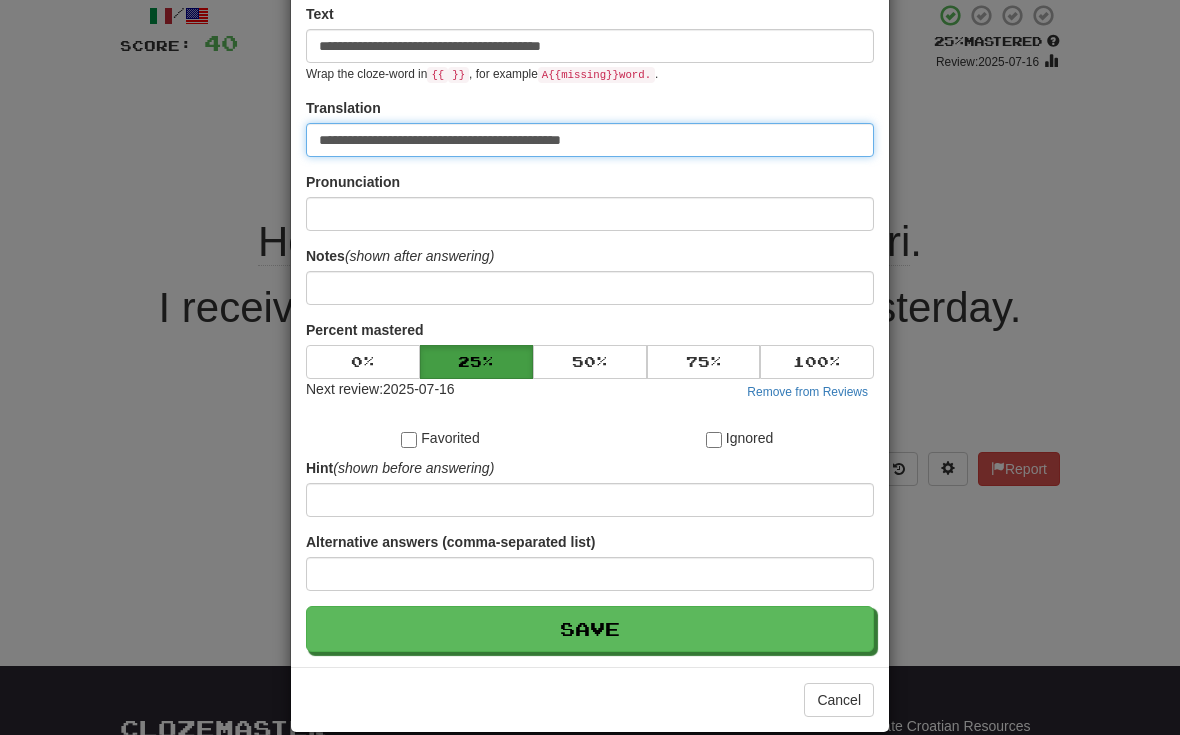 scroll, scrollTop: 126, scrollLeft: 0, axis: vertical 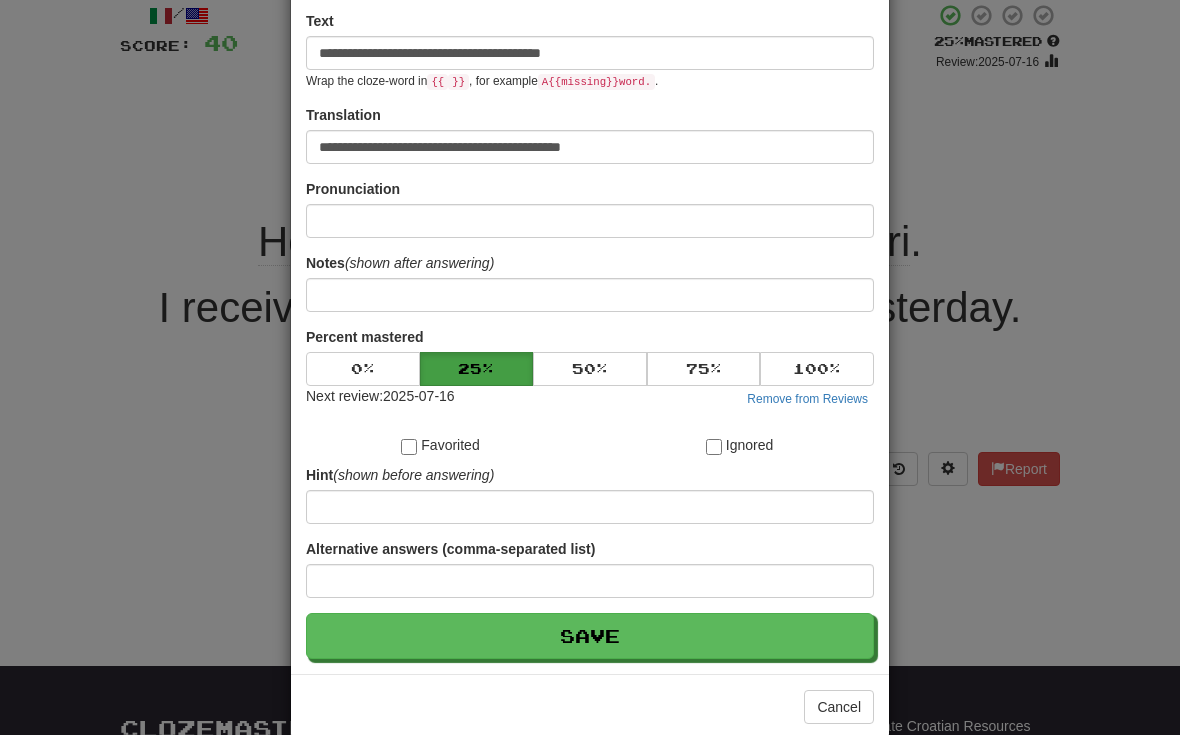 click on "Save" at bounding box center (590, 636) 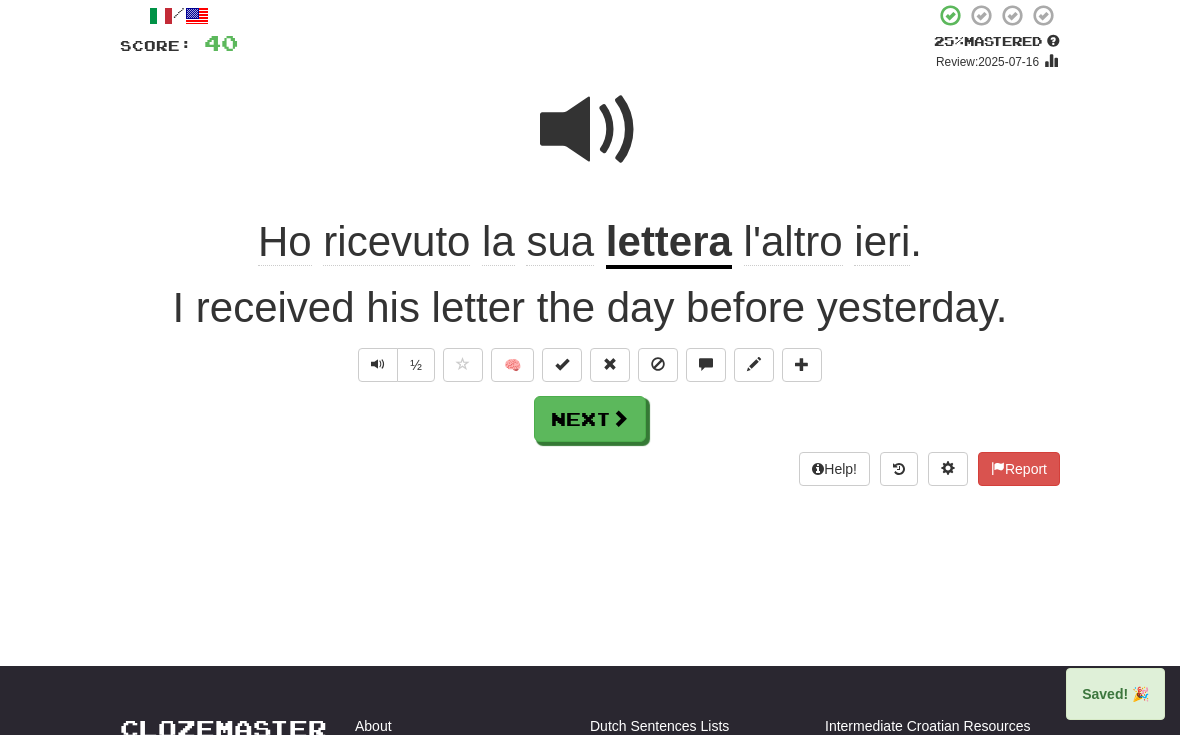 click at bounding box center [620, 418] 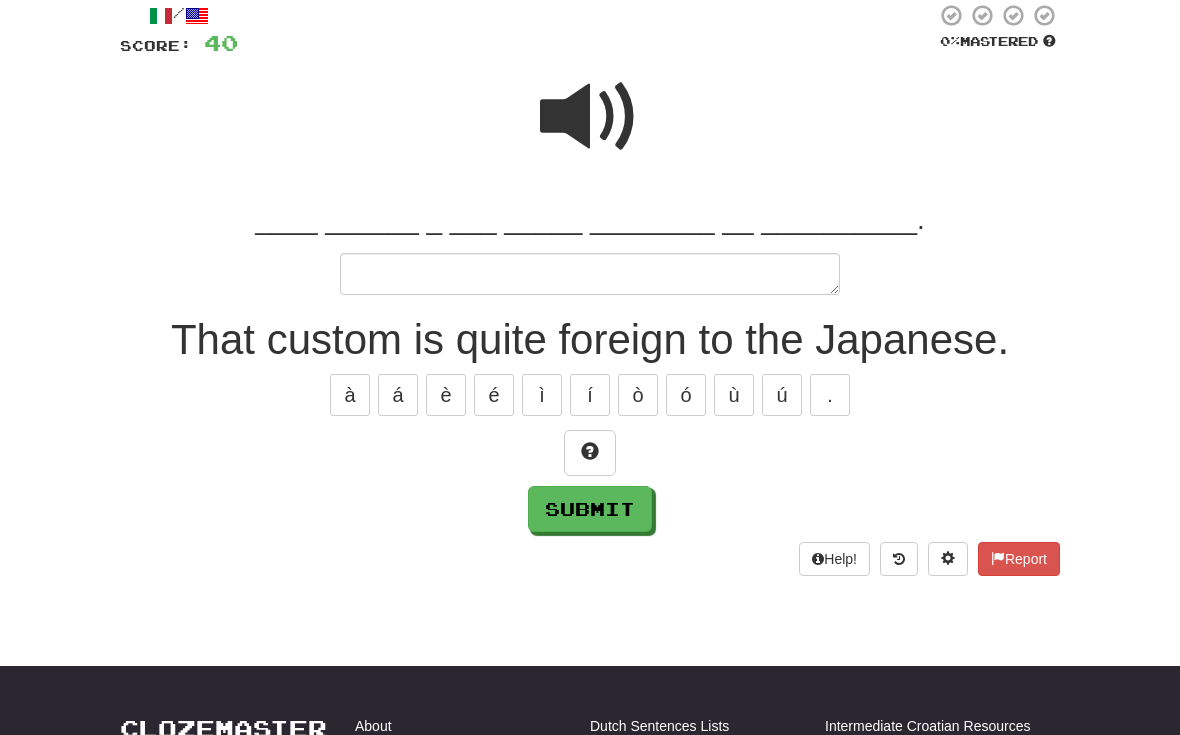 click at bounding box center (590, 453) 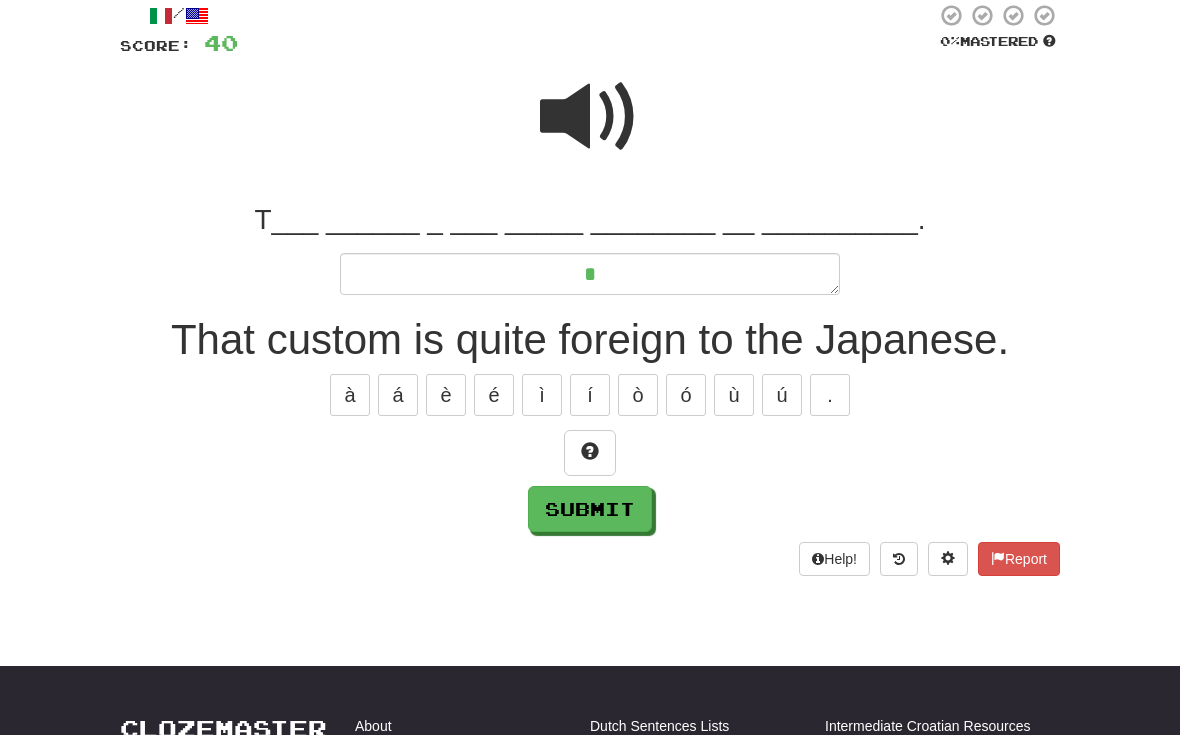 click at bounding box center [590, 453] 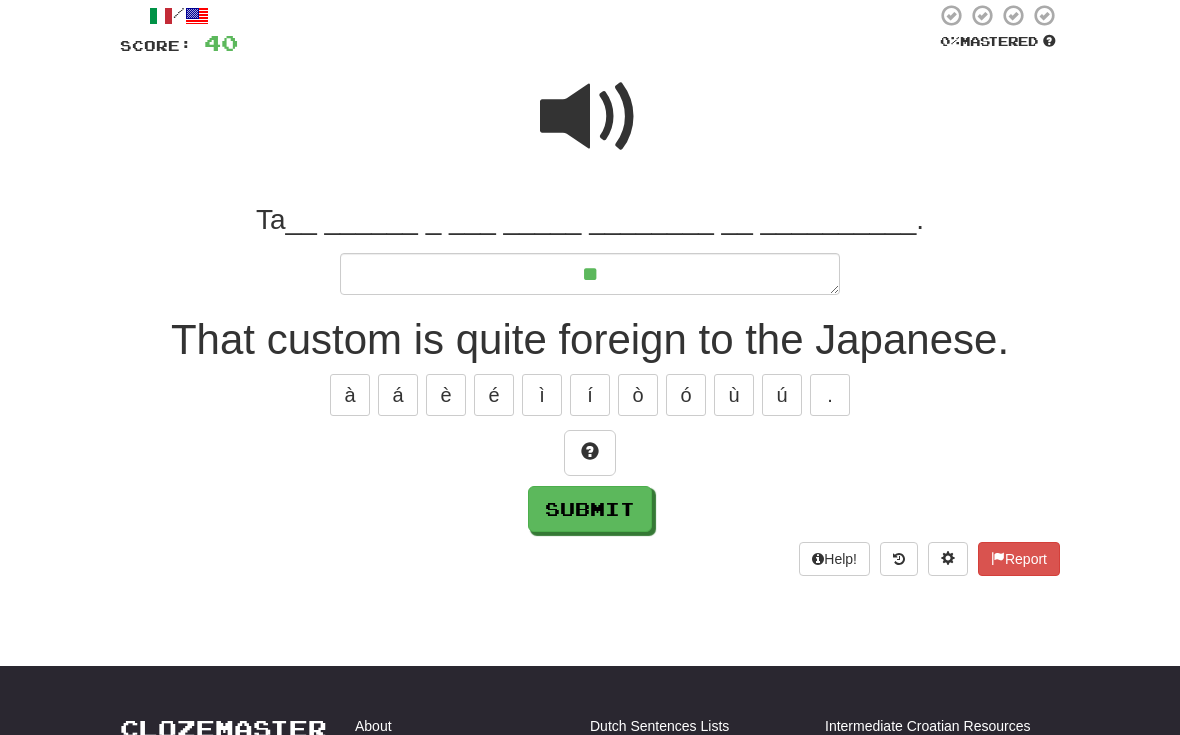 click at bounding box center (590, 453) 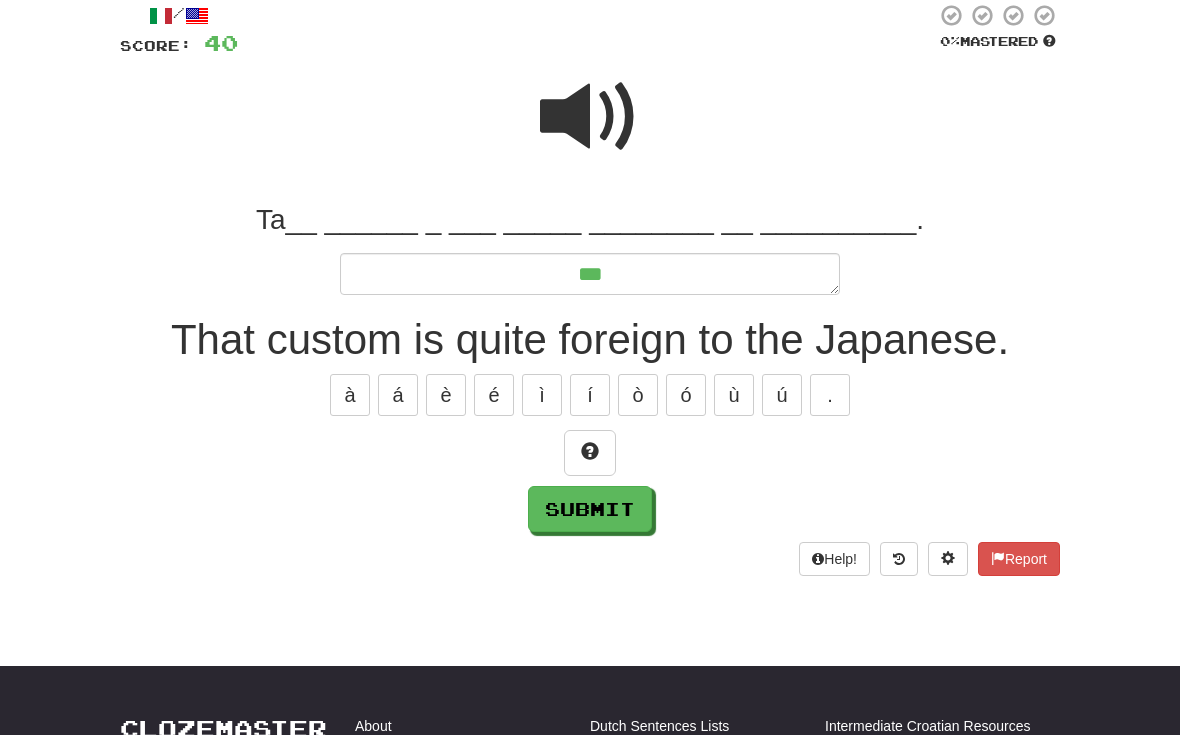 click at bounding box center [590, 453] 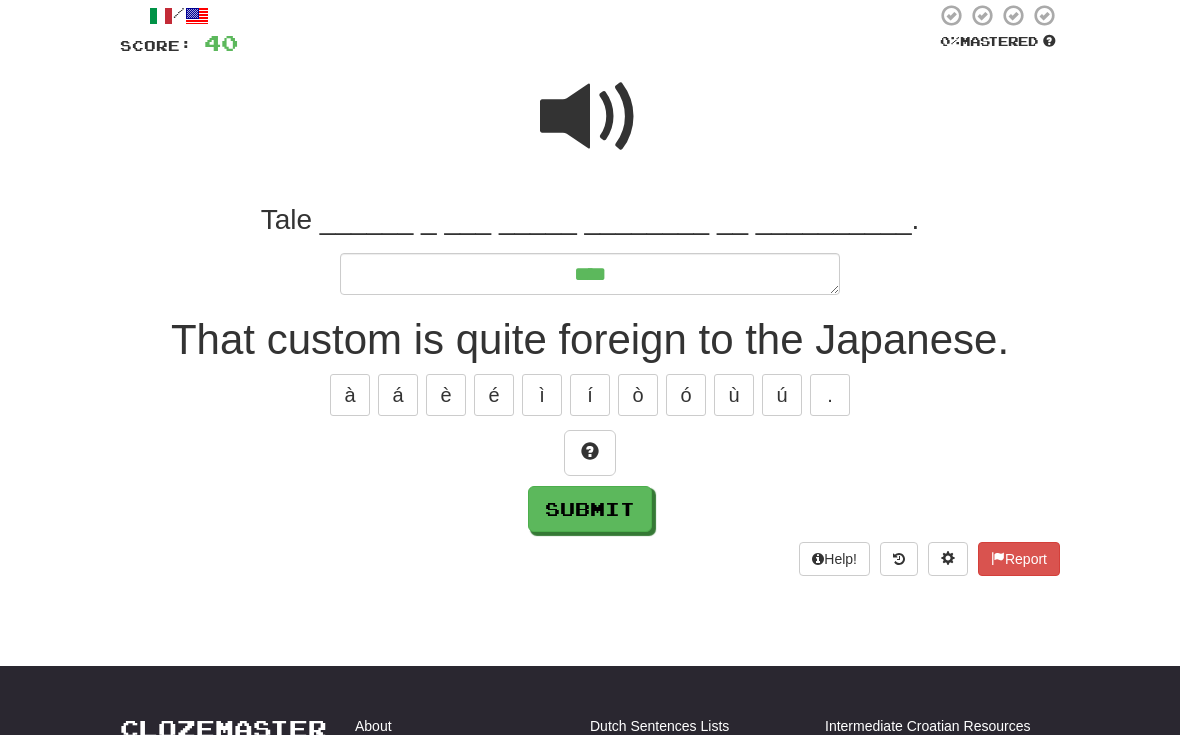 click at bounding box center [590, 453] 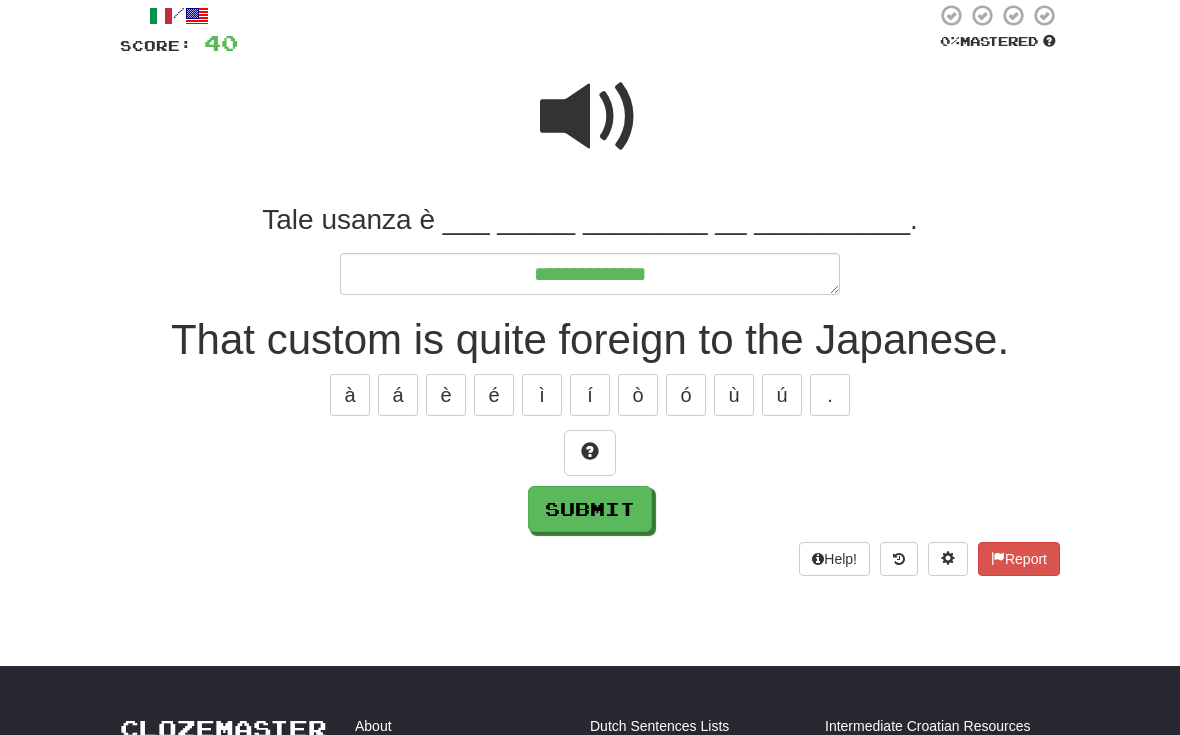 click at bounding box center (590, 453) 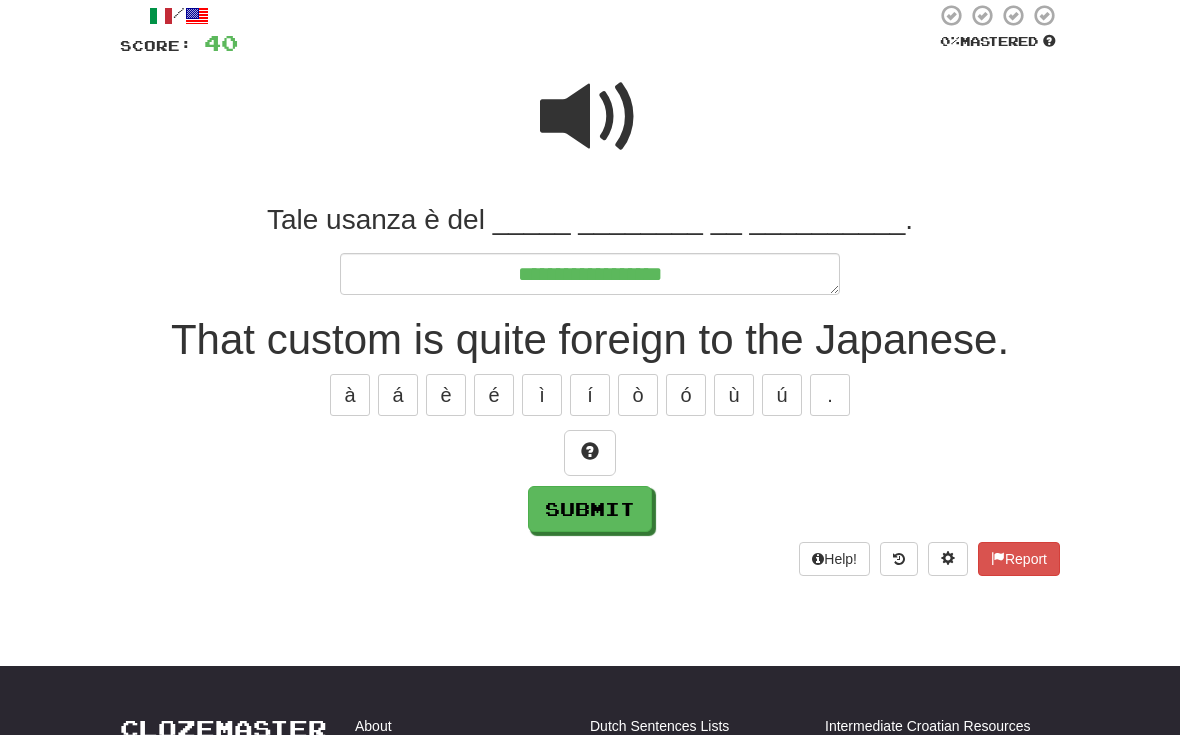 click at bounding box center (590, 453) 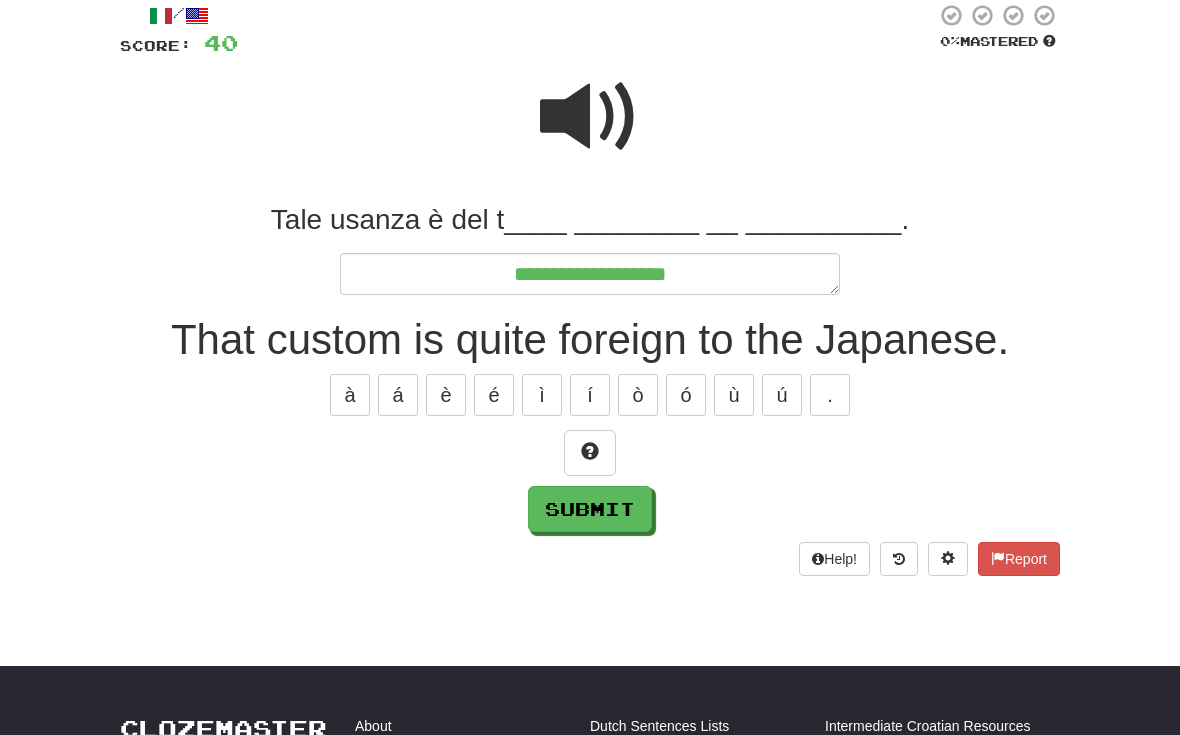 click at bounding box center (590, 453) 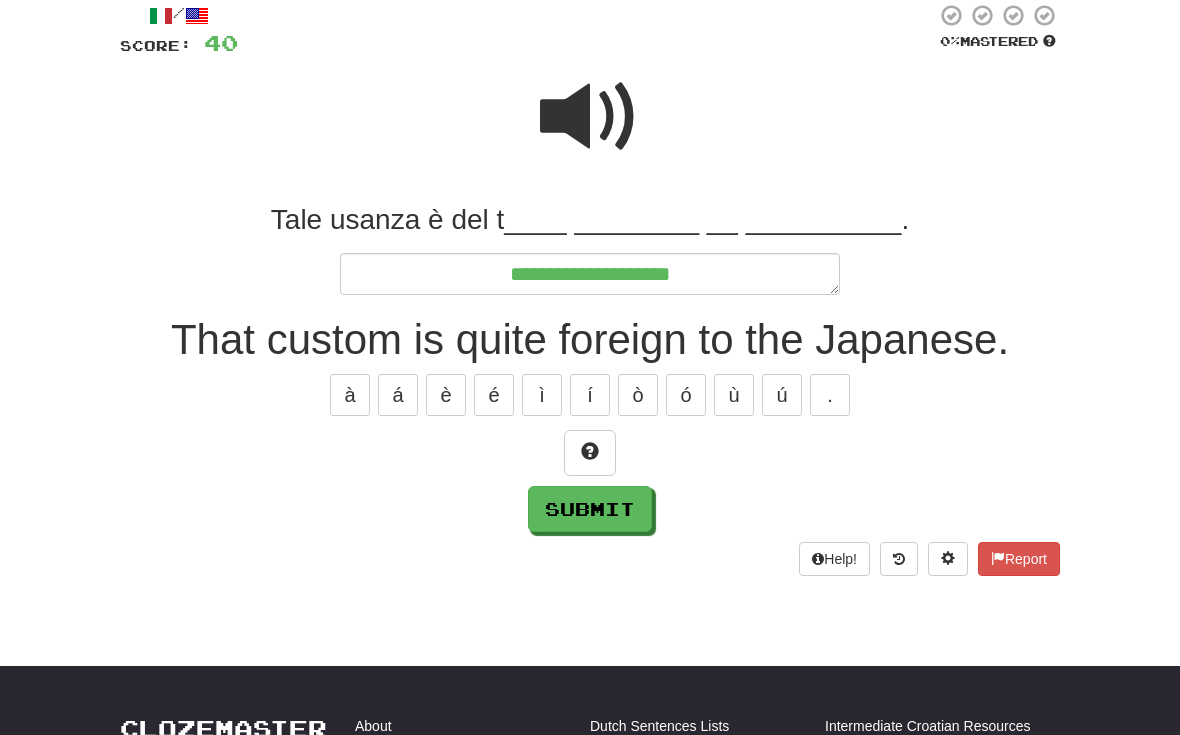 click at bounding box center [590, 453] 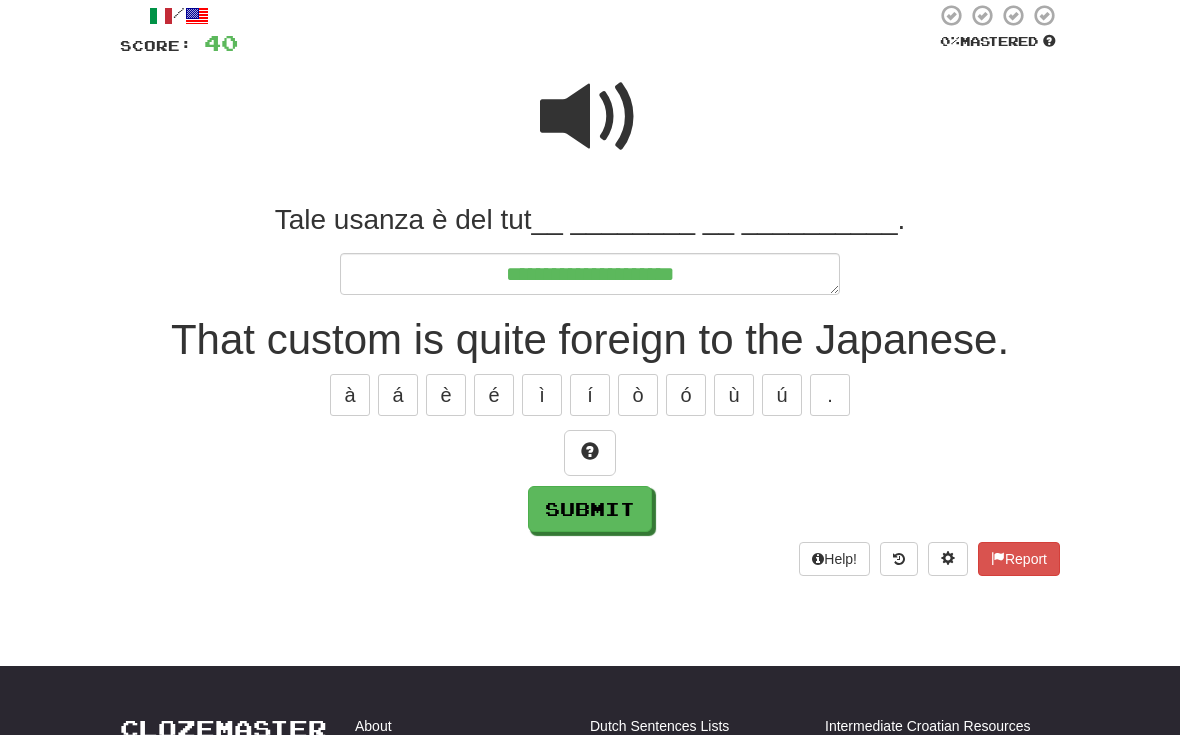 click at bounding box center (590, 453) 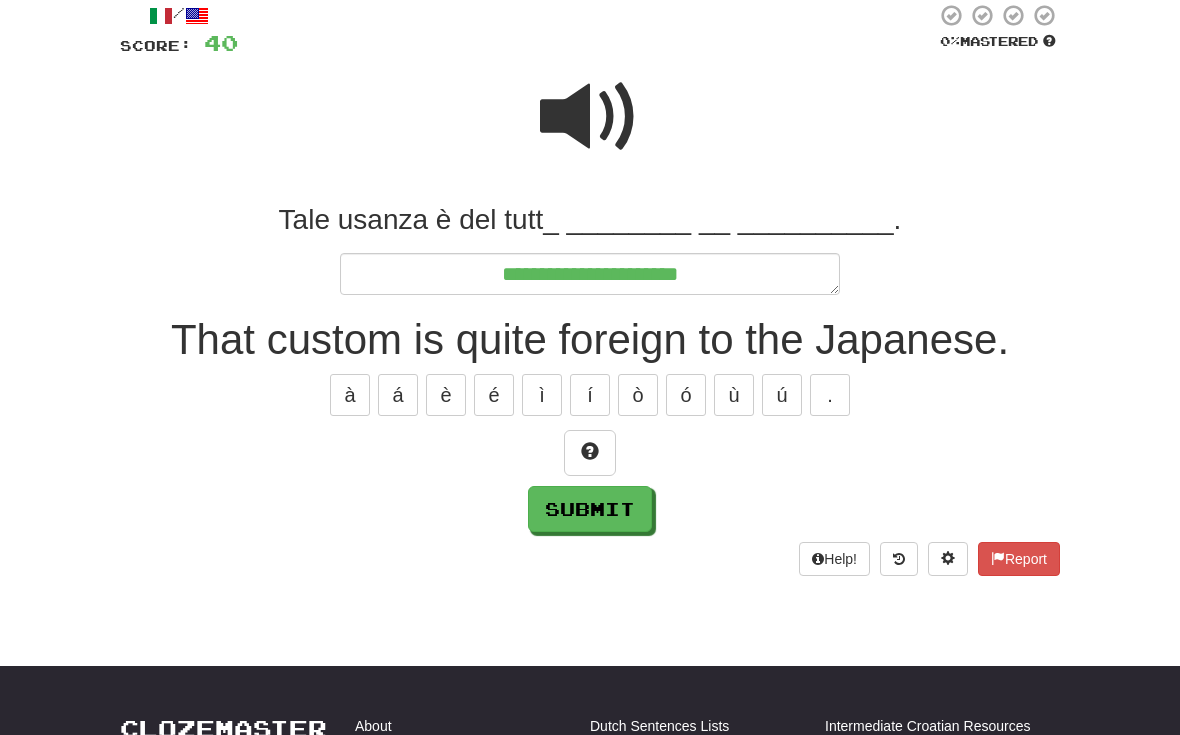 click at bounding box center [590, 451] 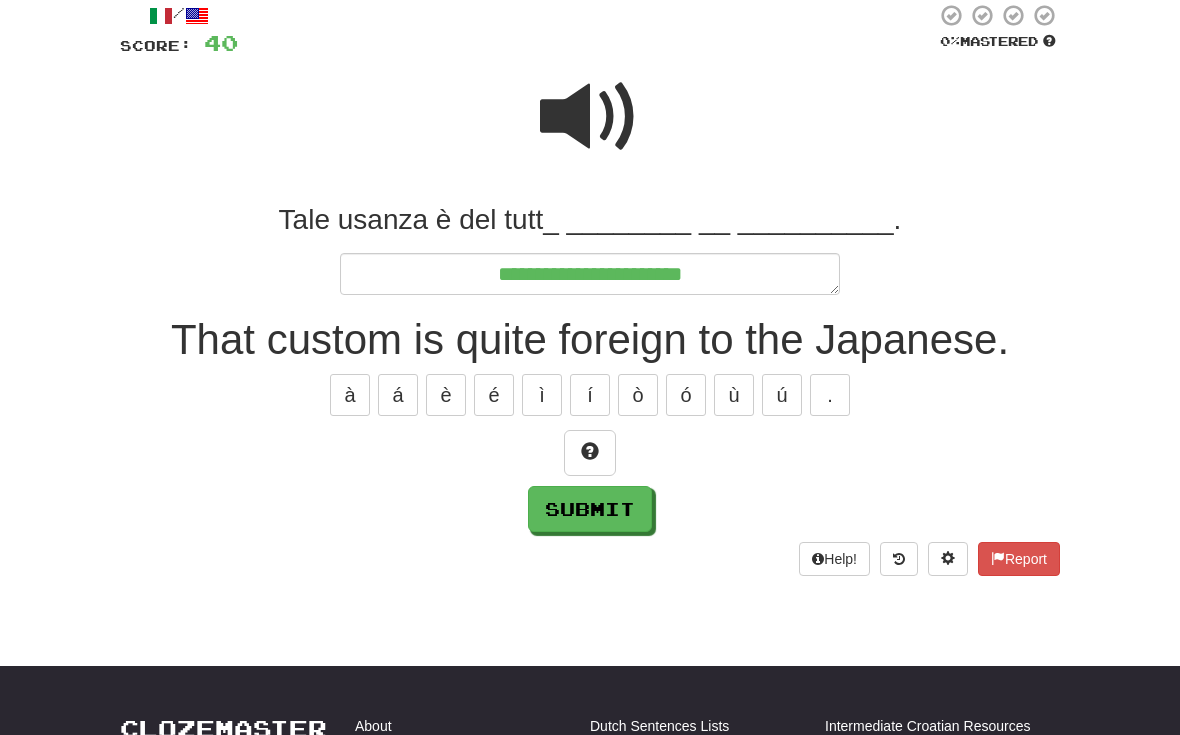 click at bounding box center [590, 451] 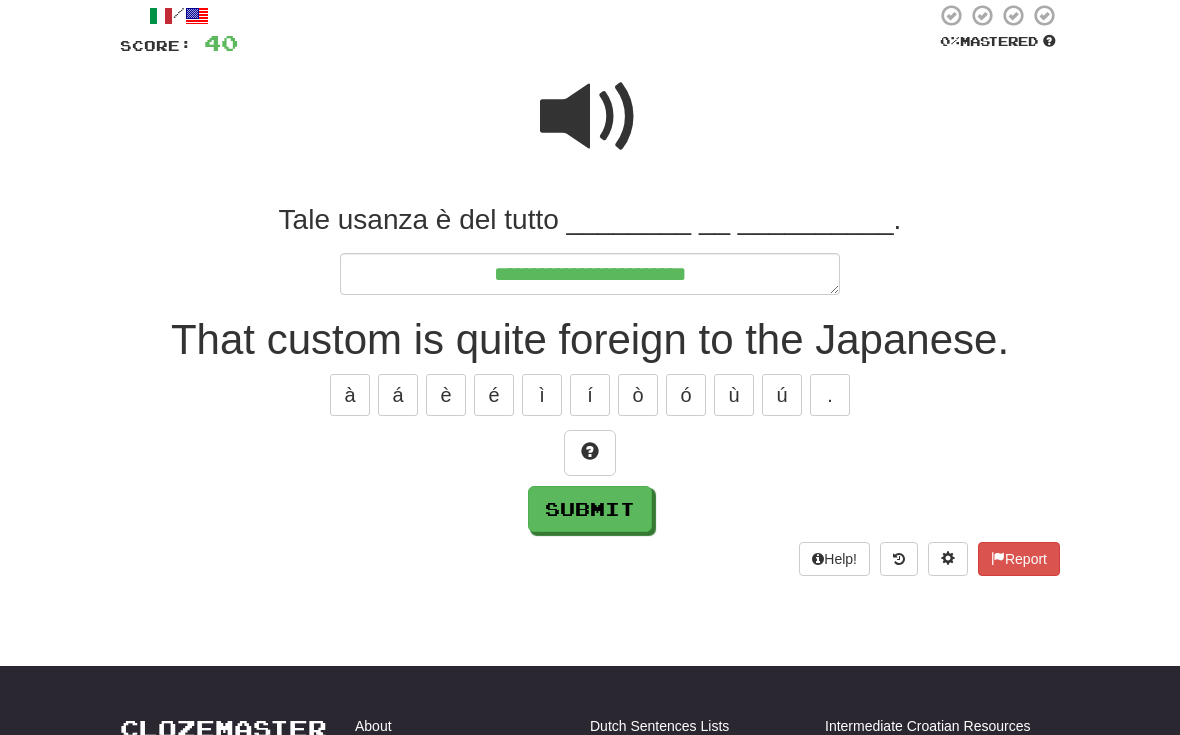 click at bounding box center (590, 453) 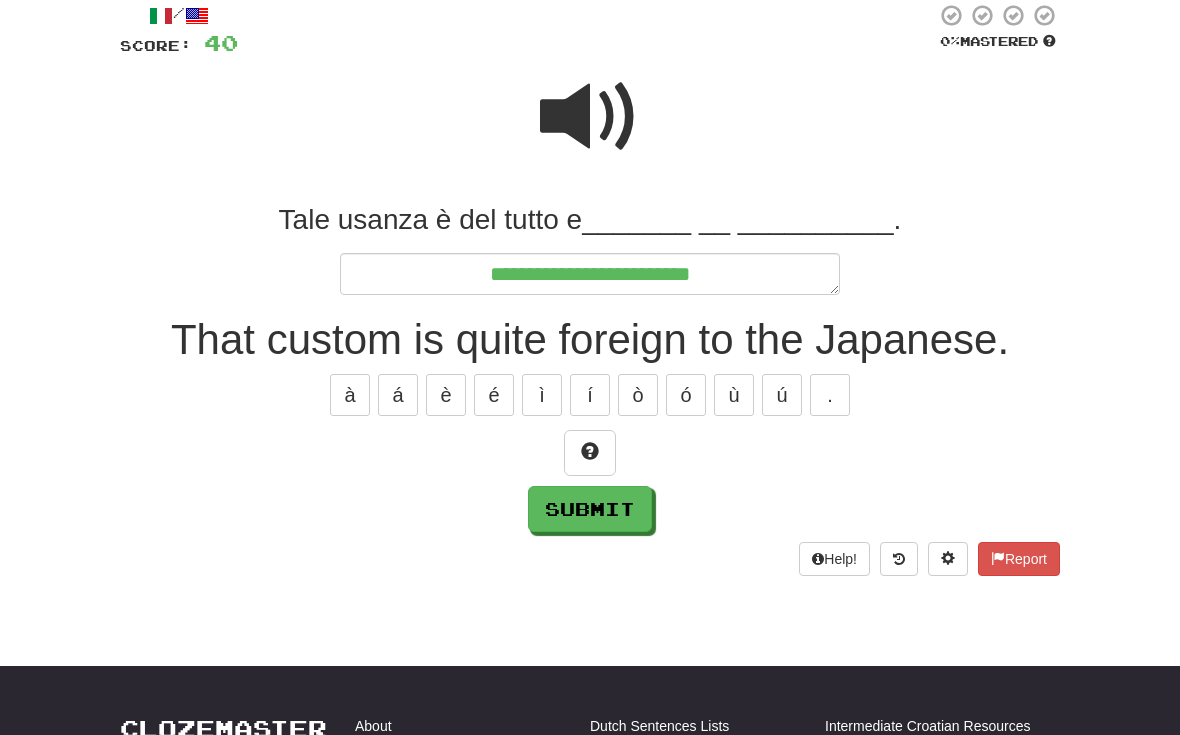 click on "Submit" at bounding box center (590, 509) 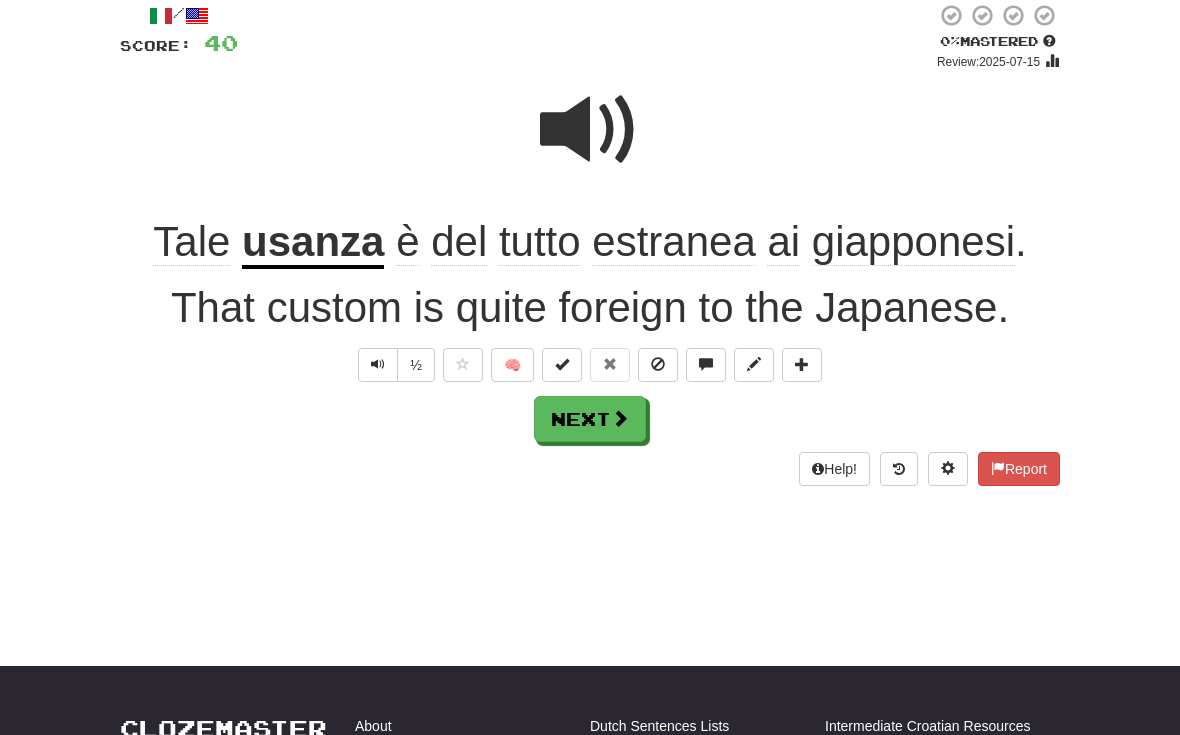 click at bounding box center (658, 364) 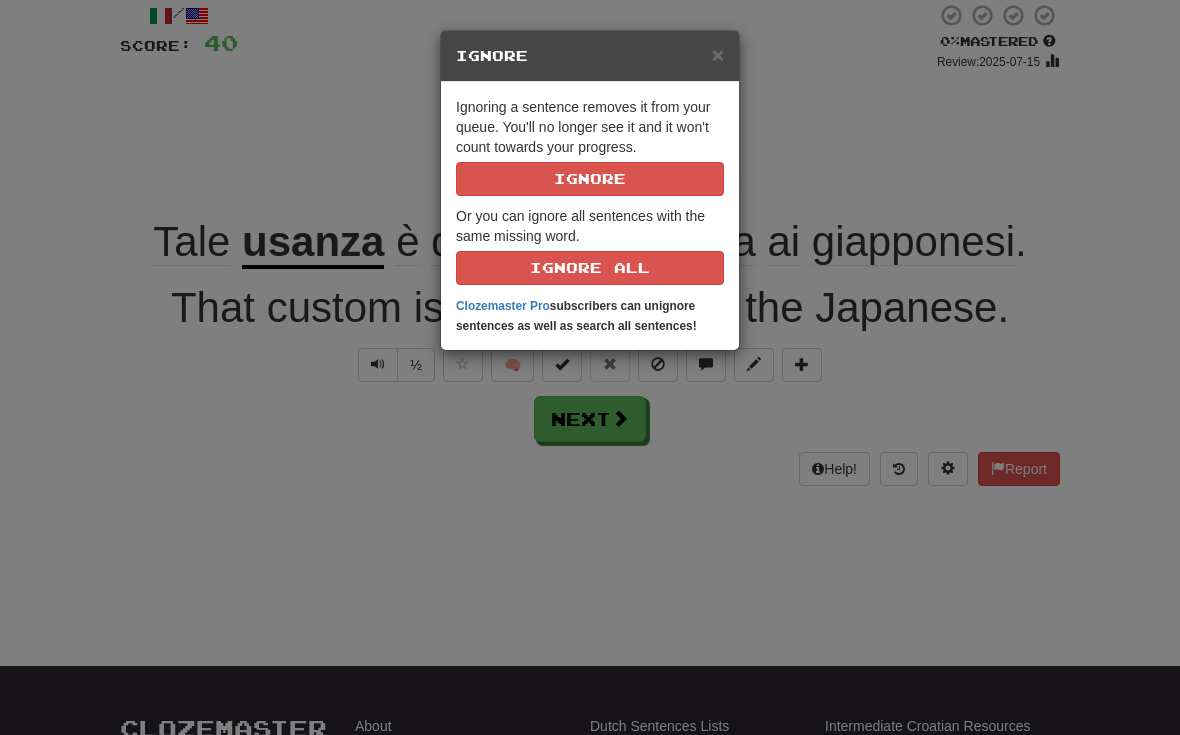 click on "Ignore" at bounding box center [590, 179] 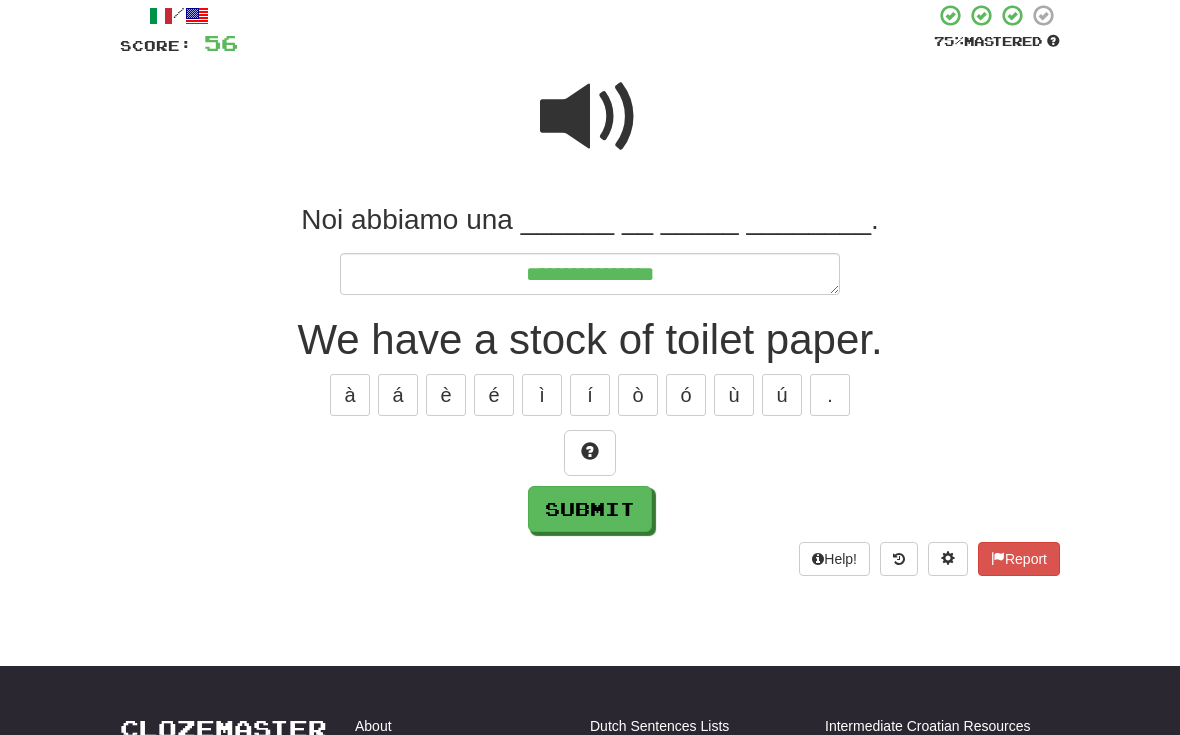 click at bounding box center [590, 453] 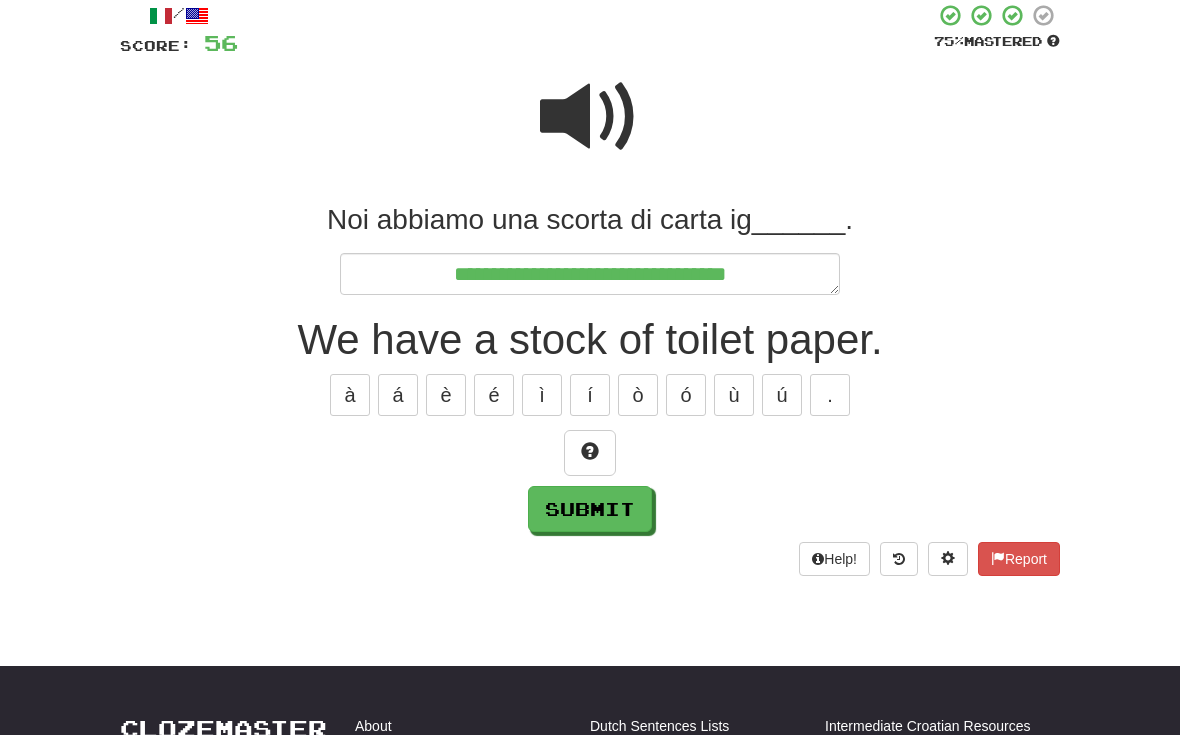 click at bounding box center (590, 451) 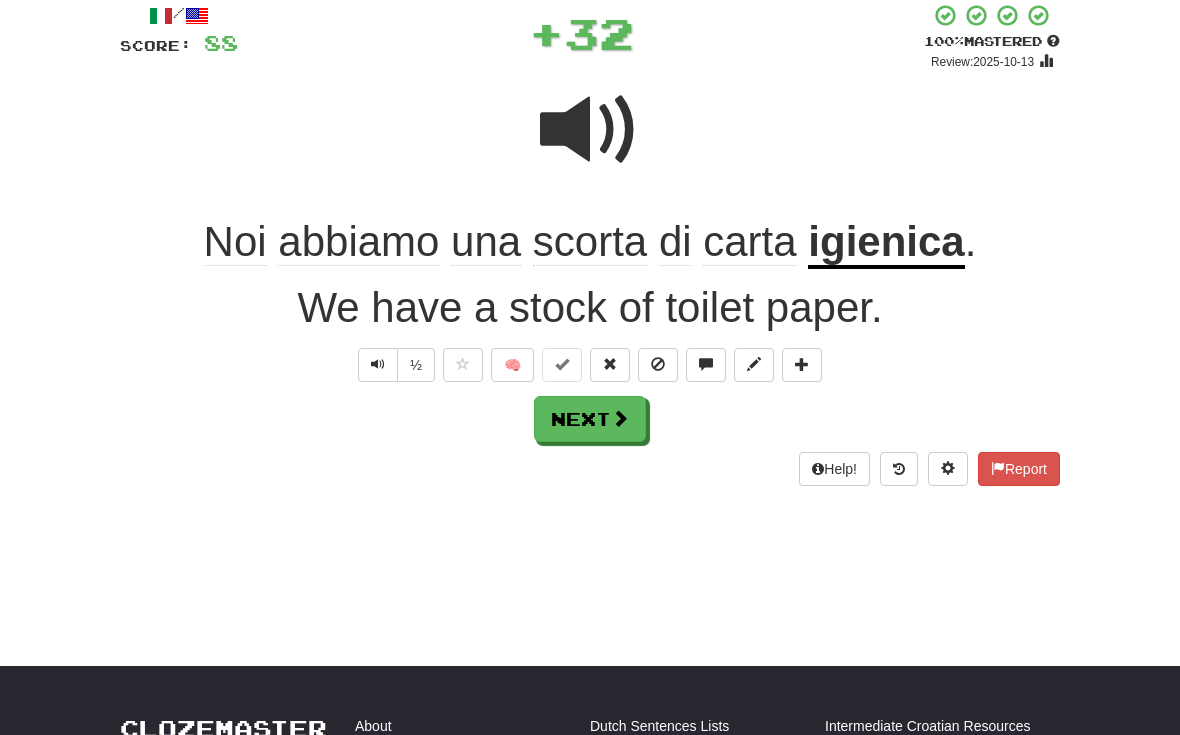 click at bounding box center [610, 364] 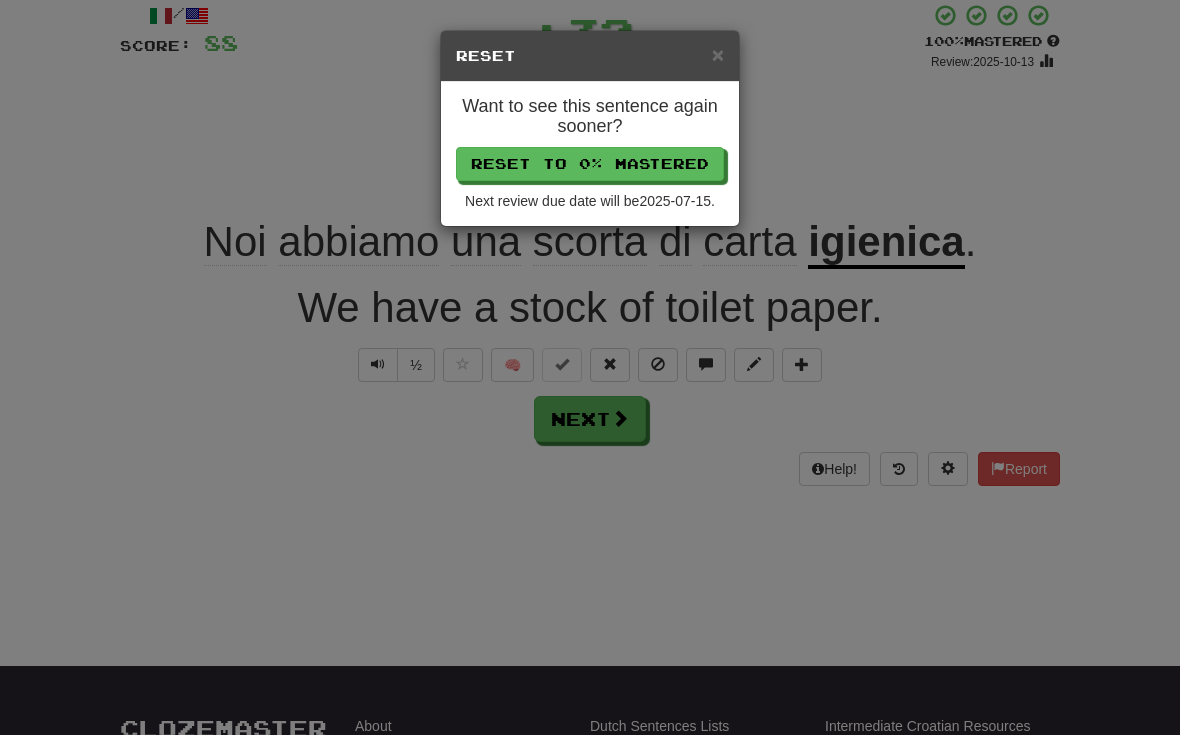 click on "Reset to 0% Mastered" at bounding box center [590, 164] 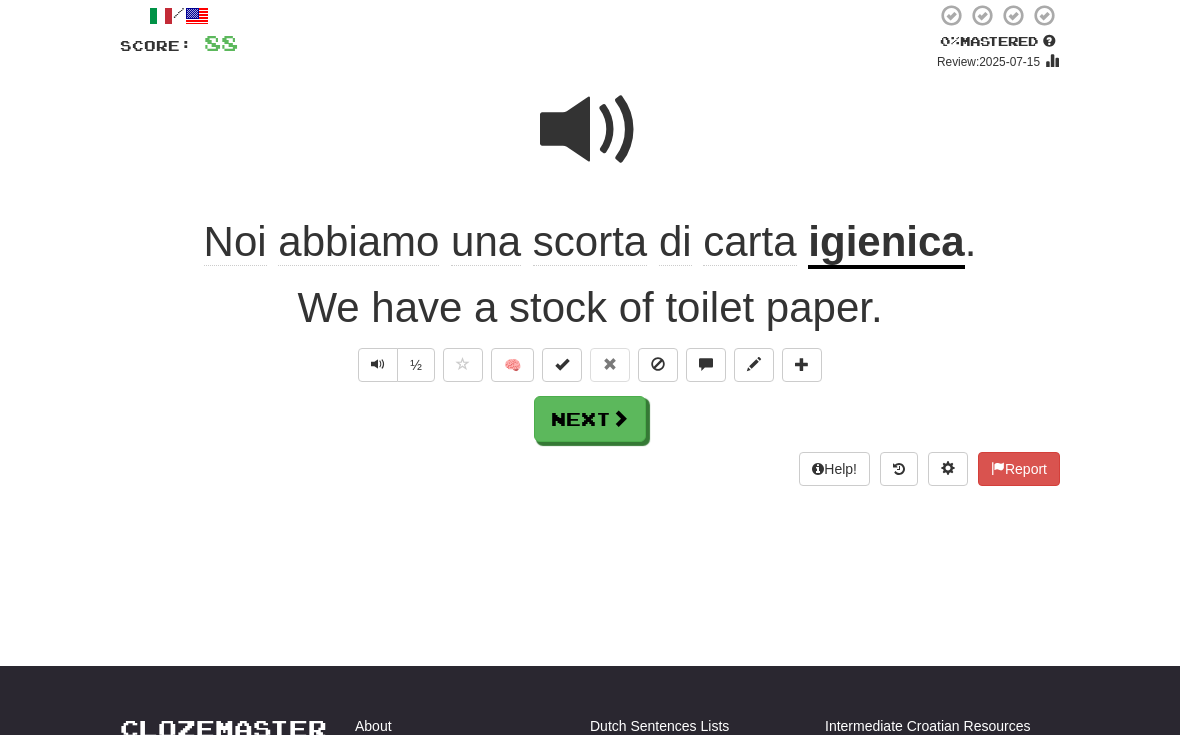 click at bounding box center (620, 418) 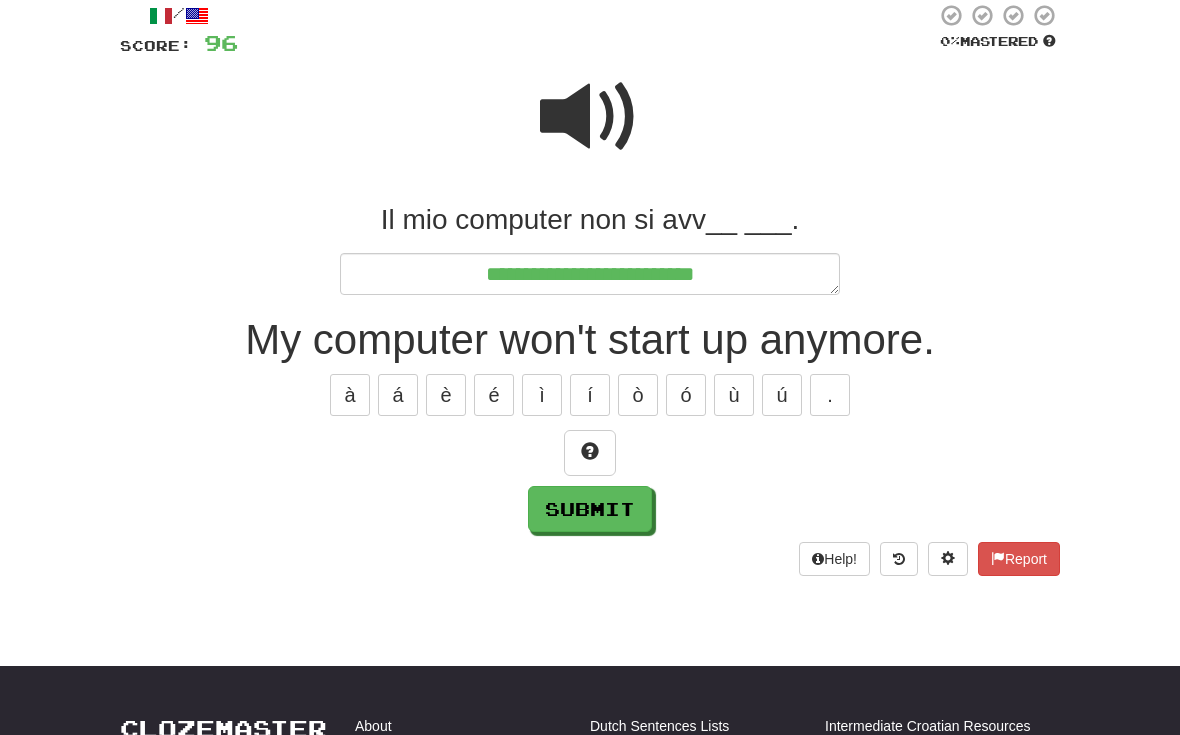 click at bounding box center [590, 453] 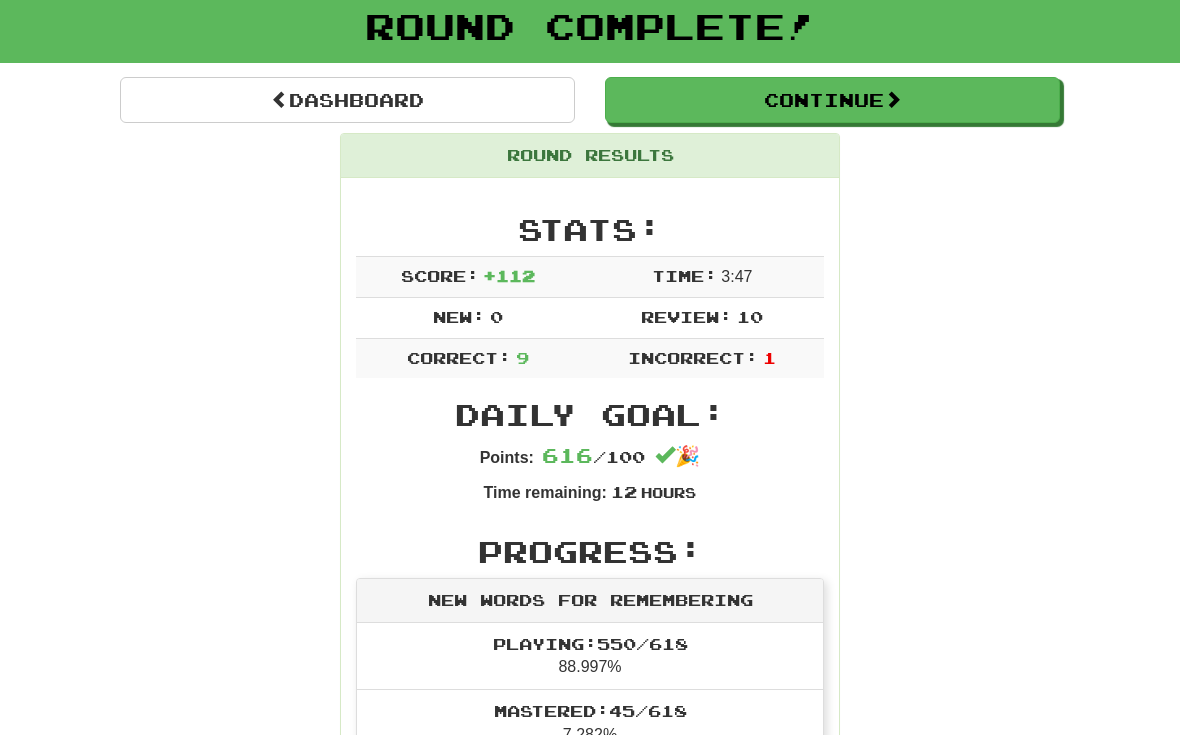 click on "Continue" at bounding box center [832, 100] 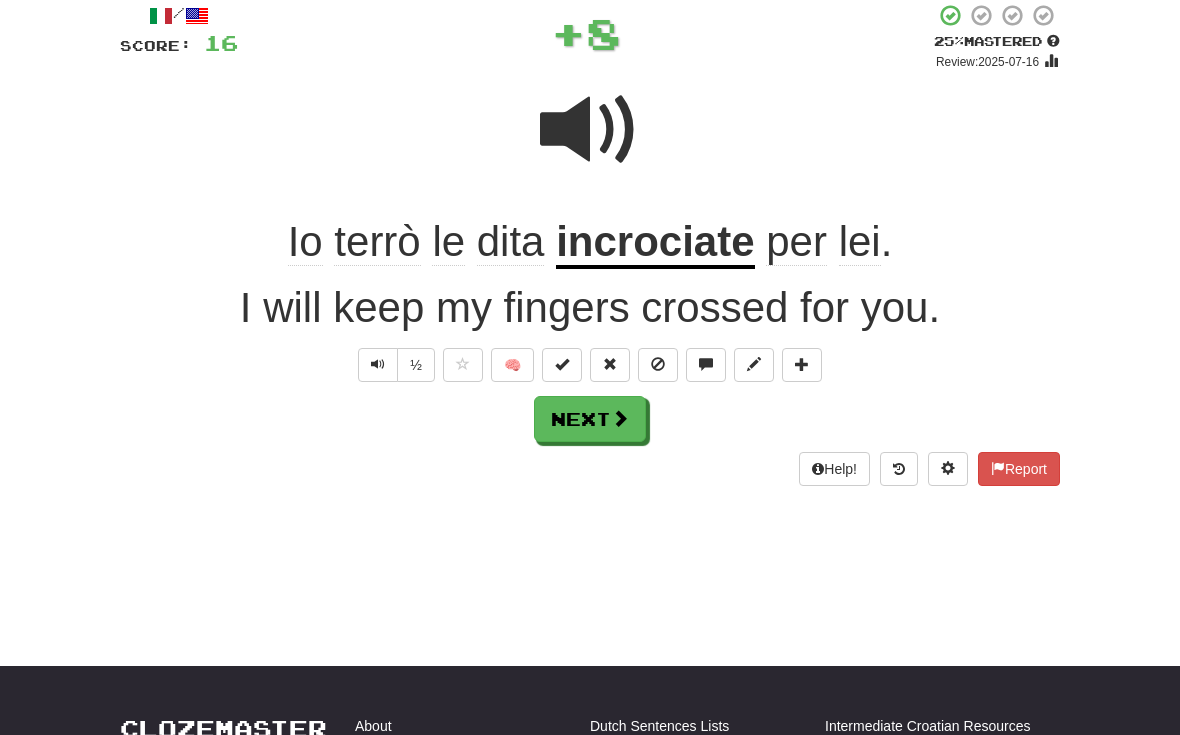 click at bounding box center [754, 365] 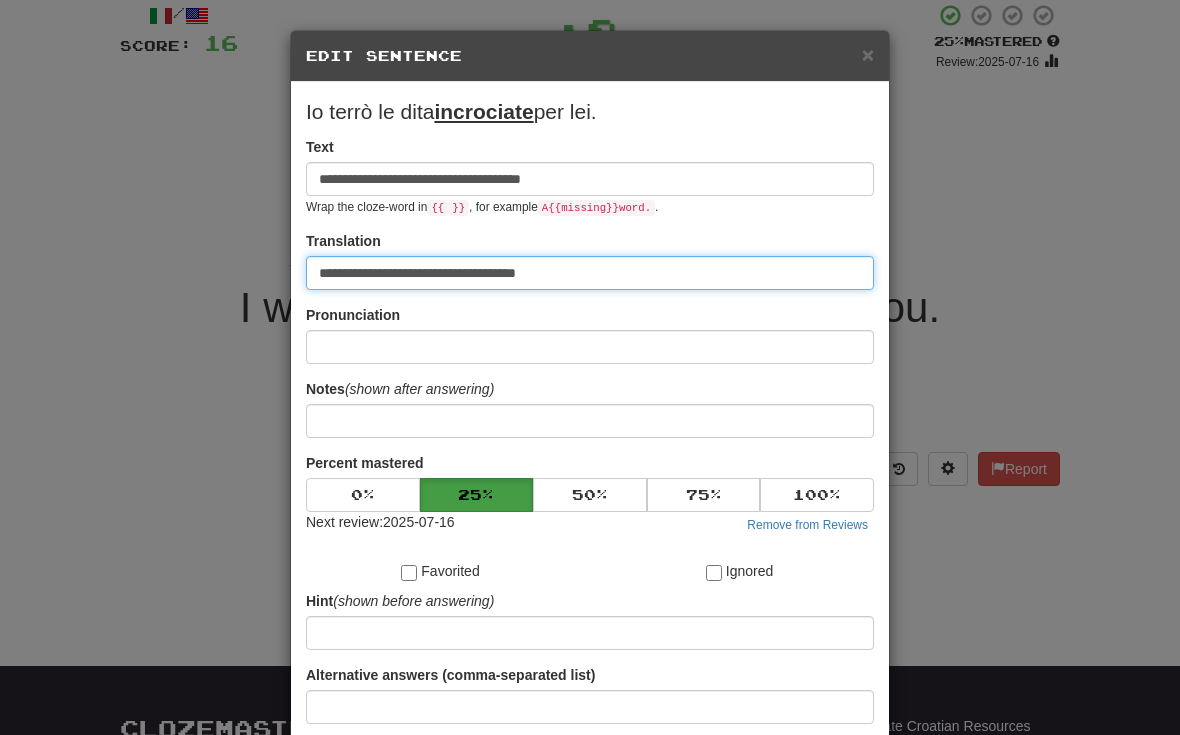 click on "**********" at bounding box center (590, 273) 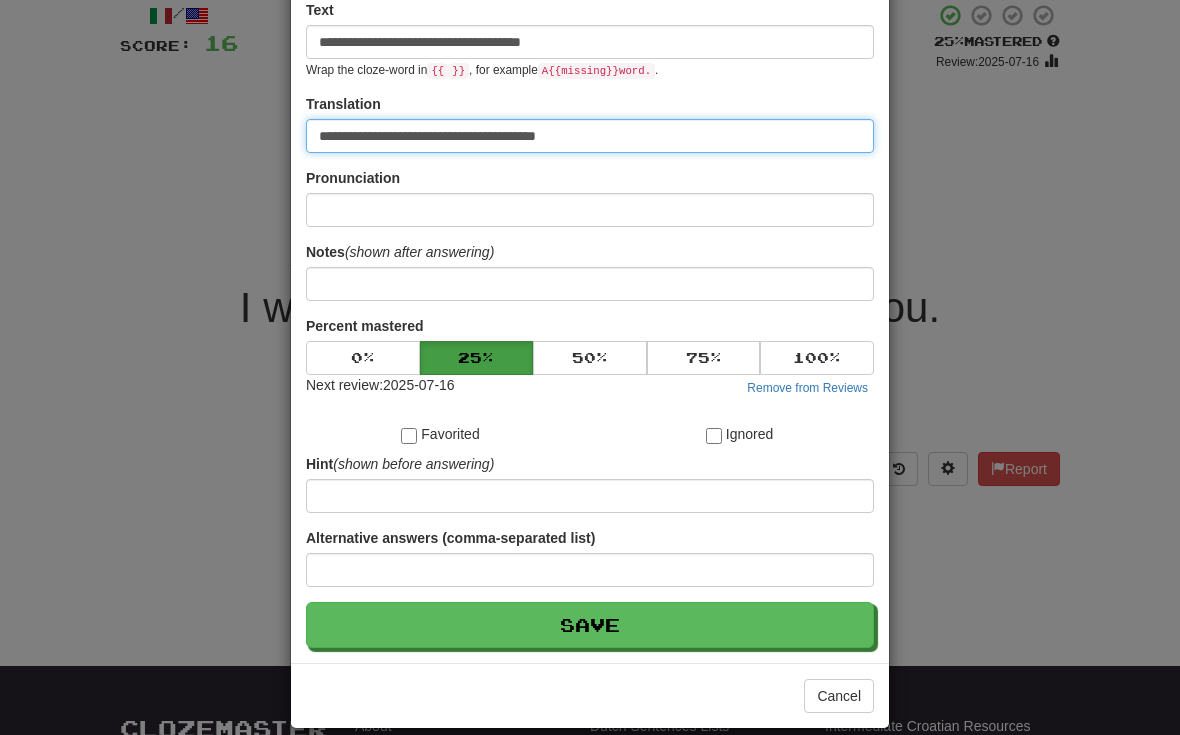 scroll, scrollTop: 126, scrollLeft: 0, axis: vertical 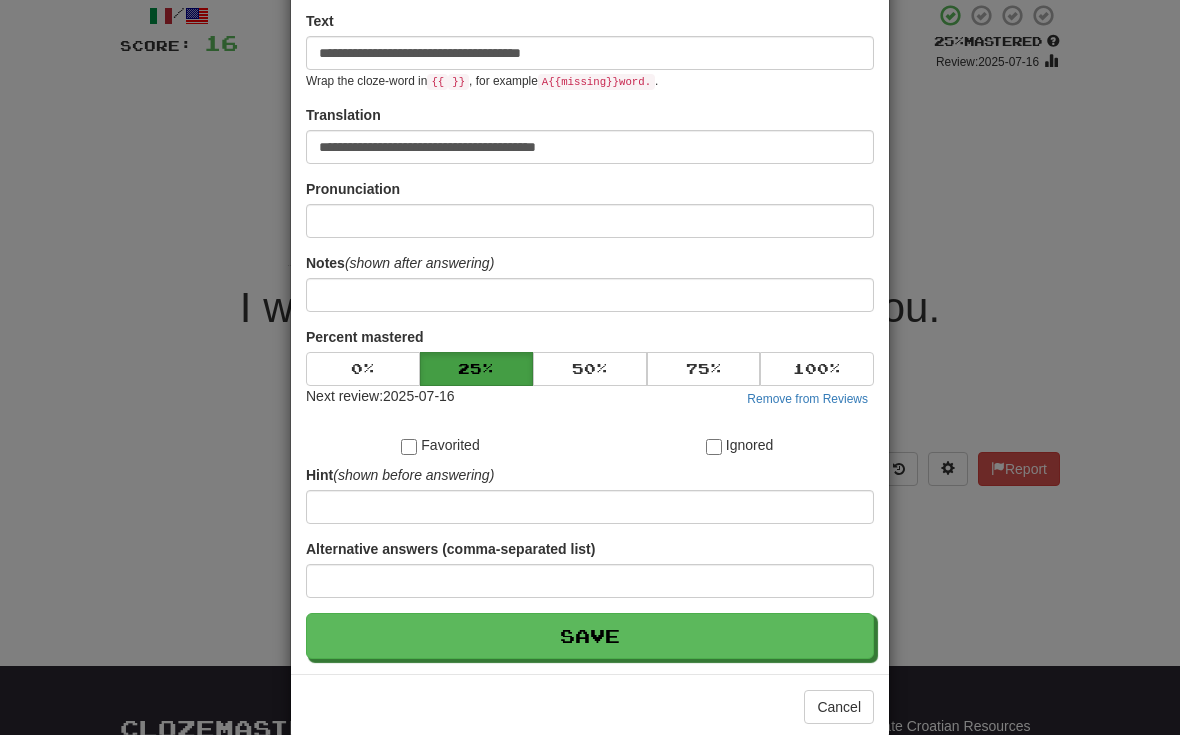 click on "Save" at bounding box center (590, 636) 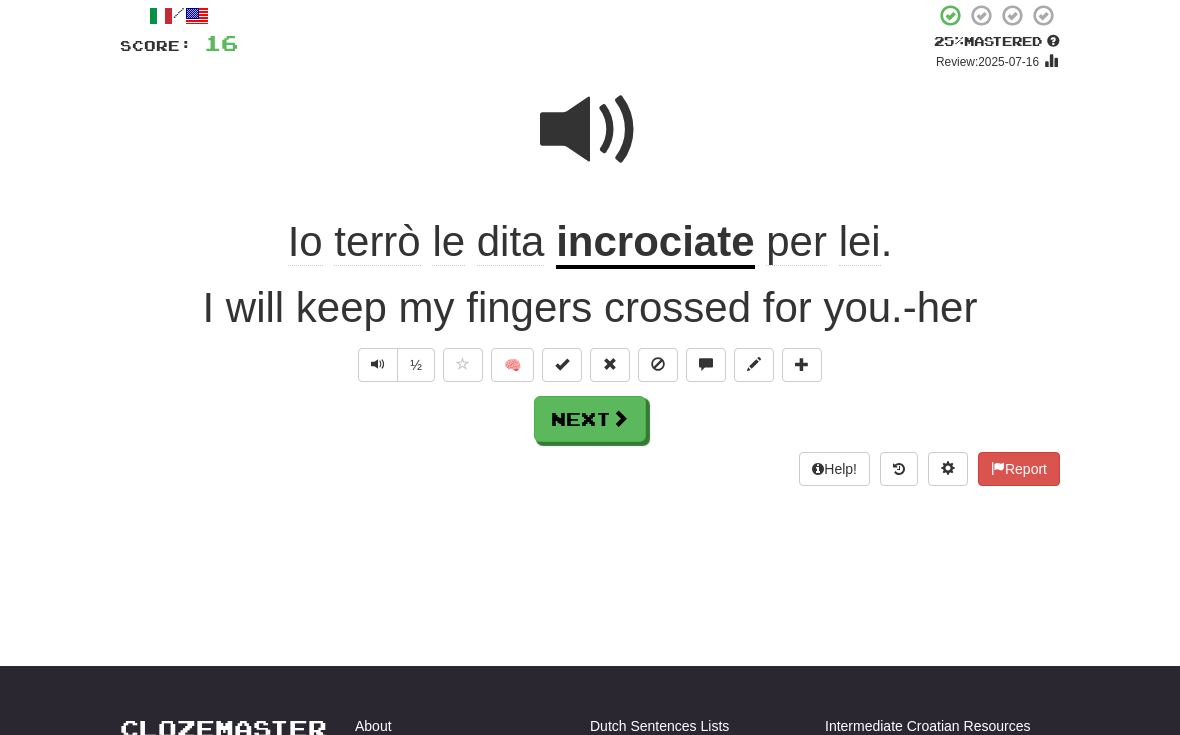 click at bounding box center (620, 418) 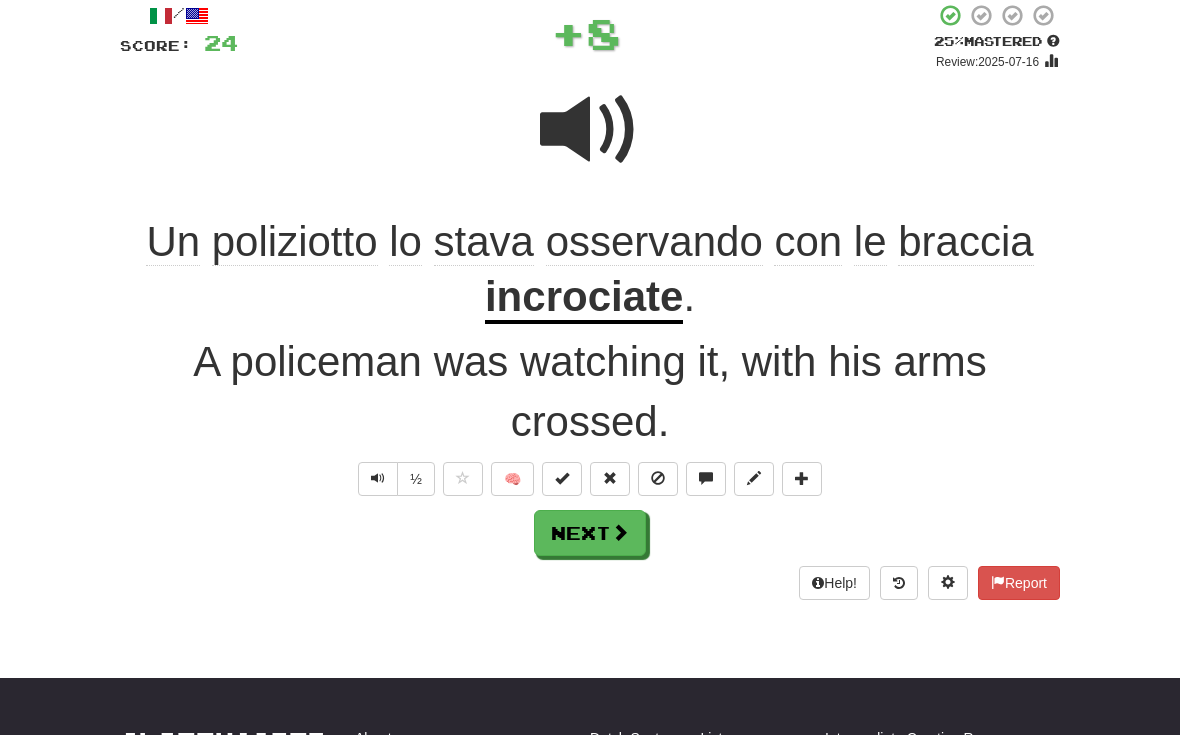 click on "Help!  Report" at bounding box center [590, 583] 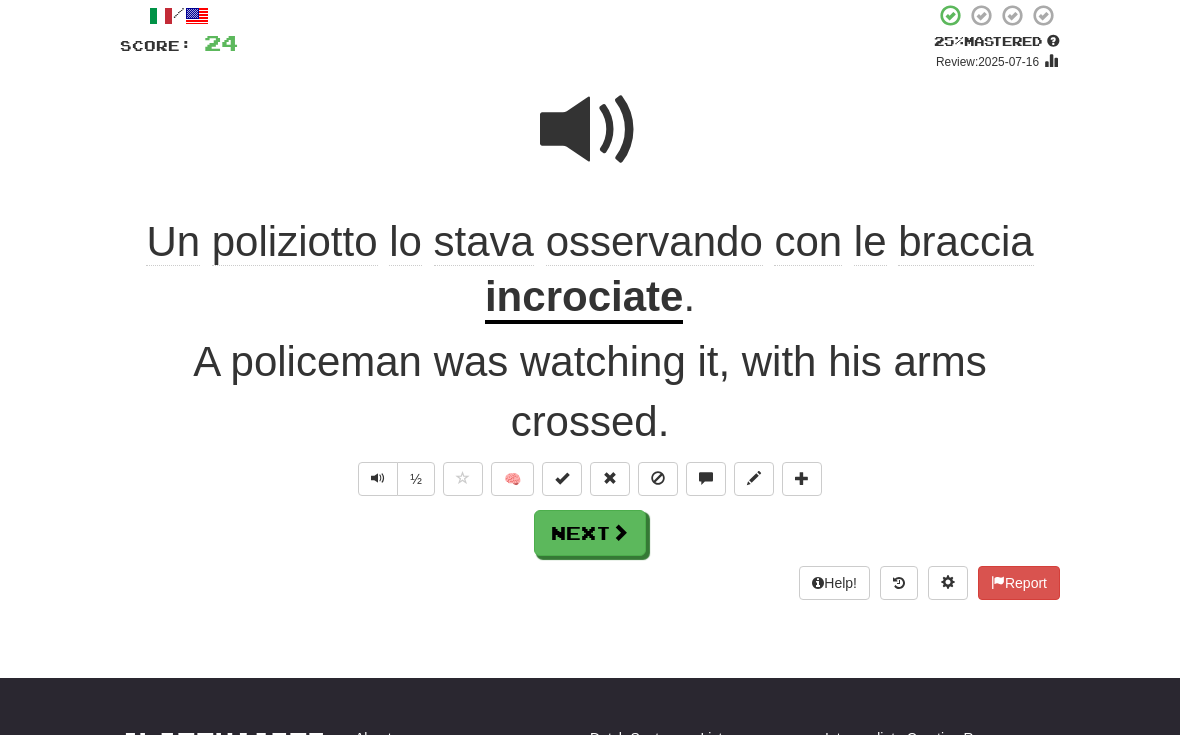 click at bounding box center [610, 479] 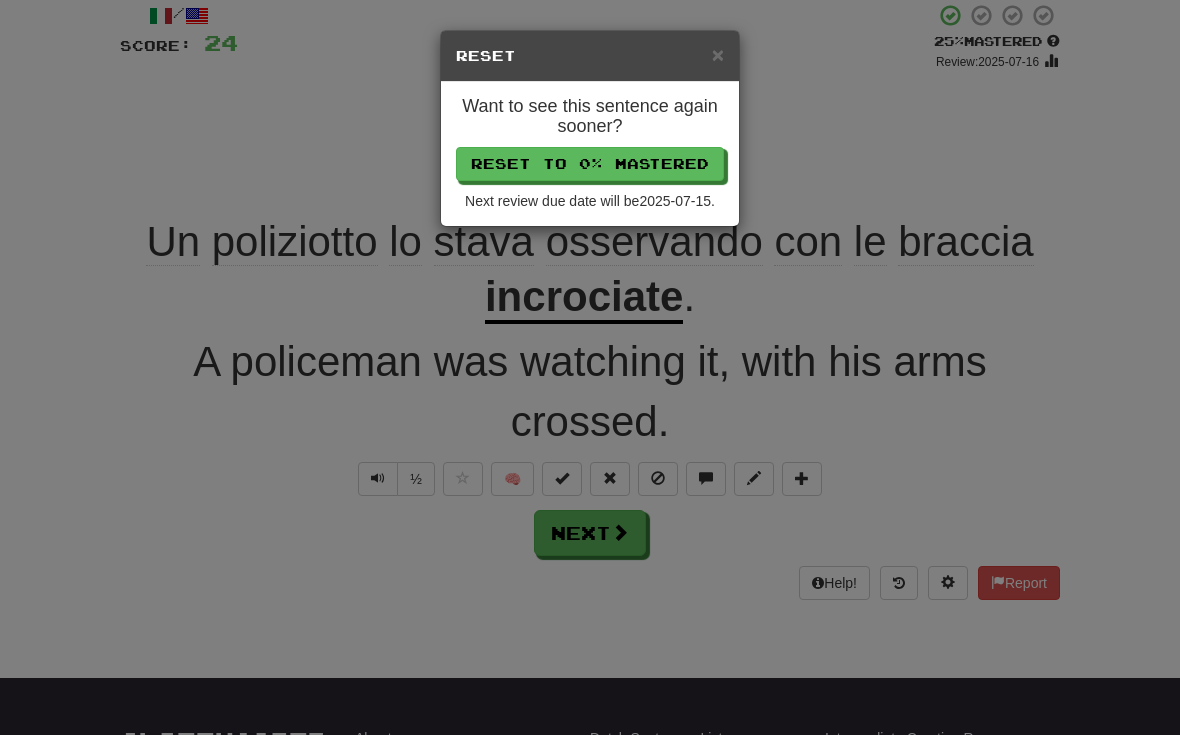 click on "× Reset Want to see this sentence again sooner? Reset to 0% Mastered Next review due date will be  2025-07-15 ." at bounding box center (590, 367) 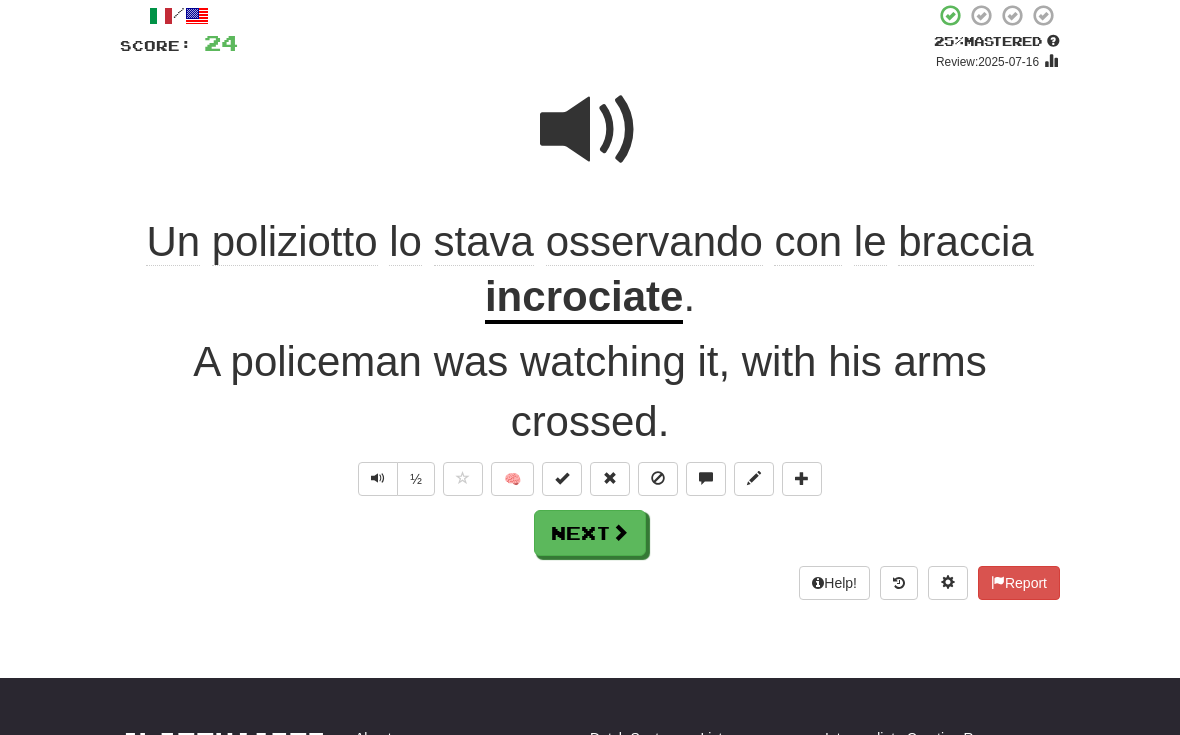 click at bounding box center [620, 532] 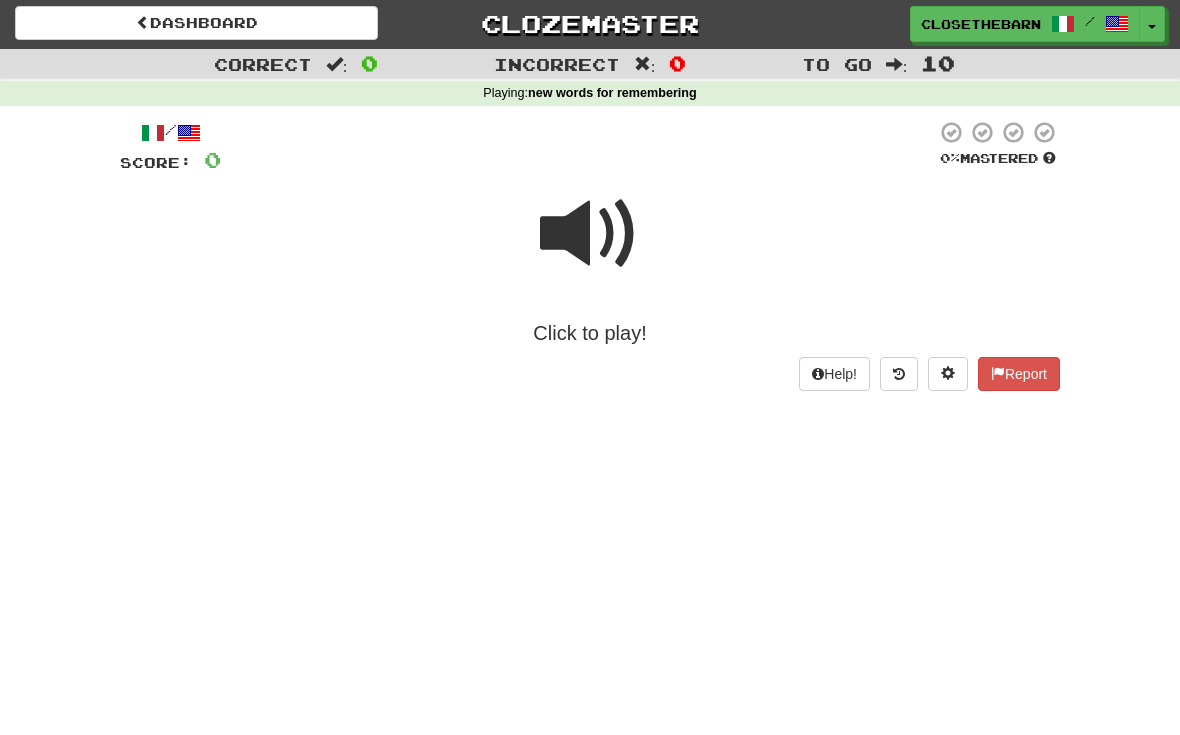 scroll, scrollTop: 0, scrollLeft: 0, axis: both 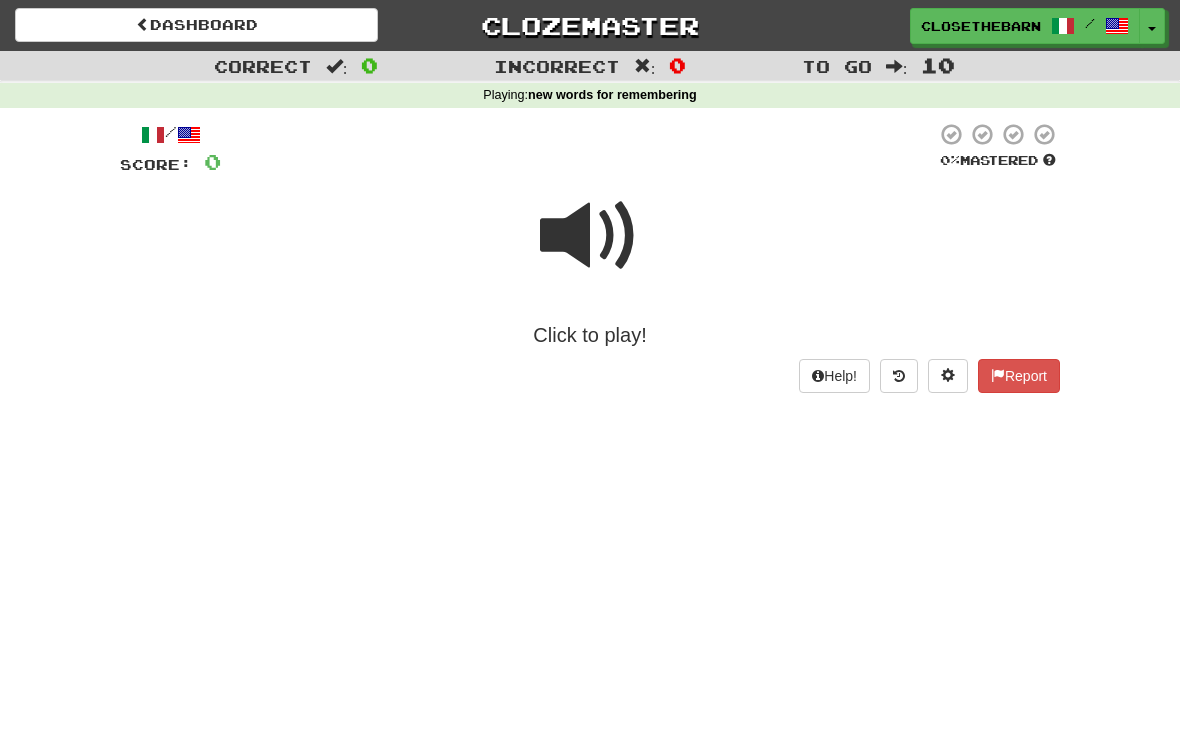 click at bounding box center (590, 236) 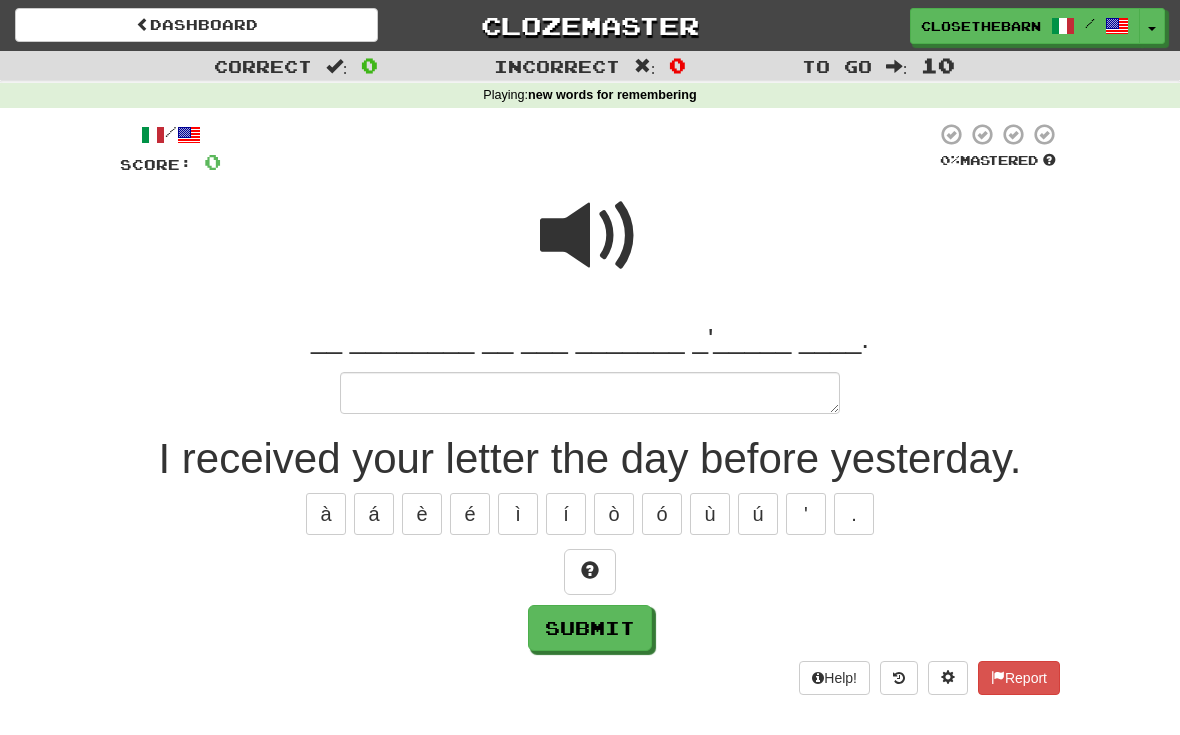 type on "*" 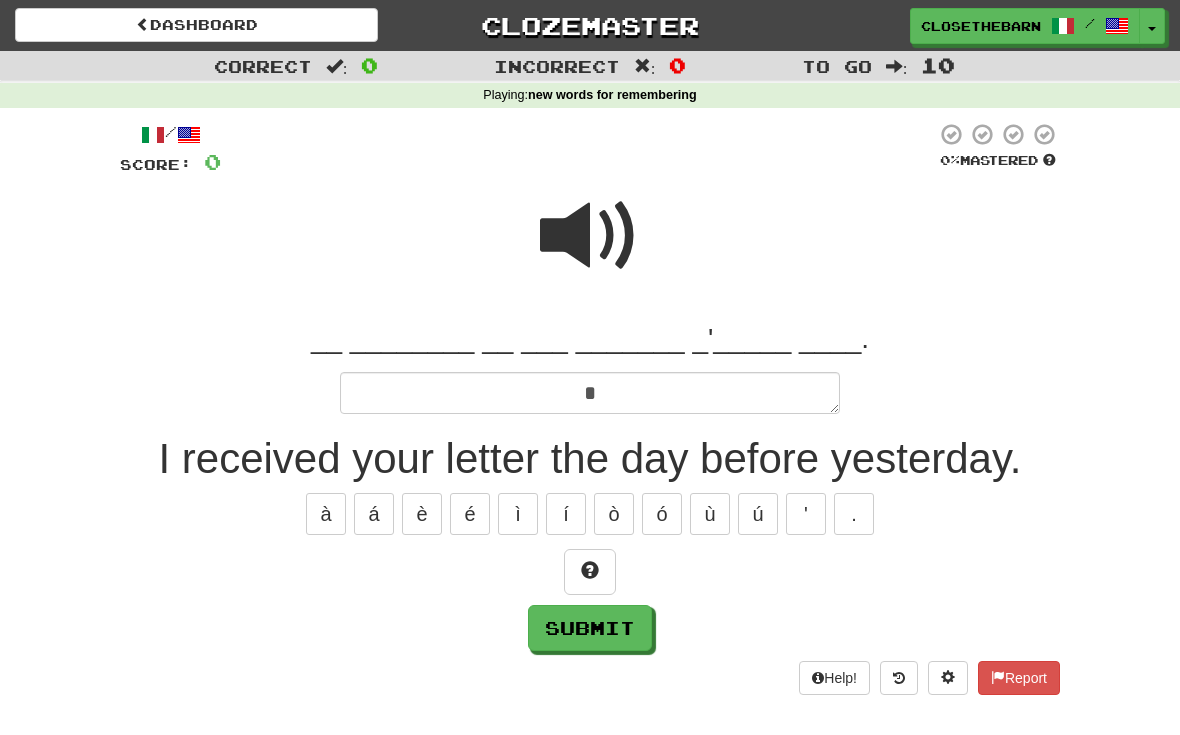 type on "*" 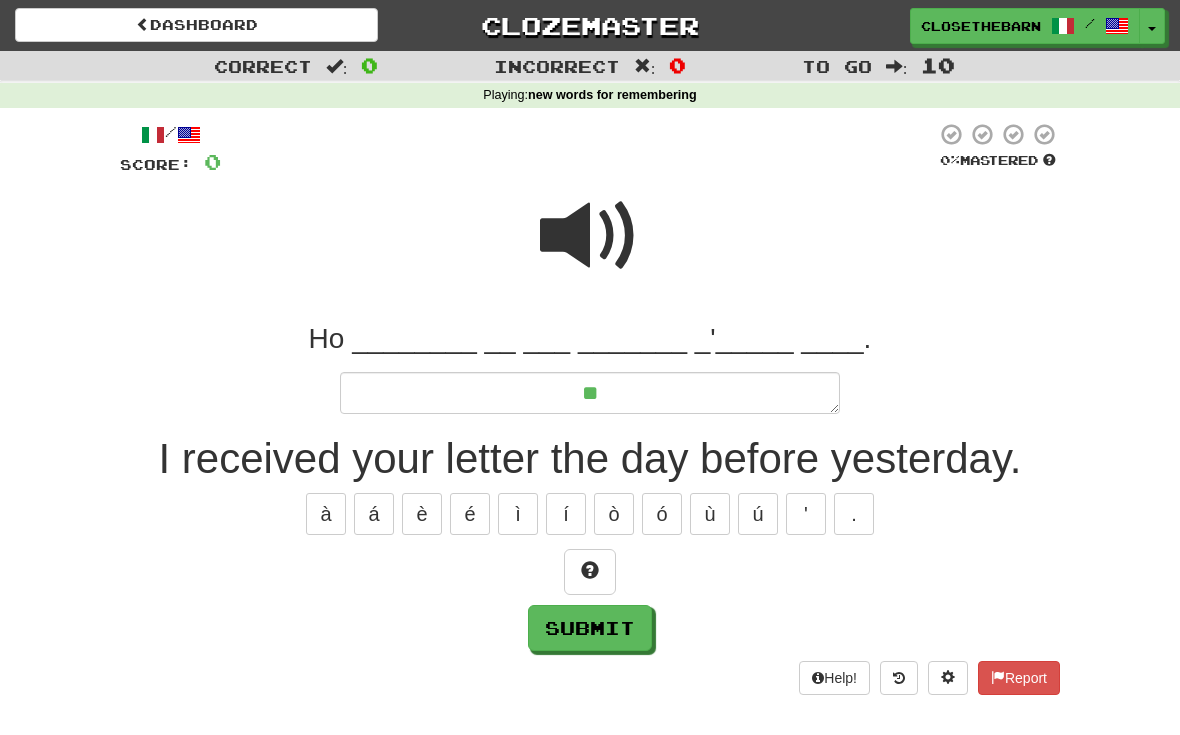 type on "*" 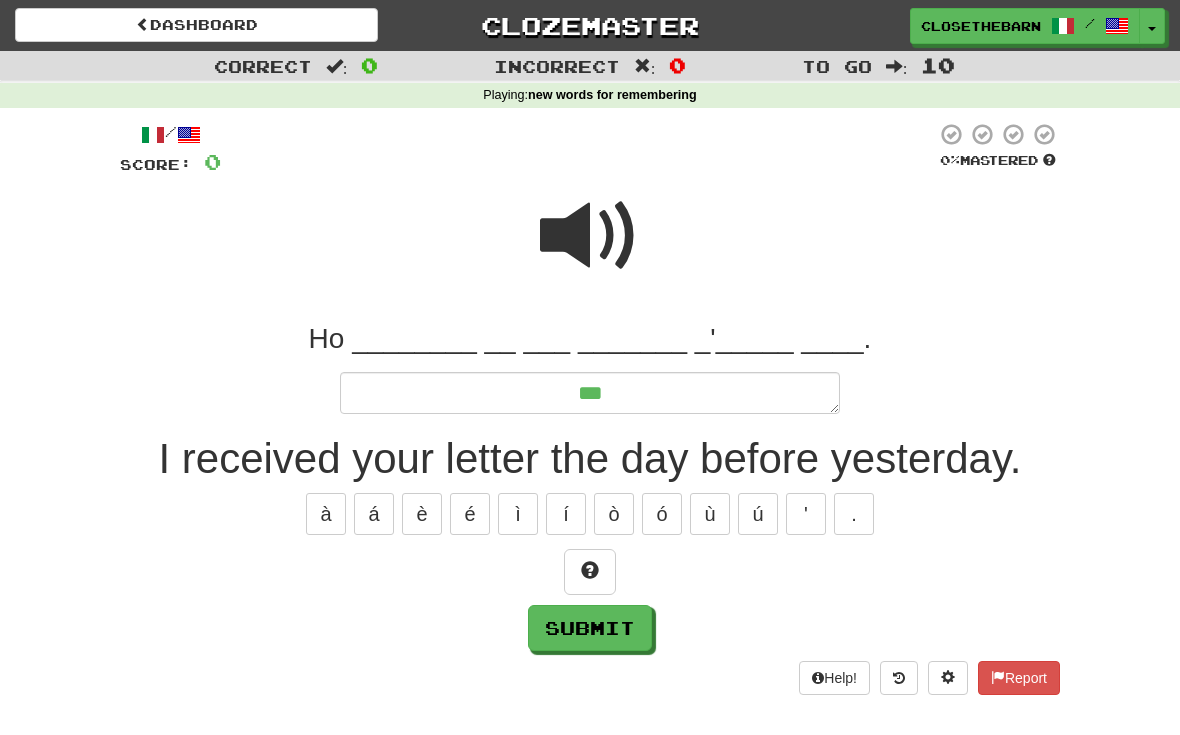 type on "*" 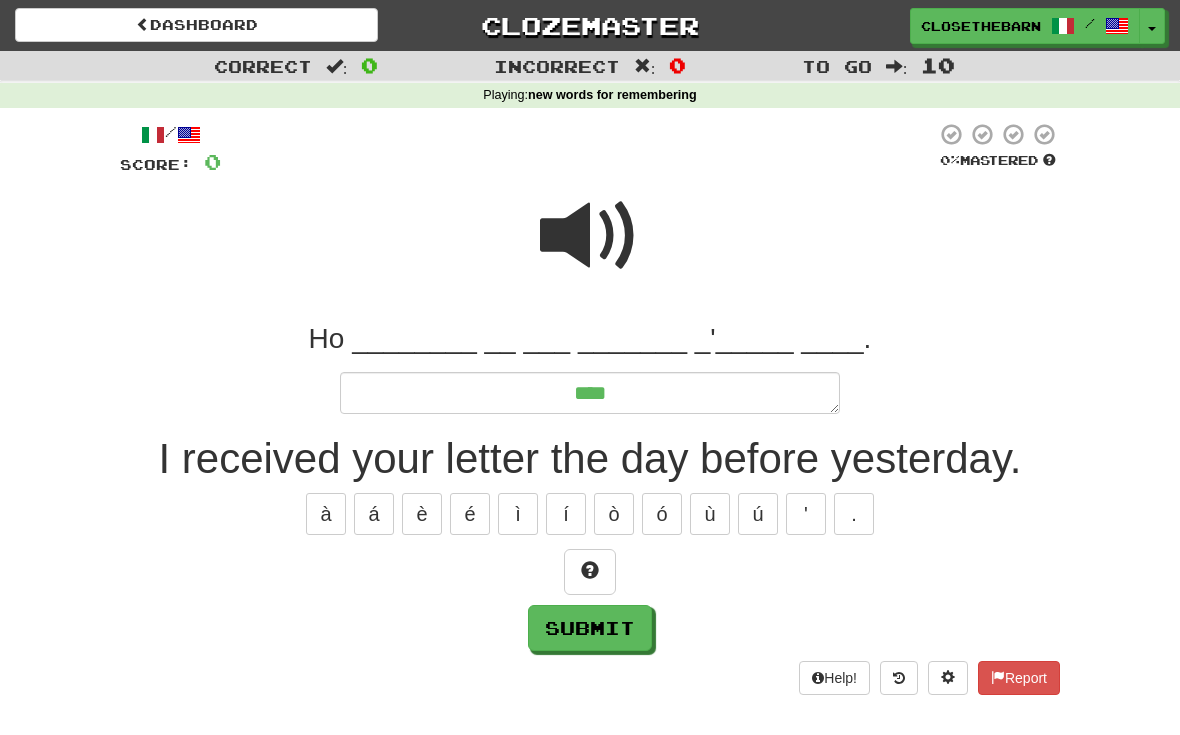 type on "*" 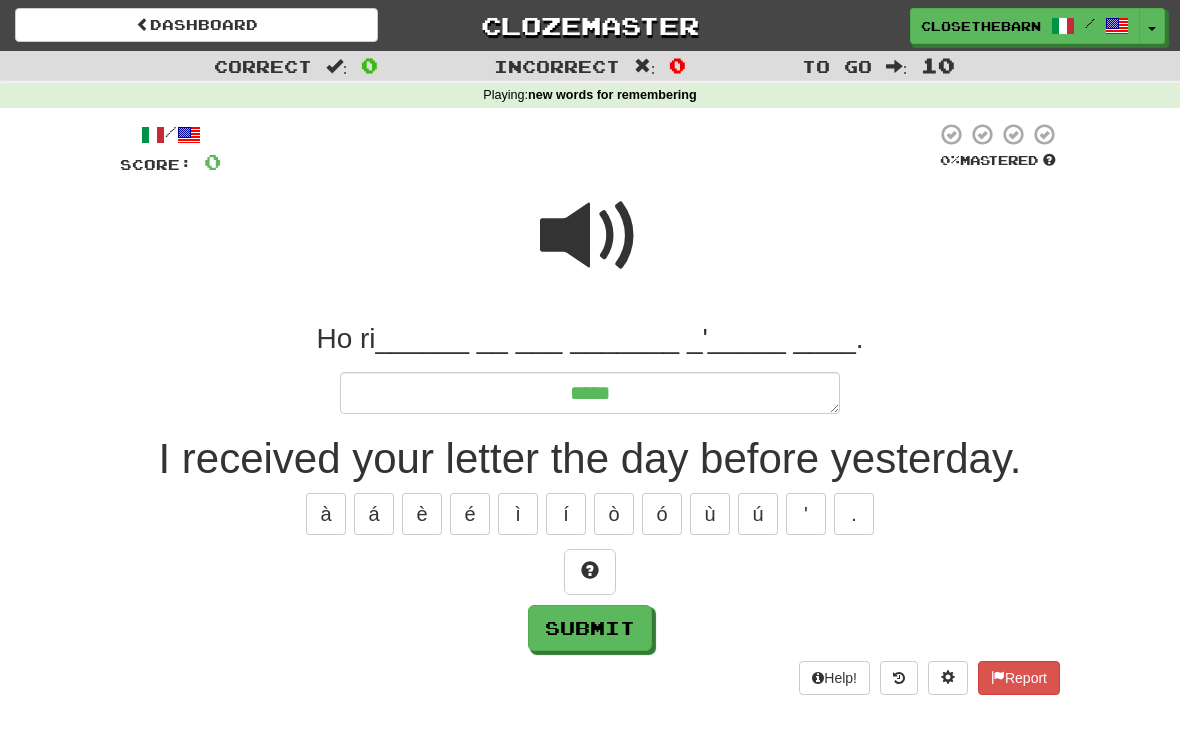 type on "*" 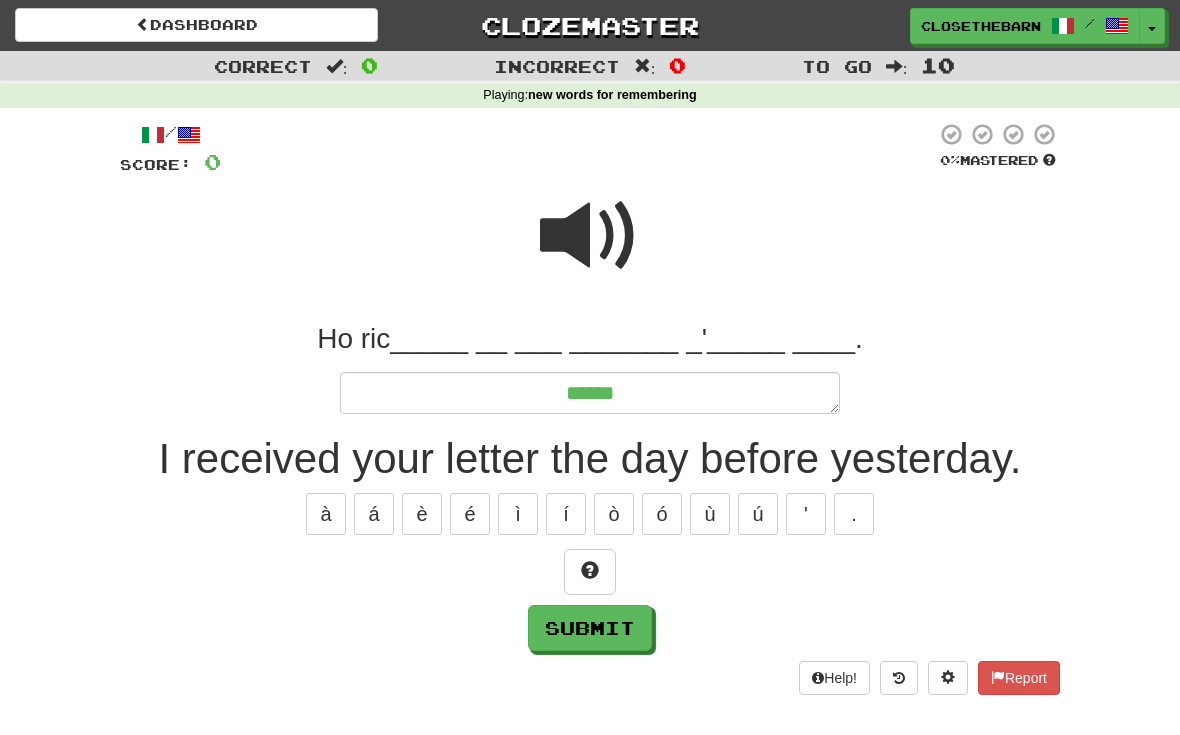 type on "*" 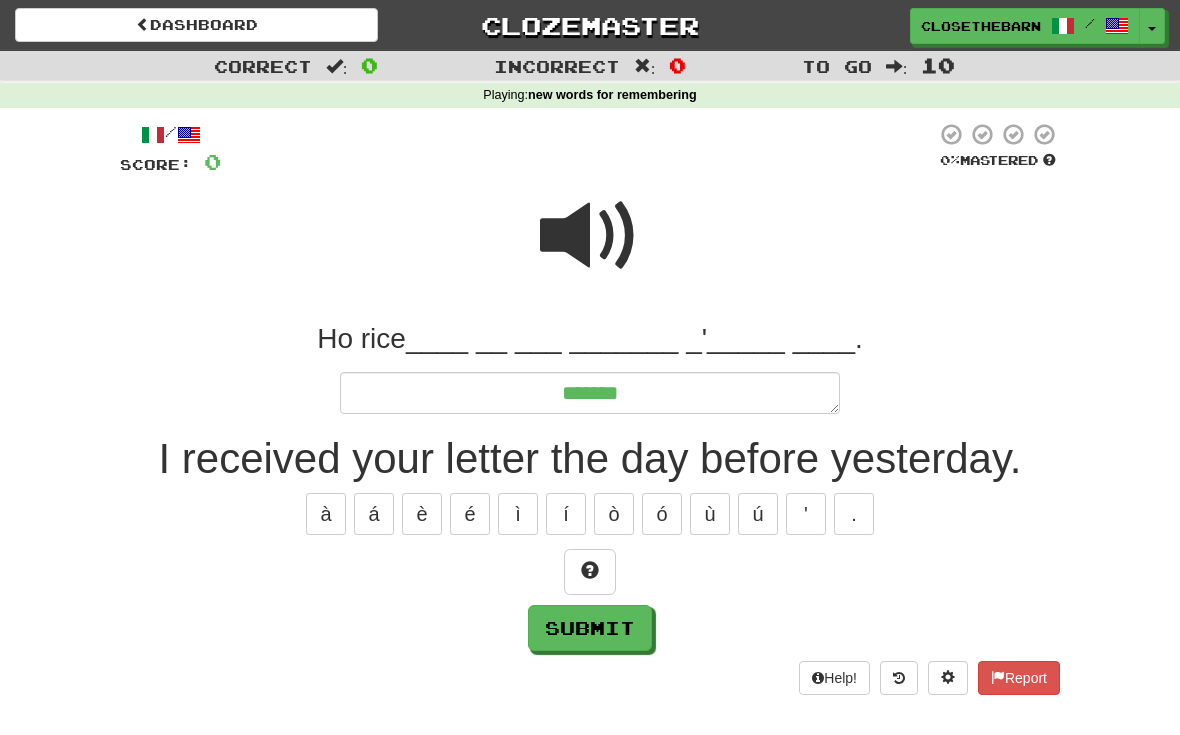 type on "*" 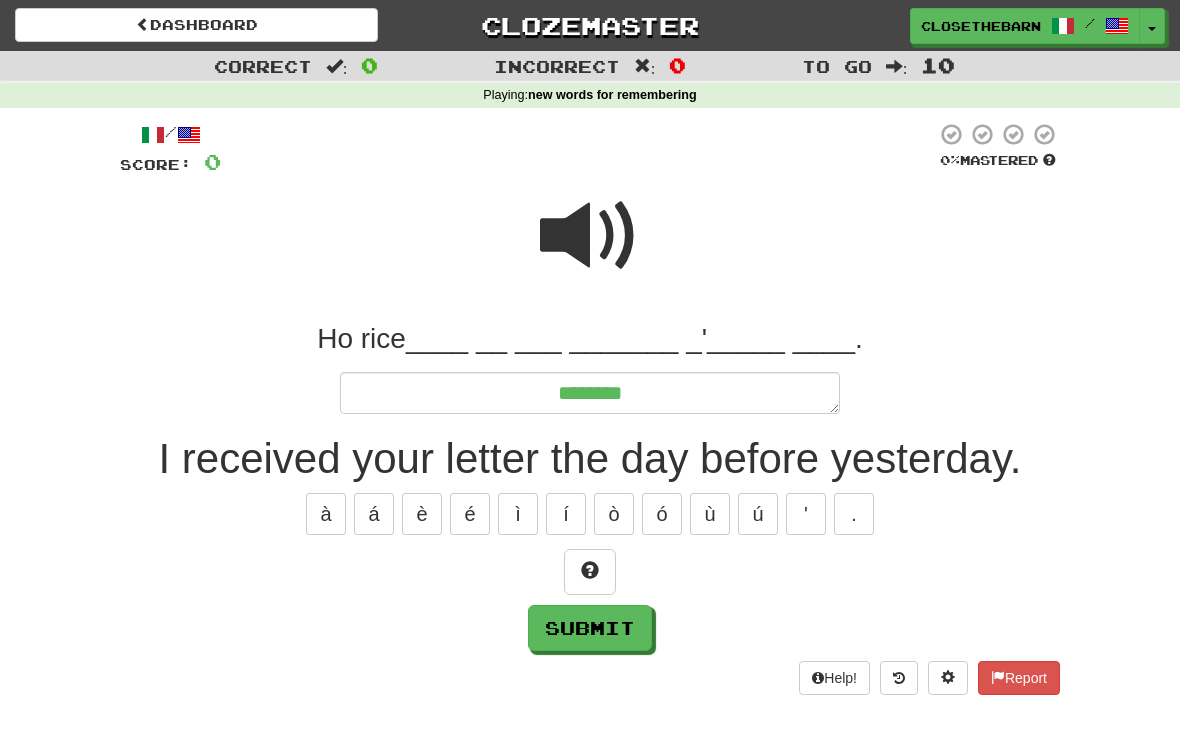 type on "*" 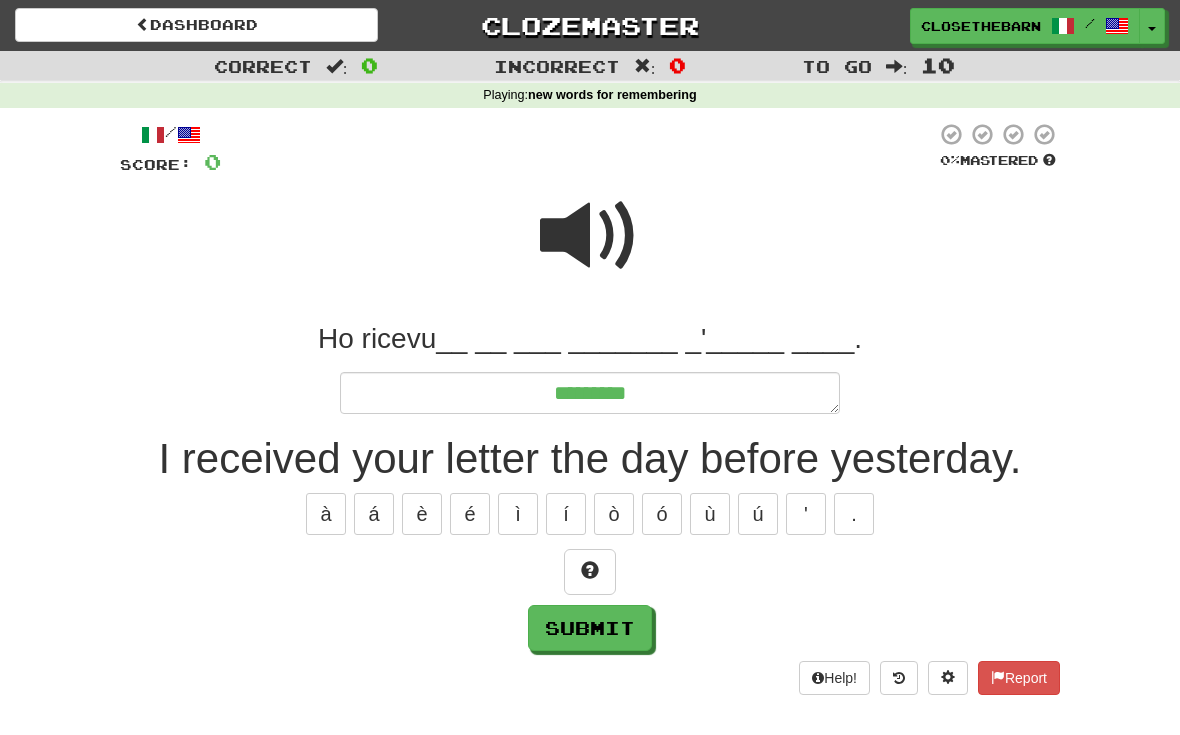 type on "*" 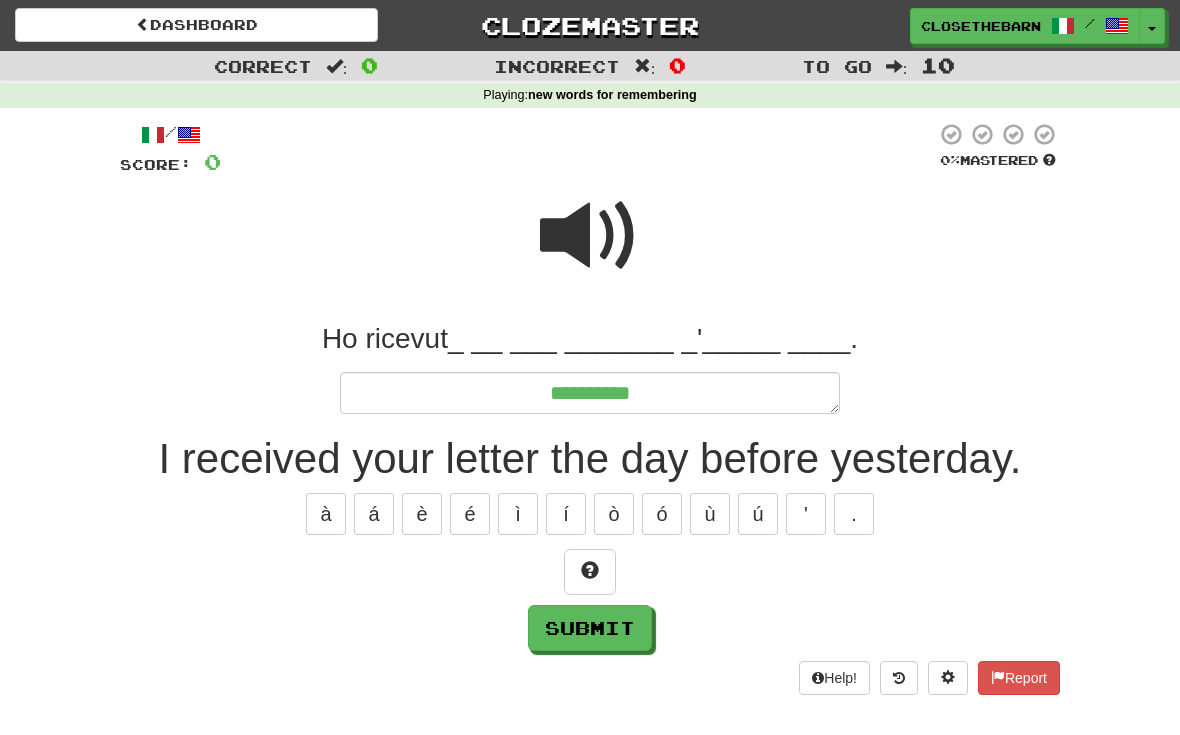 type on "*" 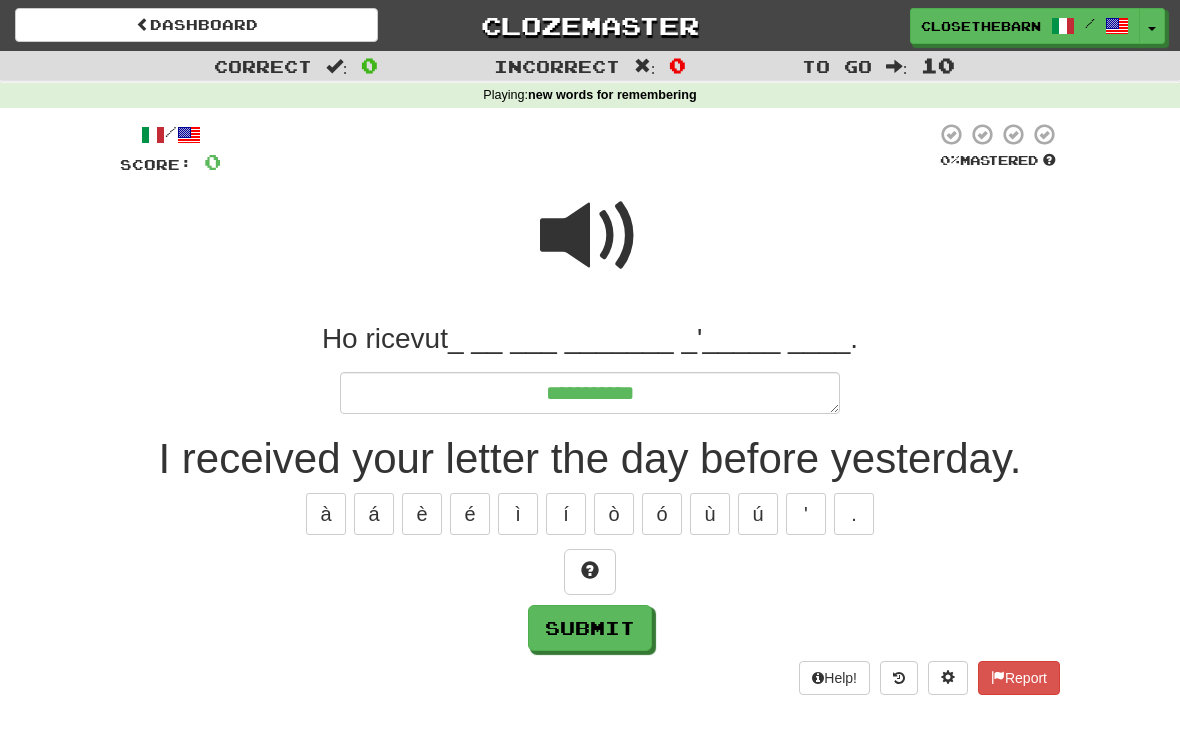 type on "*" 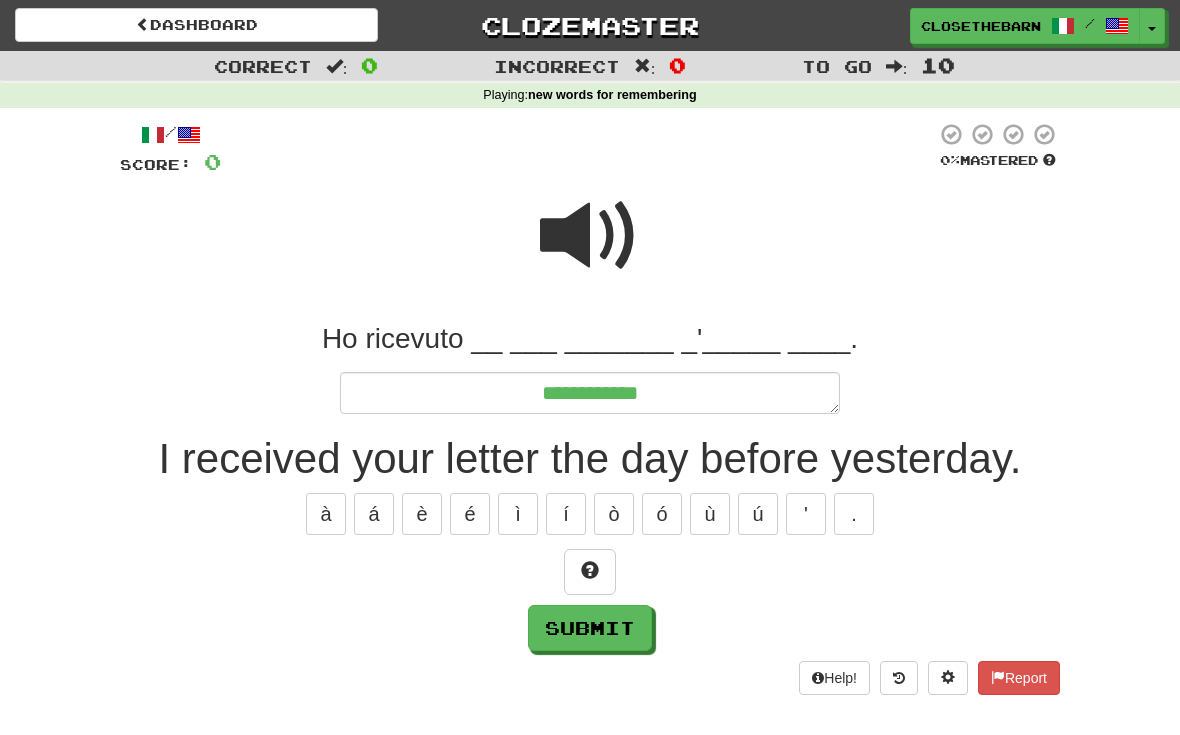 type on "*" 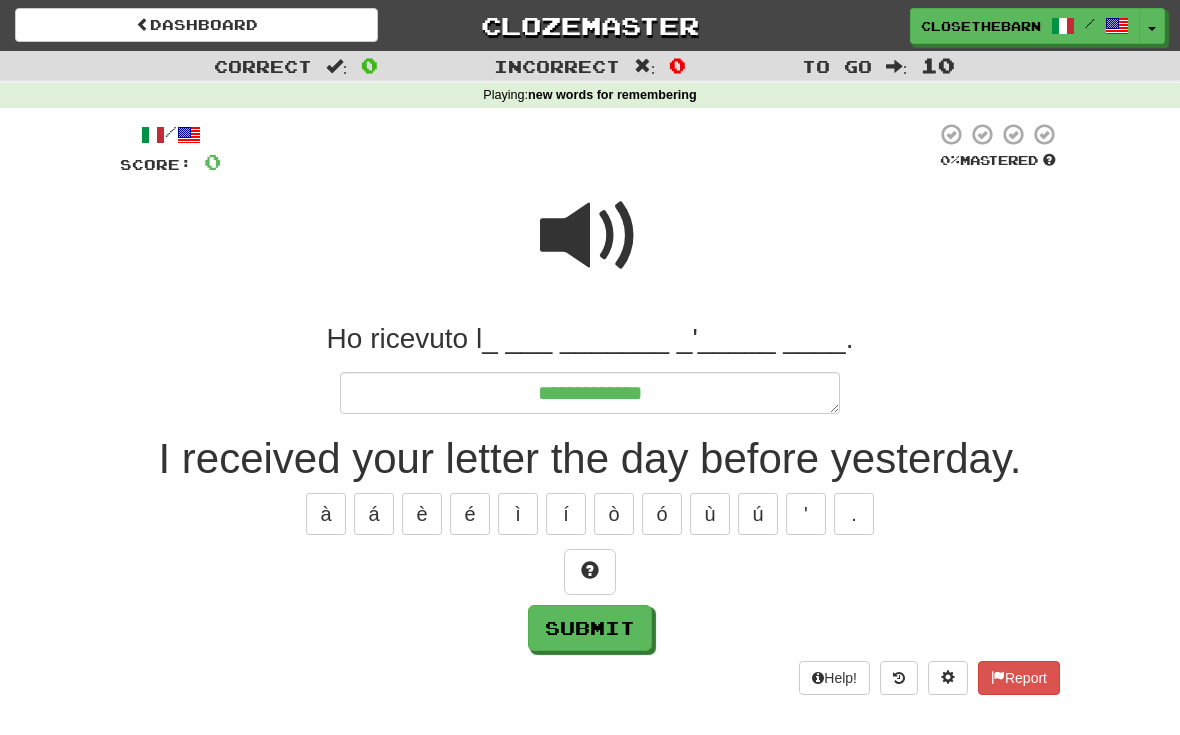 type on "*" 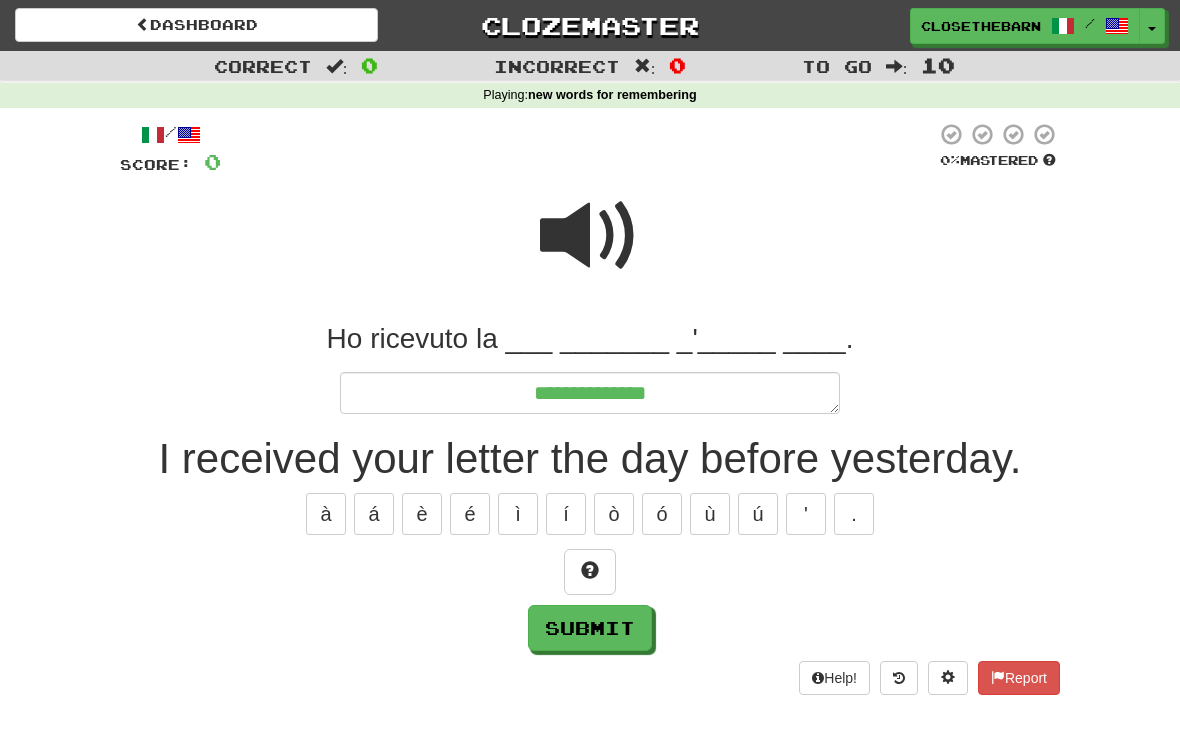 type on "*" 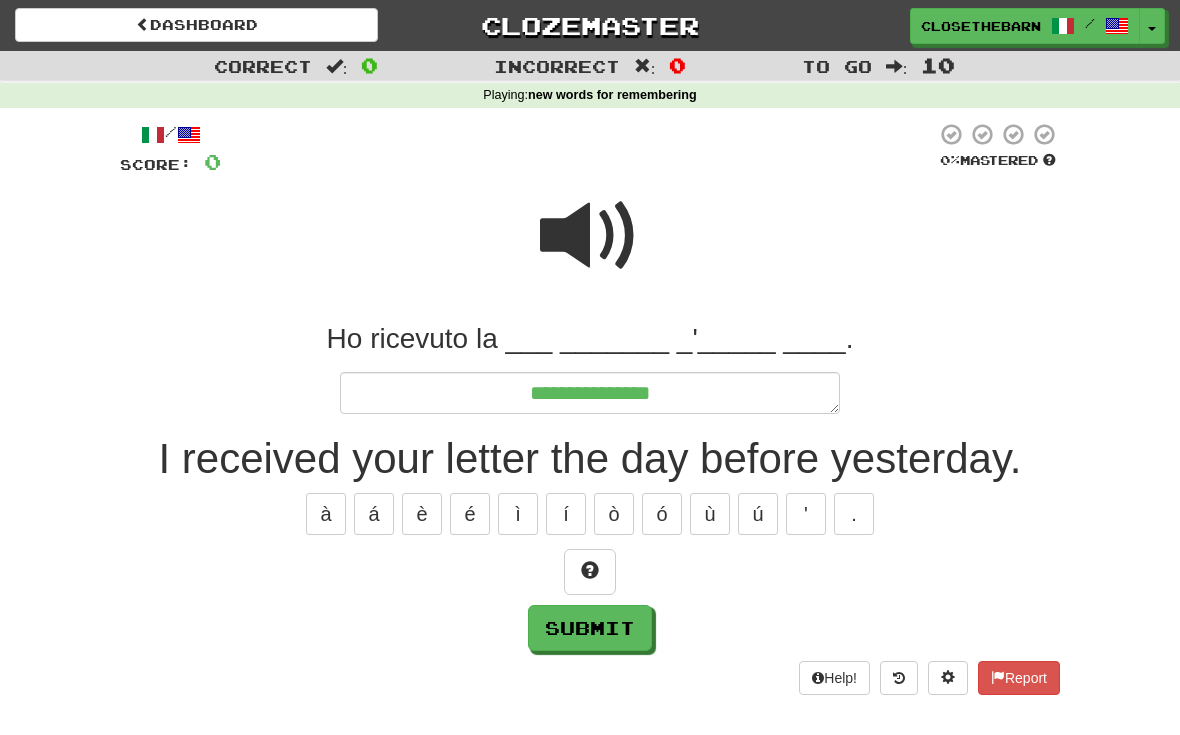 type on "*" 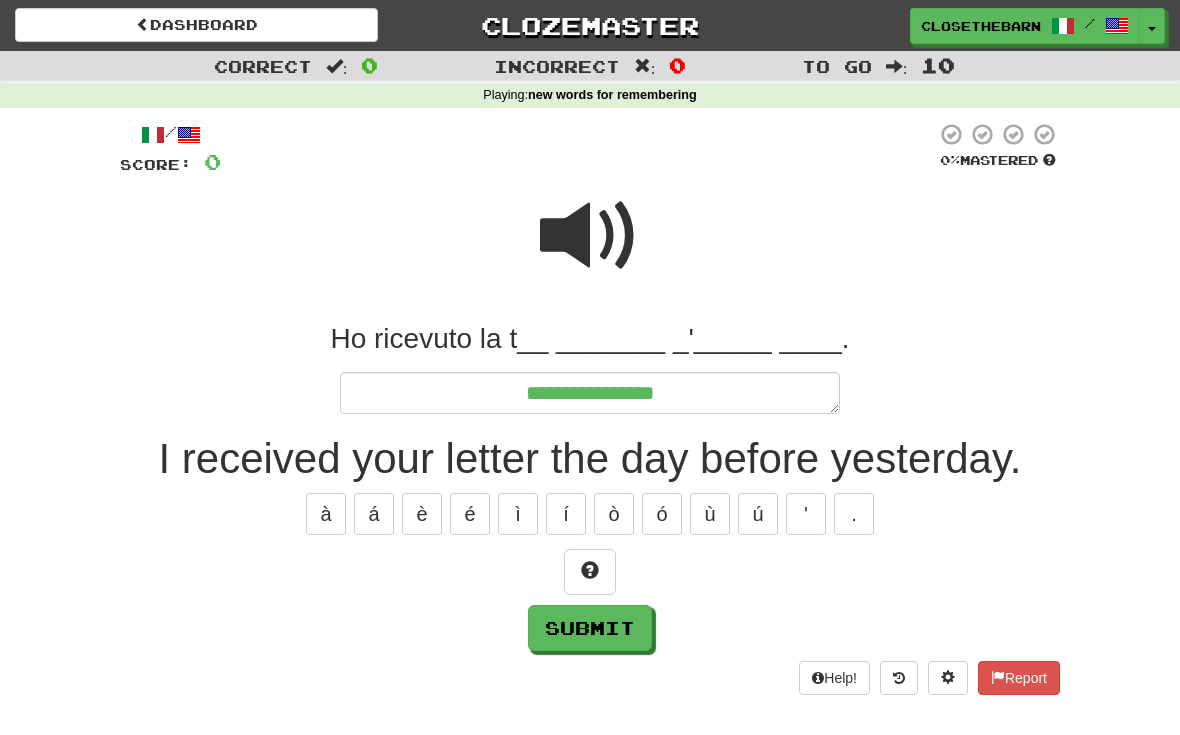 type on "*" 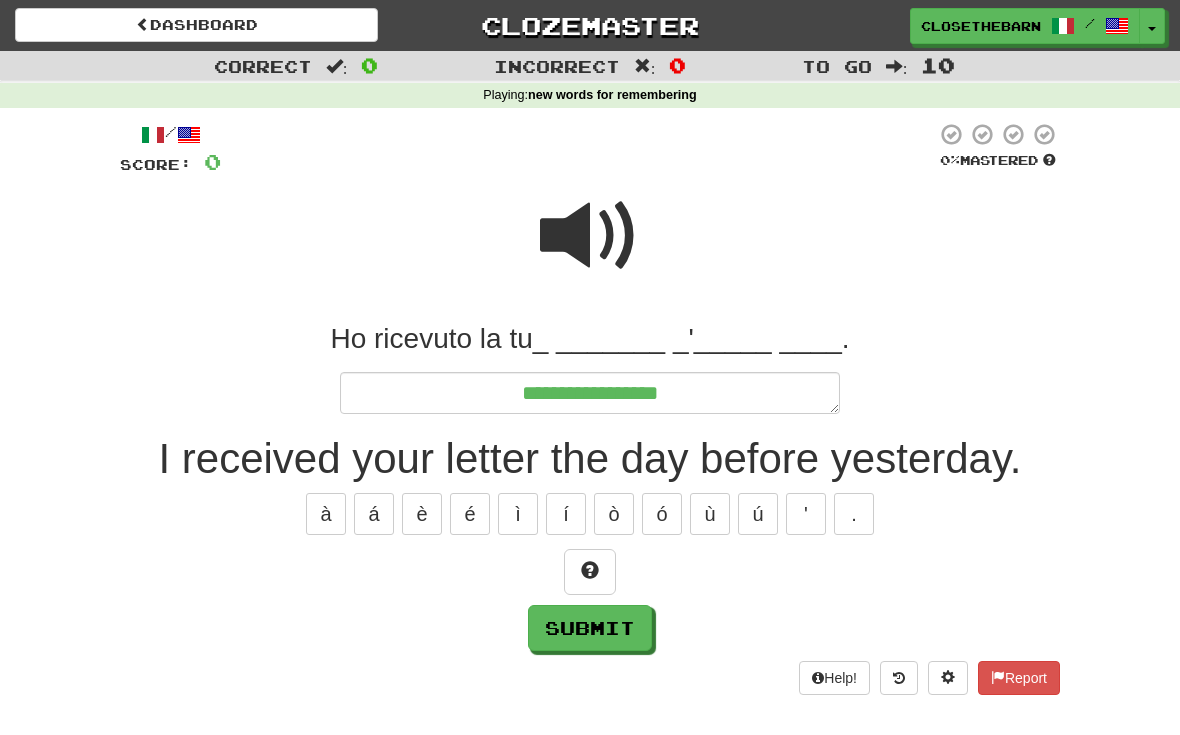type on "*" 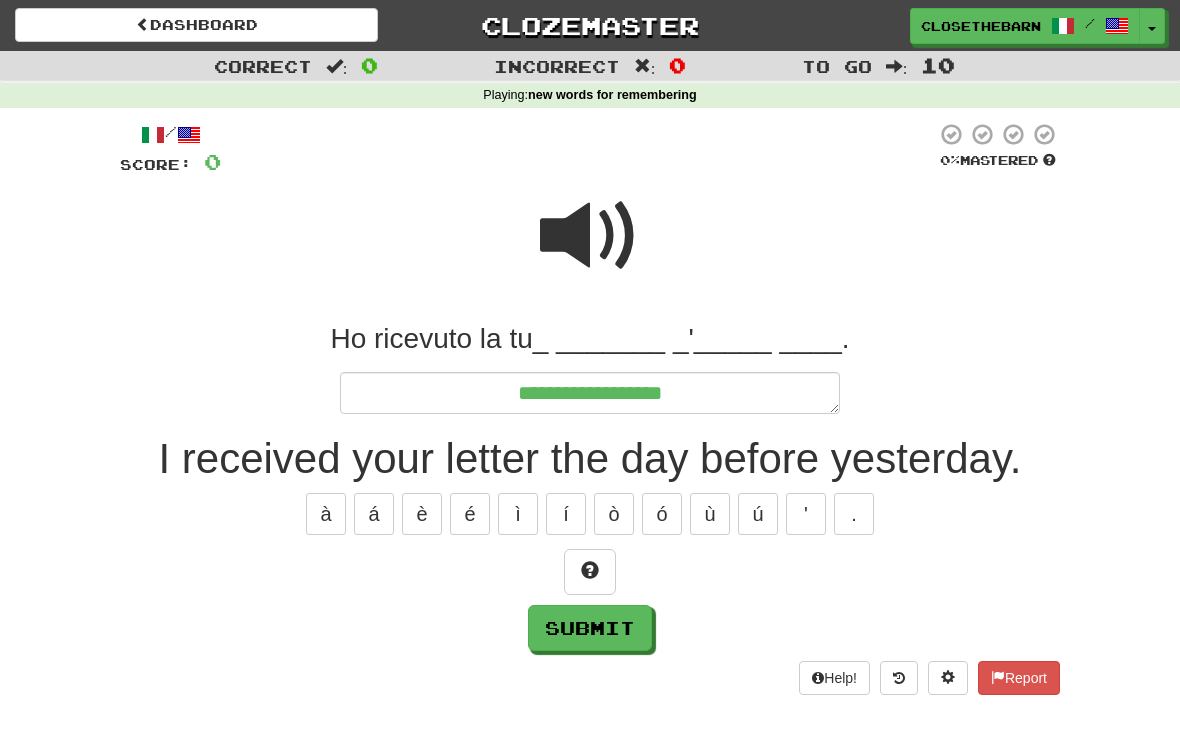 type on "*" 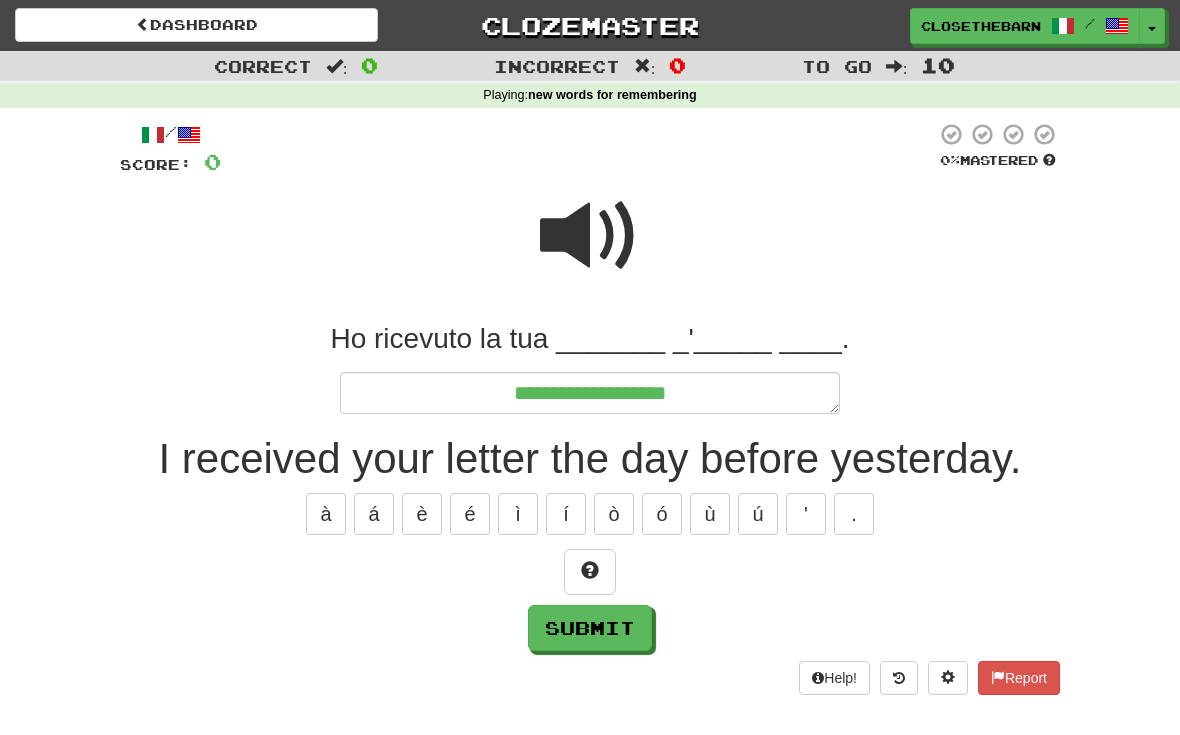 type on "*" 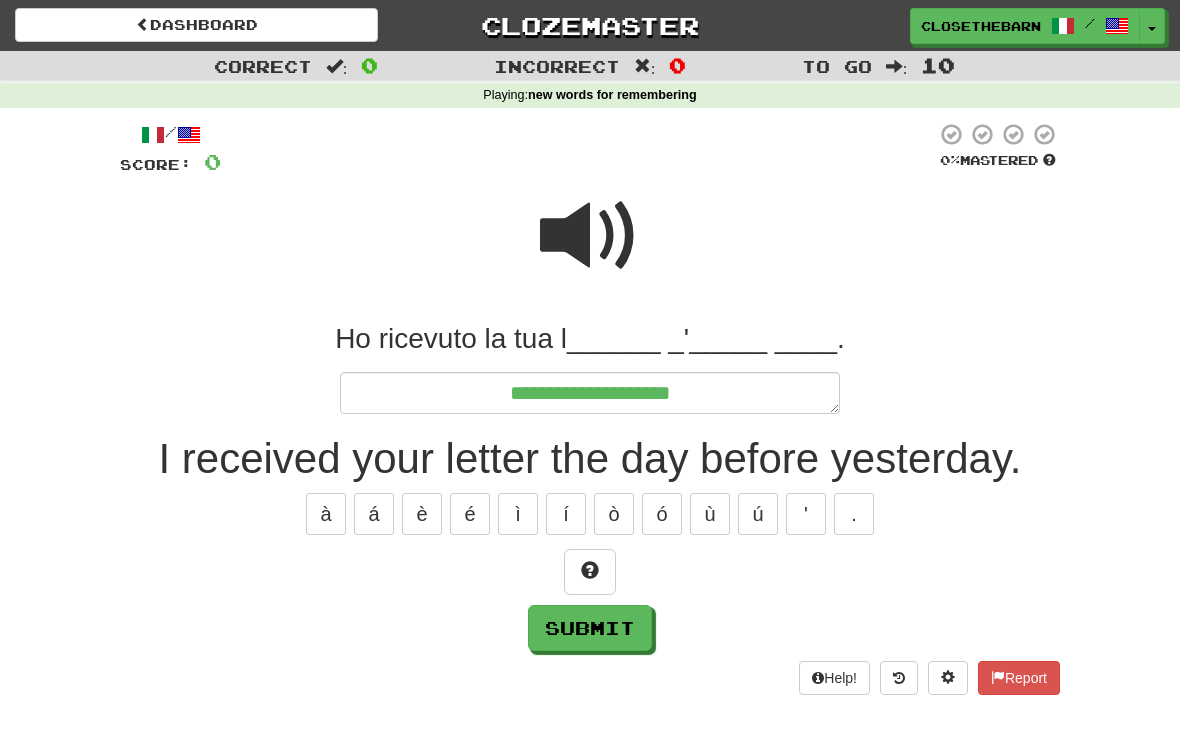 type on "*" 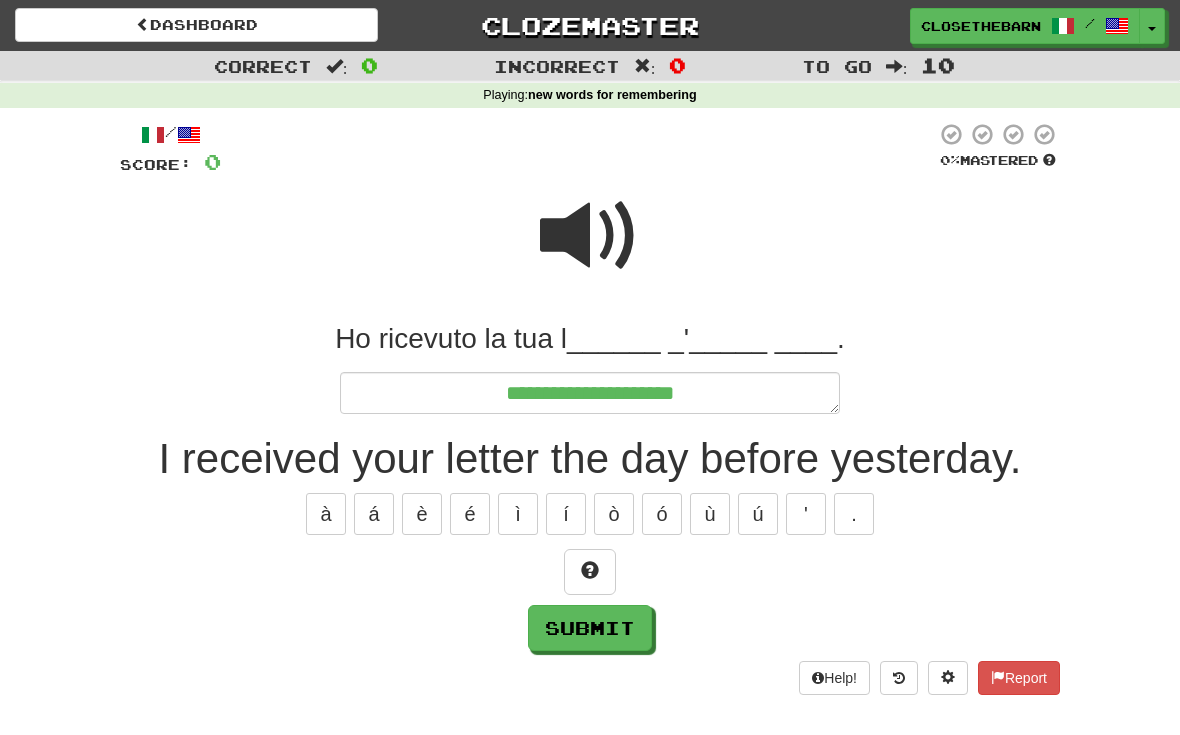 type on "*" 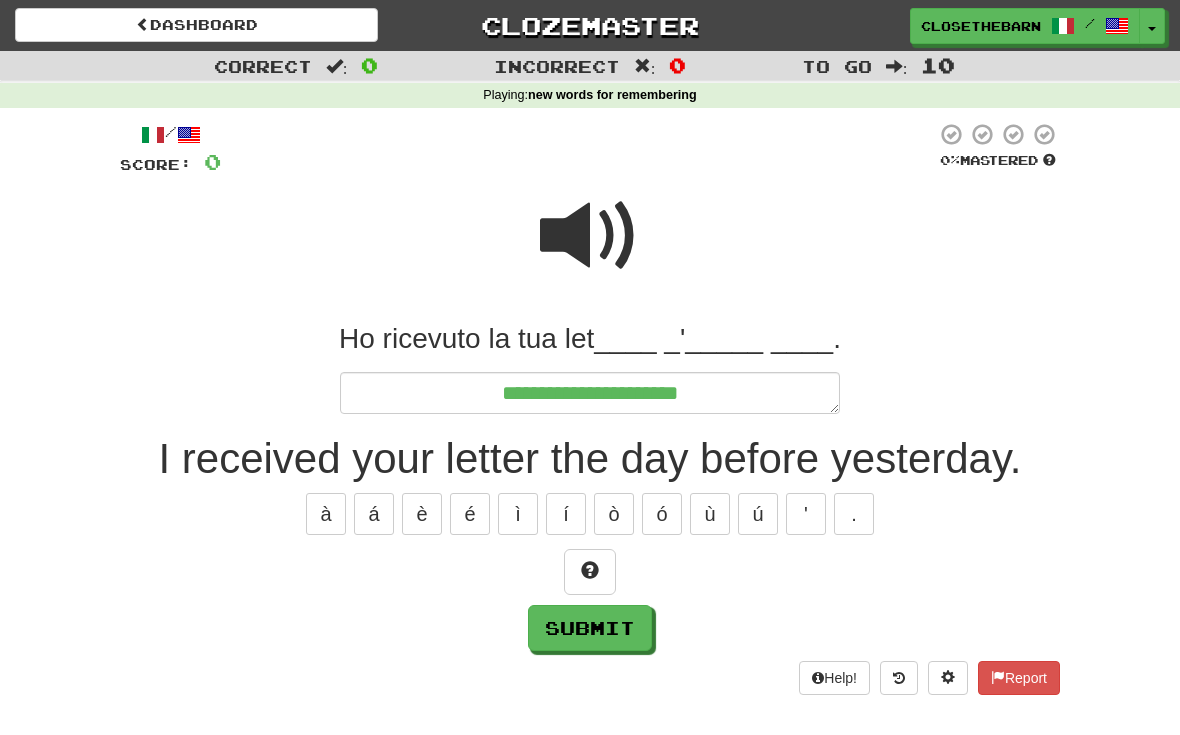 type on "*" 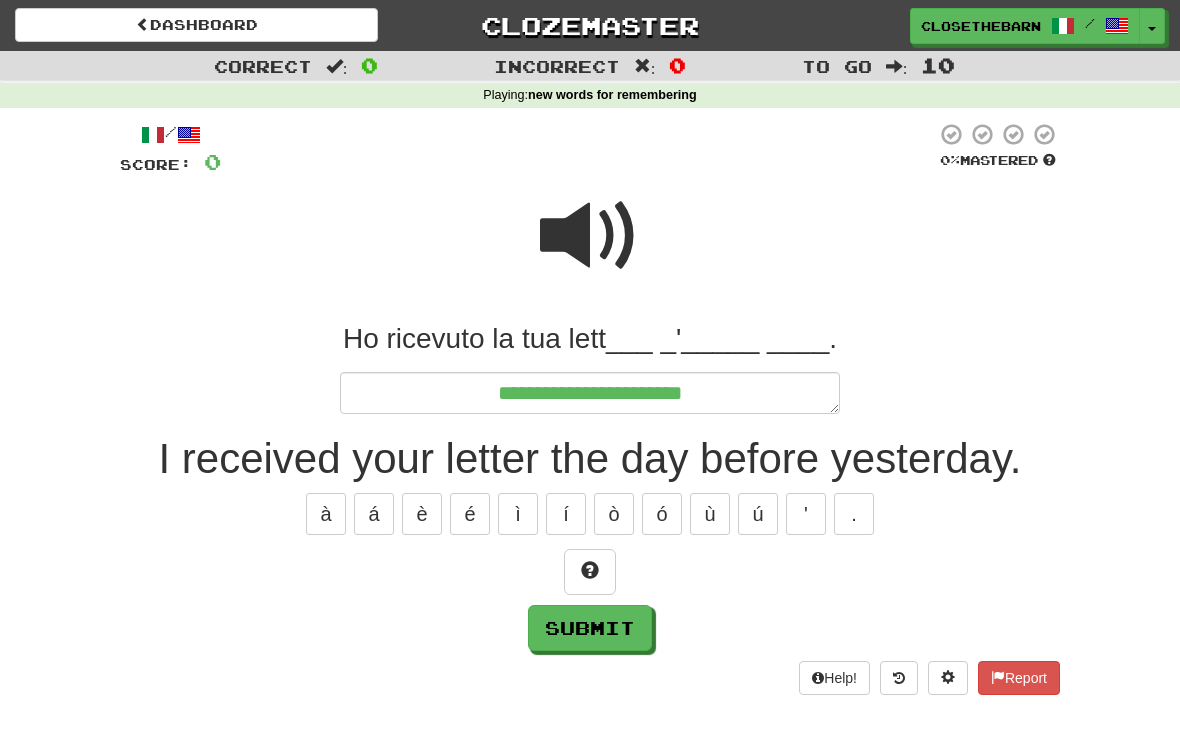 type on "*" 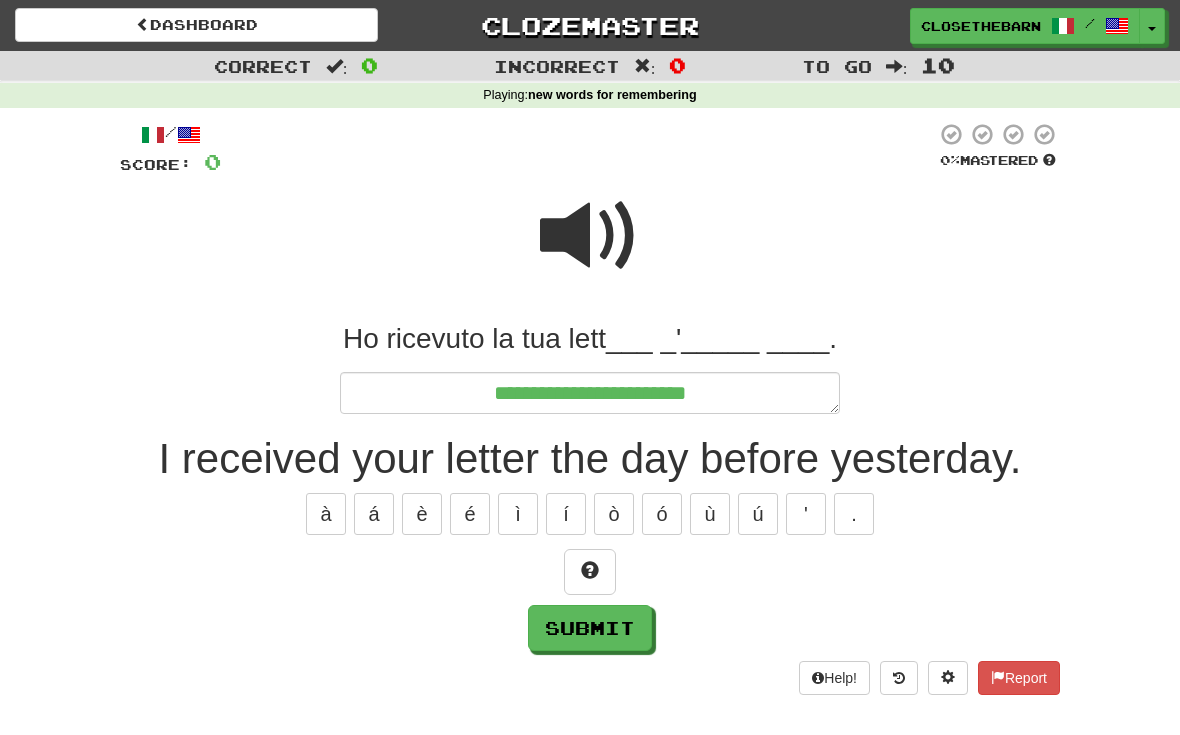 type on "*" 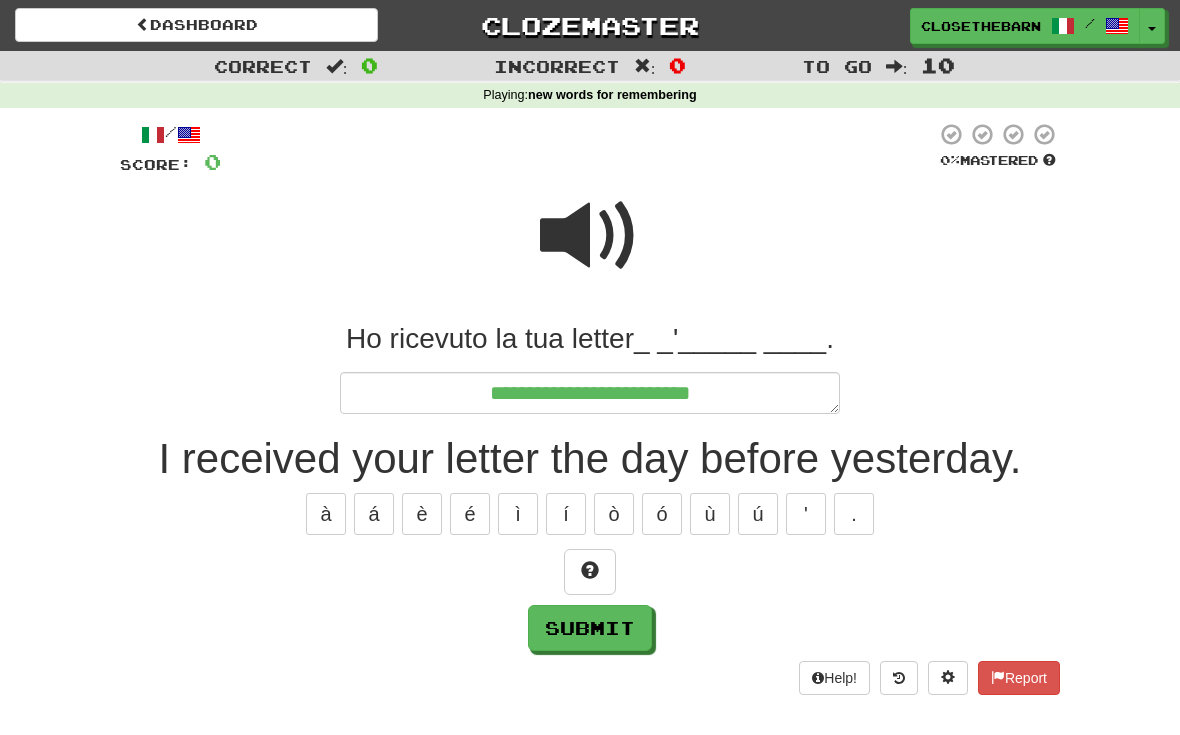 type on "*" 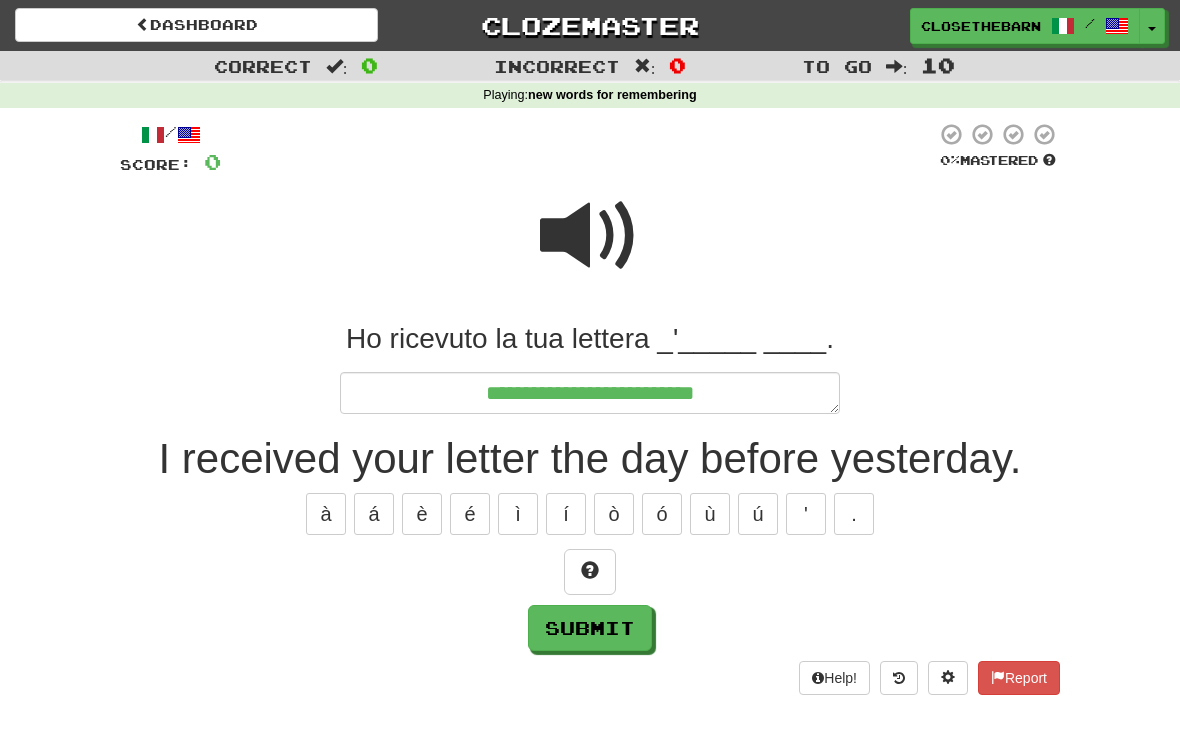 type on "*" 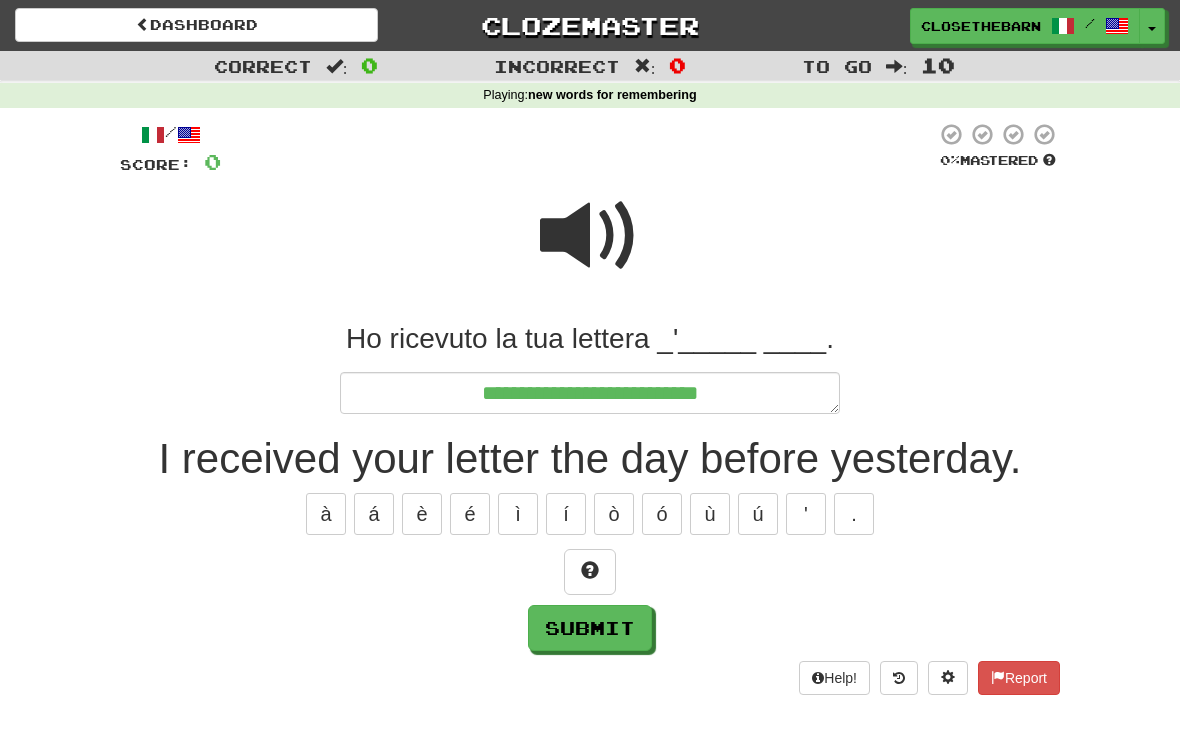 type on "*" 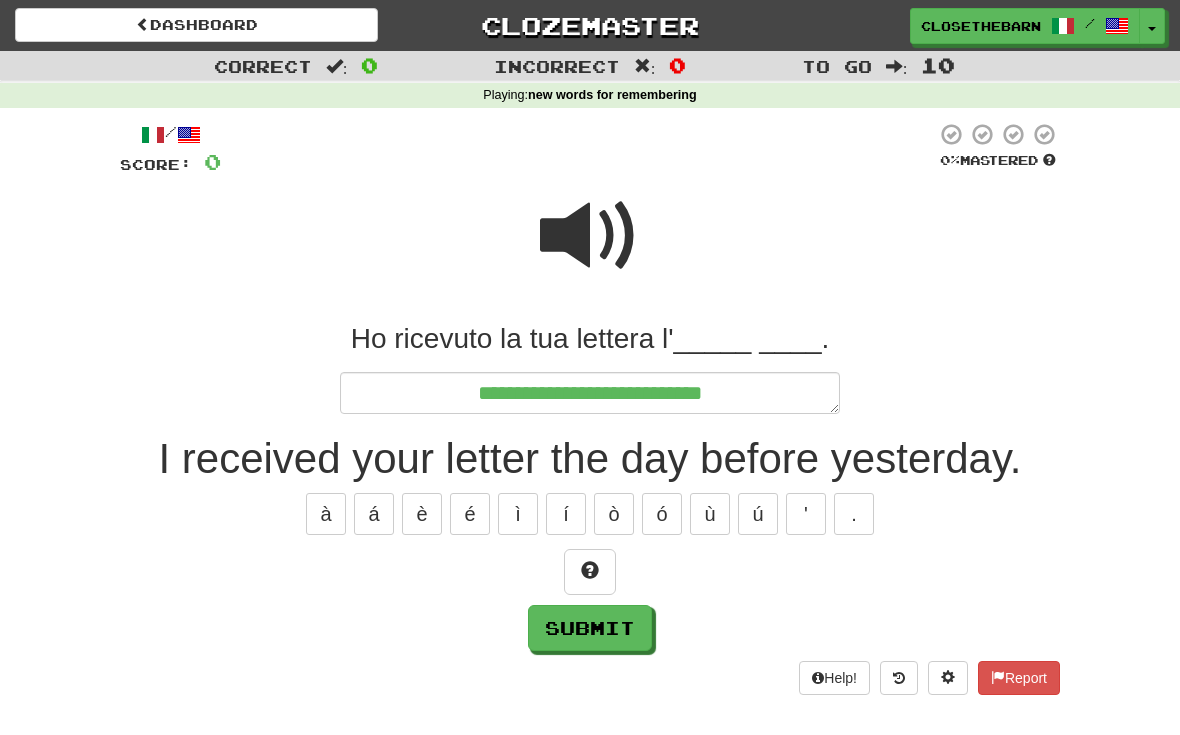 type on "*" 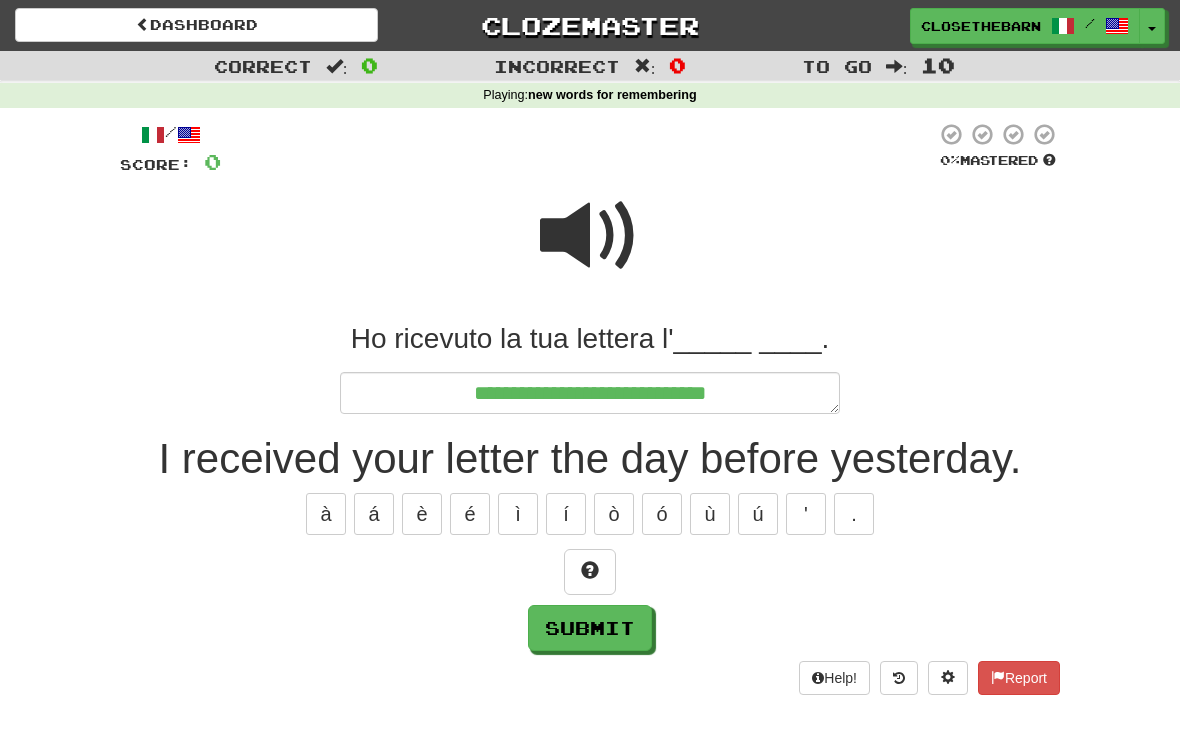 type on "*" 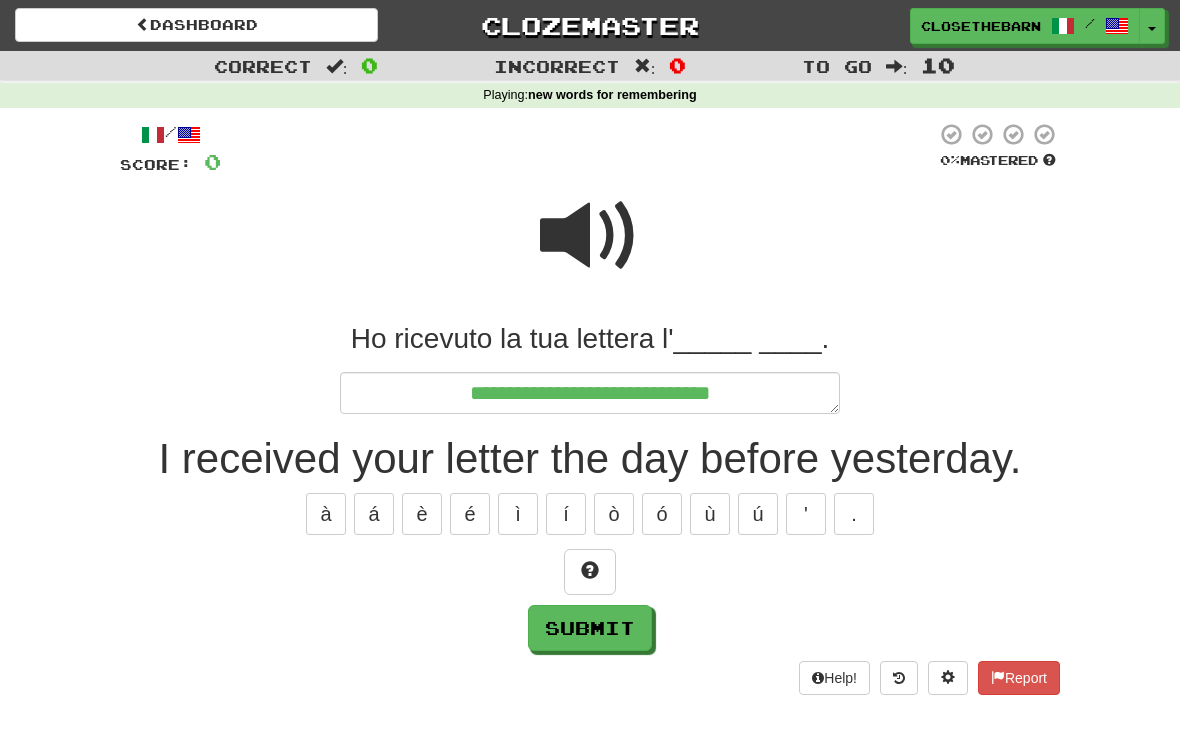 type on "*" 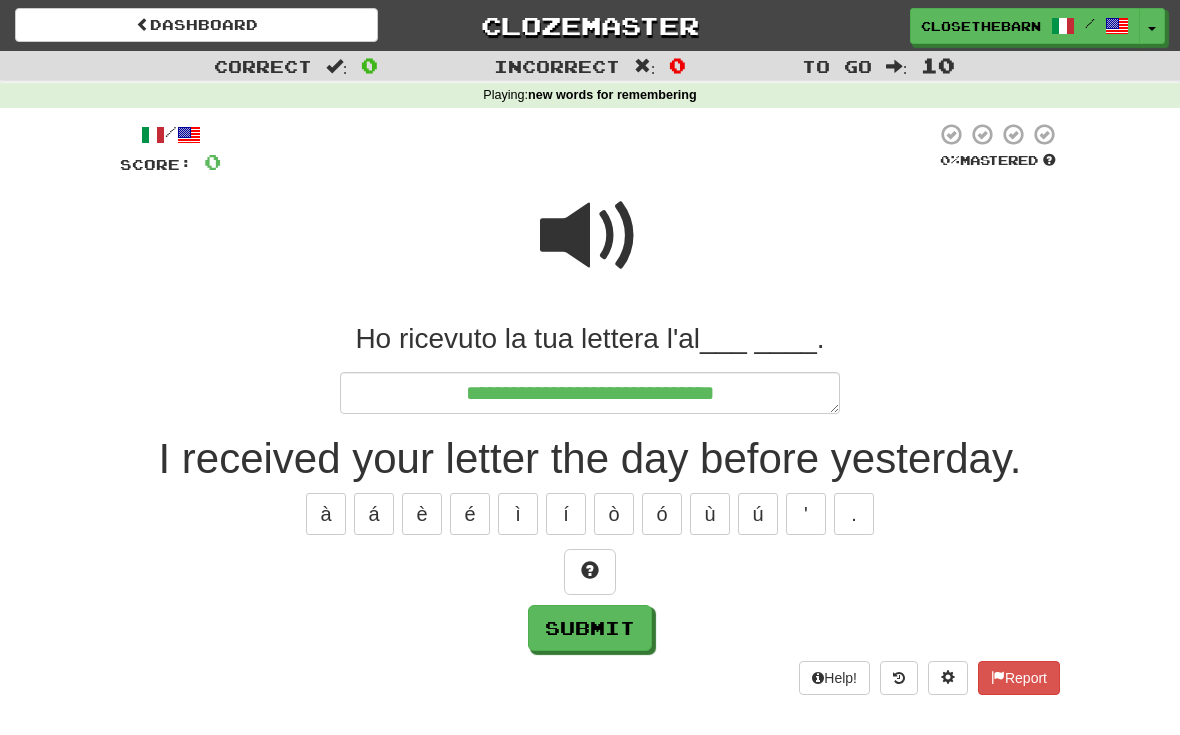 type on "*" 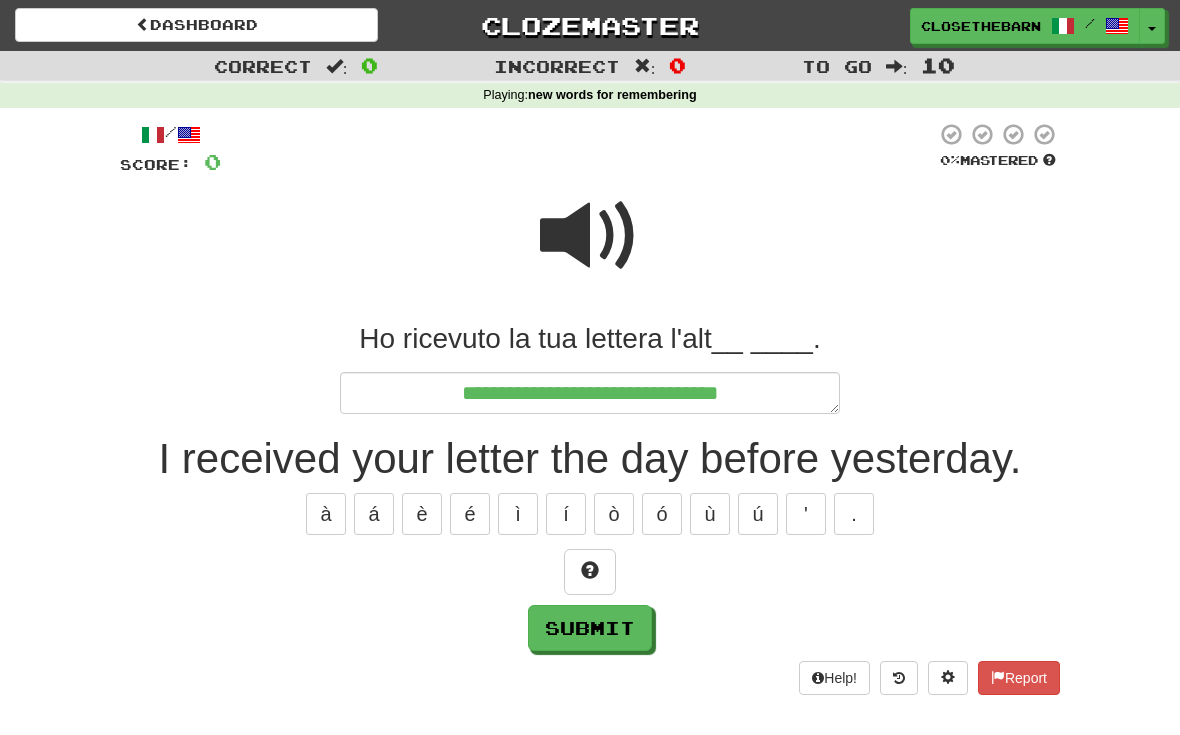 type on "*" 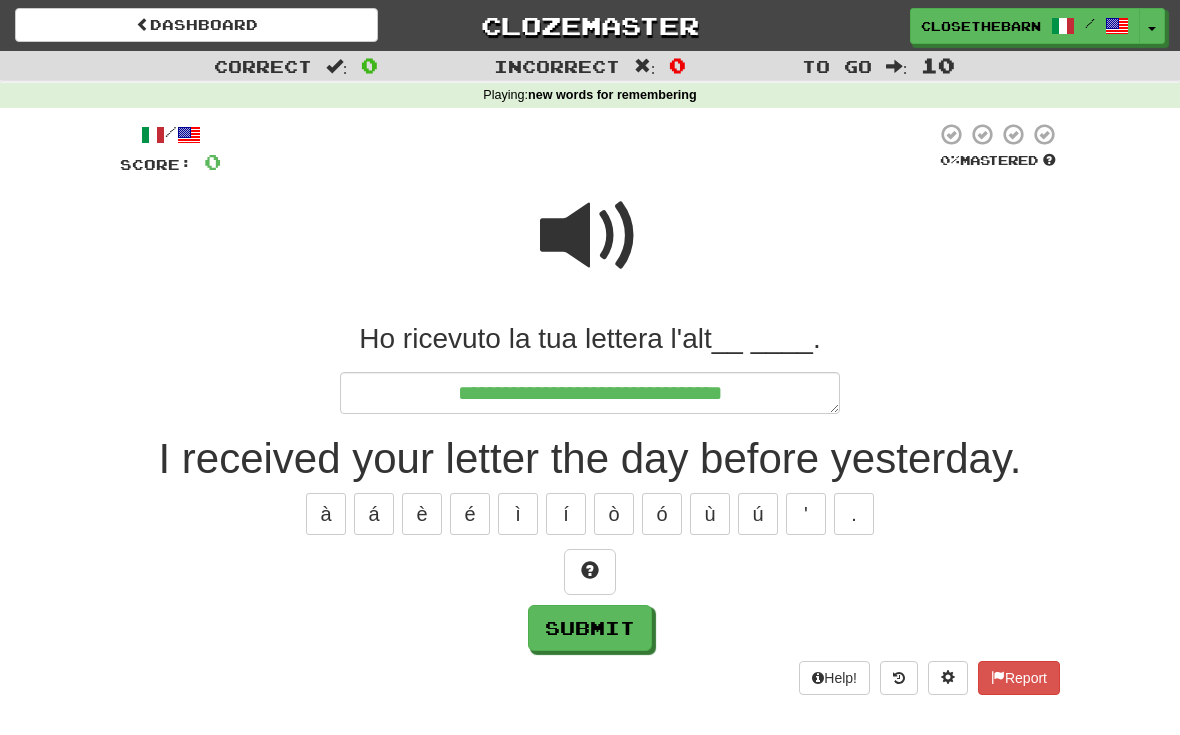 type on "*" 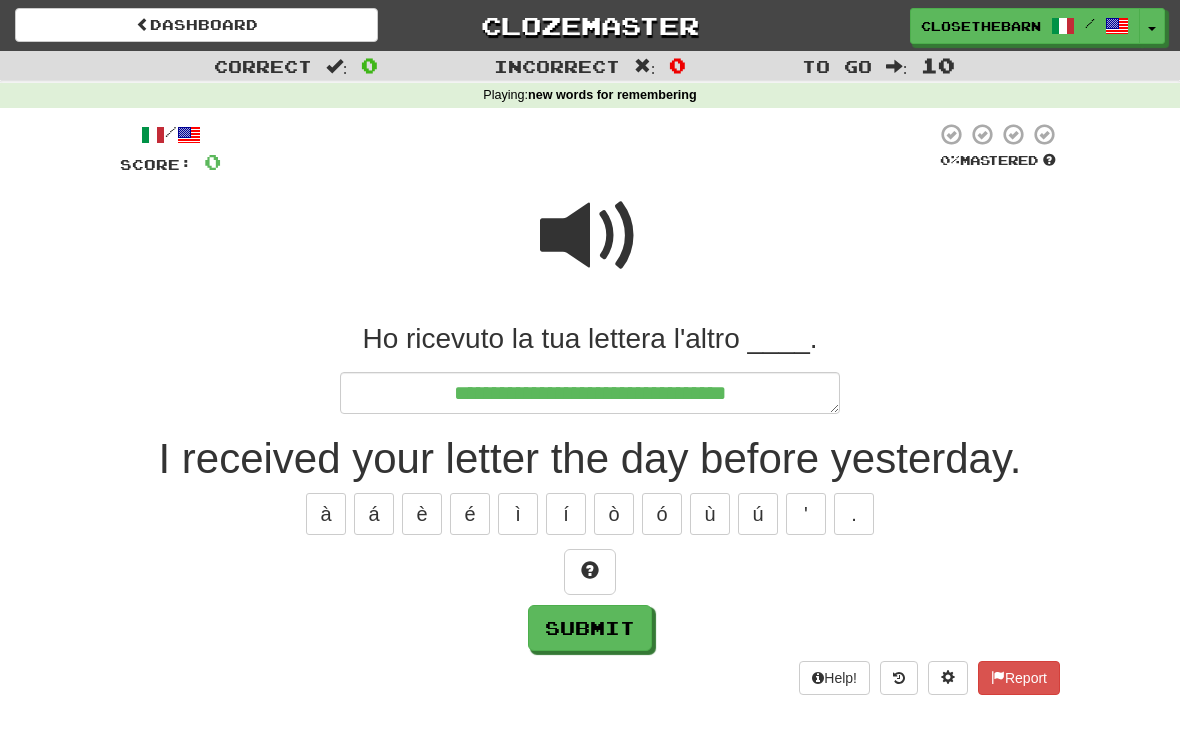type on "*" 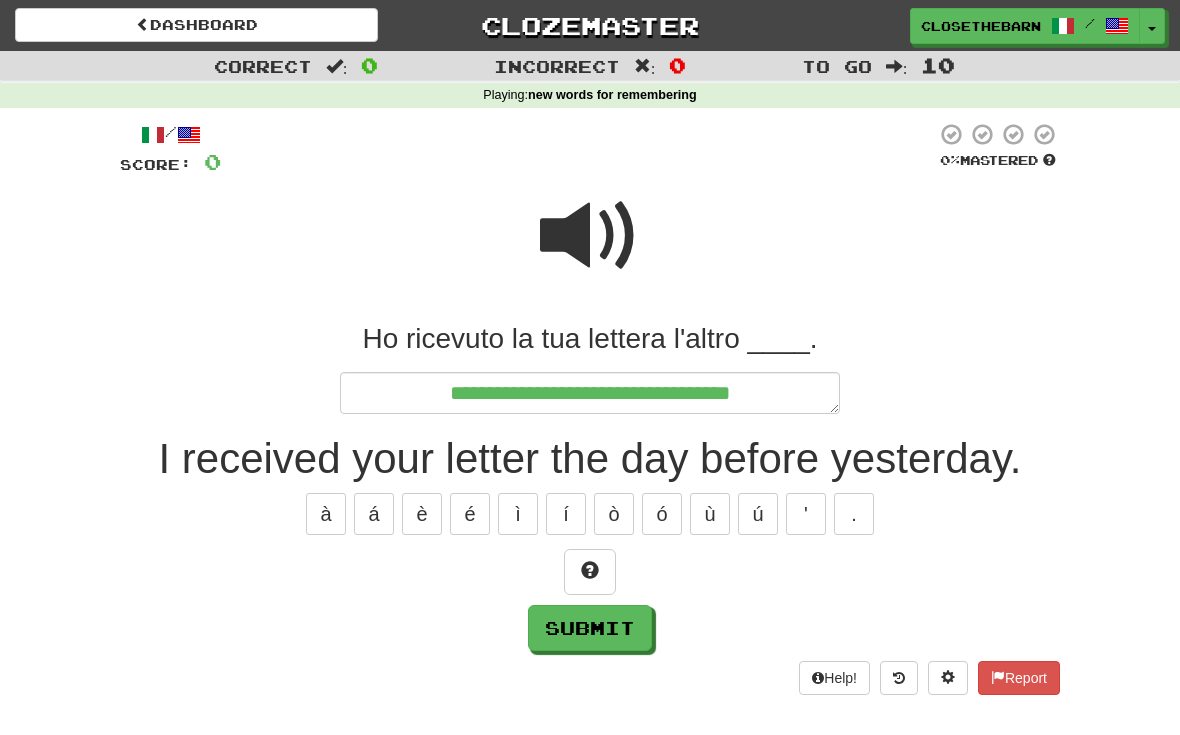 type on "*" 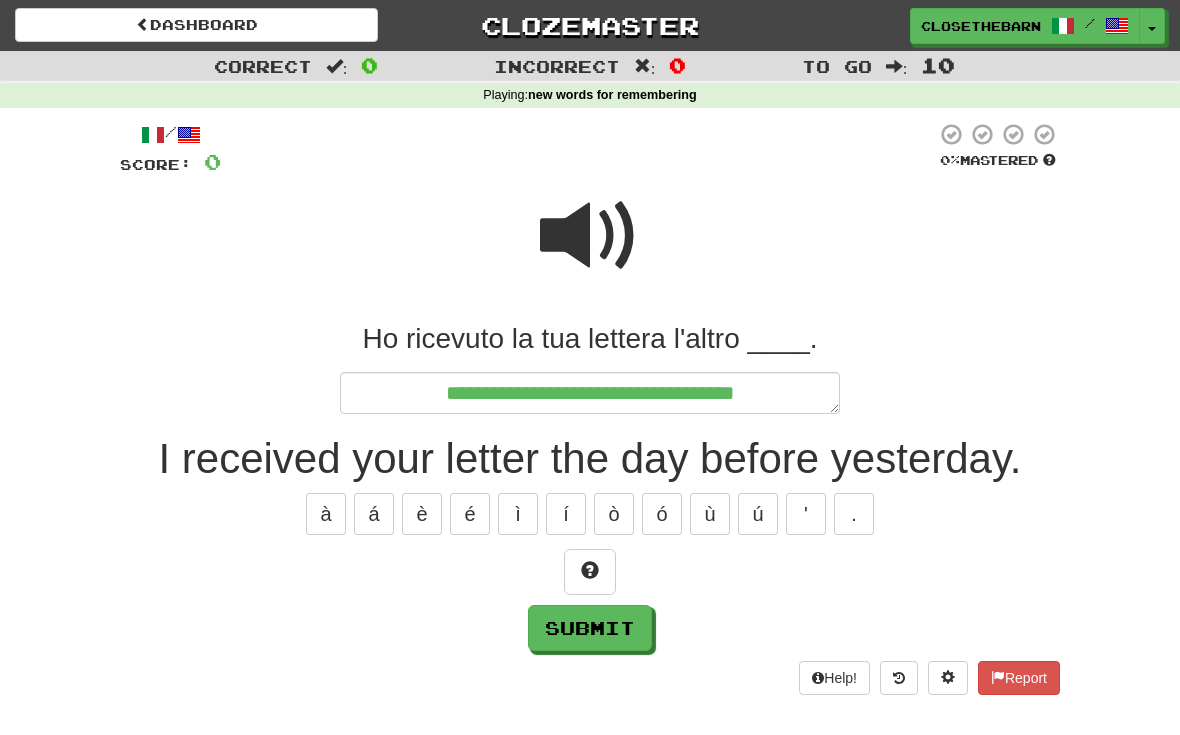 type on "*" 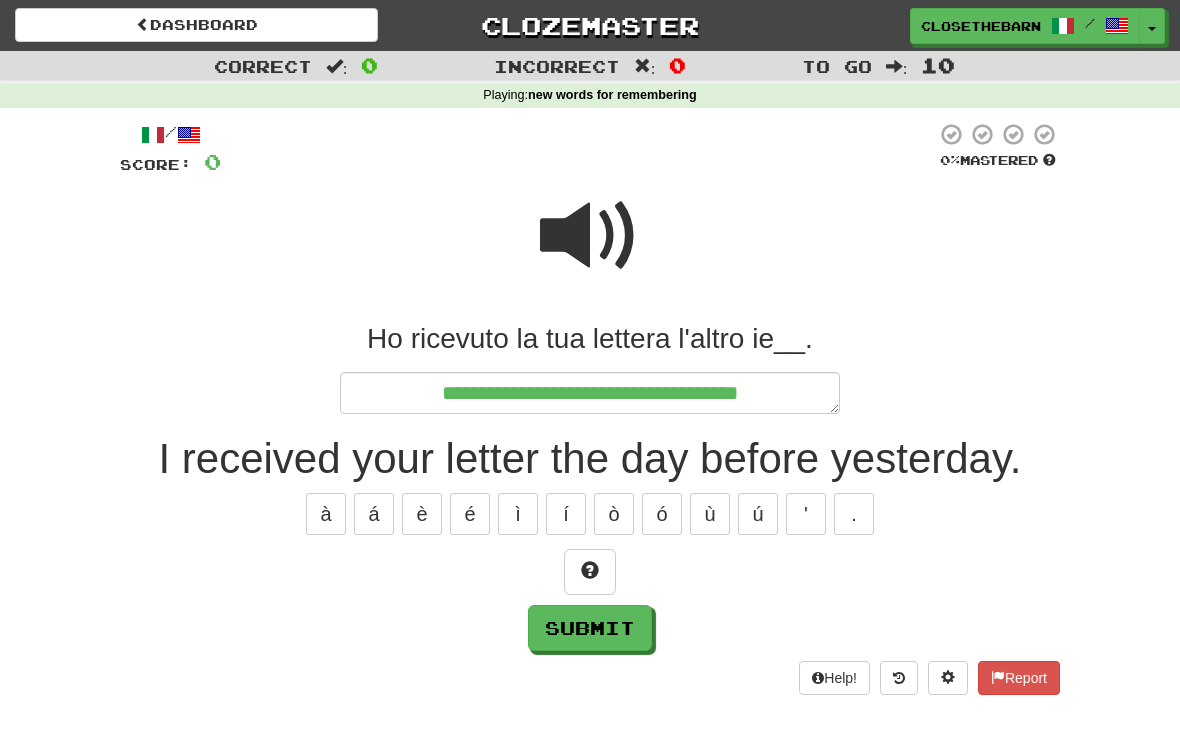 type on "*" 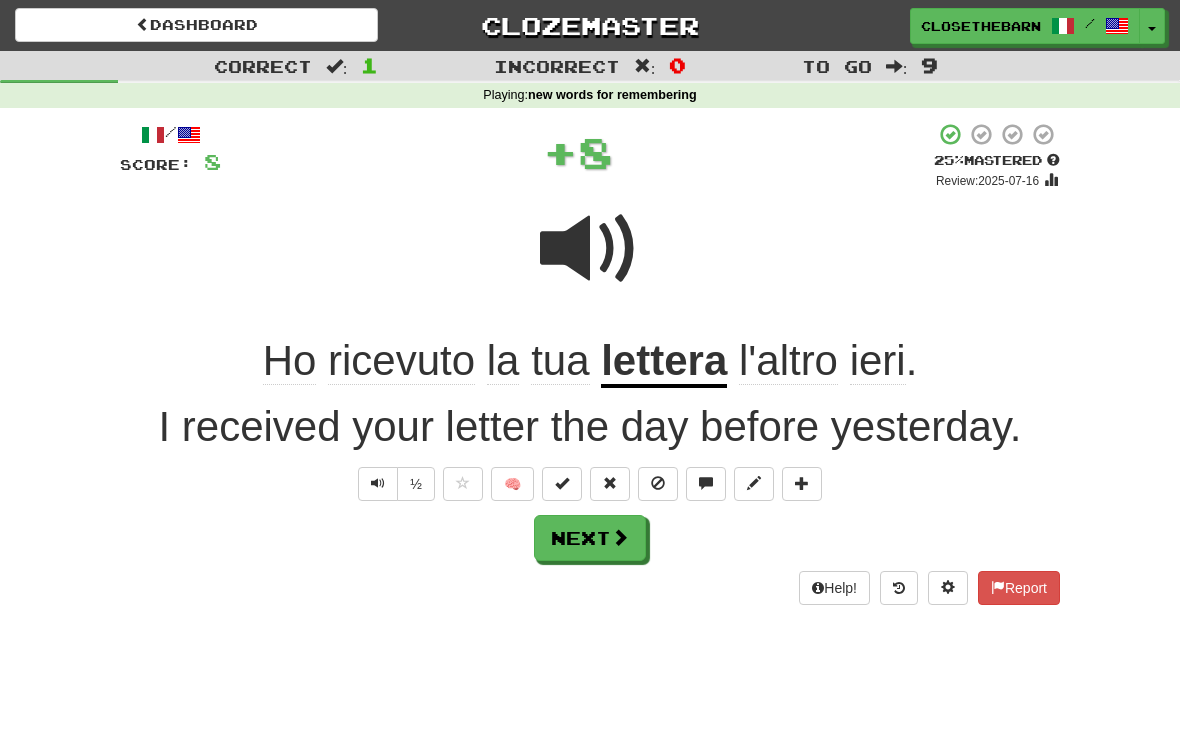 click on "Next" at bounding box center (590, 538) 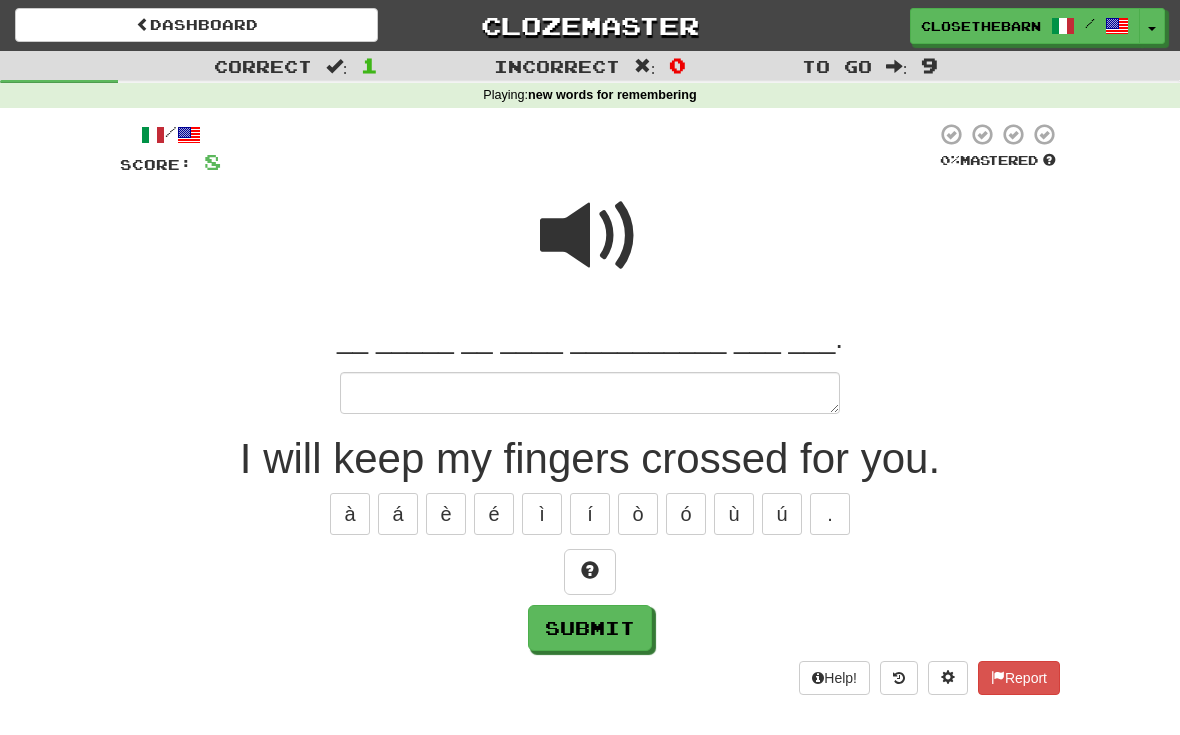 type on "*" 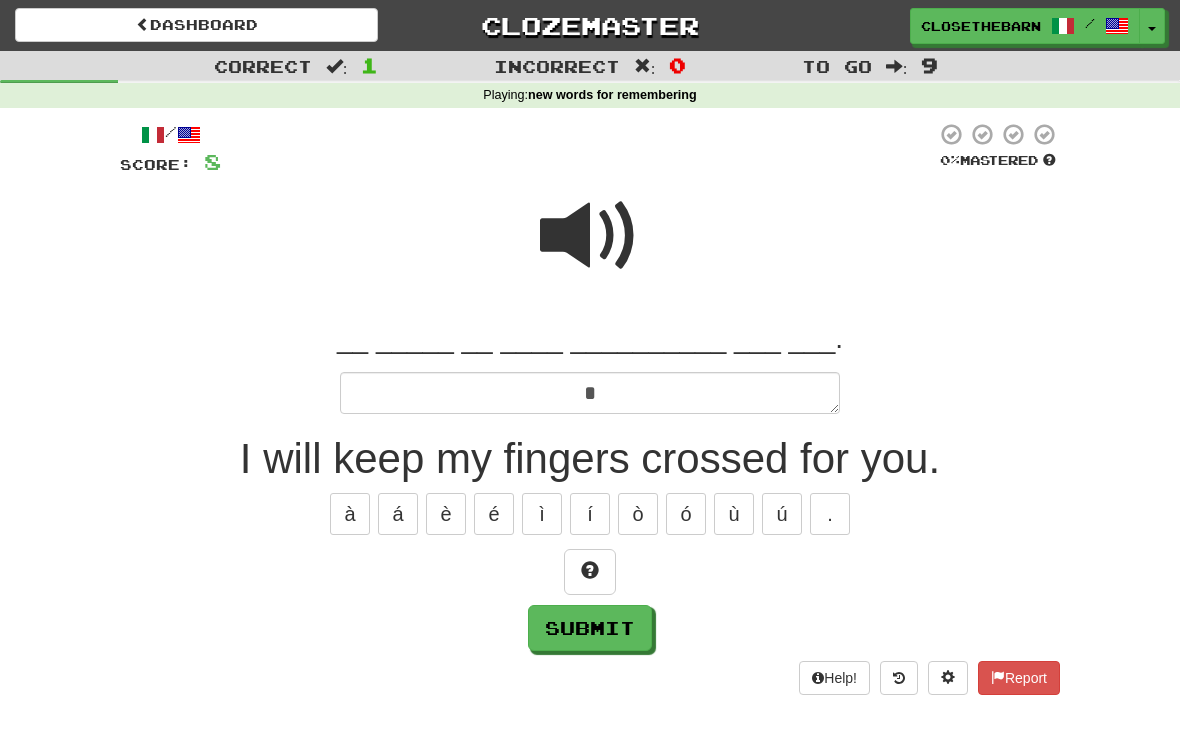 type on "*" 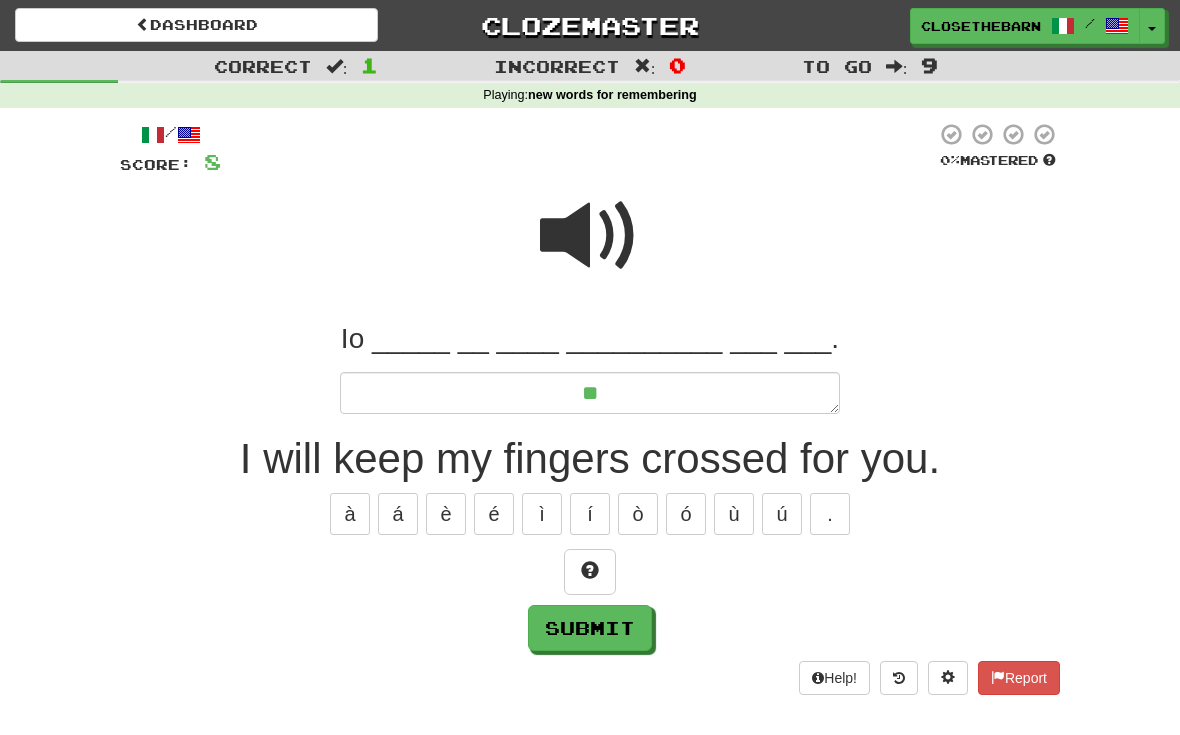type on "*" 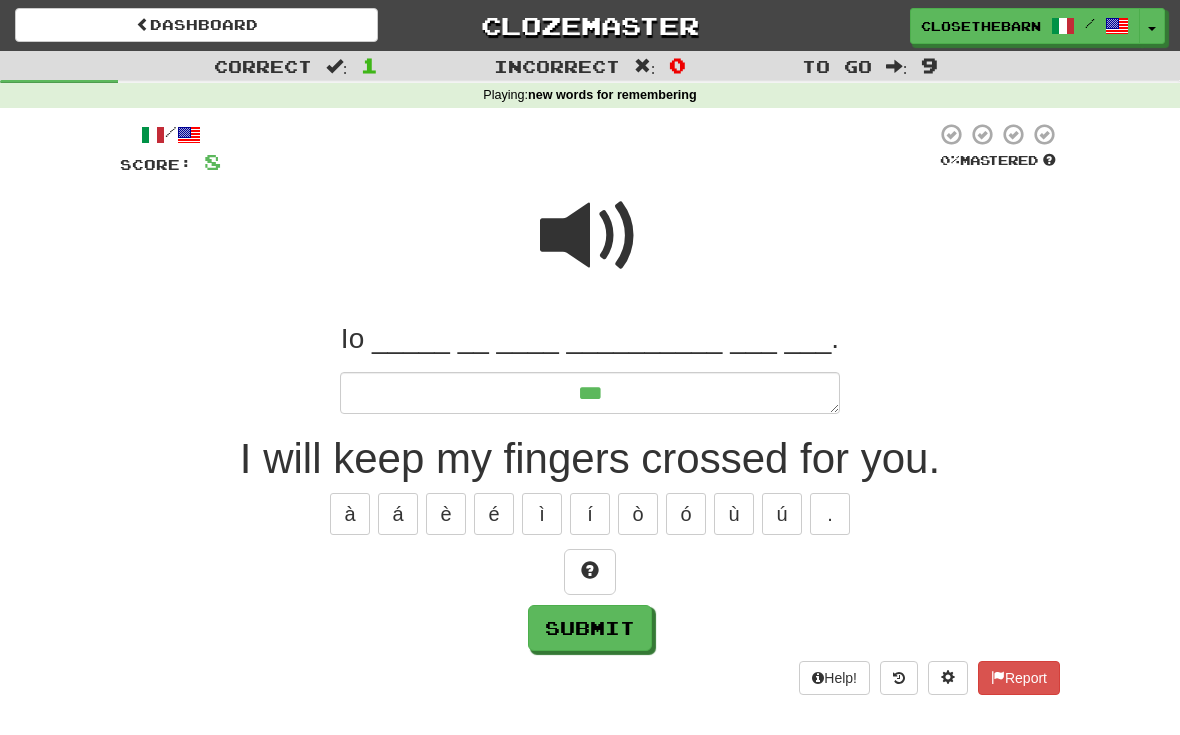type on "*" 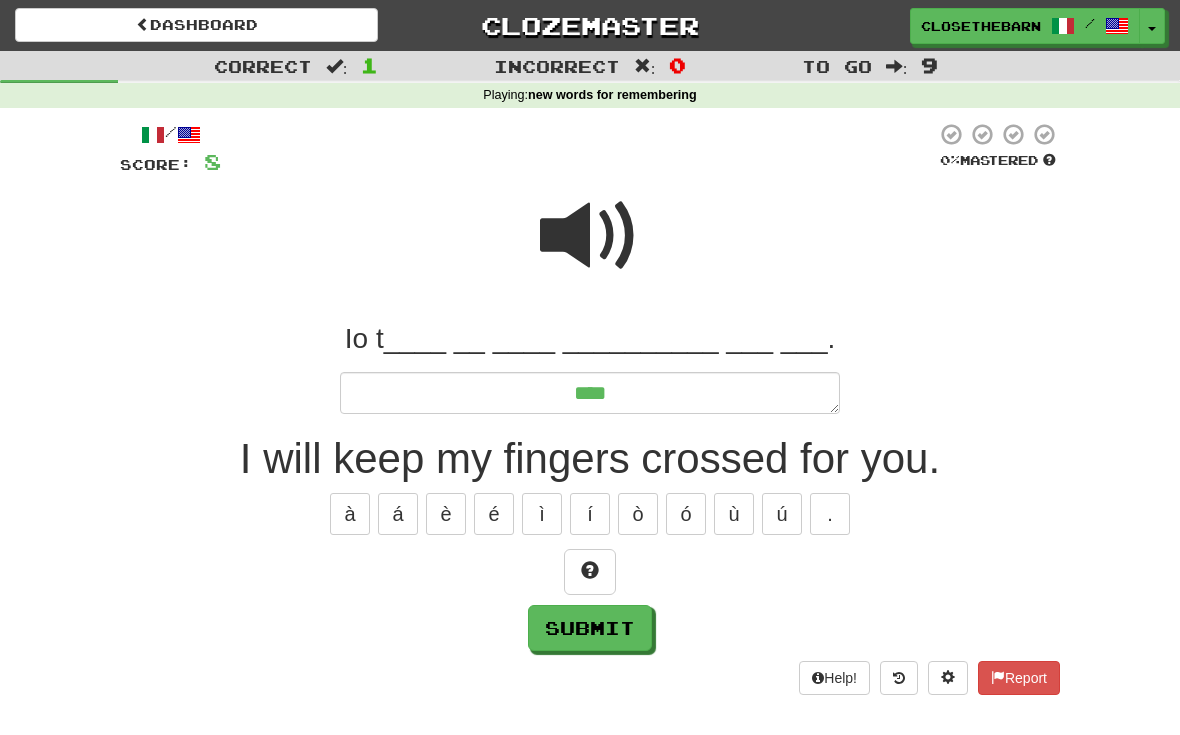 type on "*" 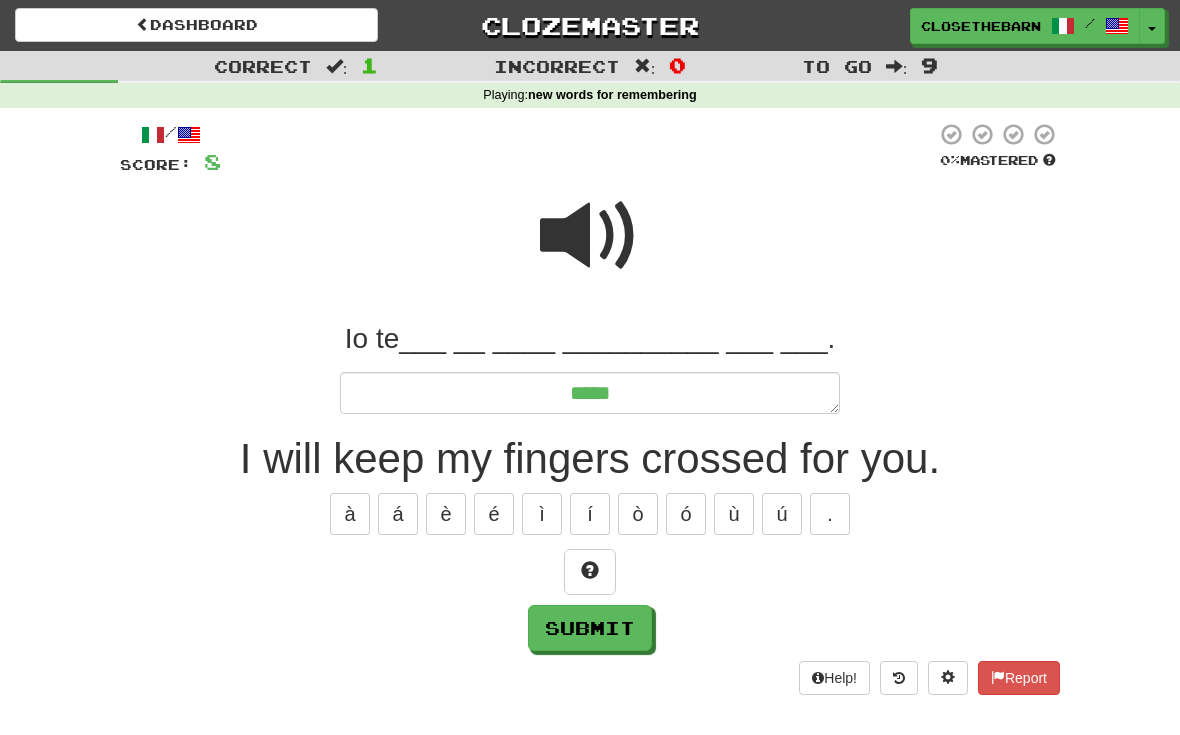 type on "*" 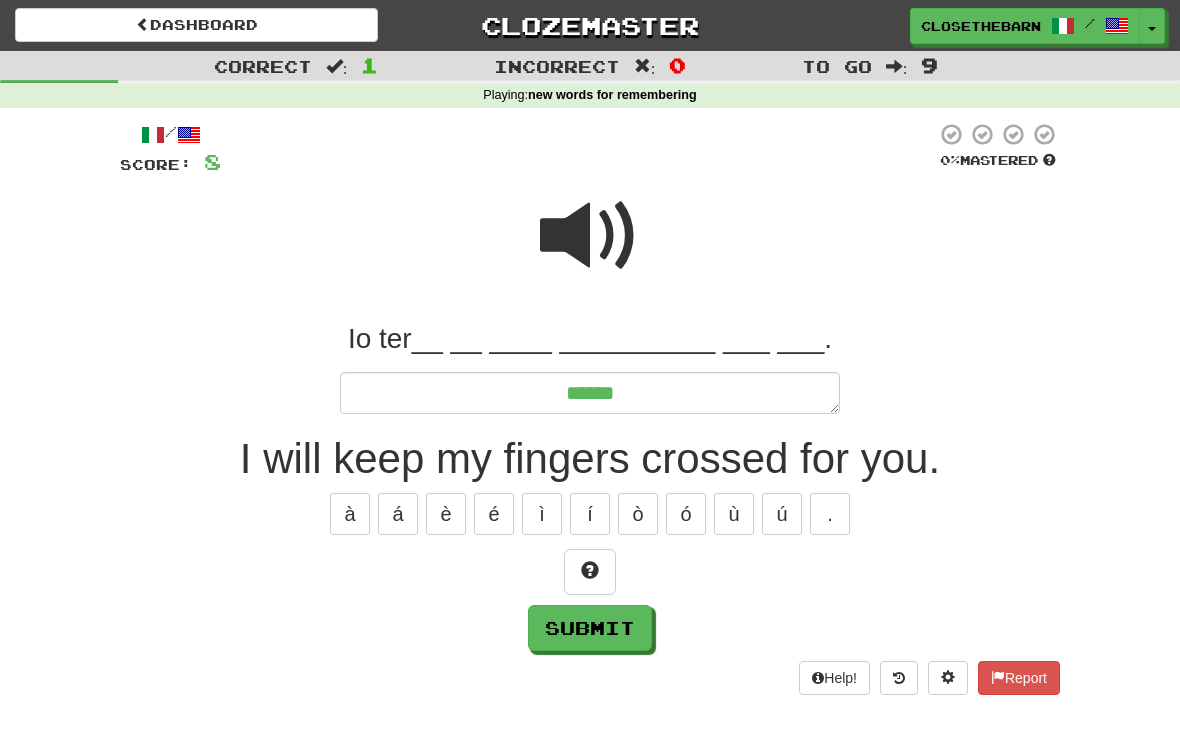 type on "*" 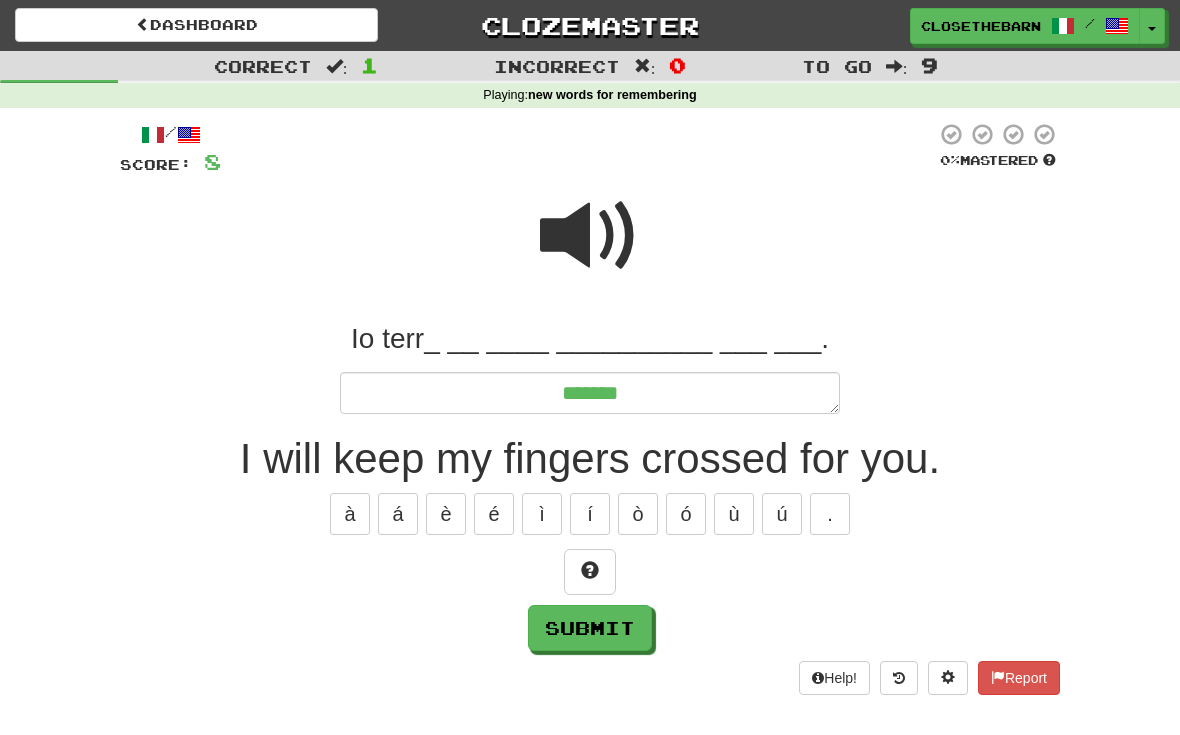 type on "*" 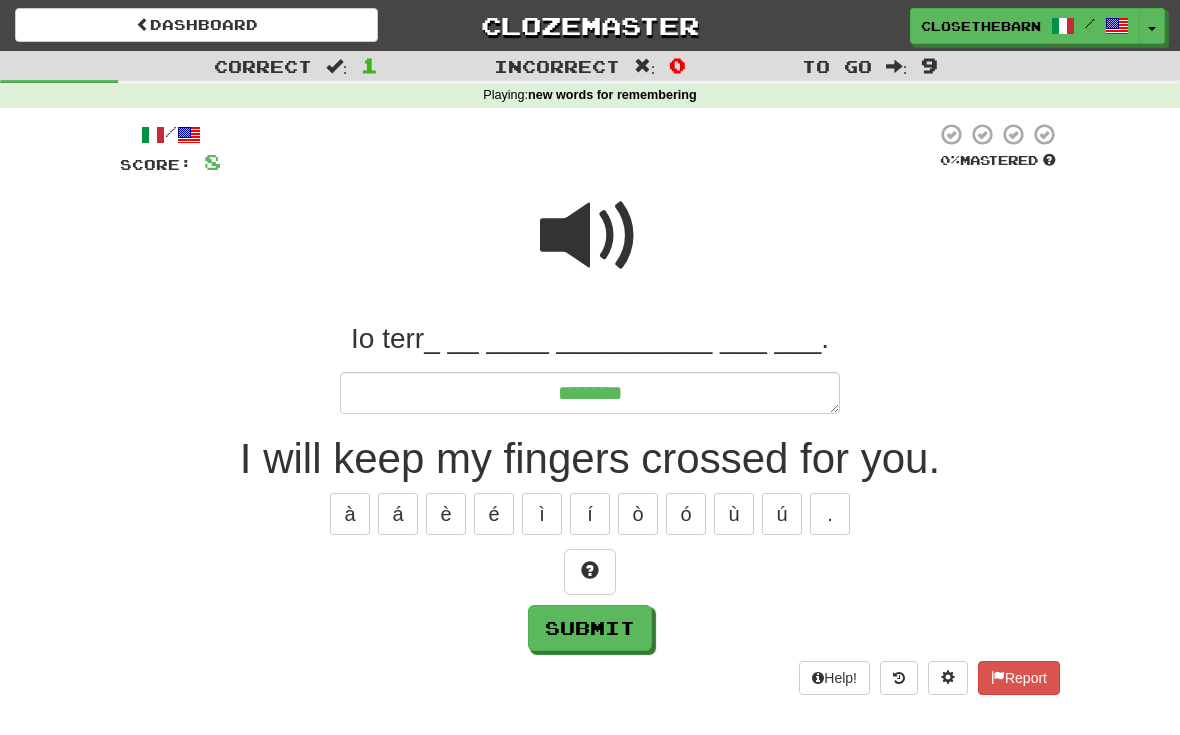 type on "*" 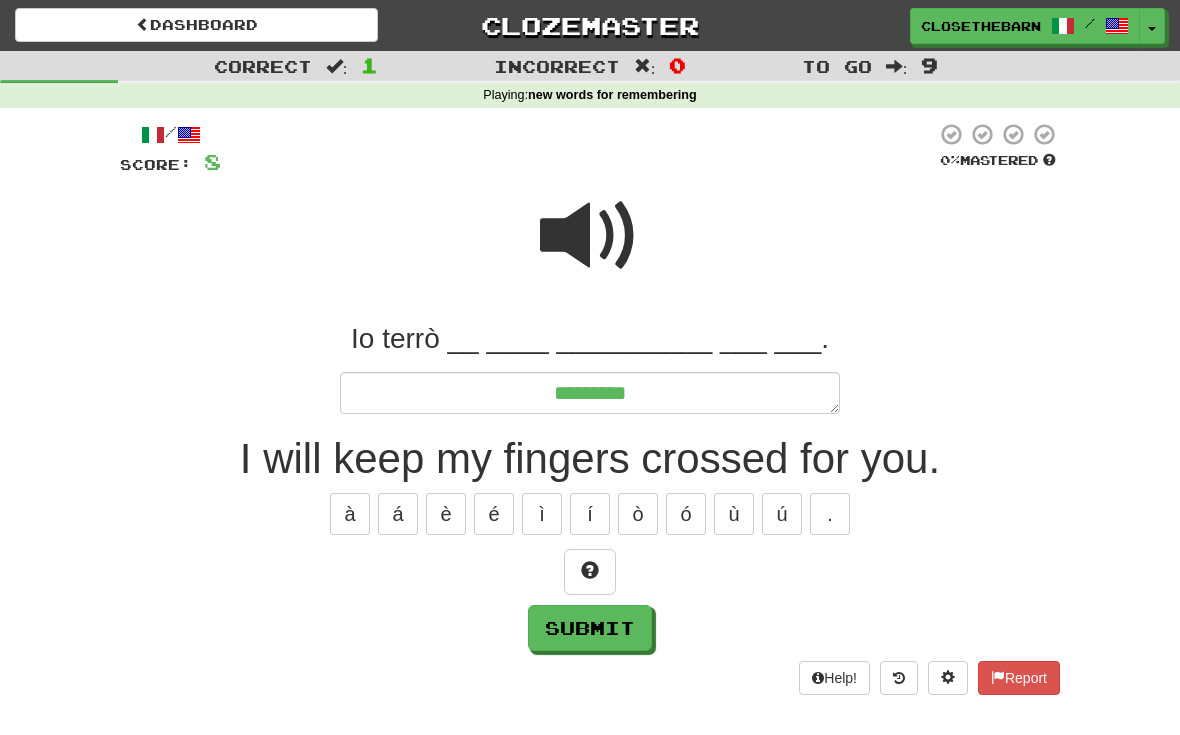 type on "*" 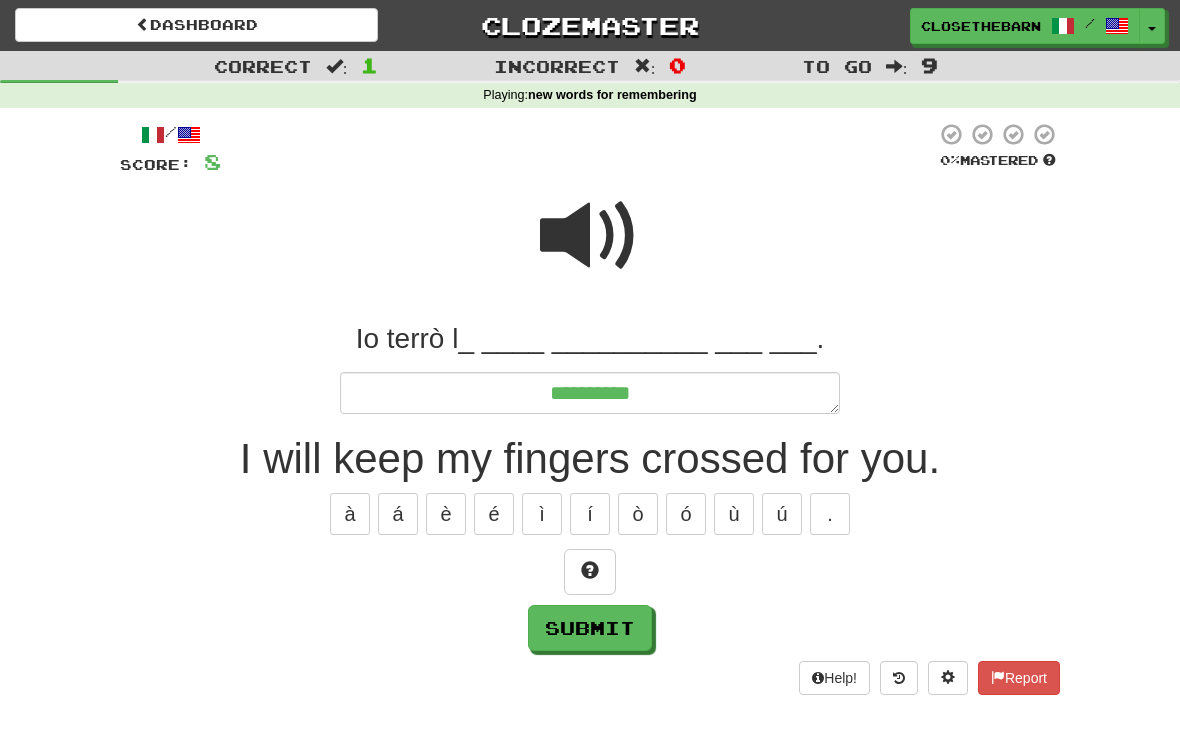 type on "*" 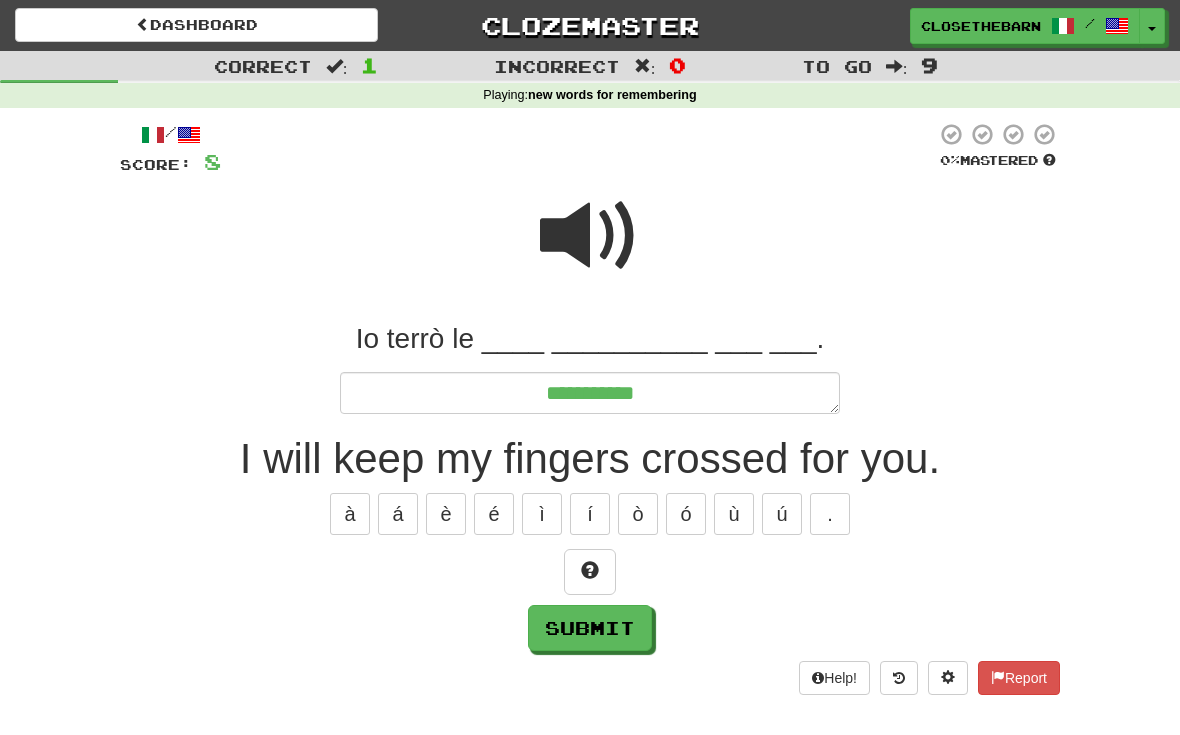 type on "*" 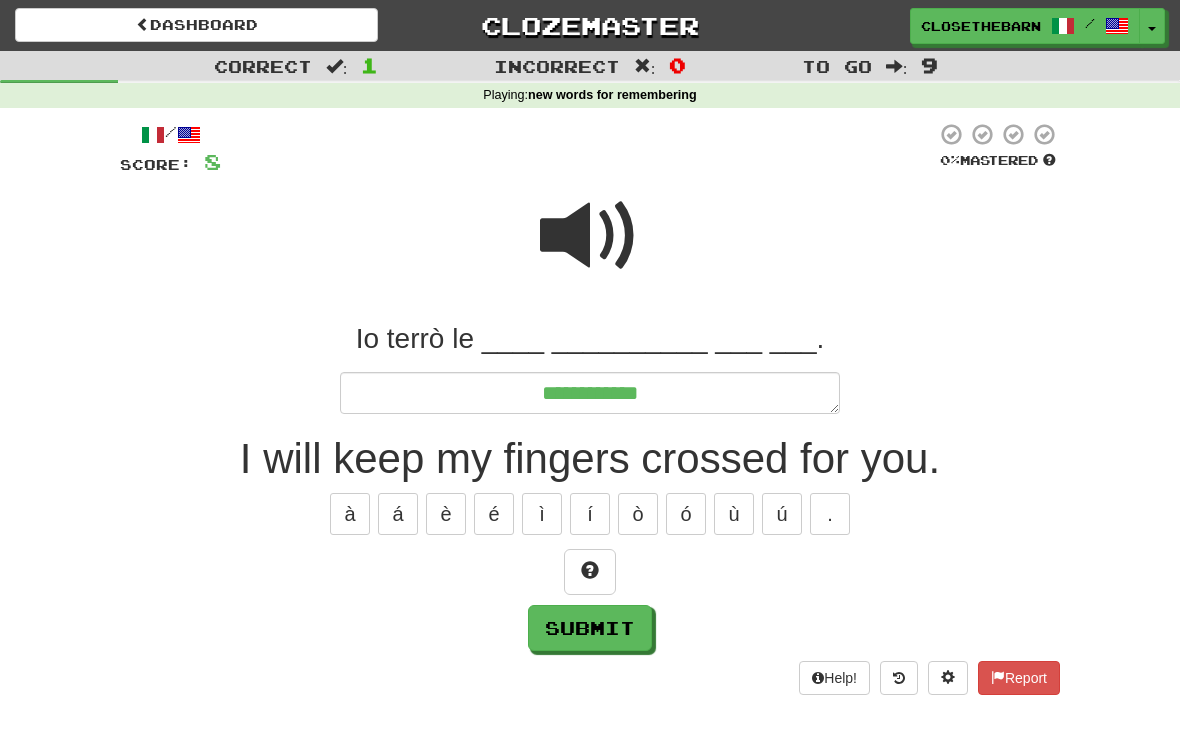 type on "*" 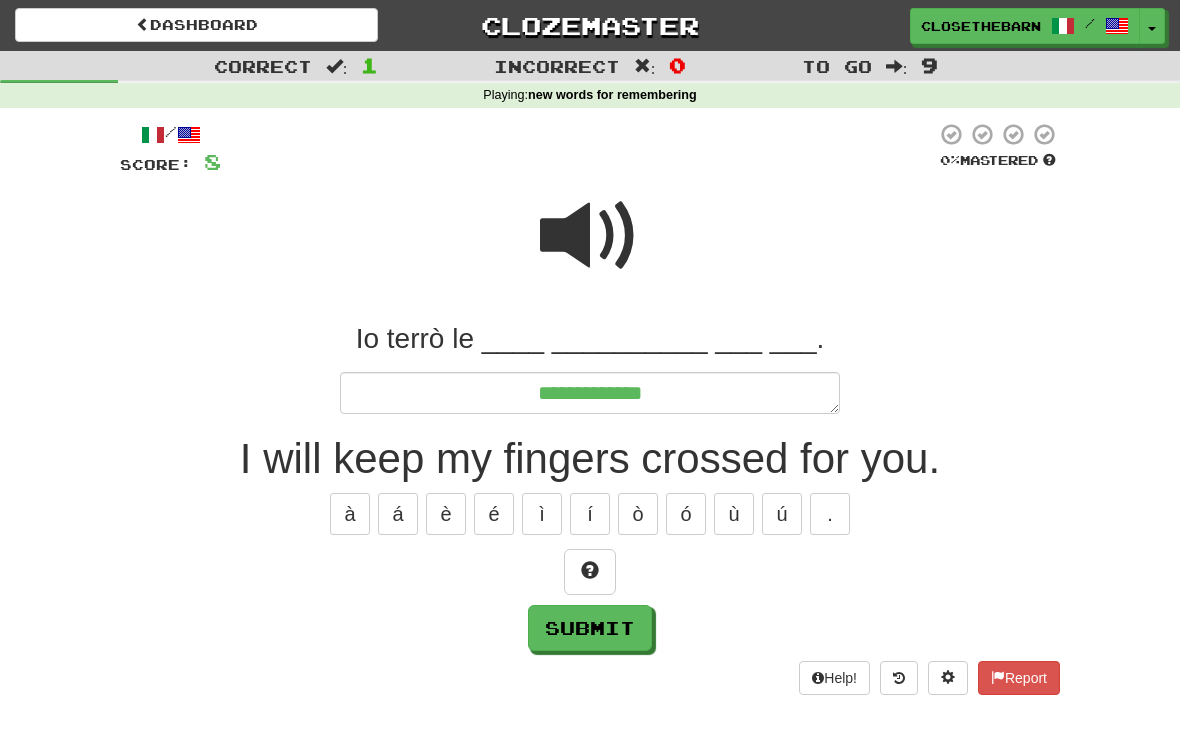type on "*" 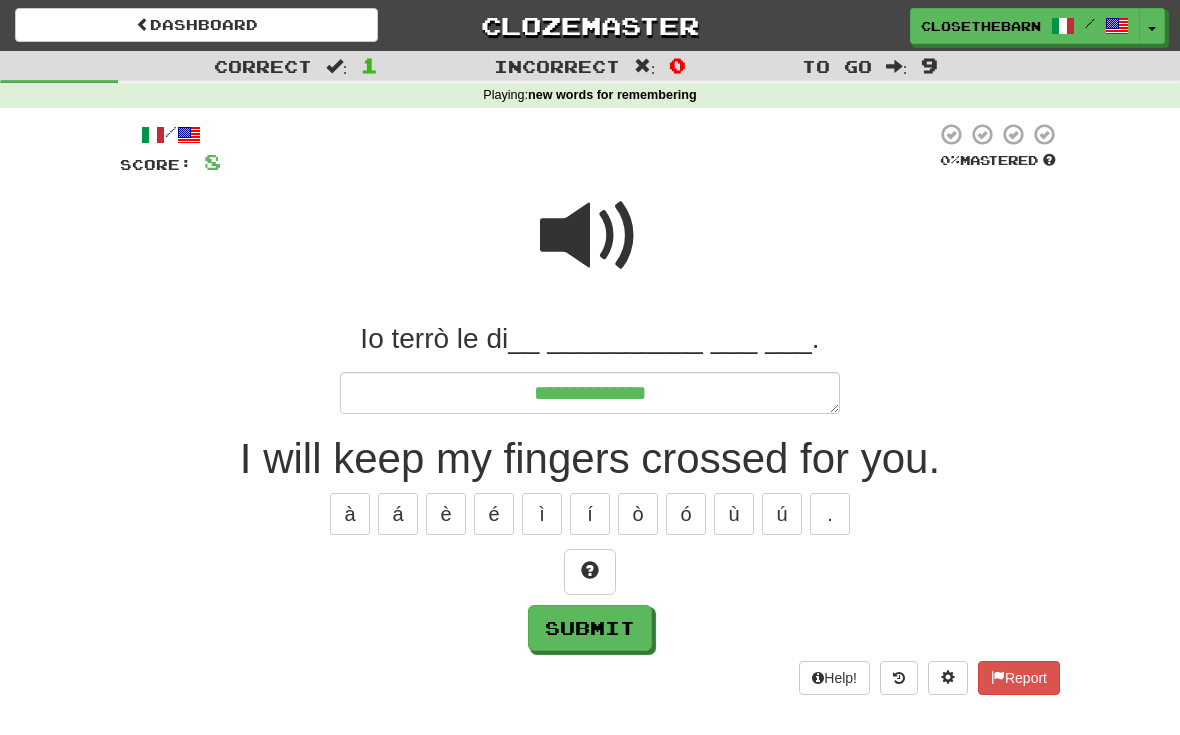 type on "*" 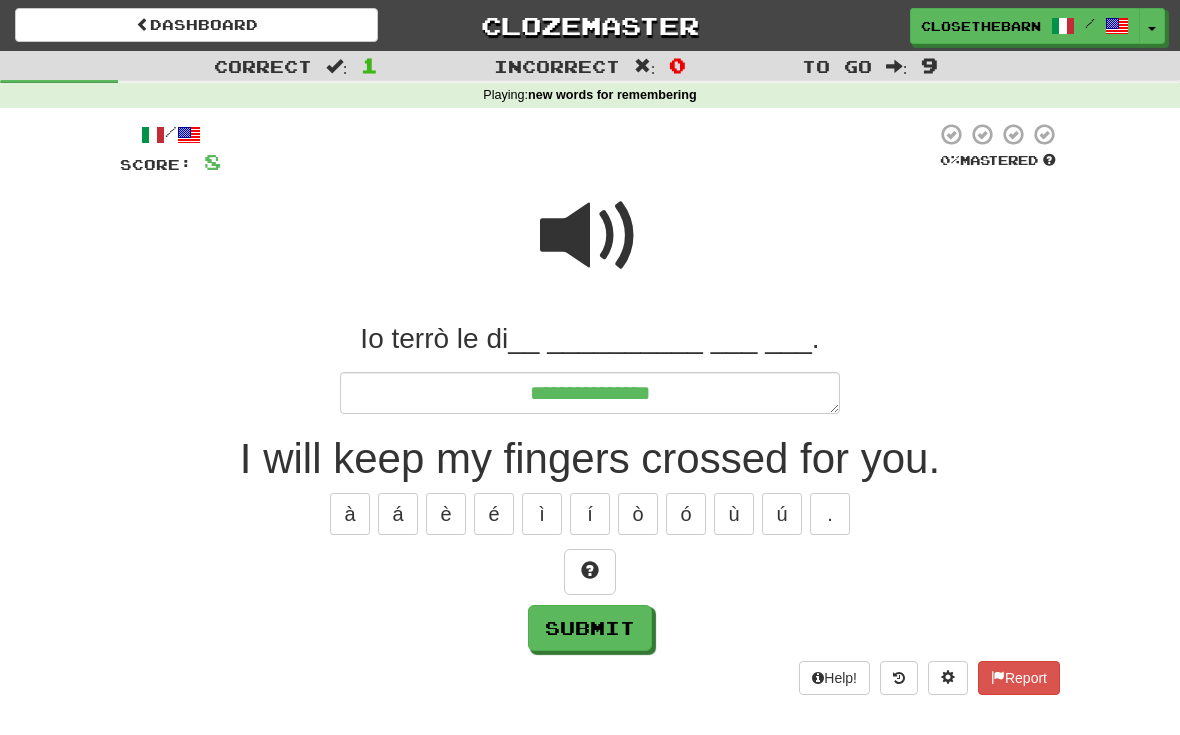type on "*" 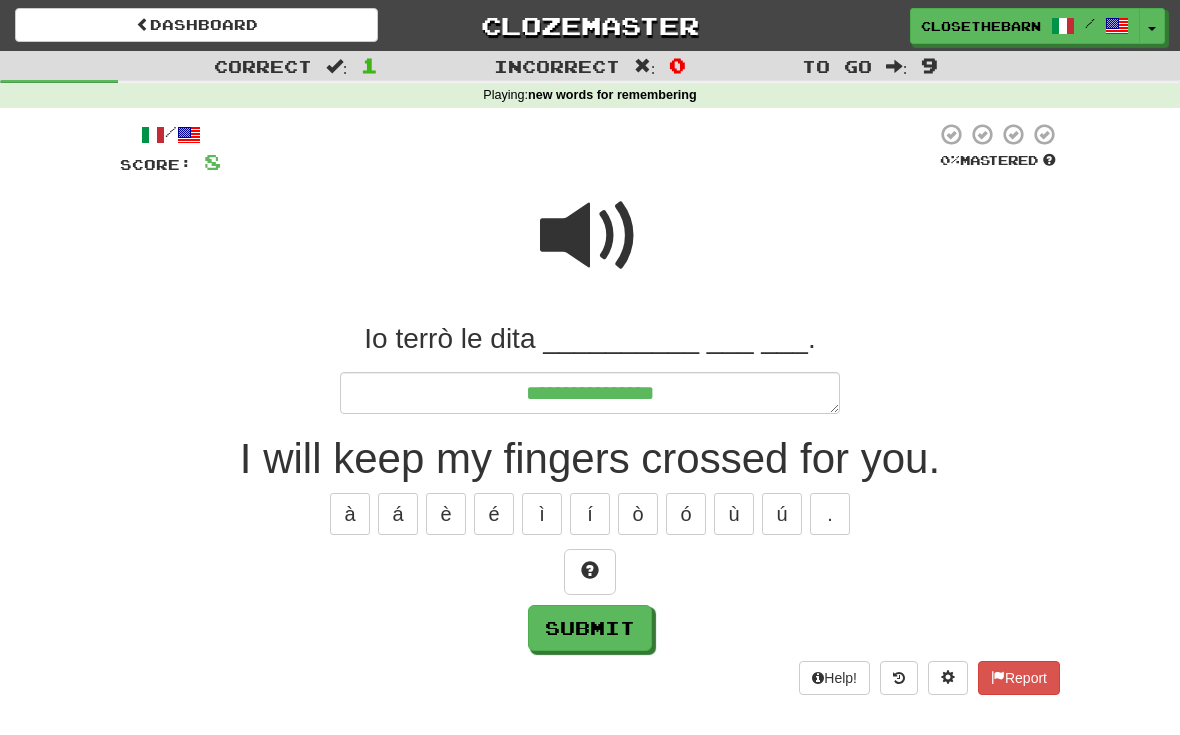 type on "*" 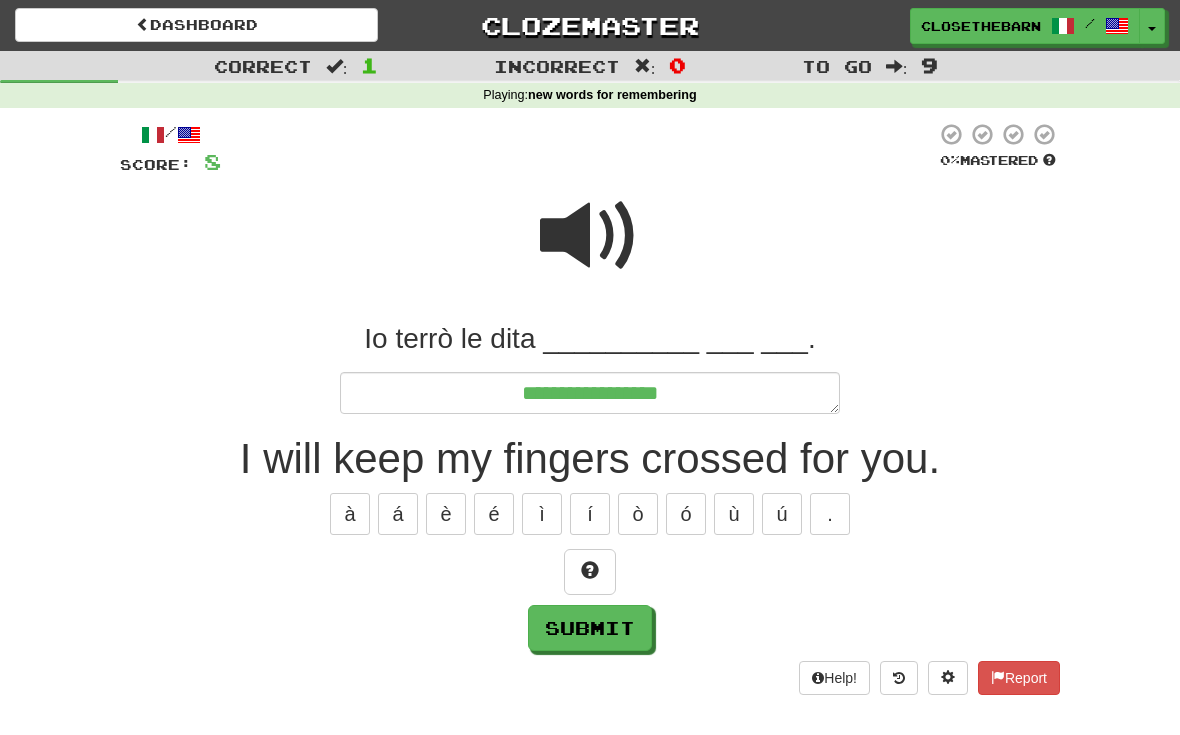 type on "*" 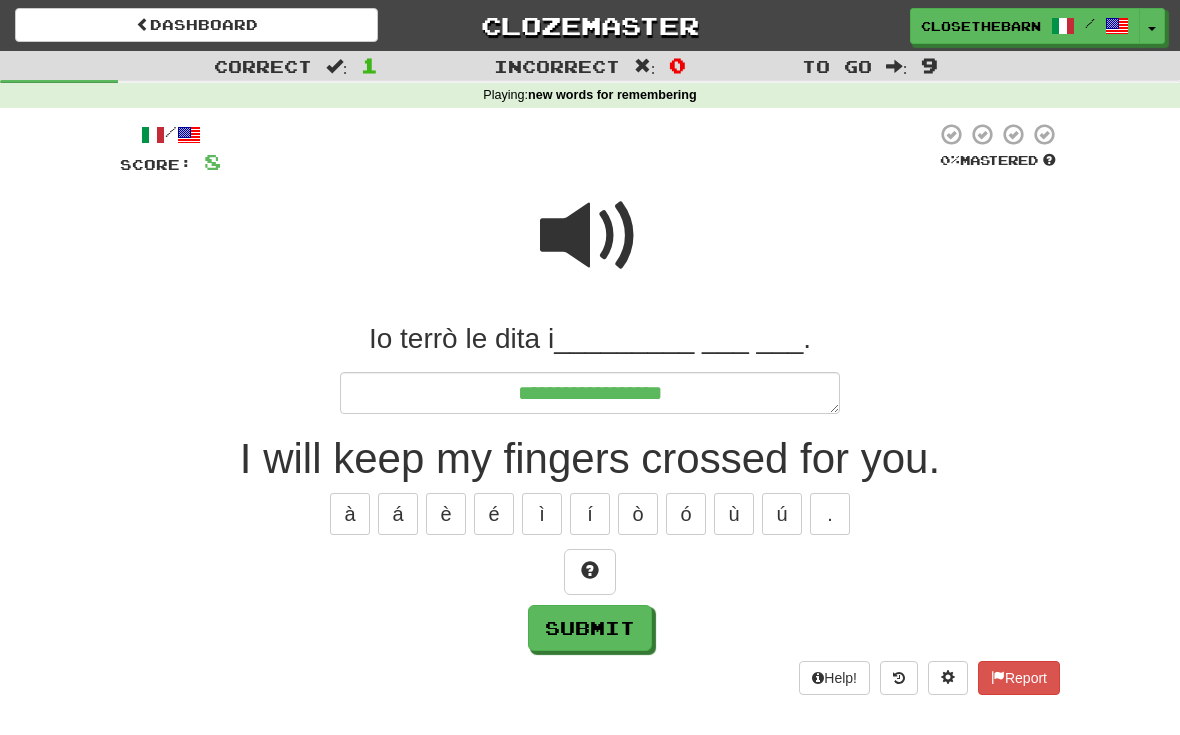 type on "*" 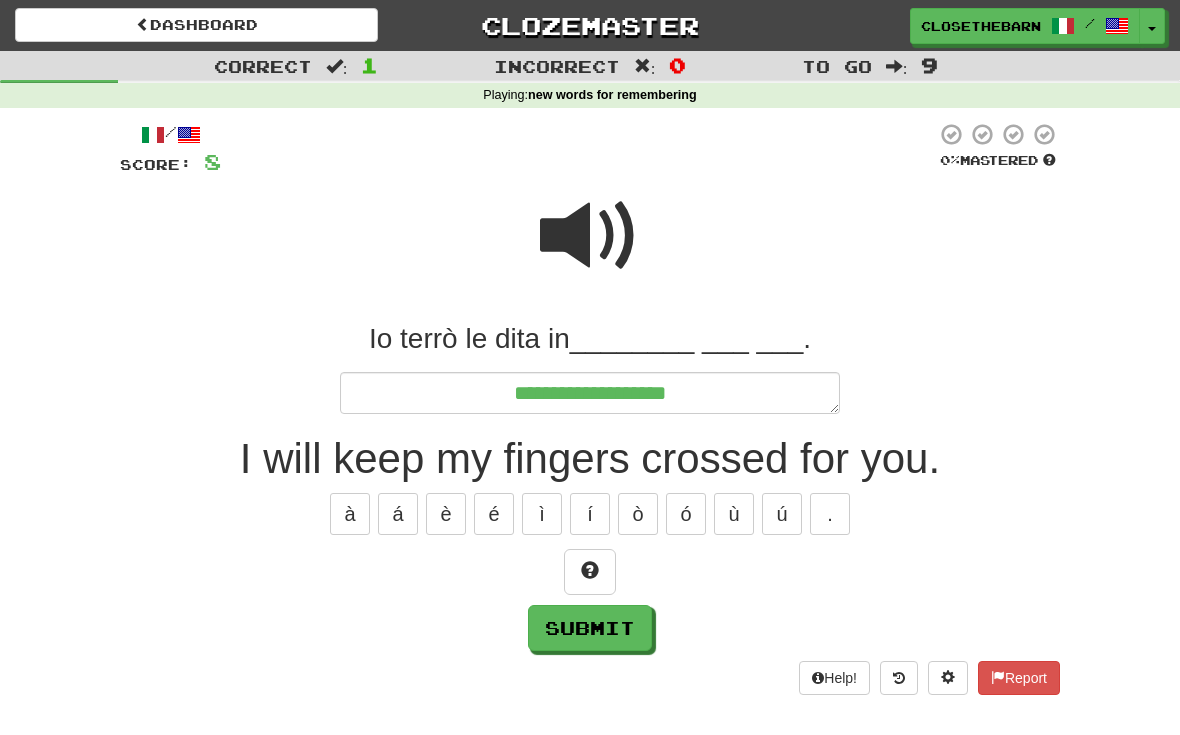 type on "*" 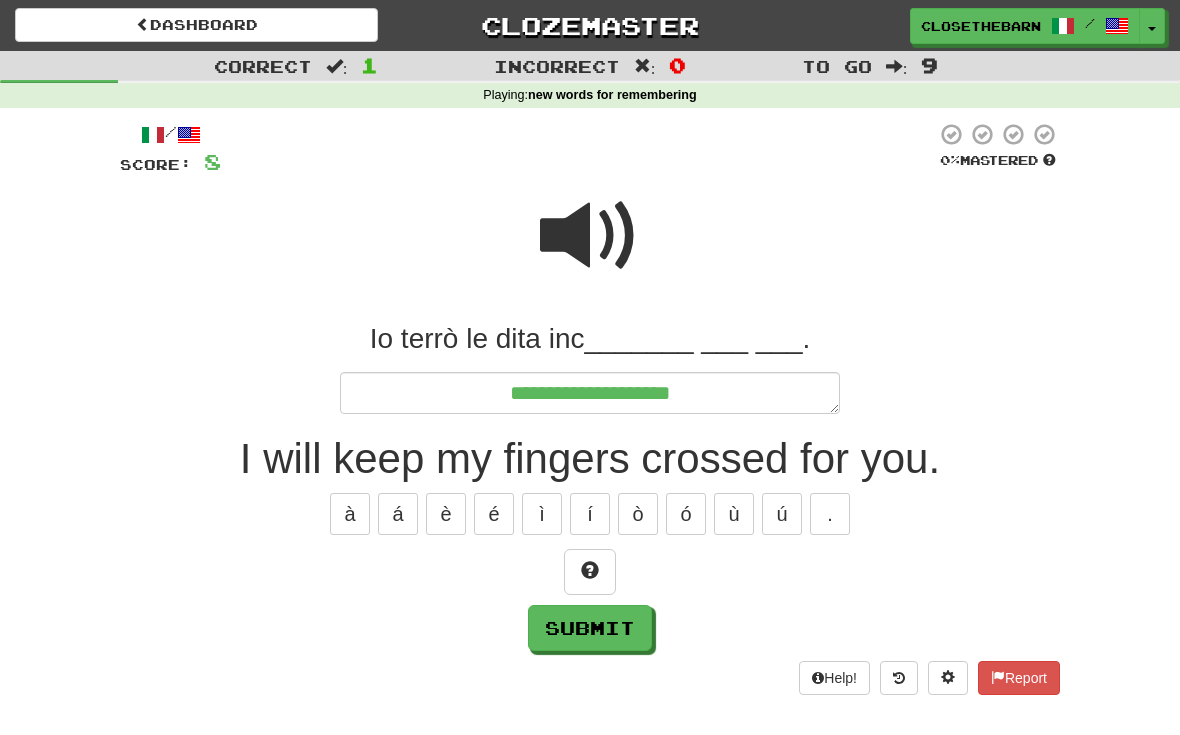 type on "*" 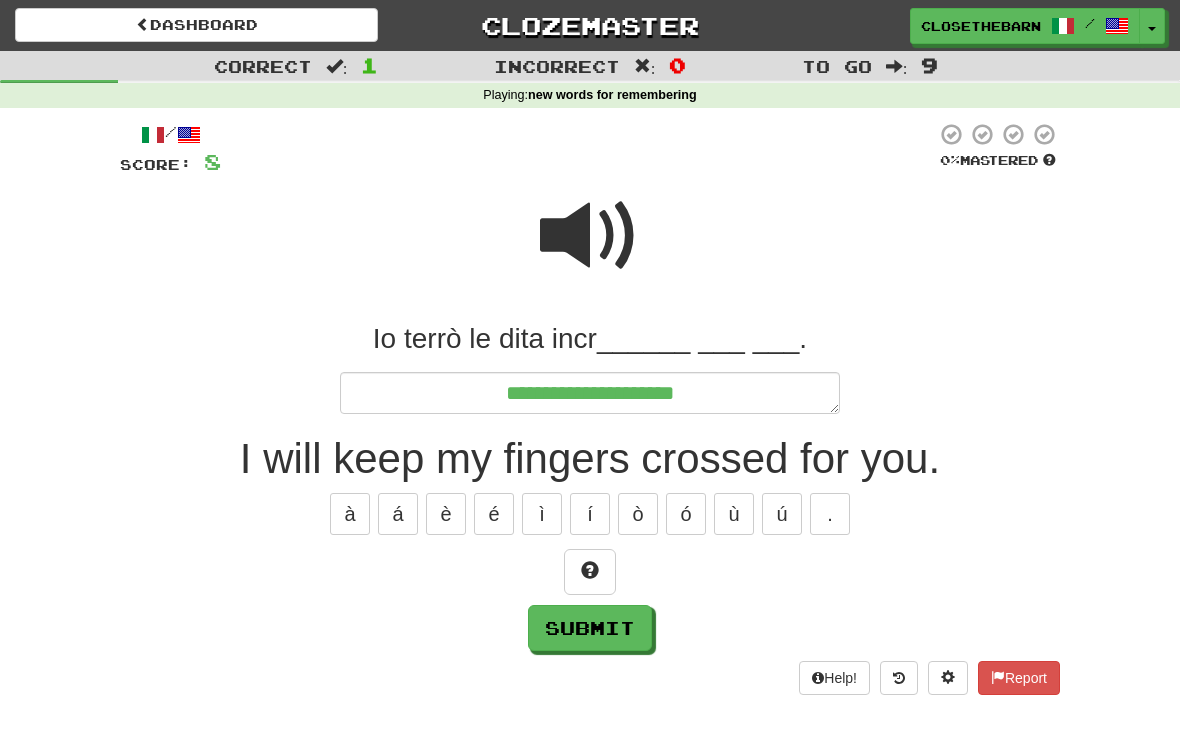 type on "*" 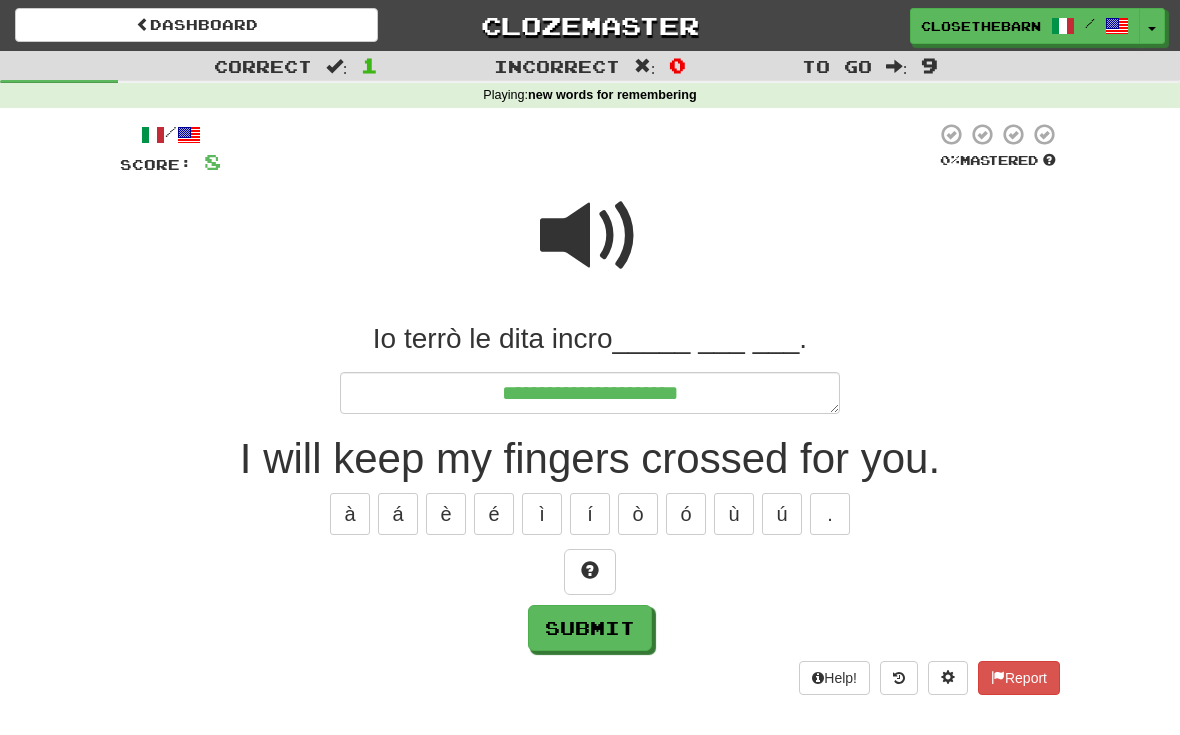 type on "*" 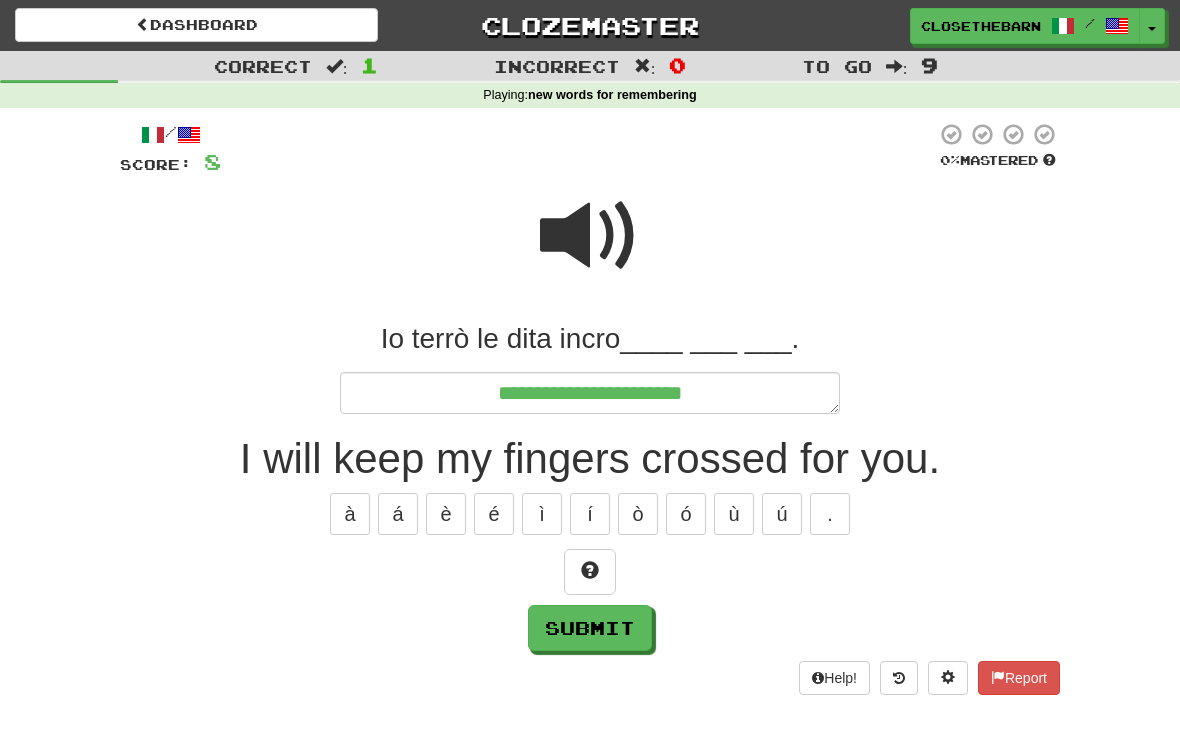 type on "*" 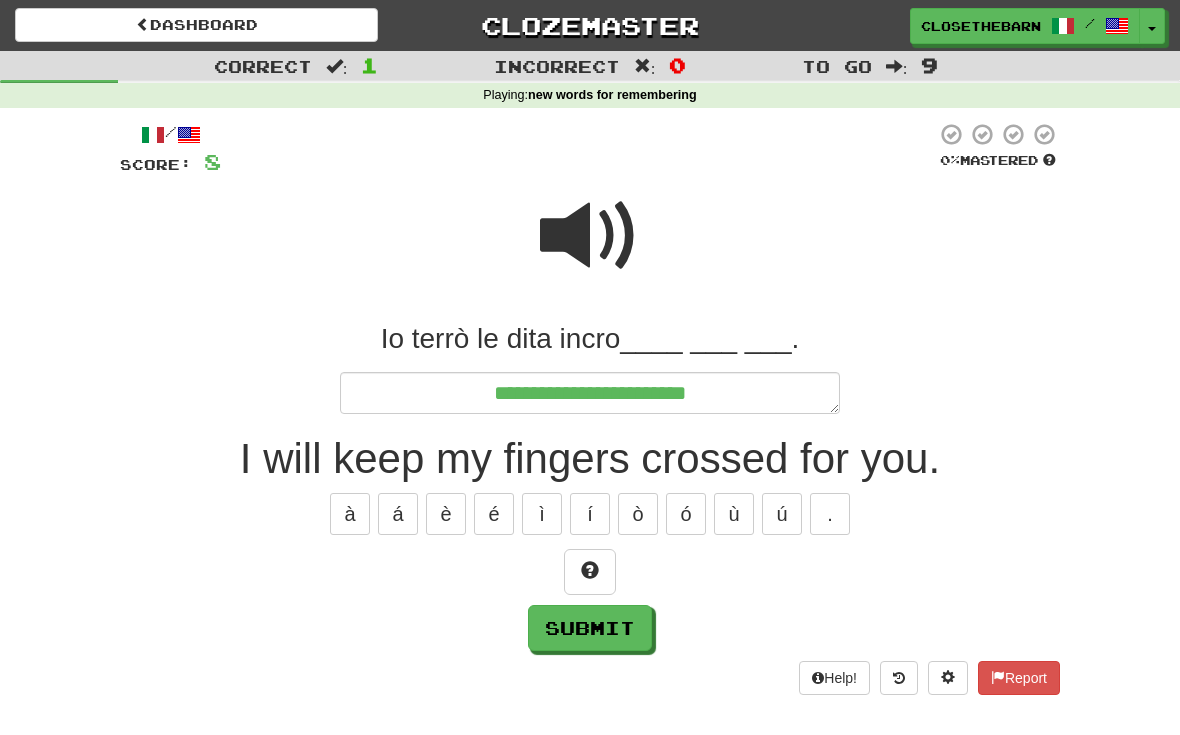 type on "*" 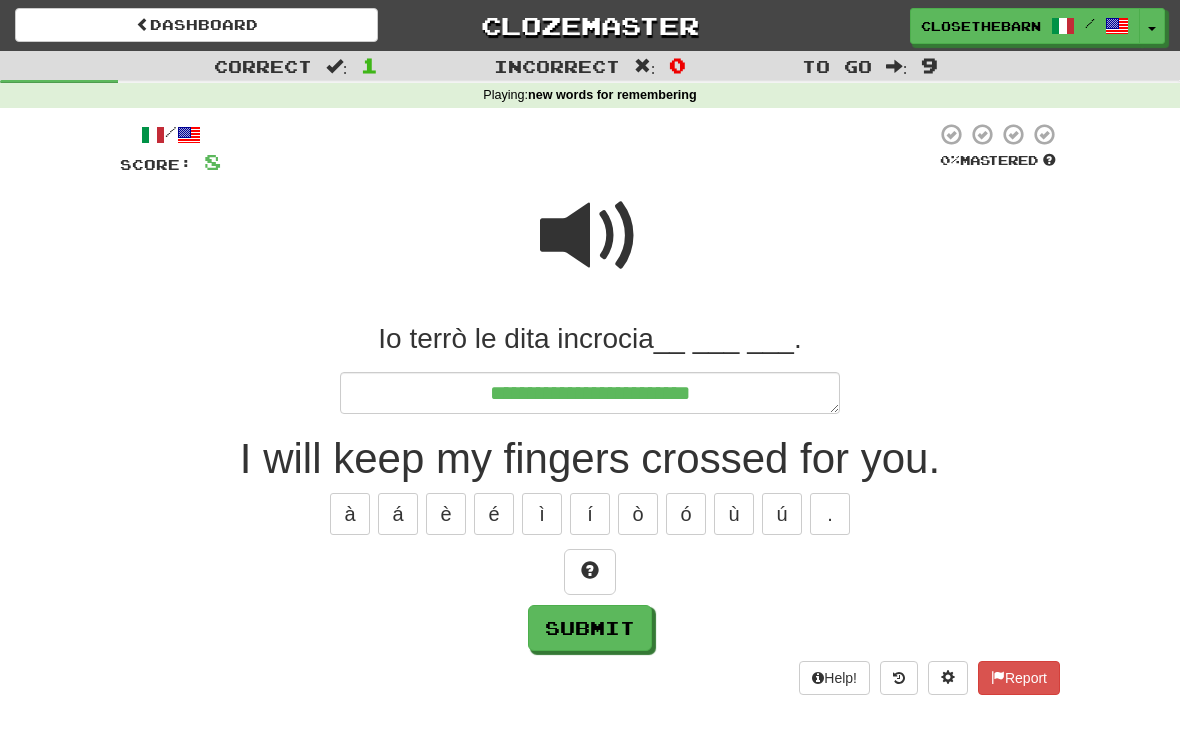 type on "*" 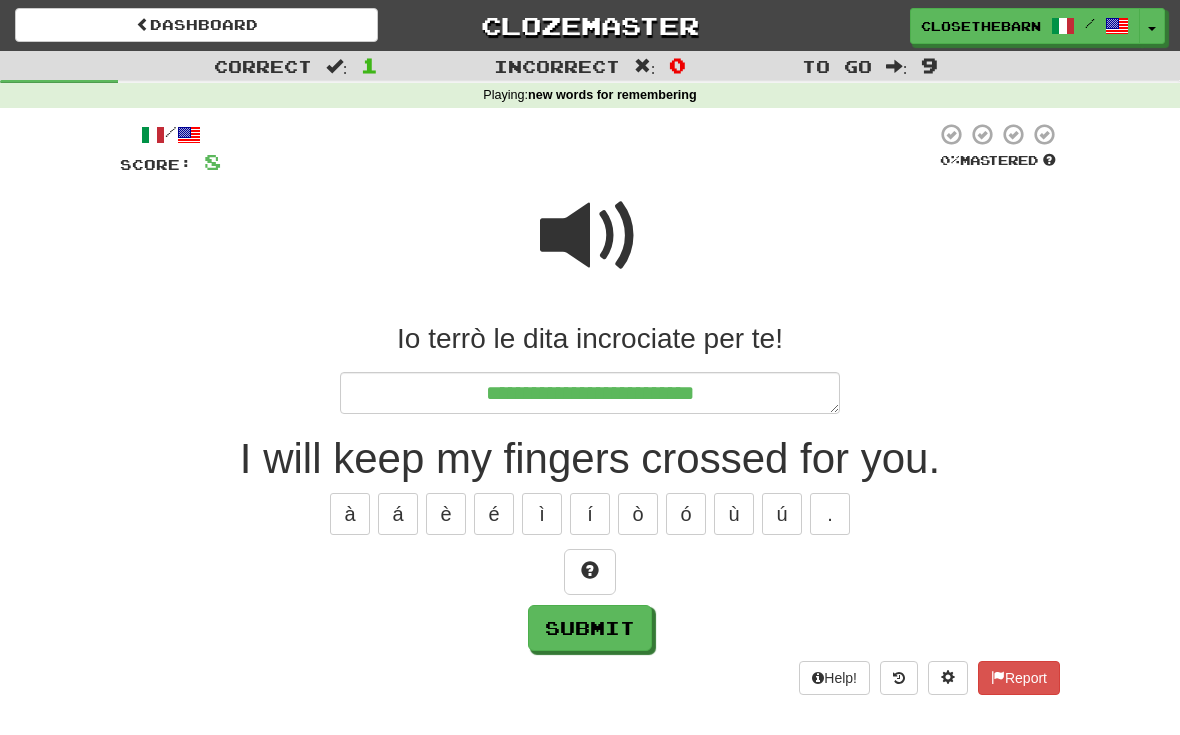 type on "*" 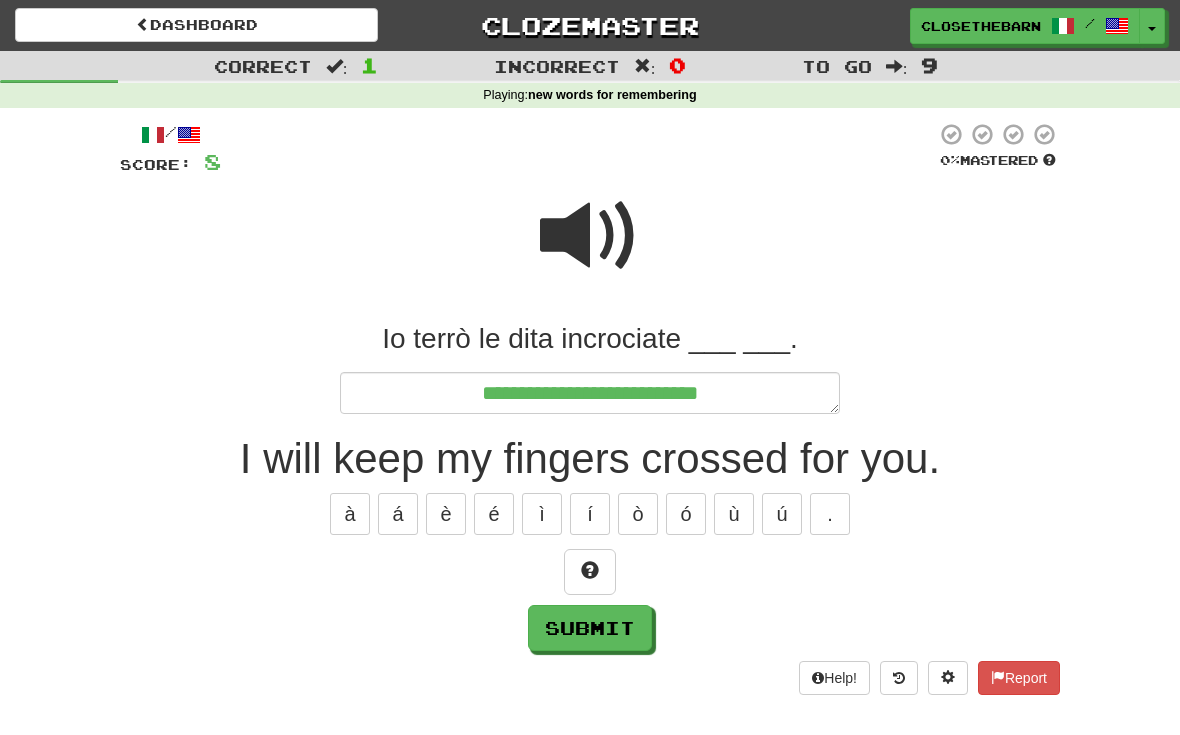 type on "*" 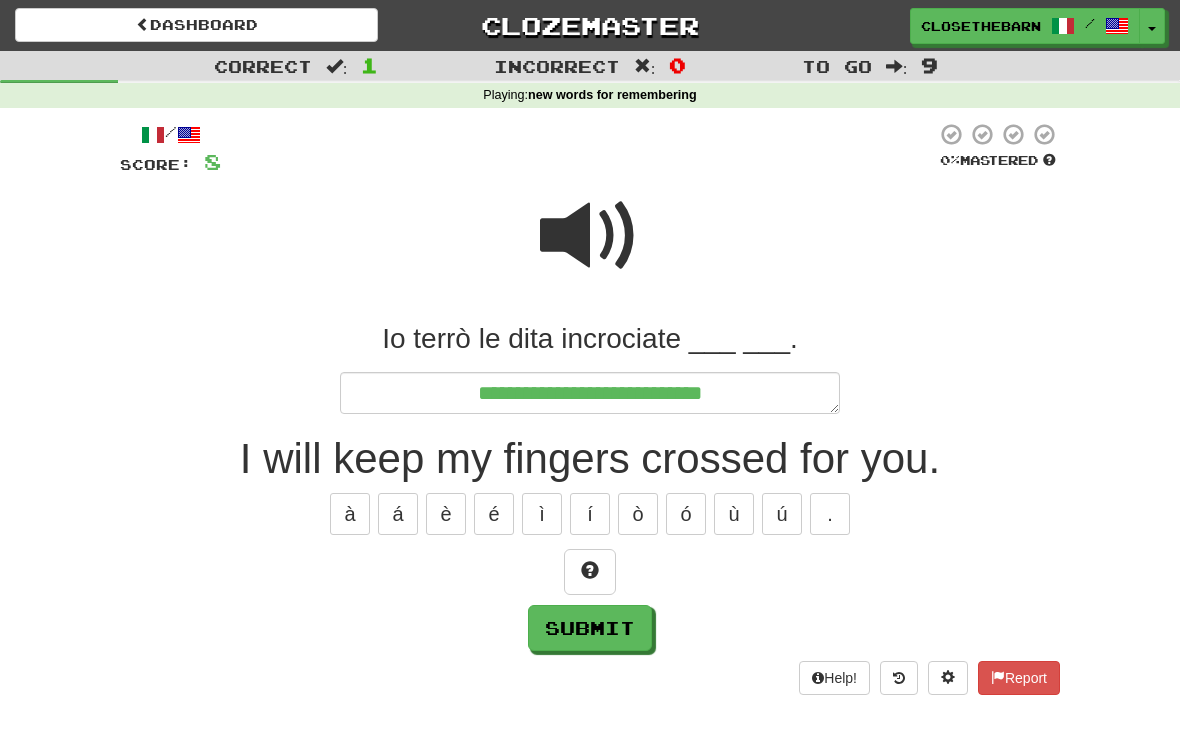 type on "*" 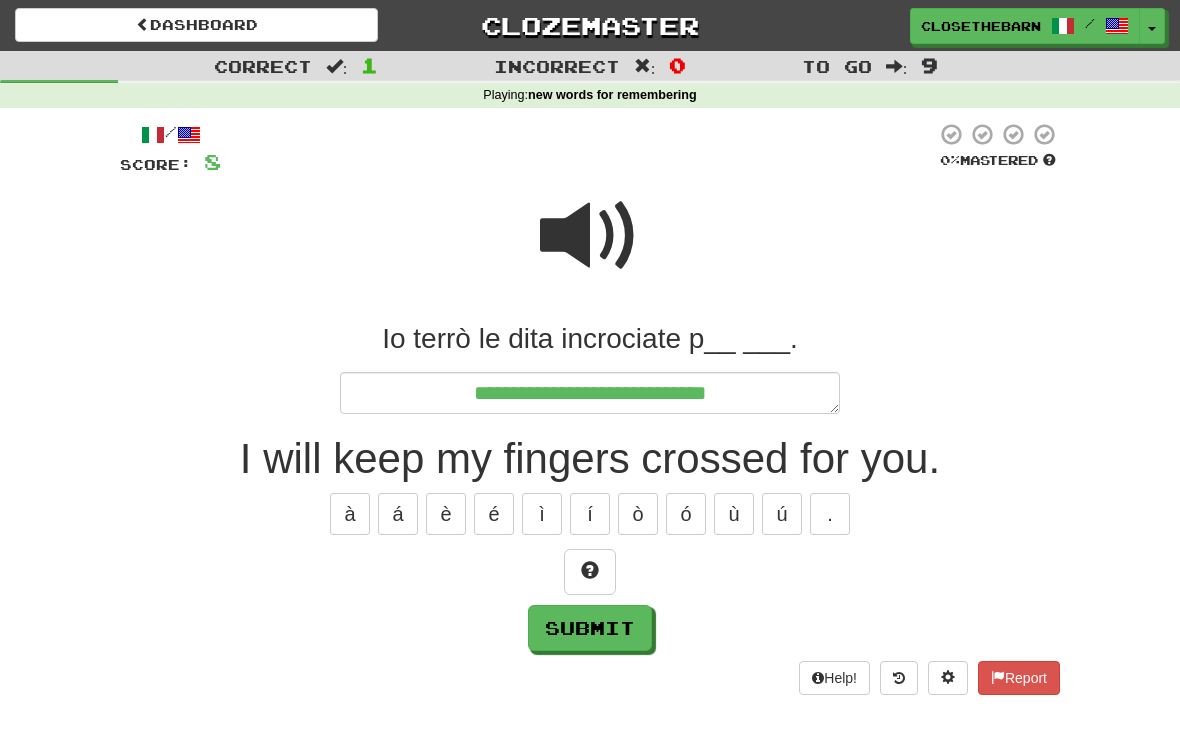 type on "*" 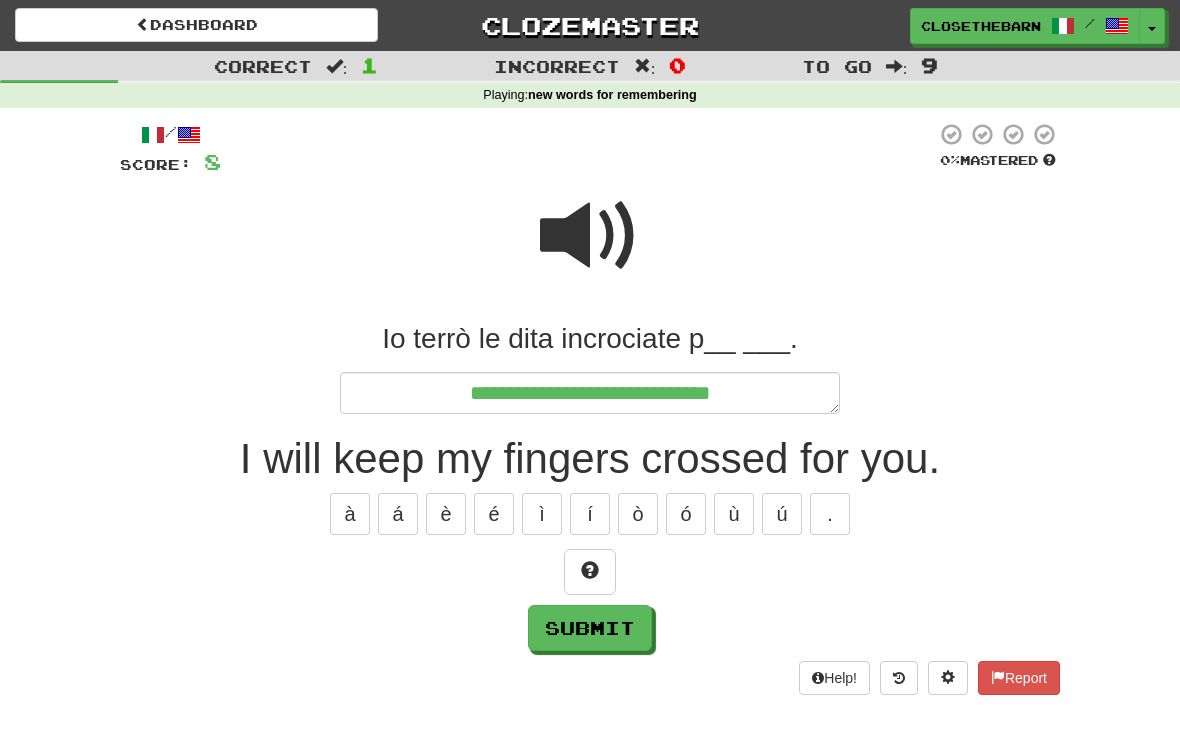 type on "*" 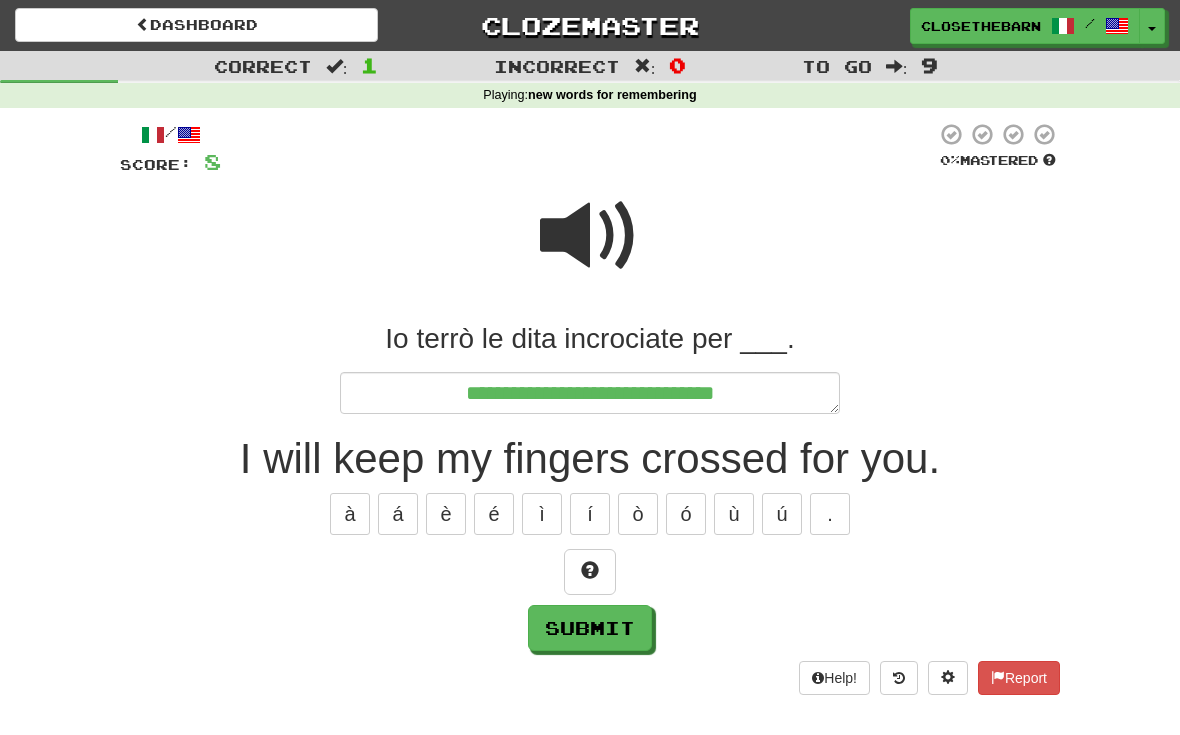 type on "*" 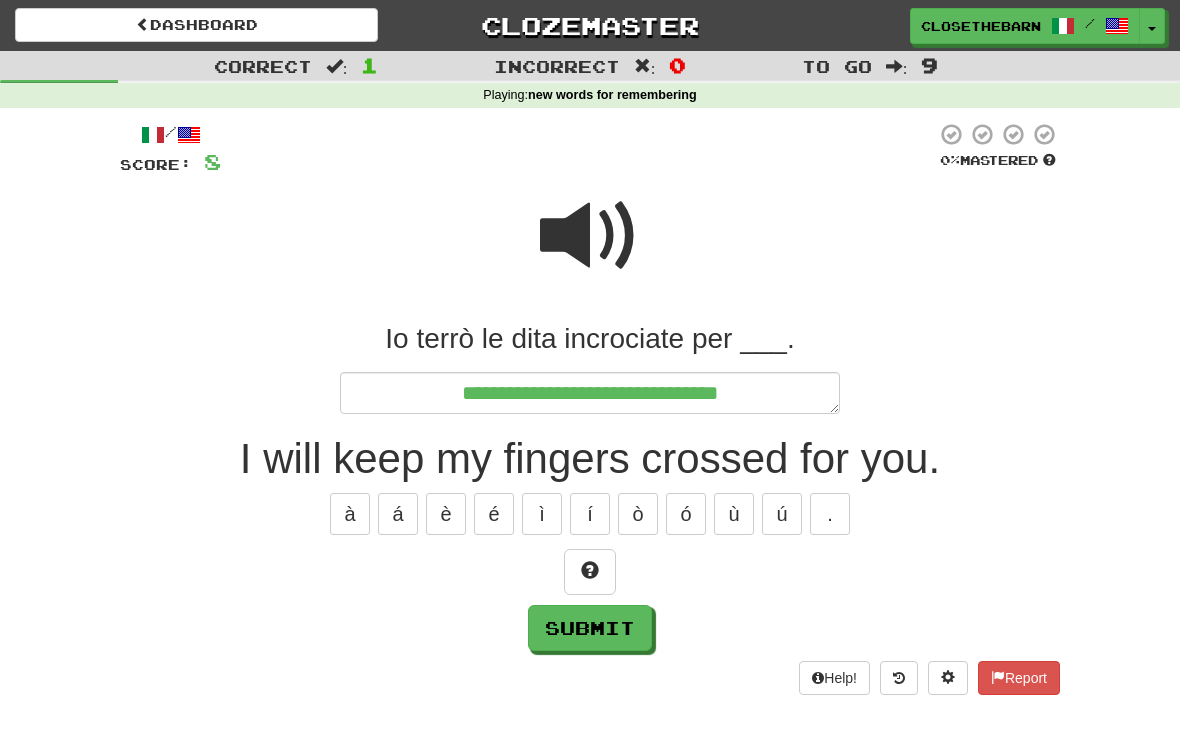 type on "*" 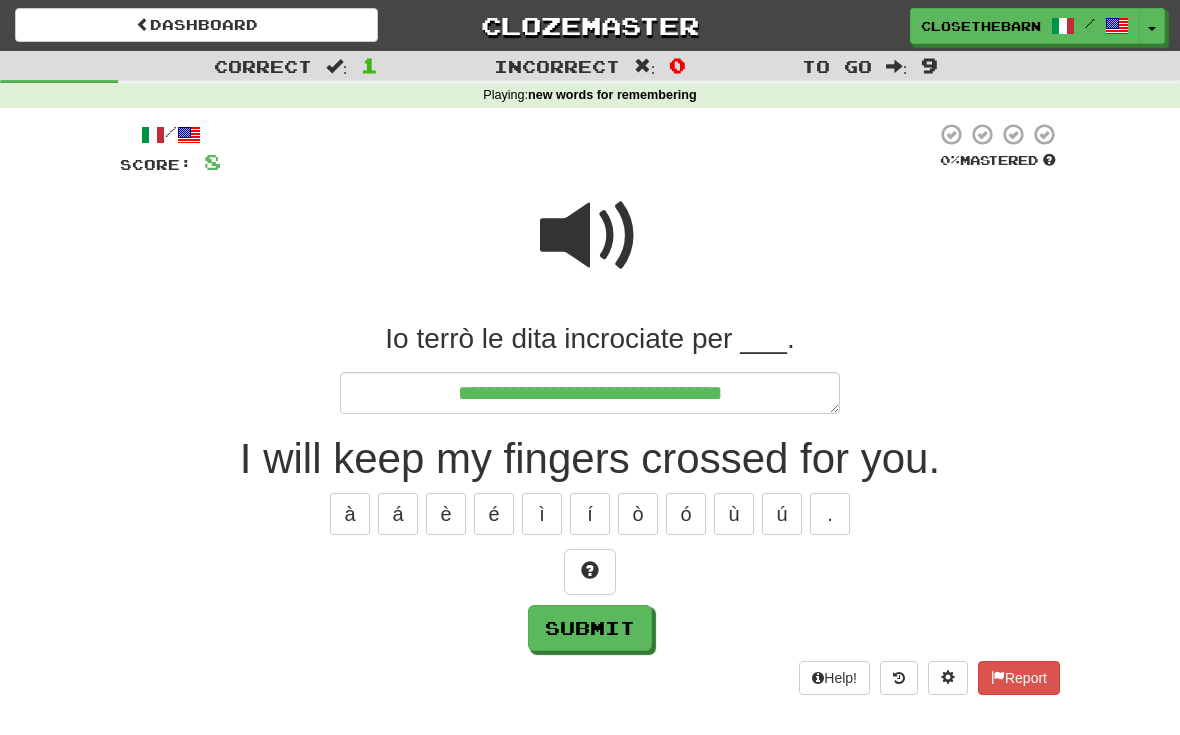 type on "*" 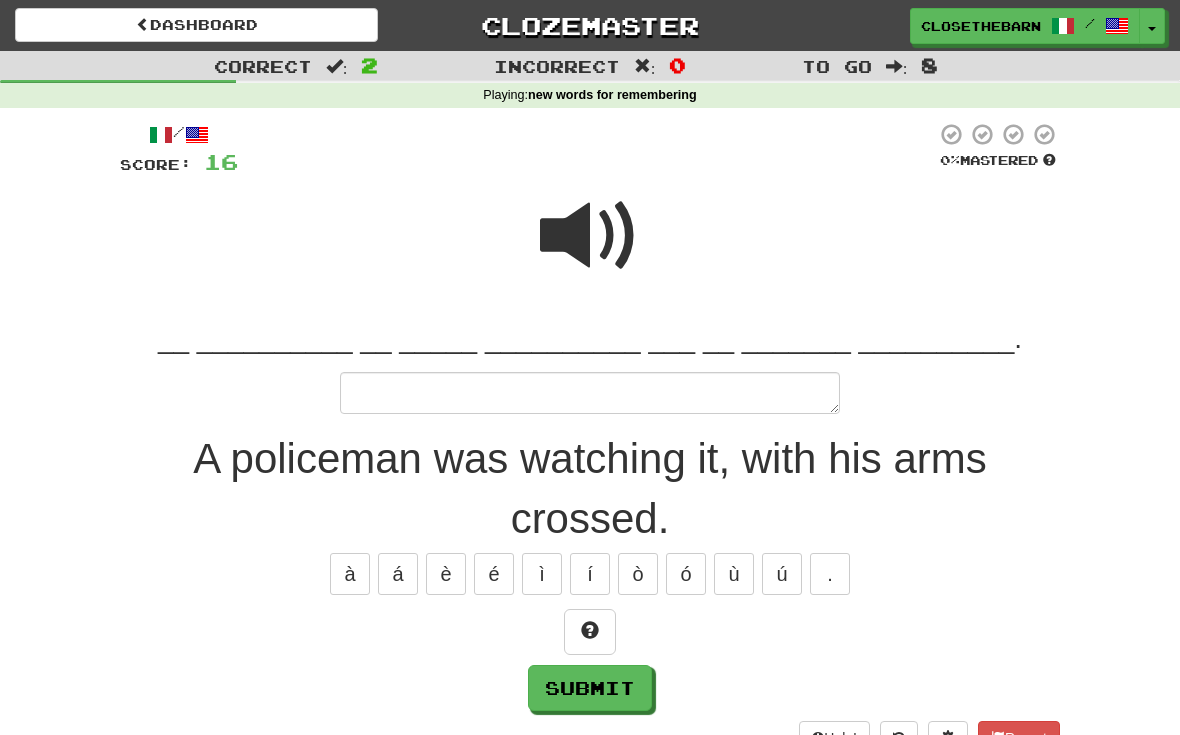 type on "*" 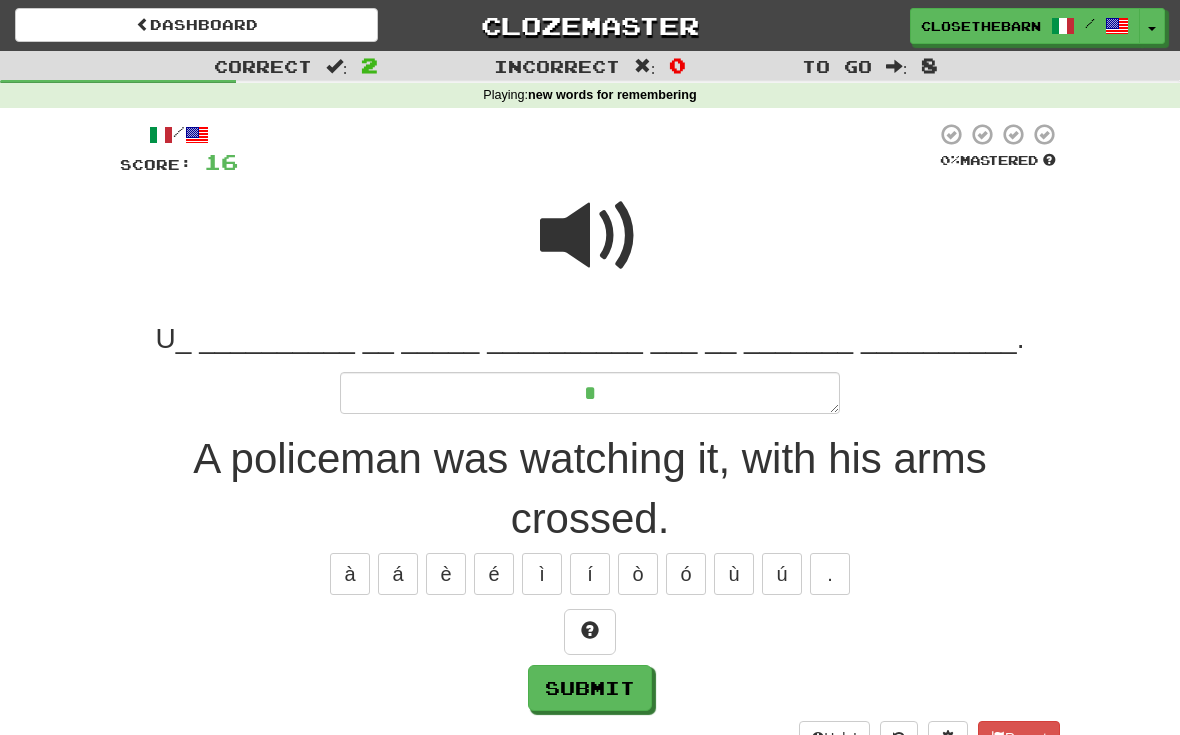 type on "*" 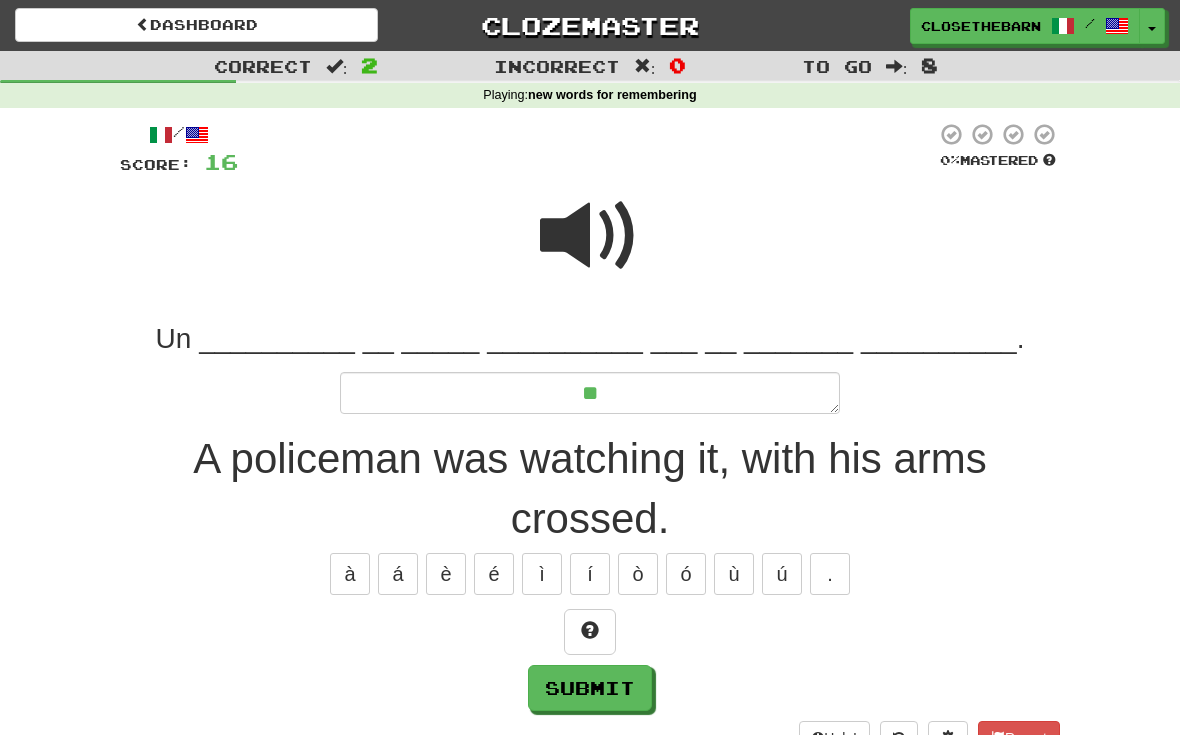 type on "*" 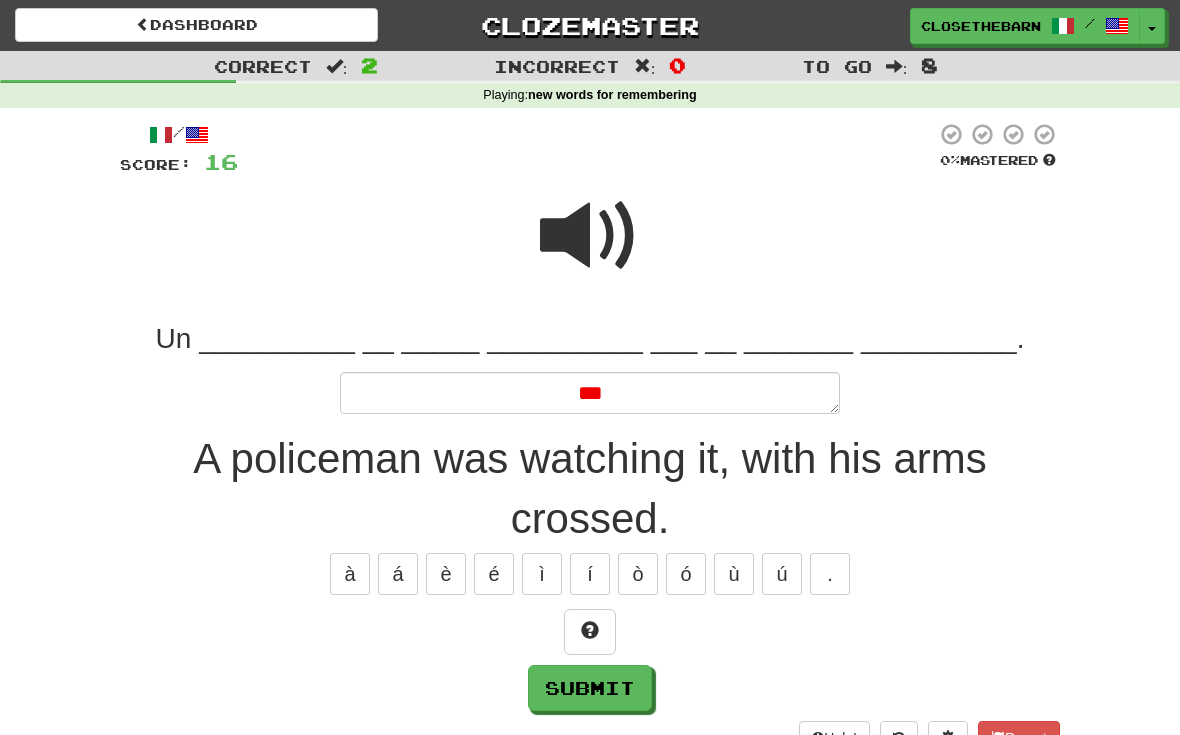 type on "*" 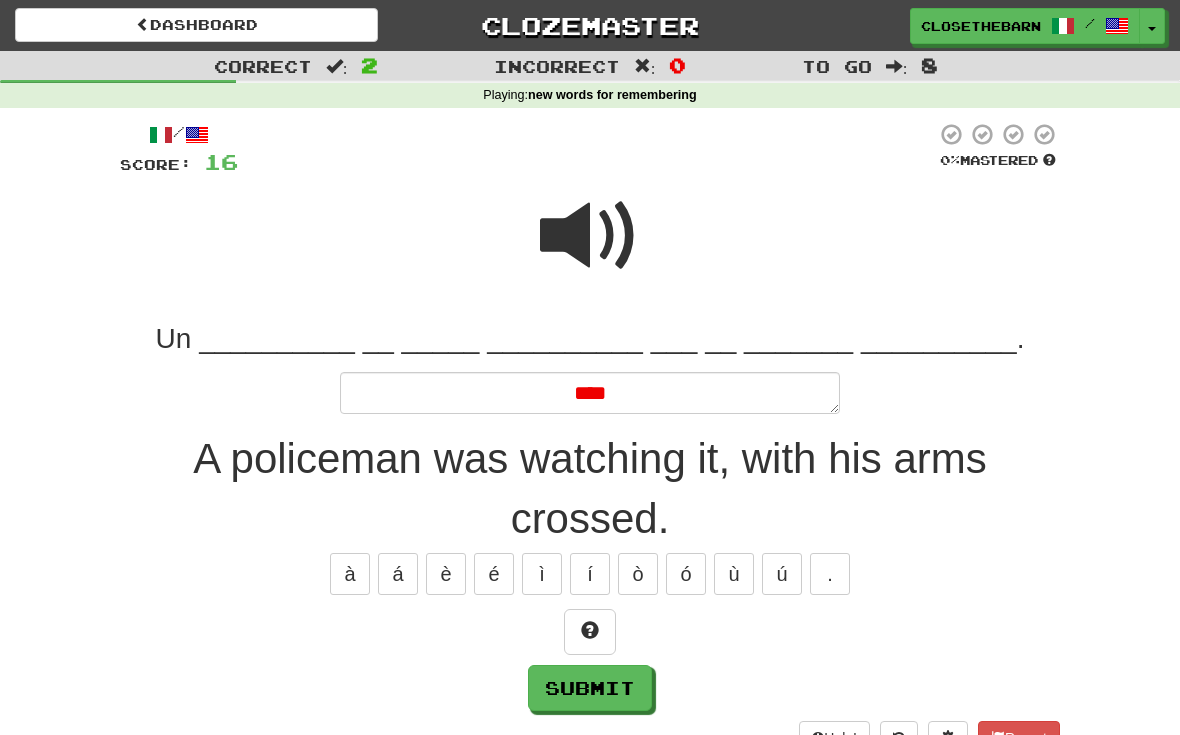 type on "*" 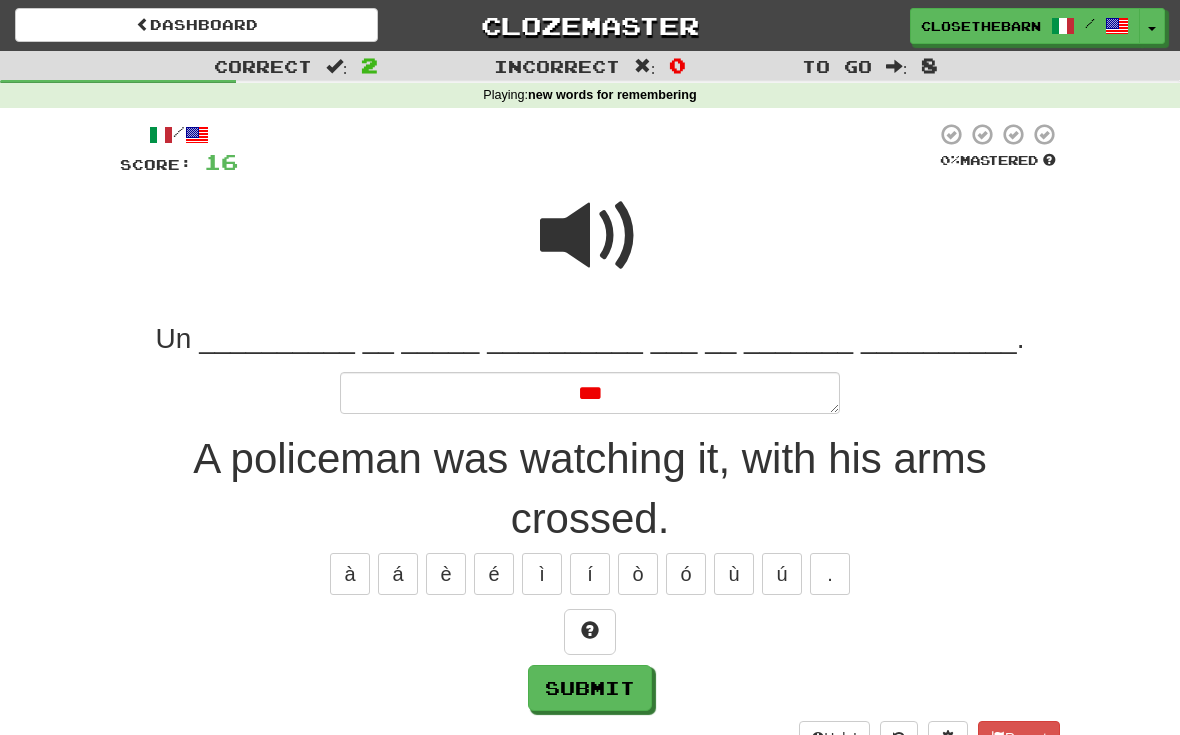 type on "*" 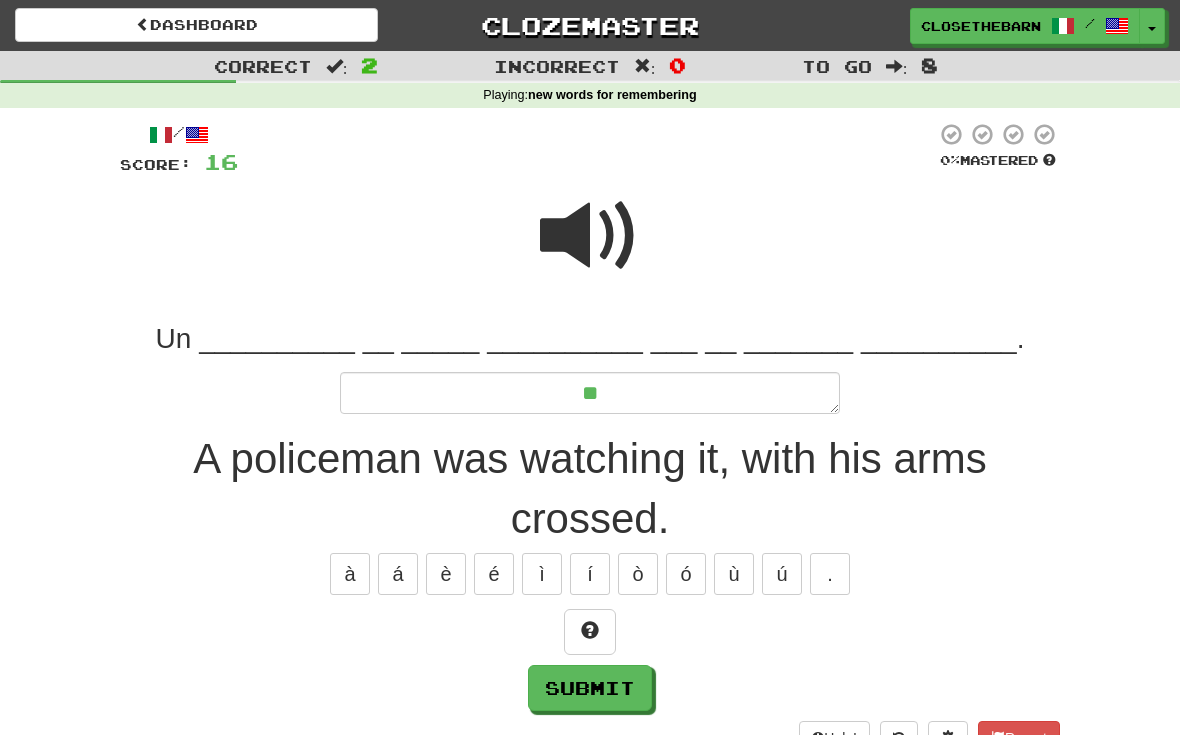 type on "*" 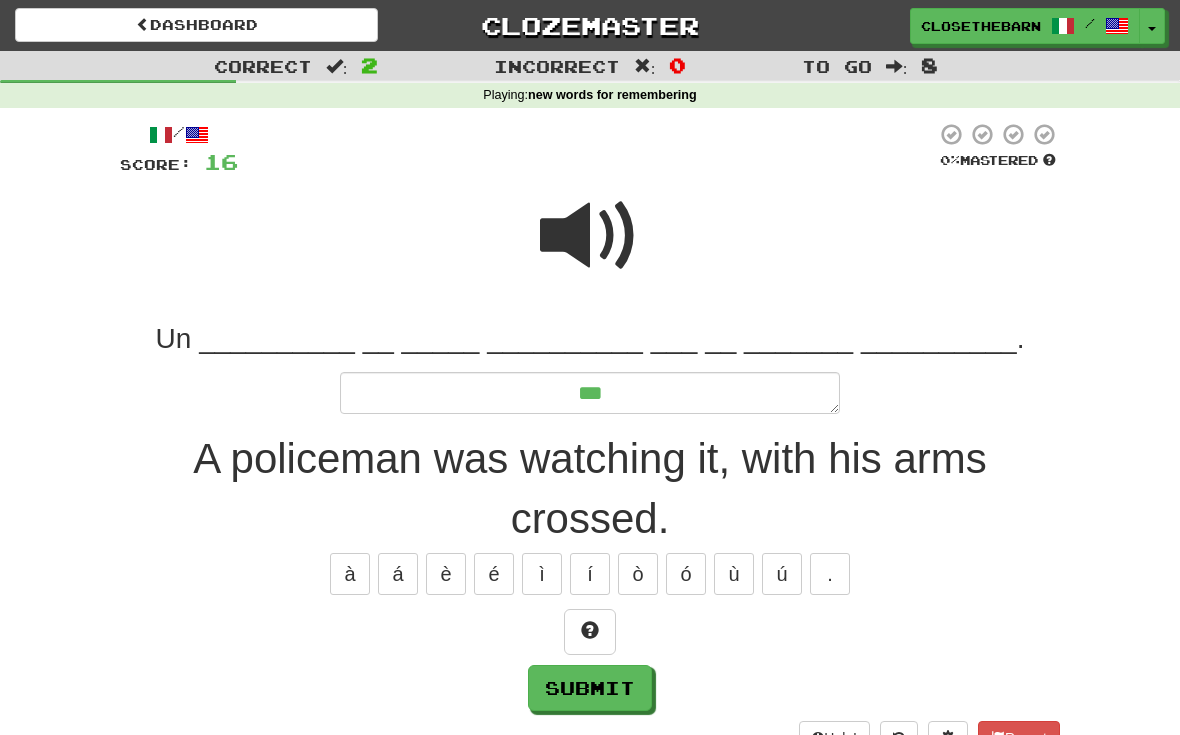 type on "*" 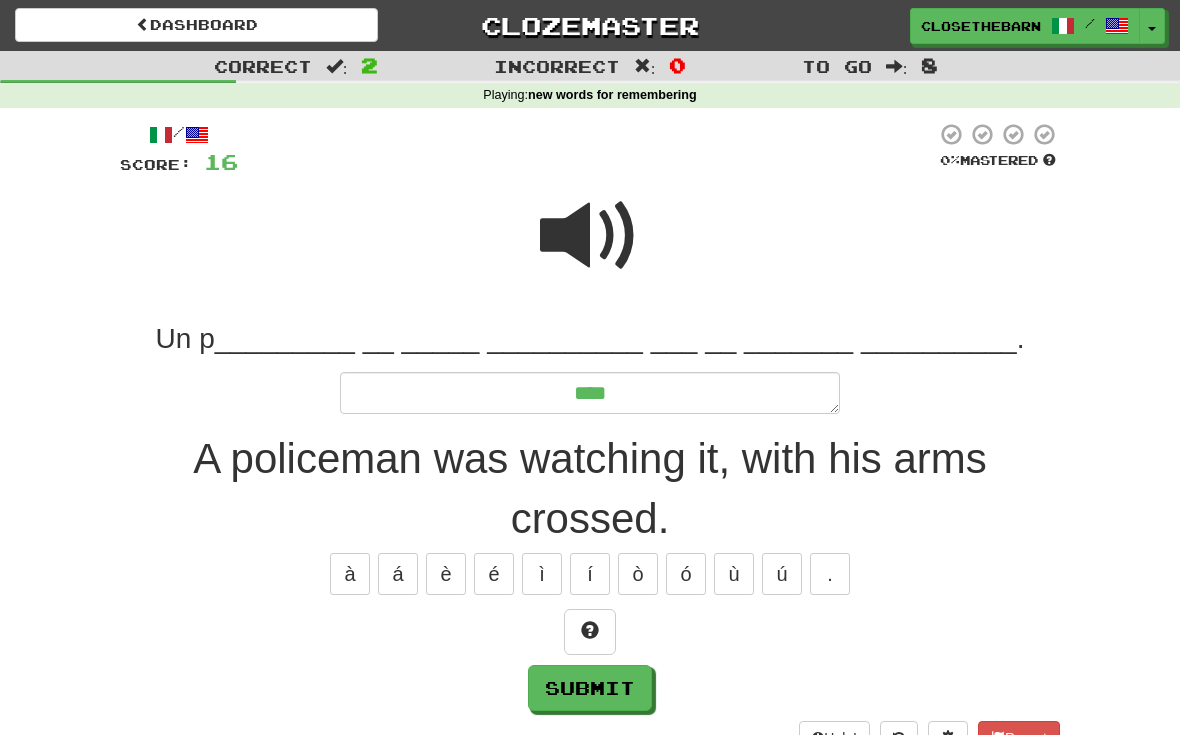 type on "*" 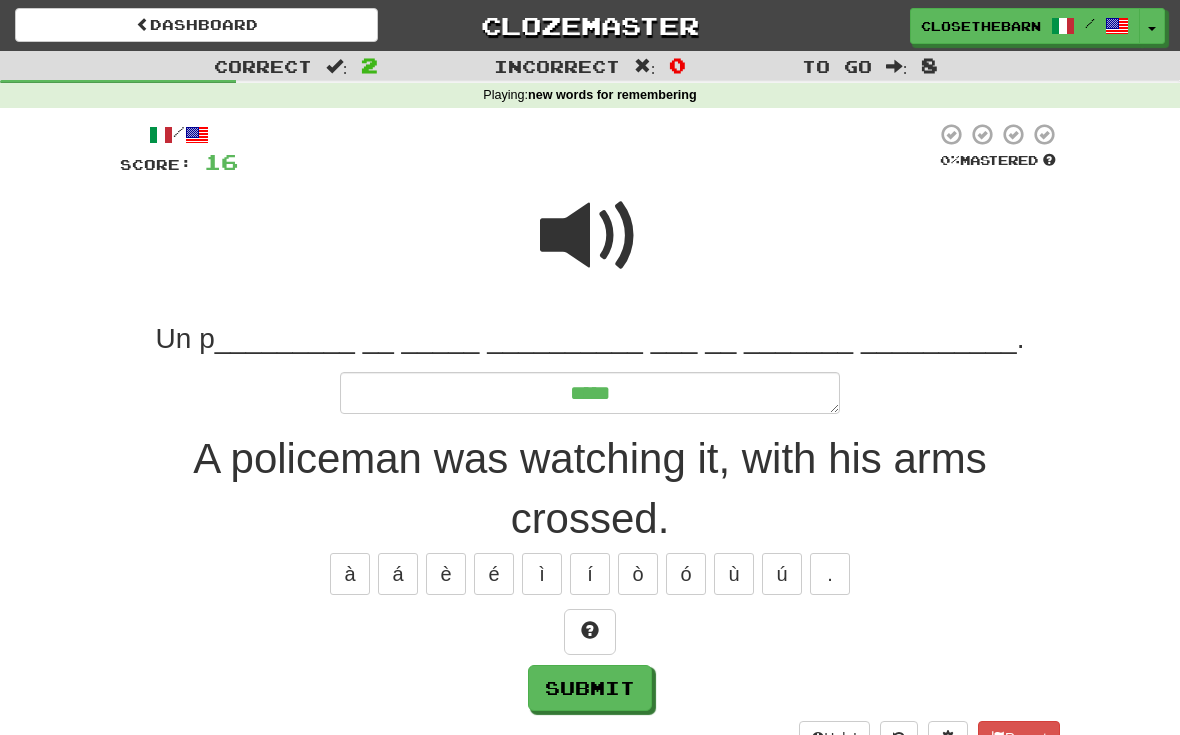 type on "*" 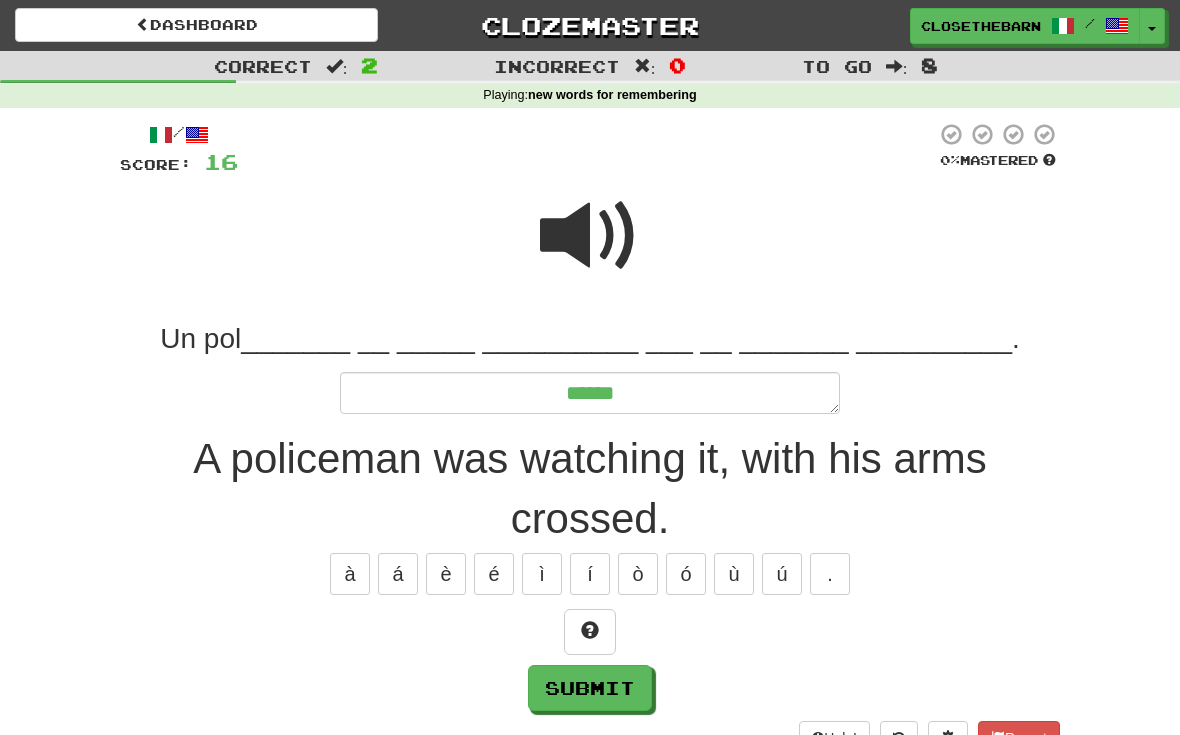 type on "*" 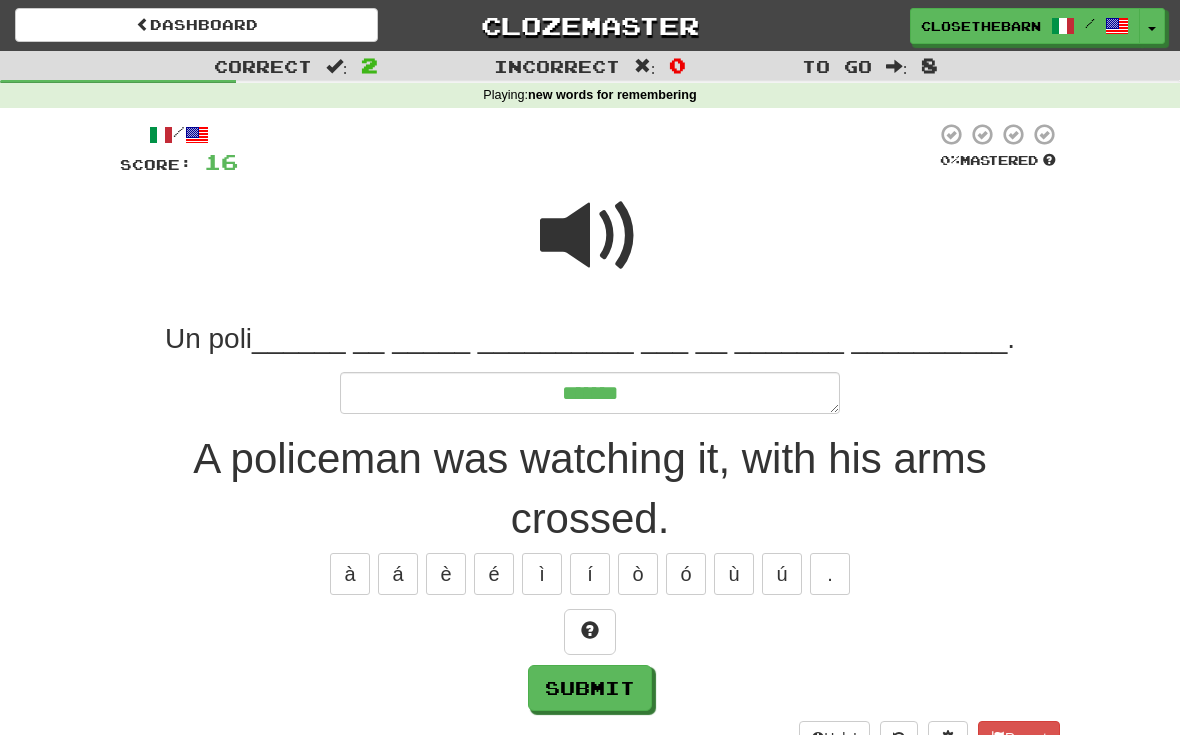 type on "*" 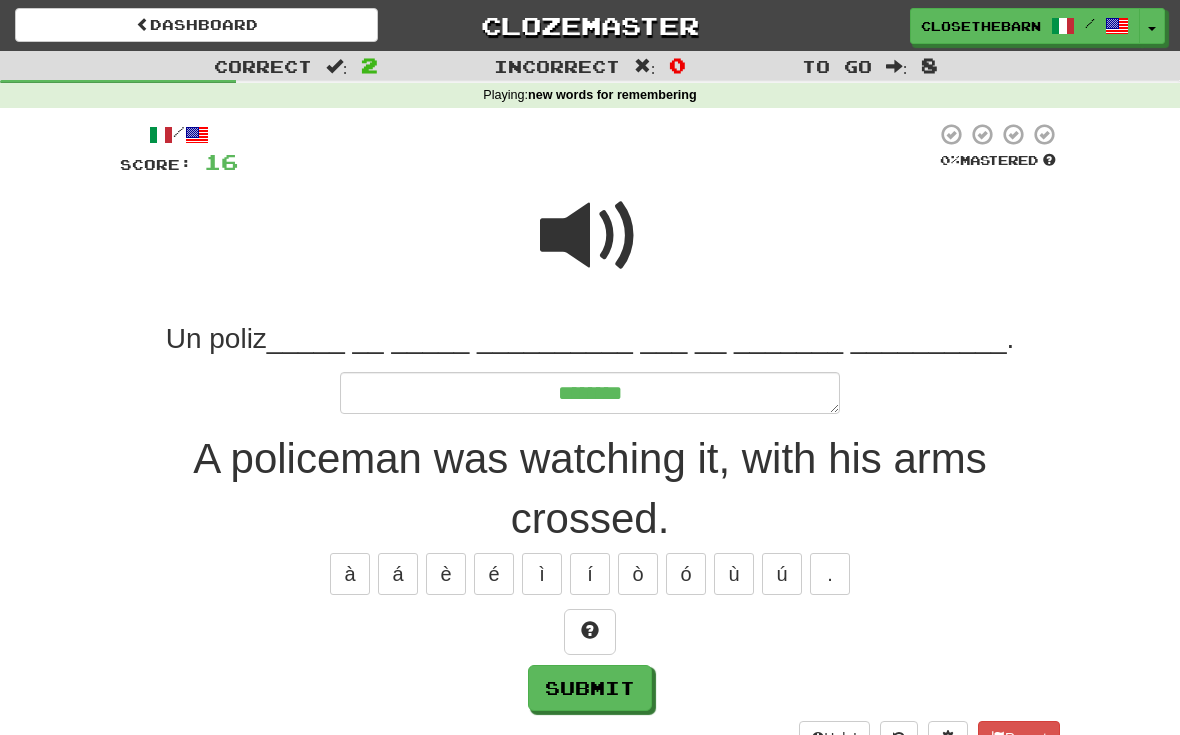 type on "*" 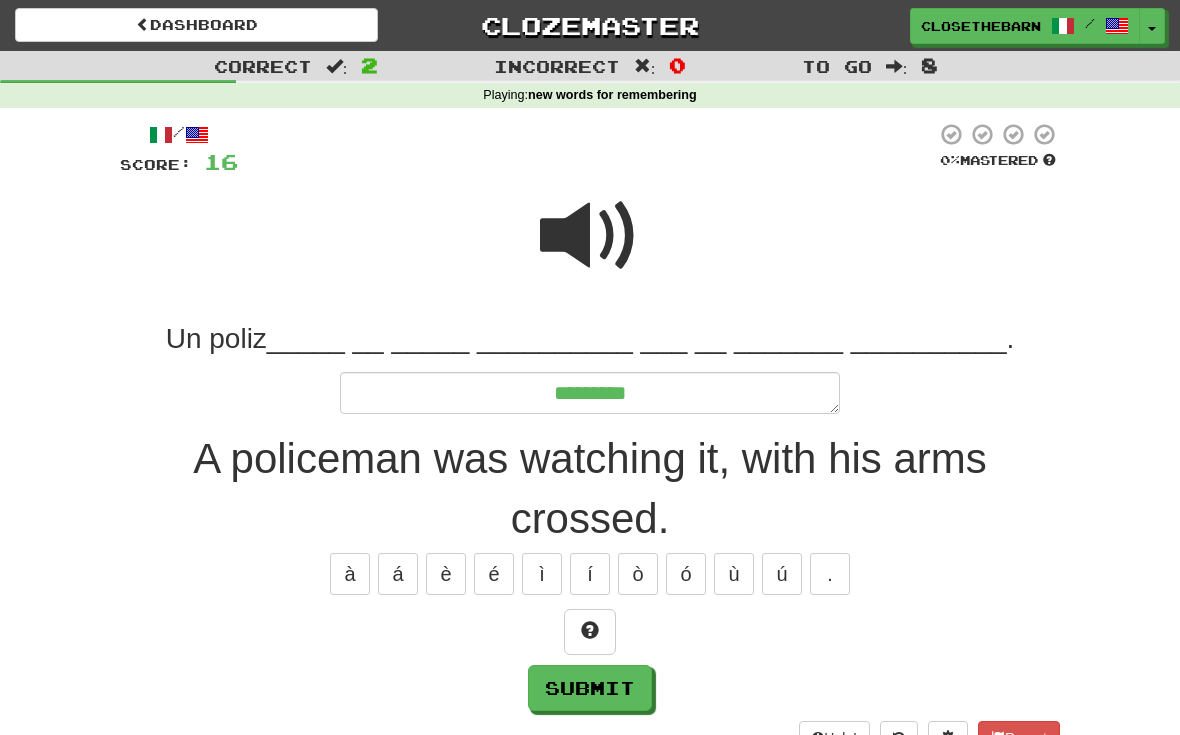 type on "*" 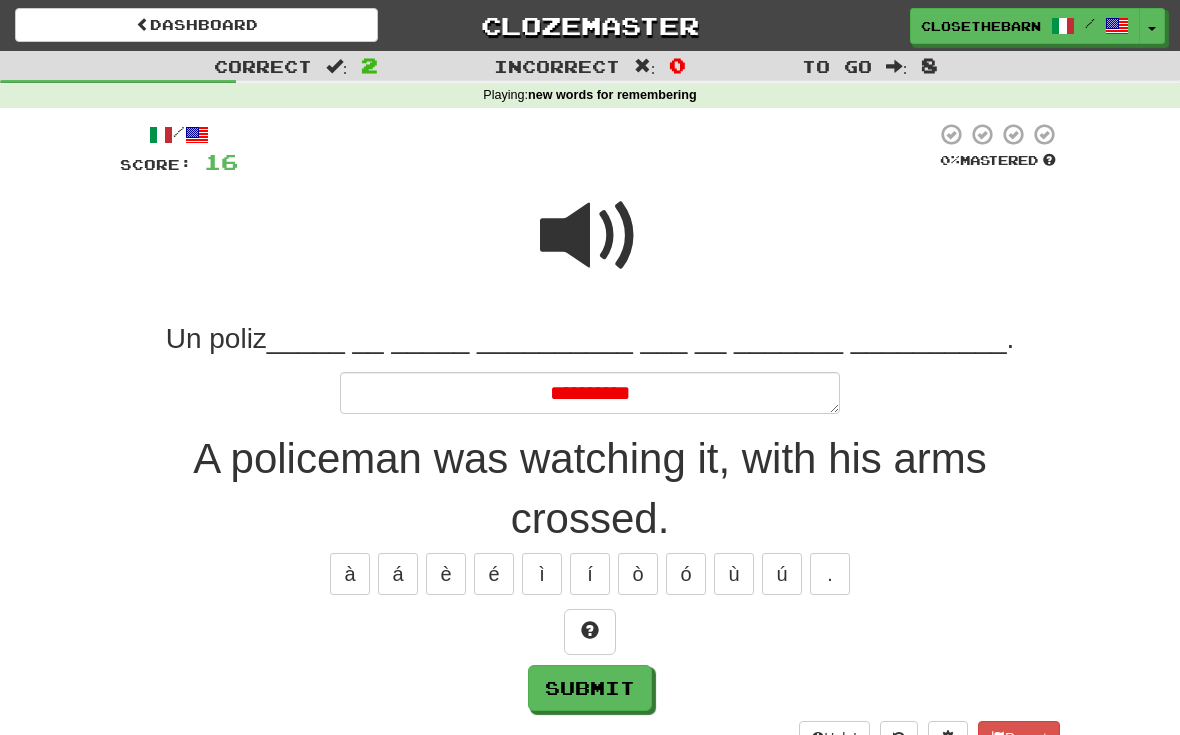 type on "*" 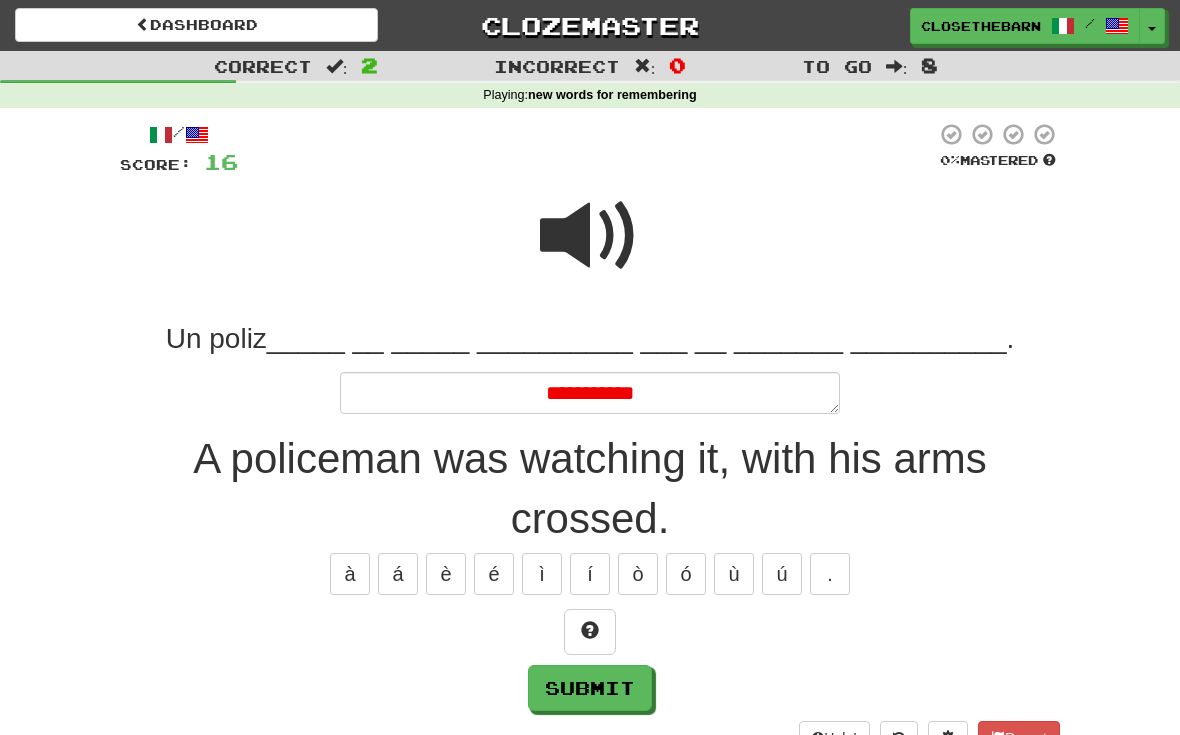 type on "*" 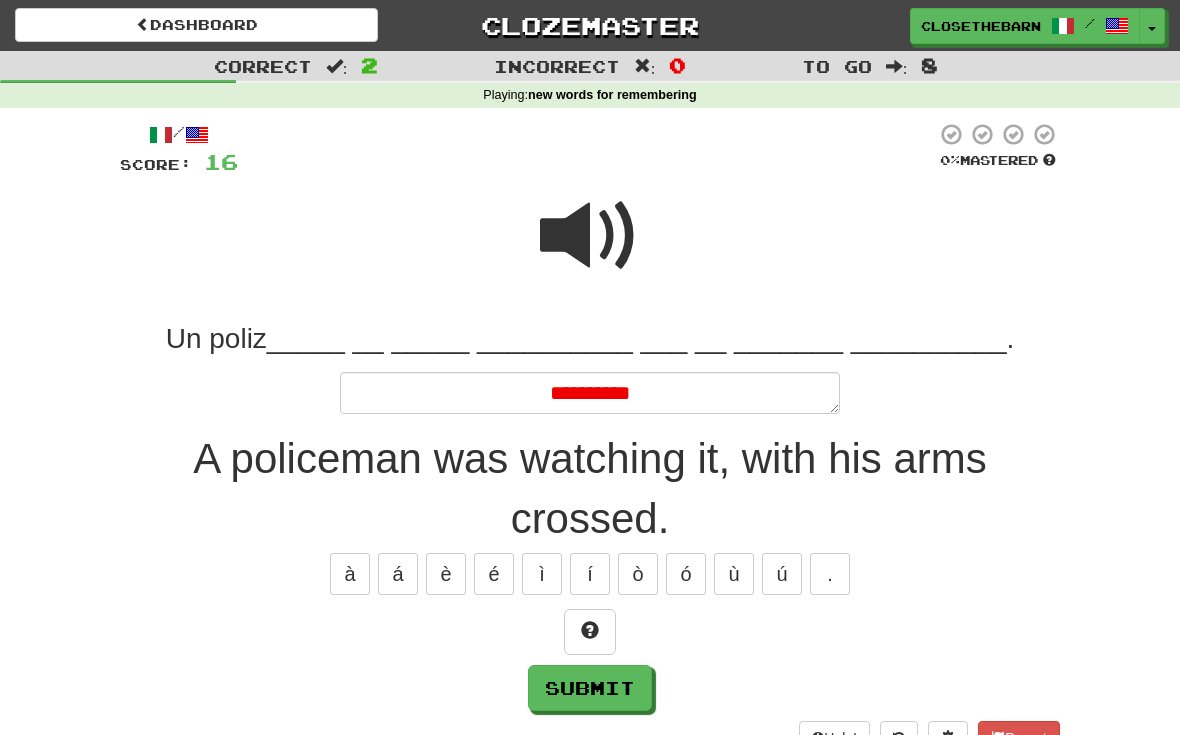 type on "*" 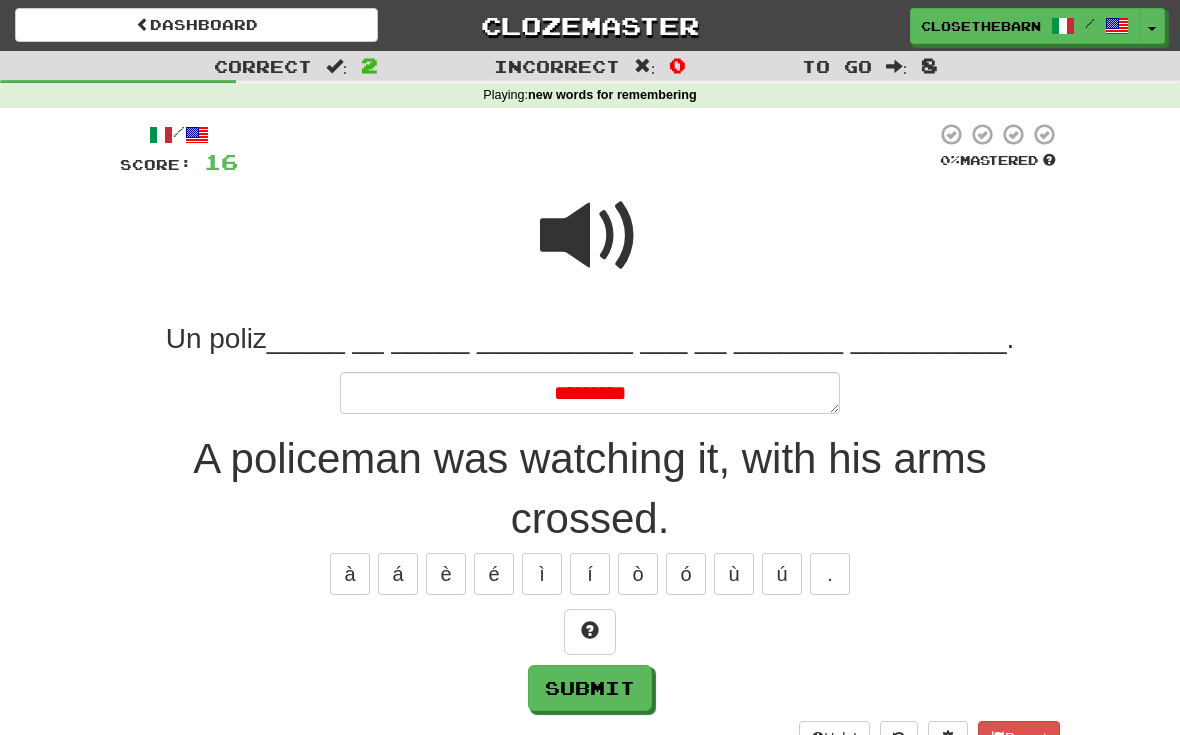 type on "*" 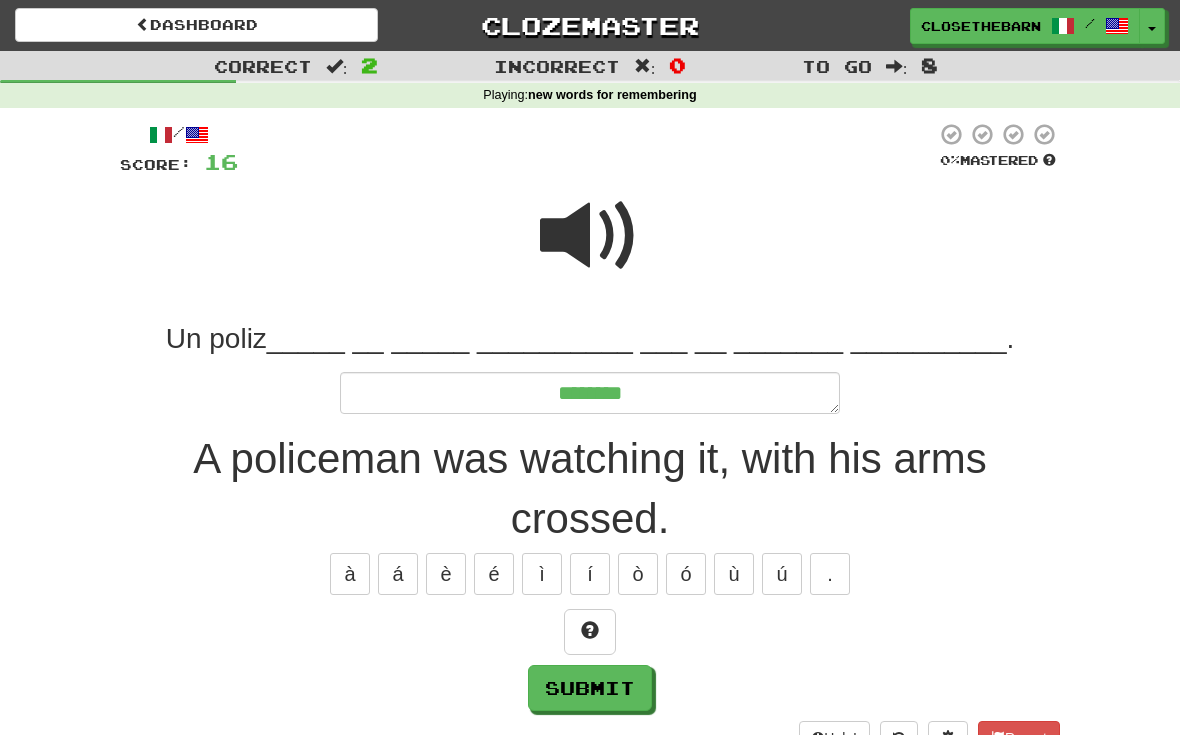 type on "*" 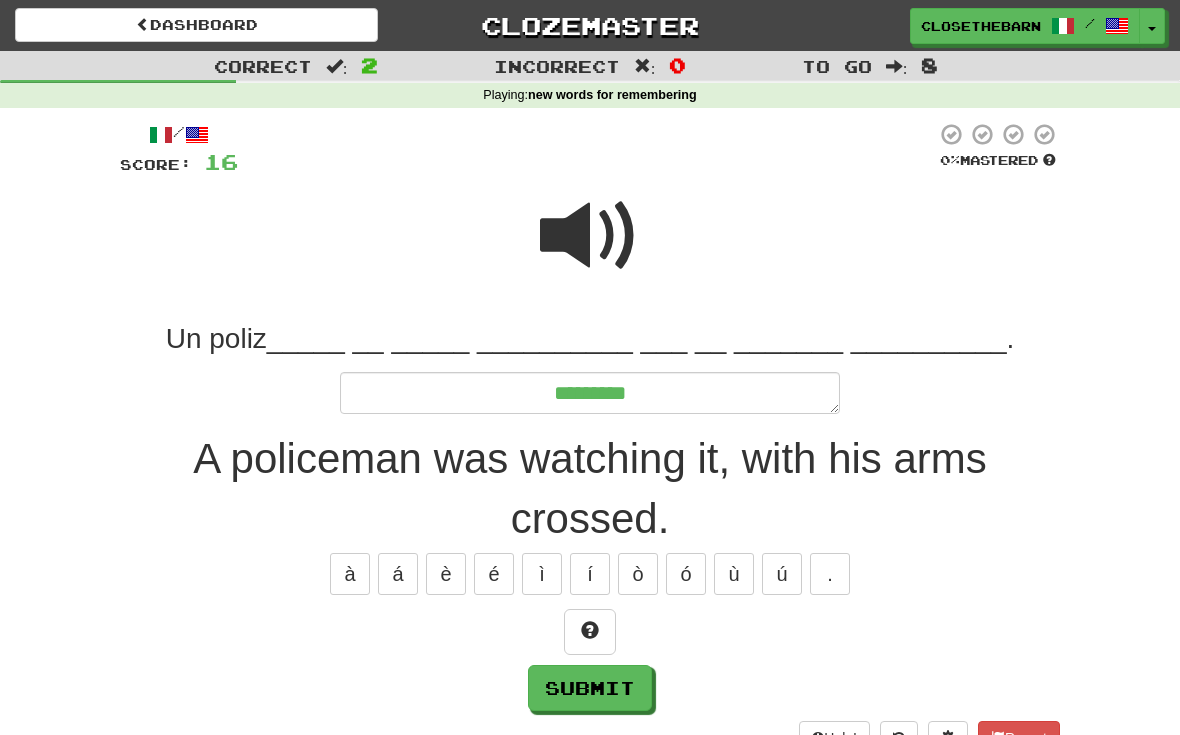 type on "*" 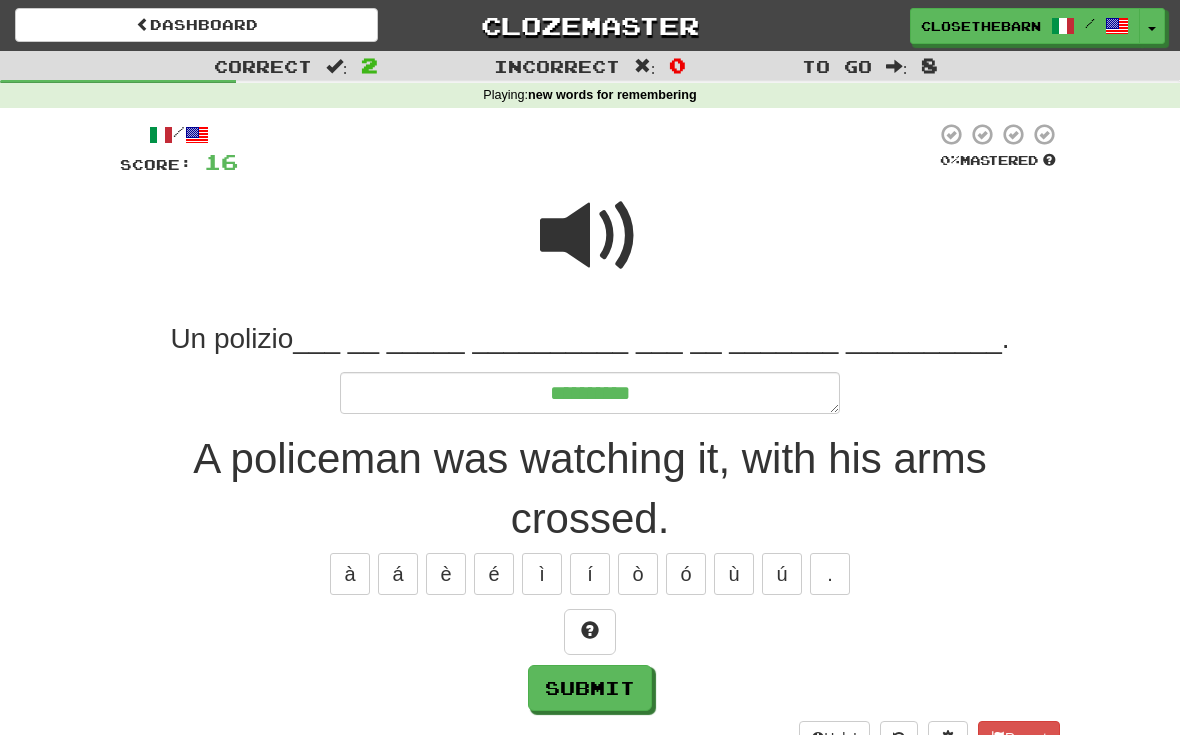 type on "*" 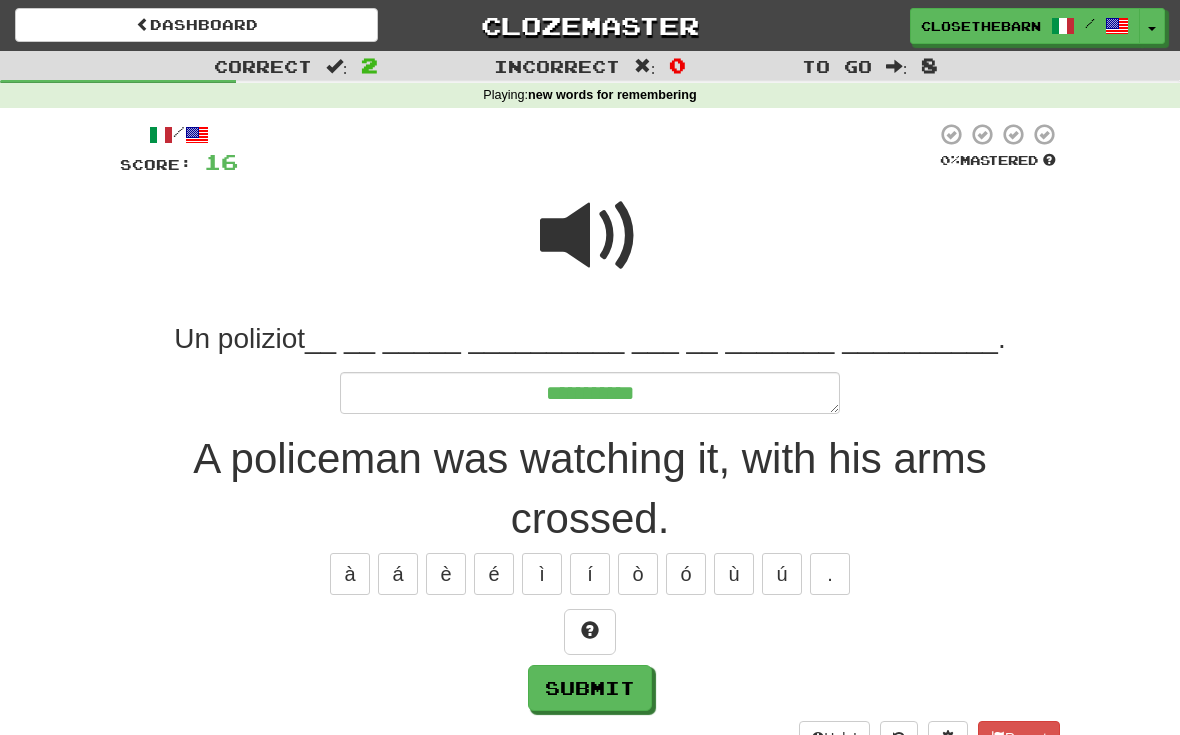 type on "*" 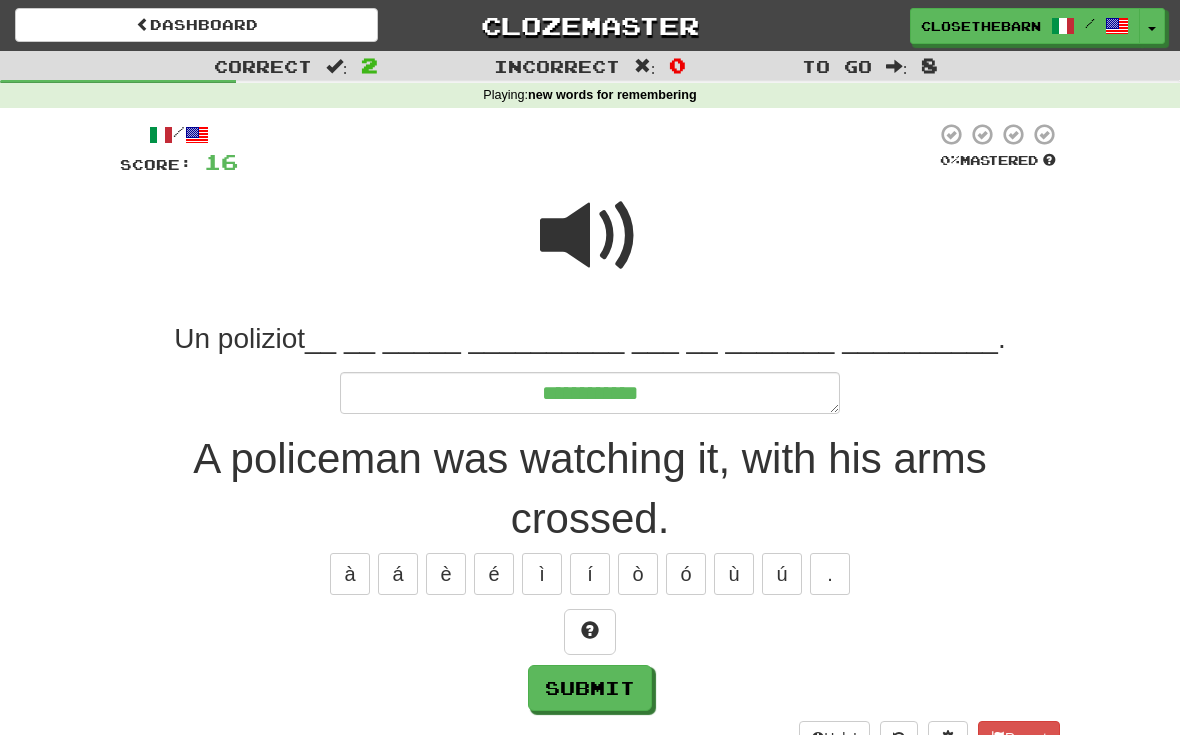 type on "*" 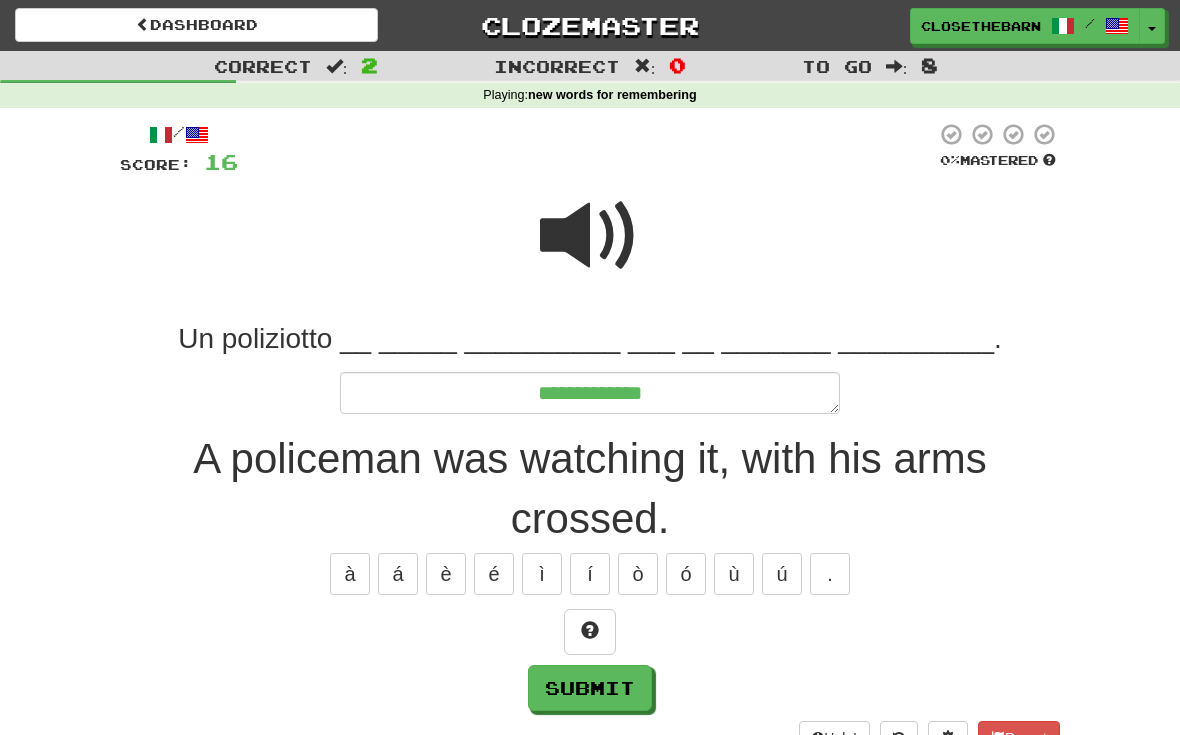 type on "*" 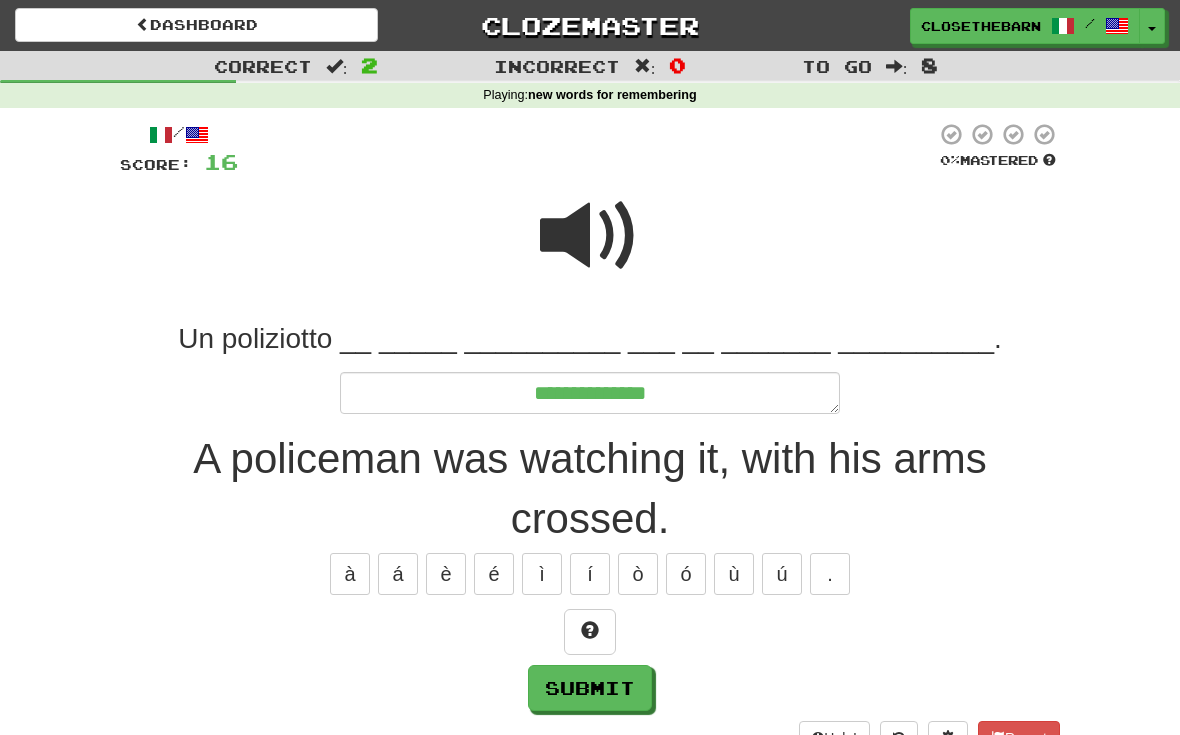 type on "*" 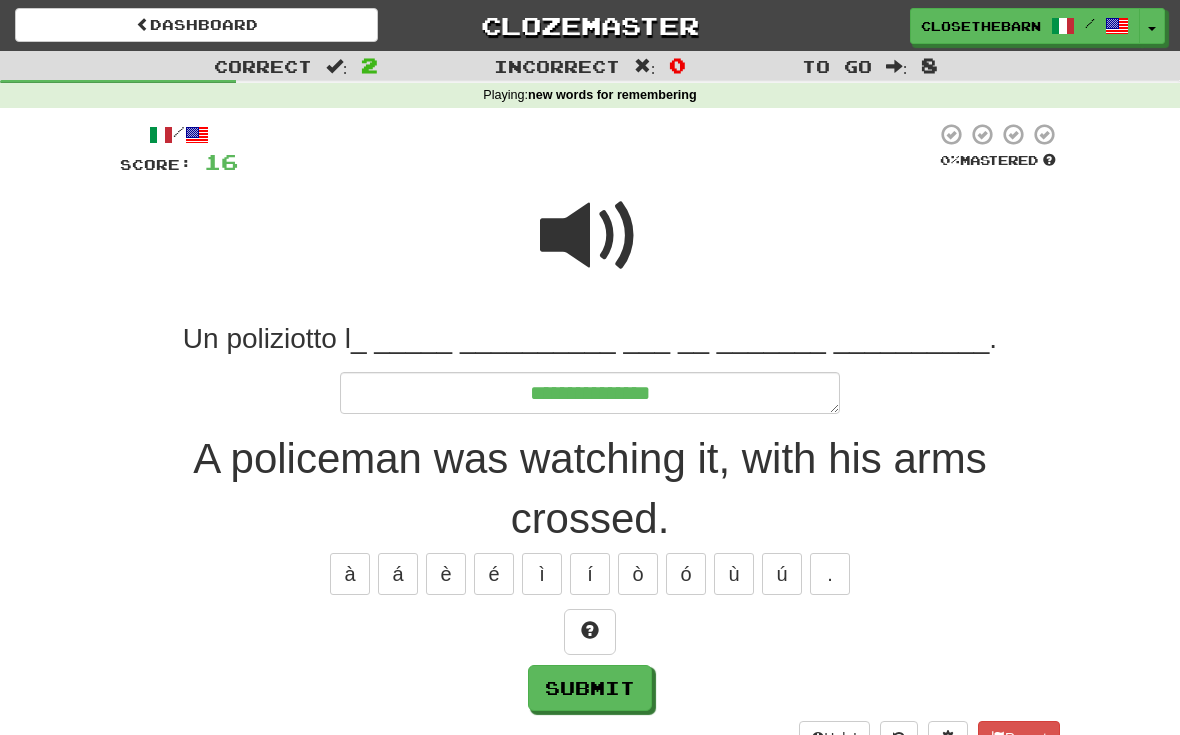 type on "*" 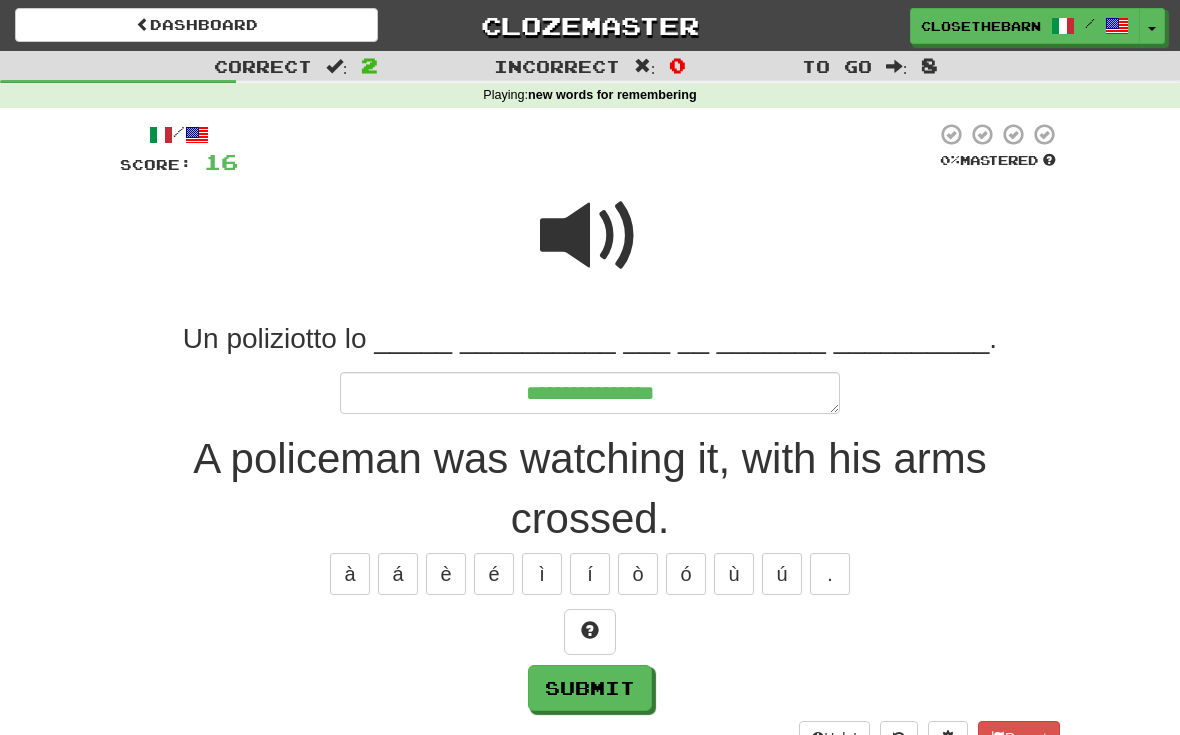 type on "*" 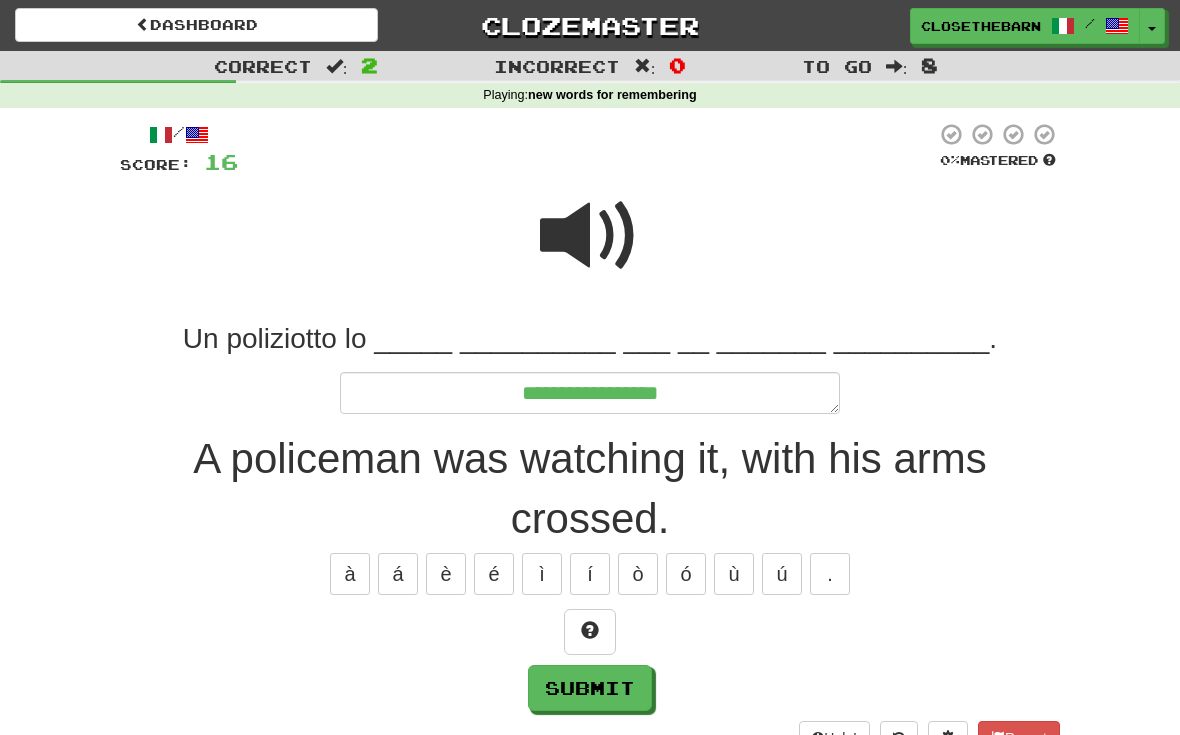 type on "*" 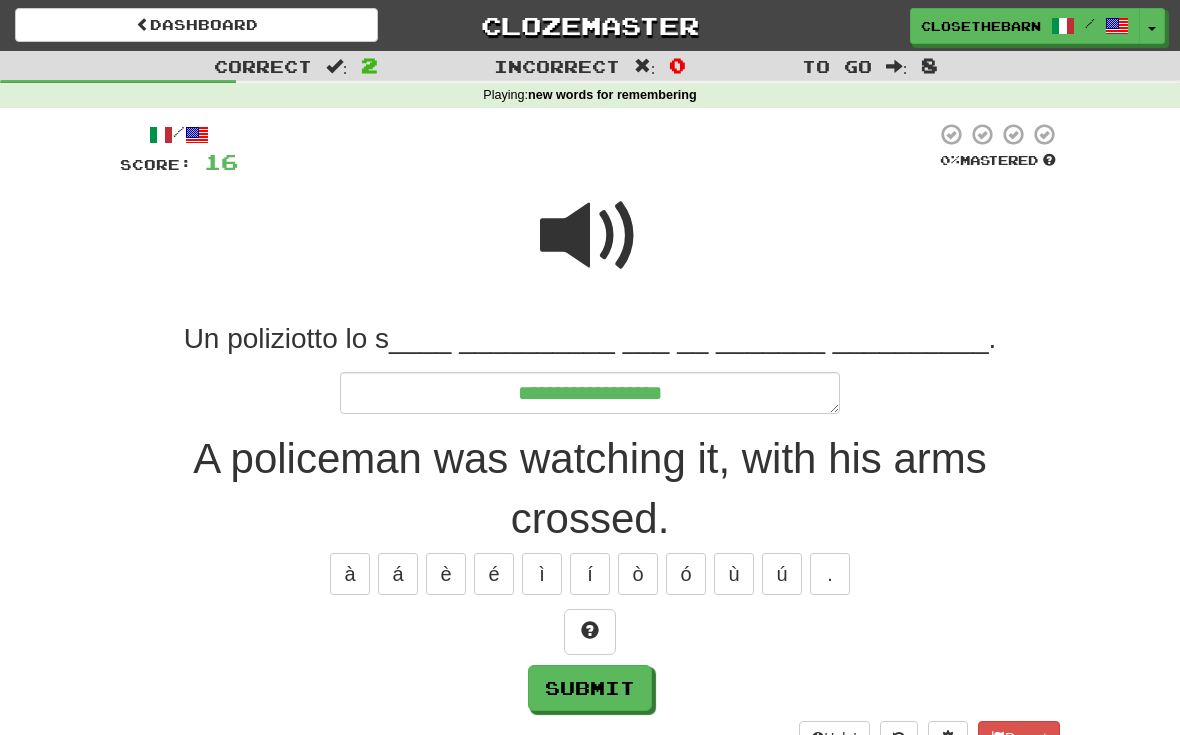 type 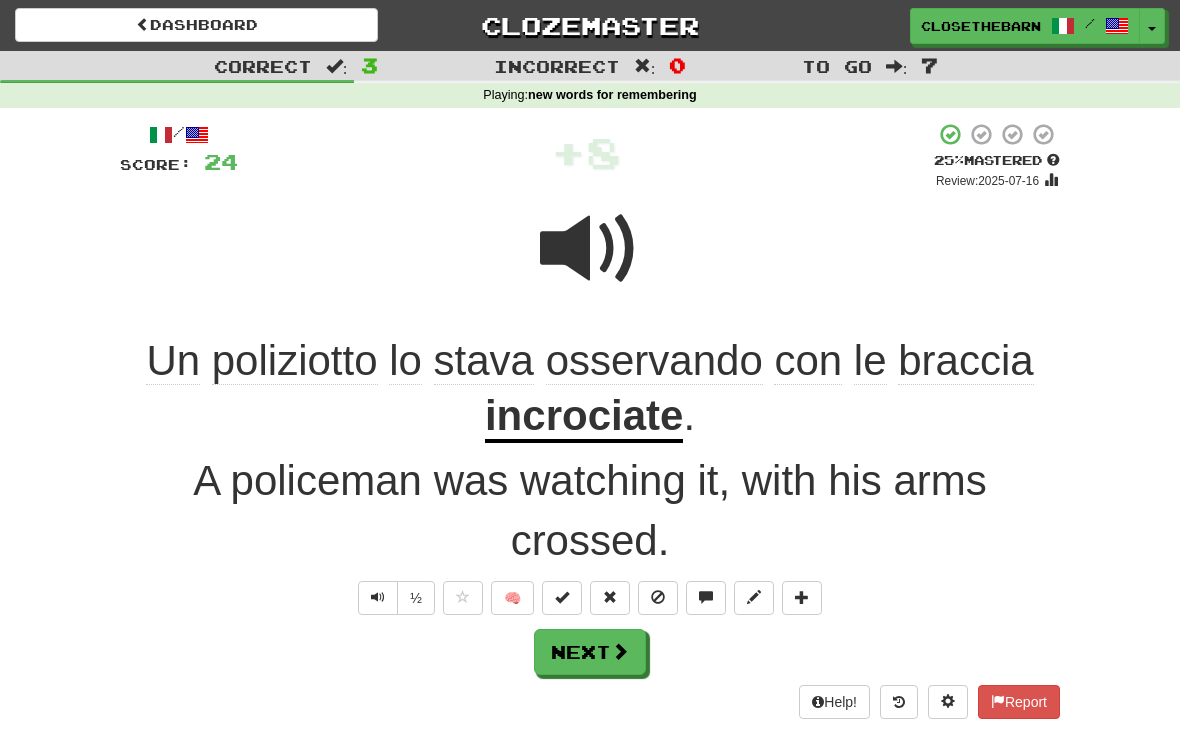 click on "Next" at bounding box center (590, 652) 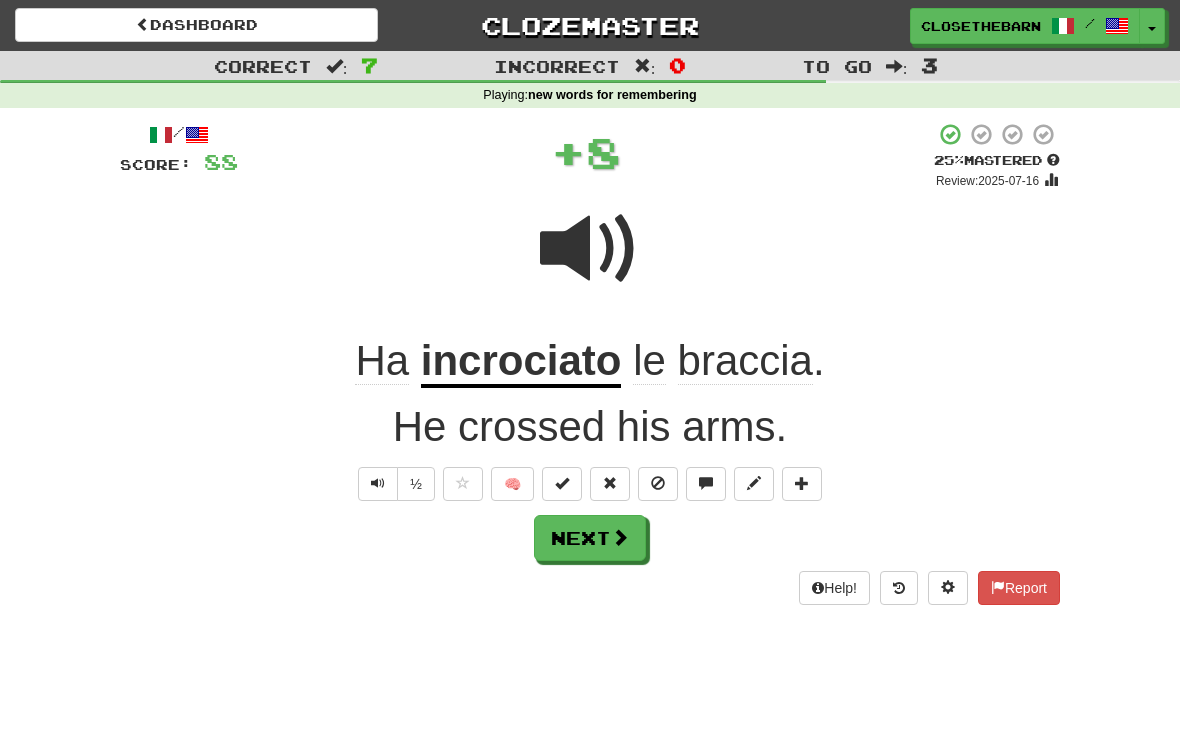 click at bounding box center (802, 484) 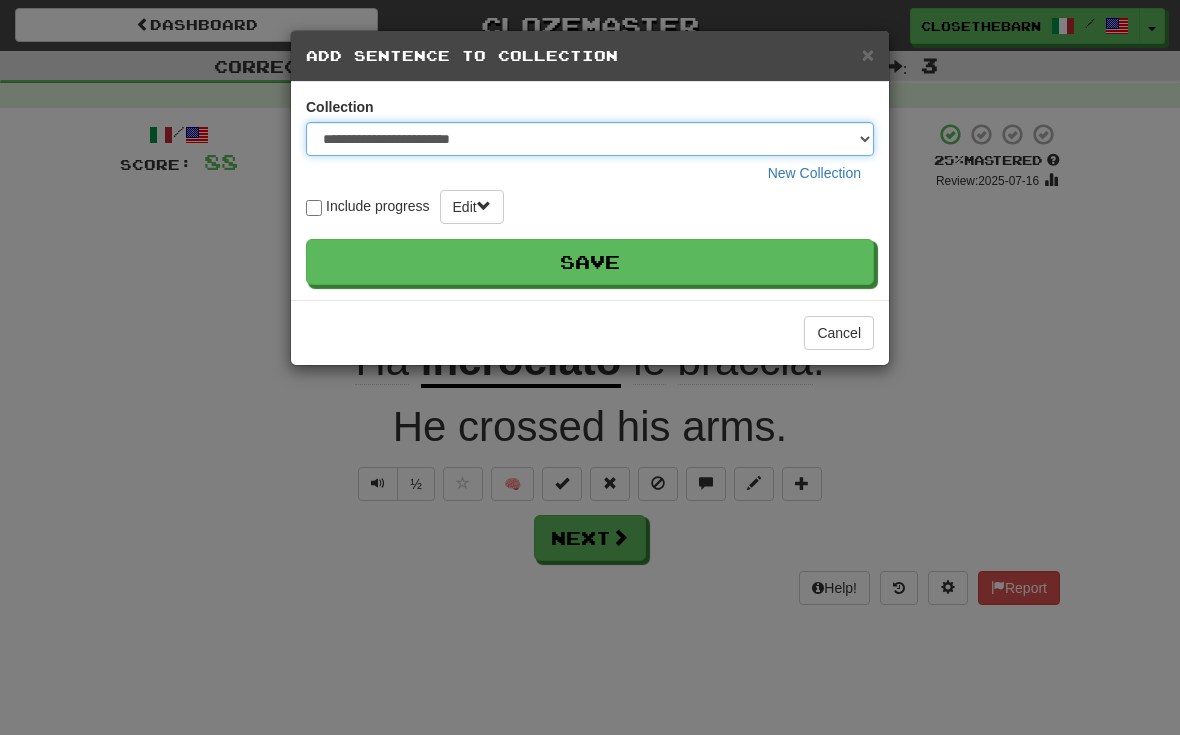 click on "**********" at bounding box center [590, 139] 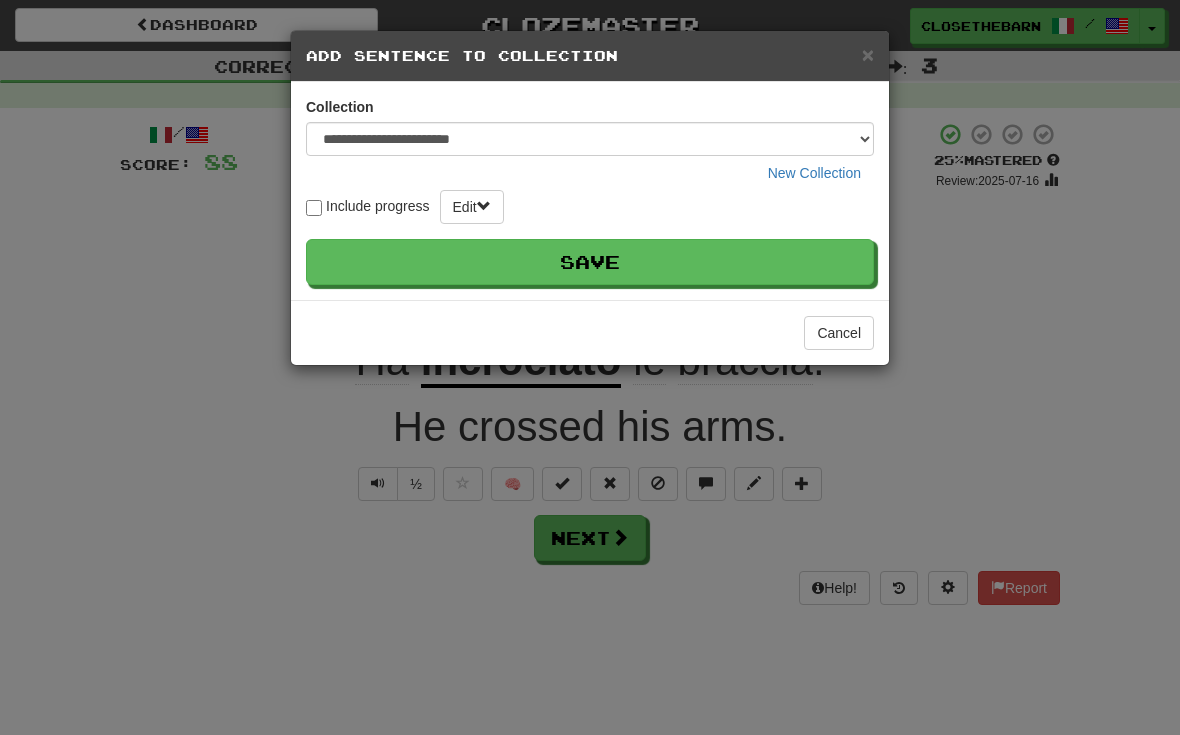 click on "Save" at bounding box center (590, 262) 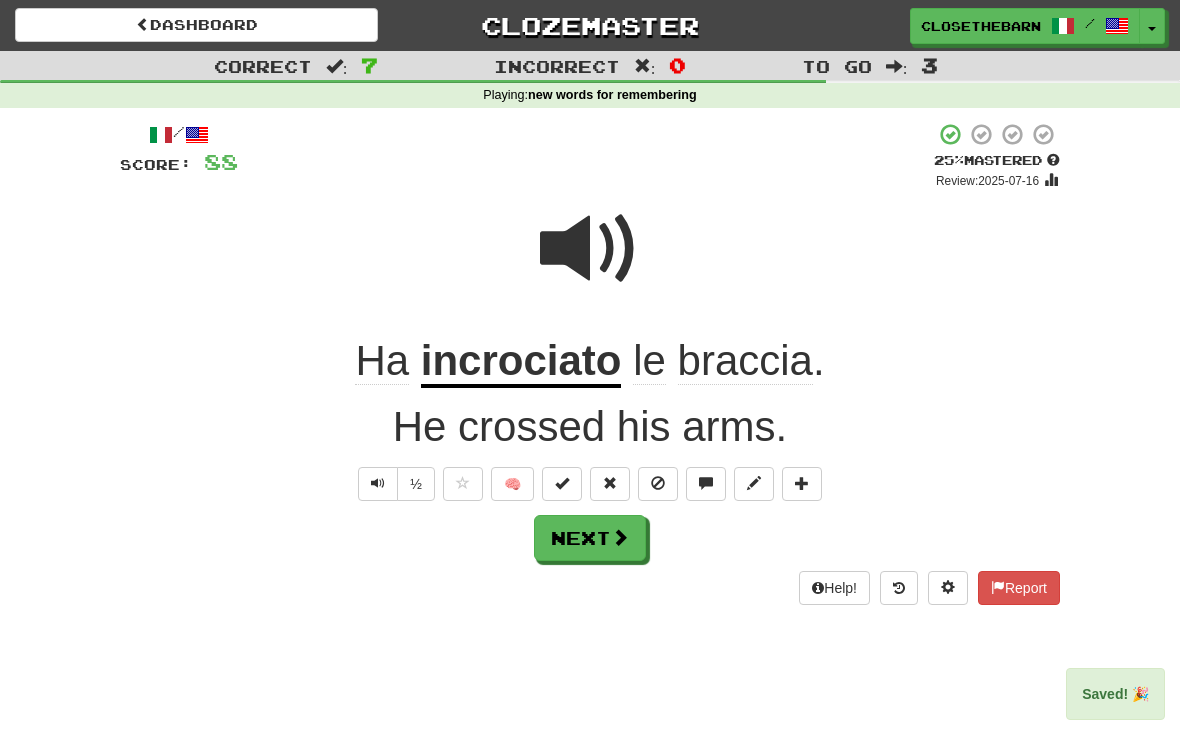 click on "Next" at bounding box center (590, 538) 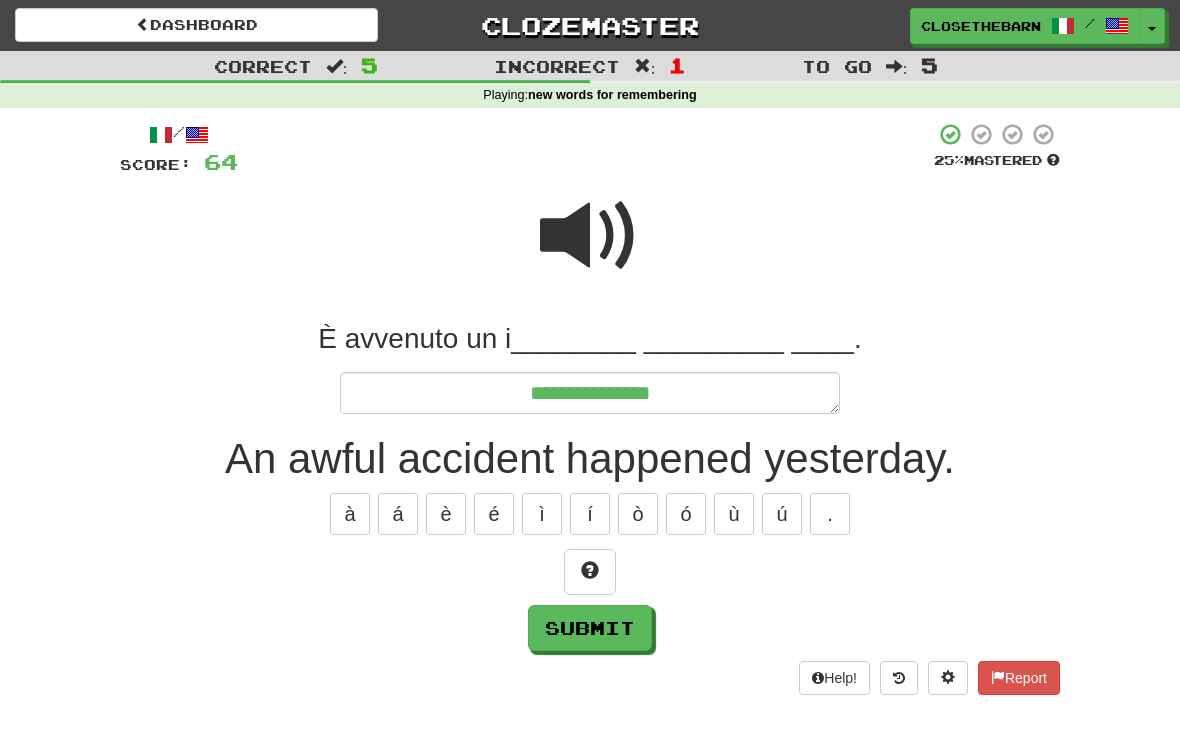 click at bounding box center [590, 572] 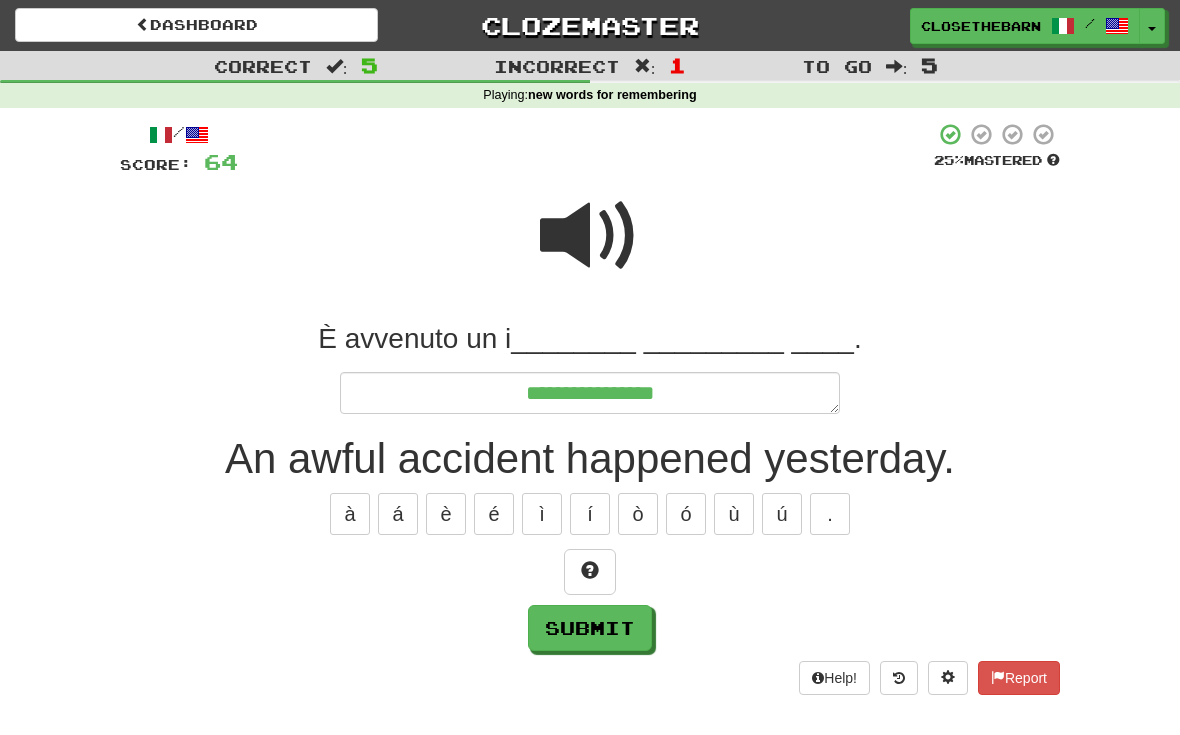 click at bounding box center [590, 570] 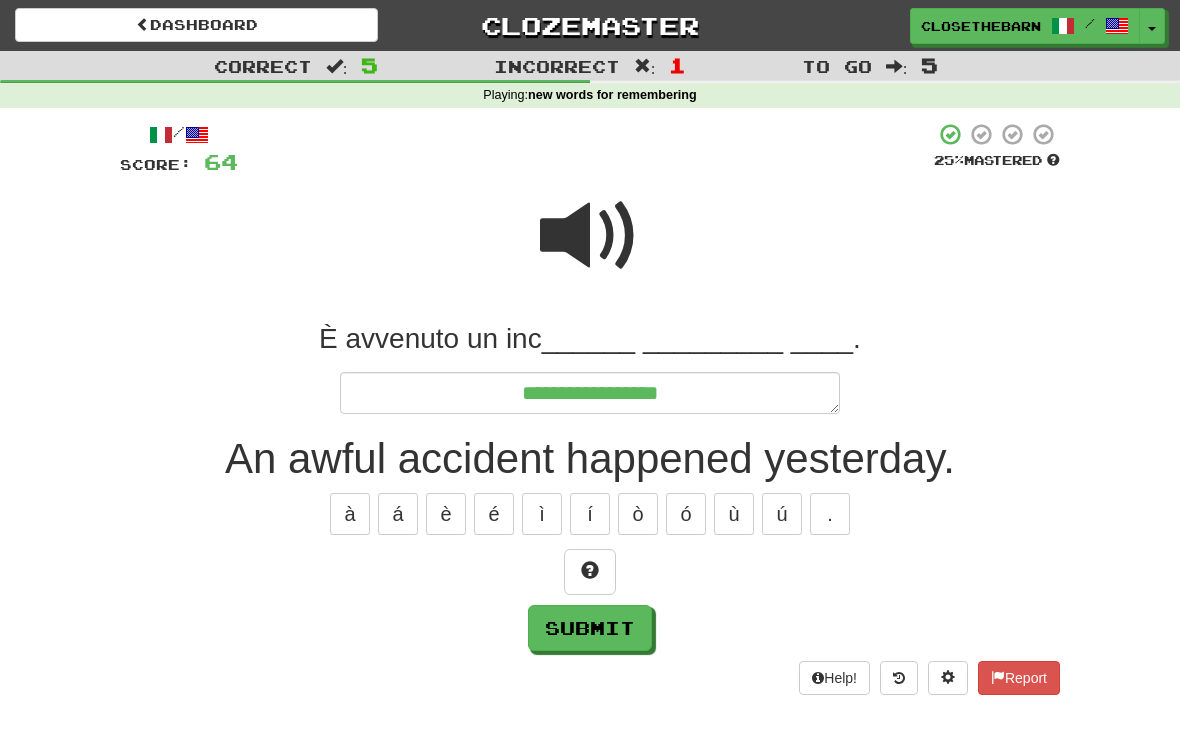 click at bounding box center [590, 572] 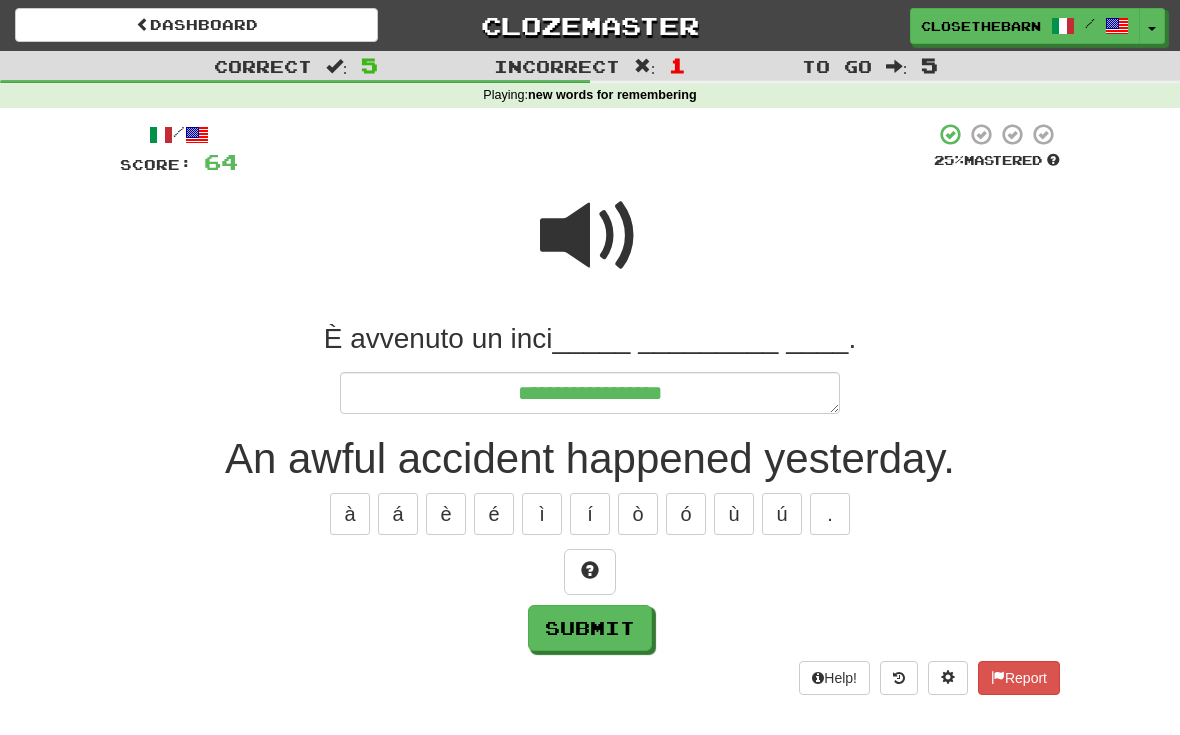 click at bounding box center [590, 572] 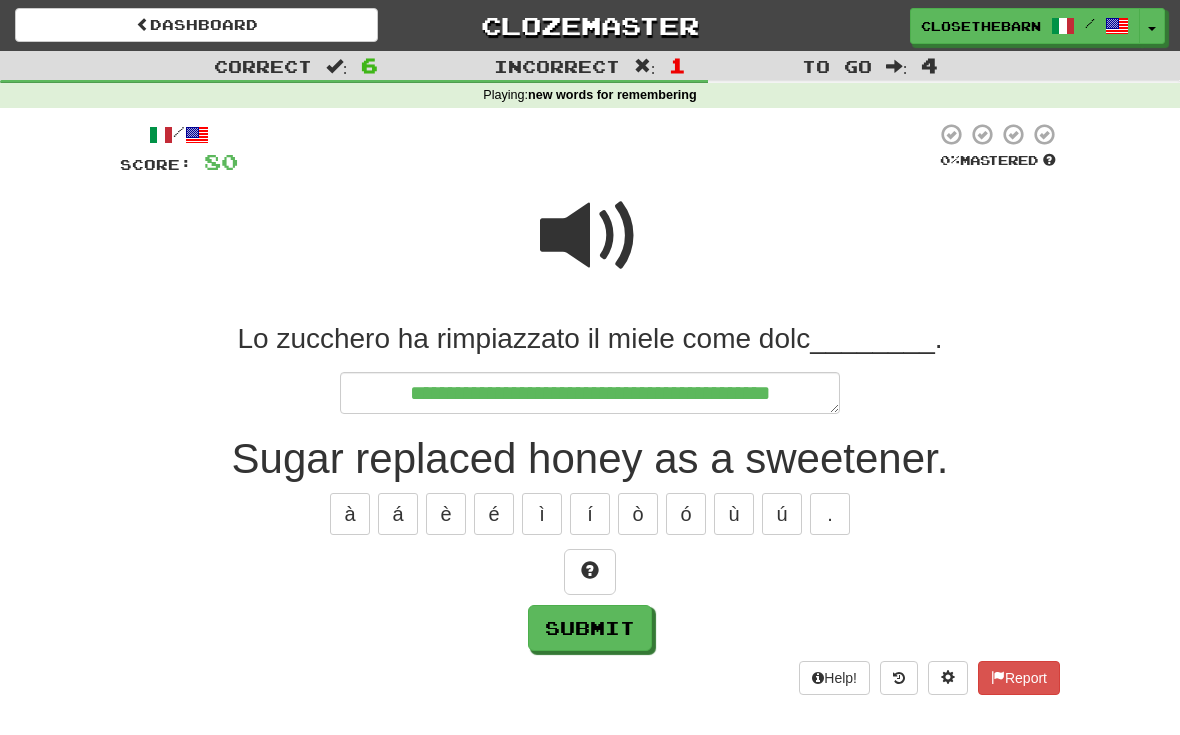 click at bounding box center (590, 572) 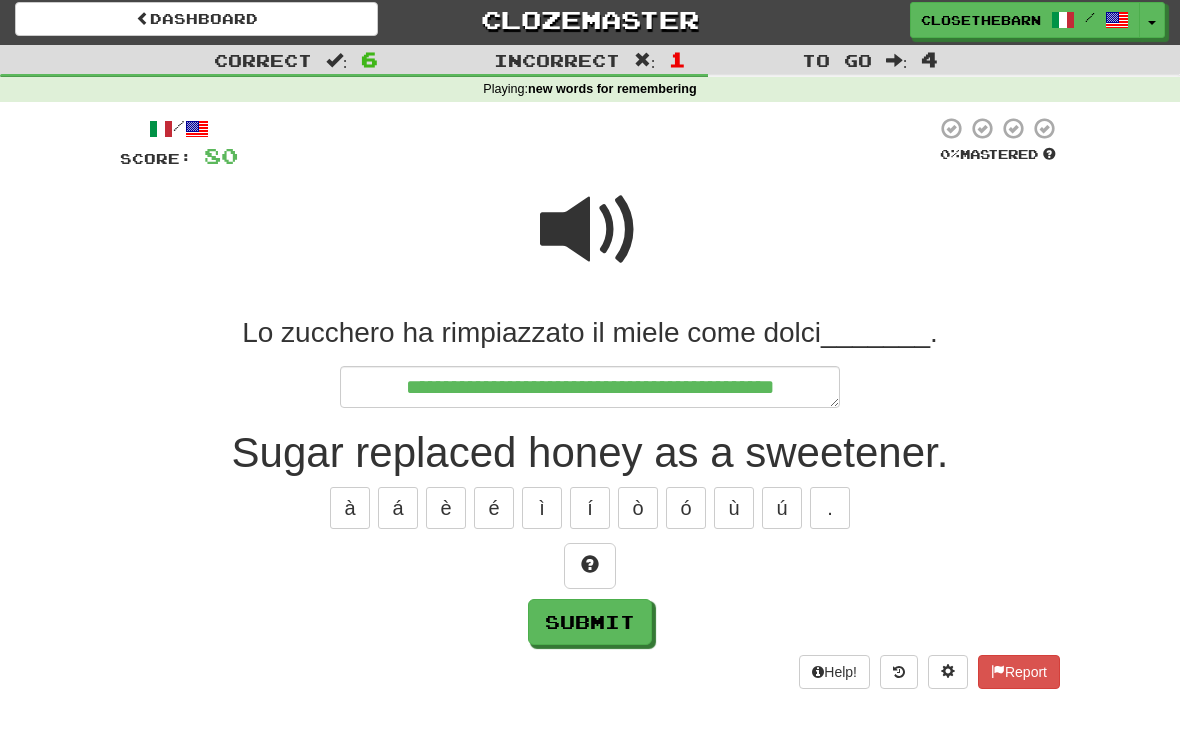 click at bounding box center (590, 572) 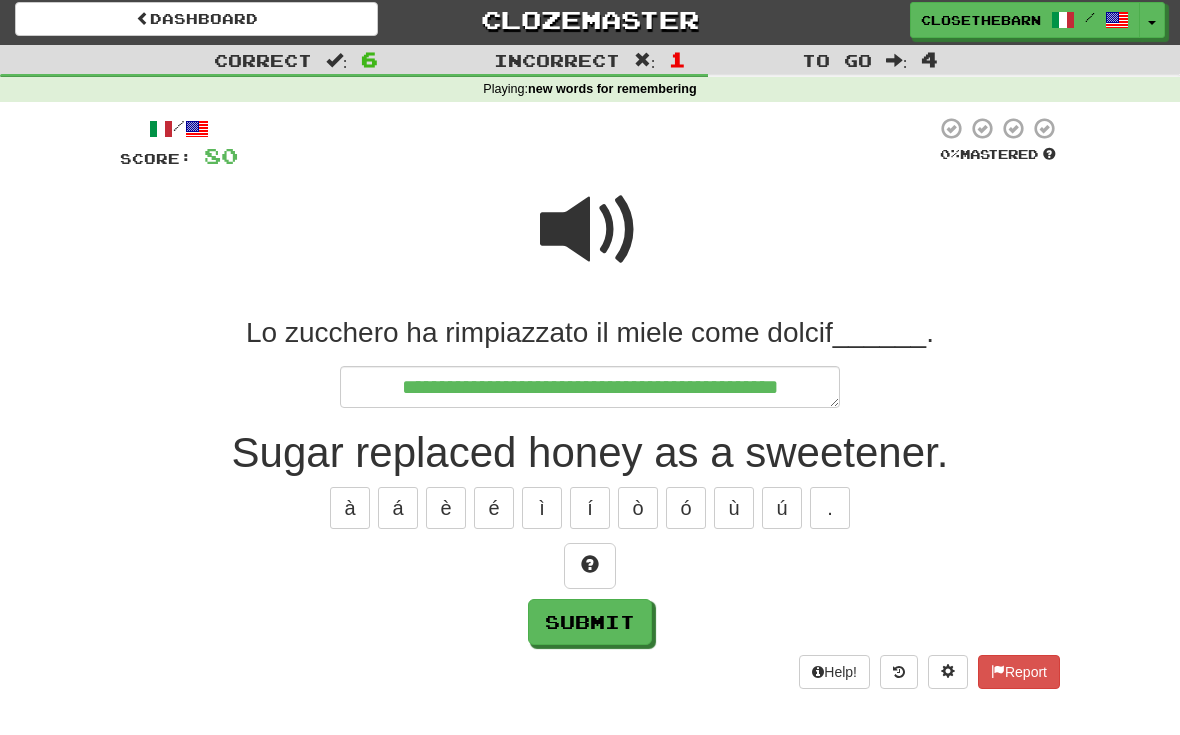 click at bounding box center (590, 572) 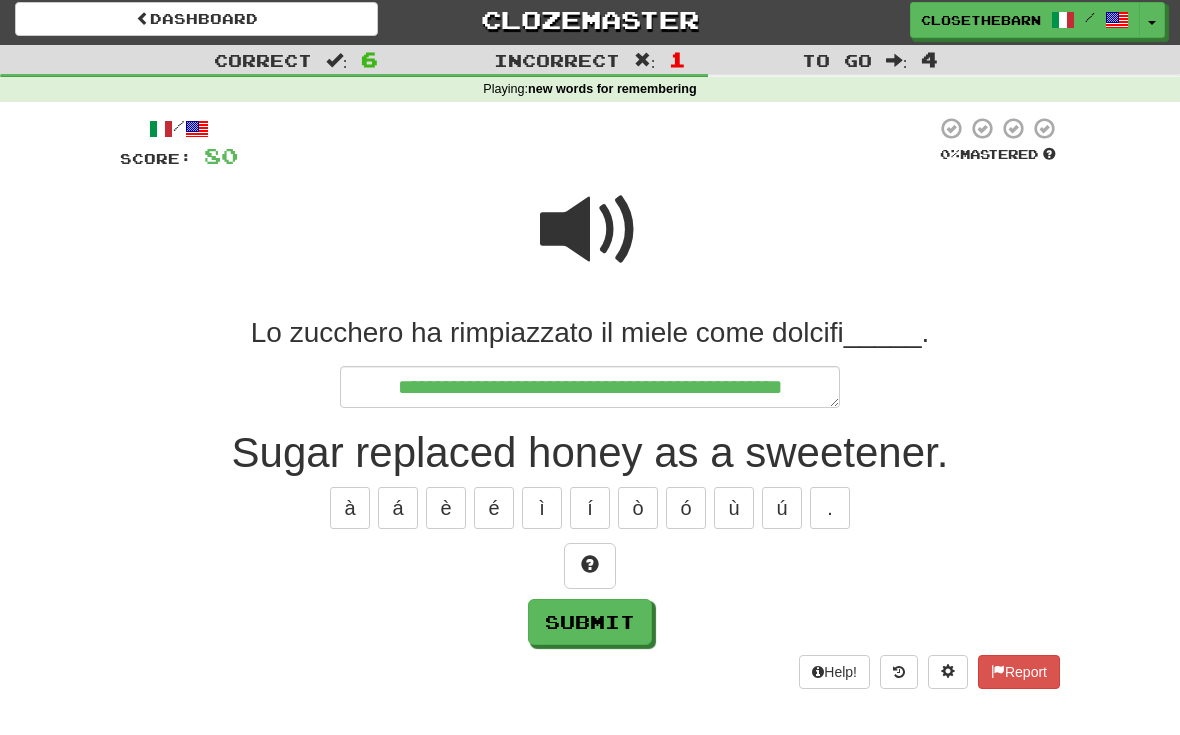 click at bounding box center (590, 572) 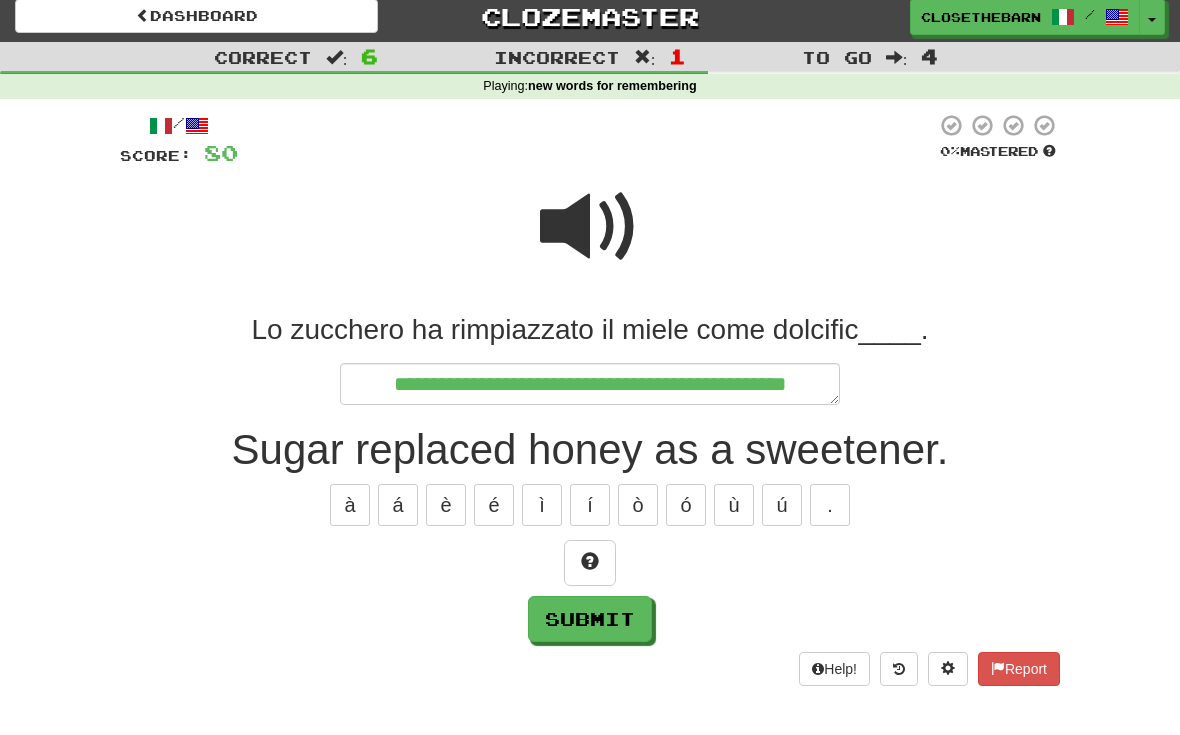 click at bounding box center (590, 570) 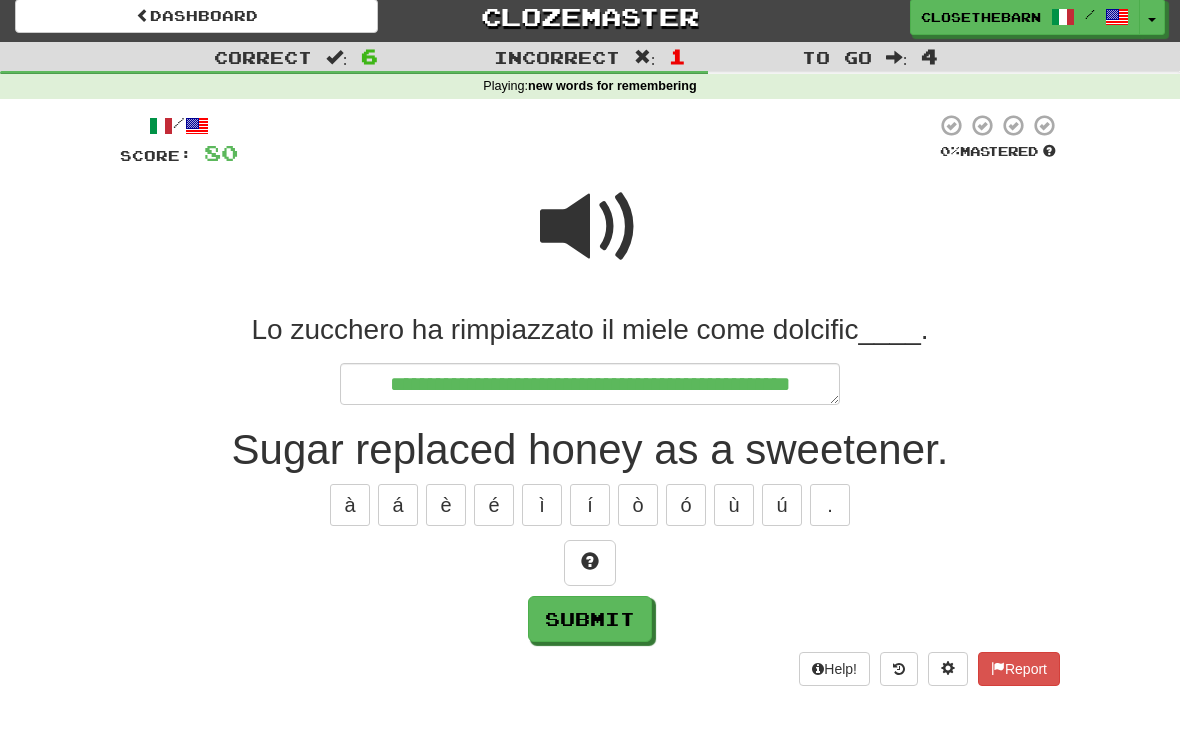click at bounding box center (590, 570) 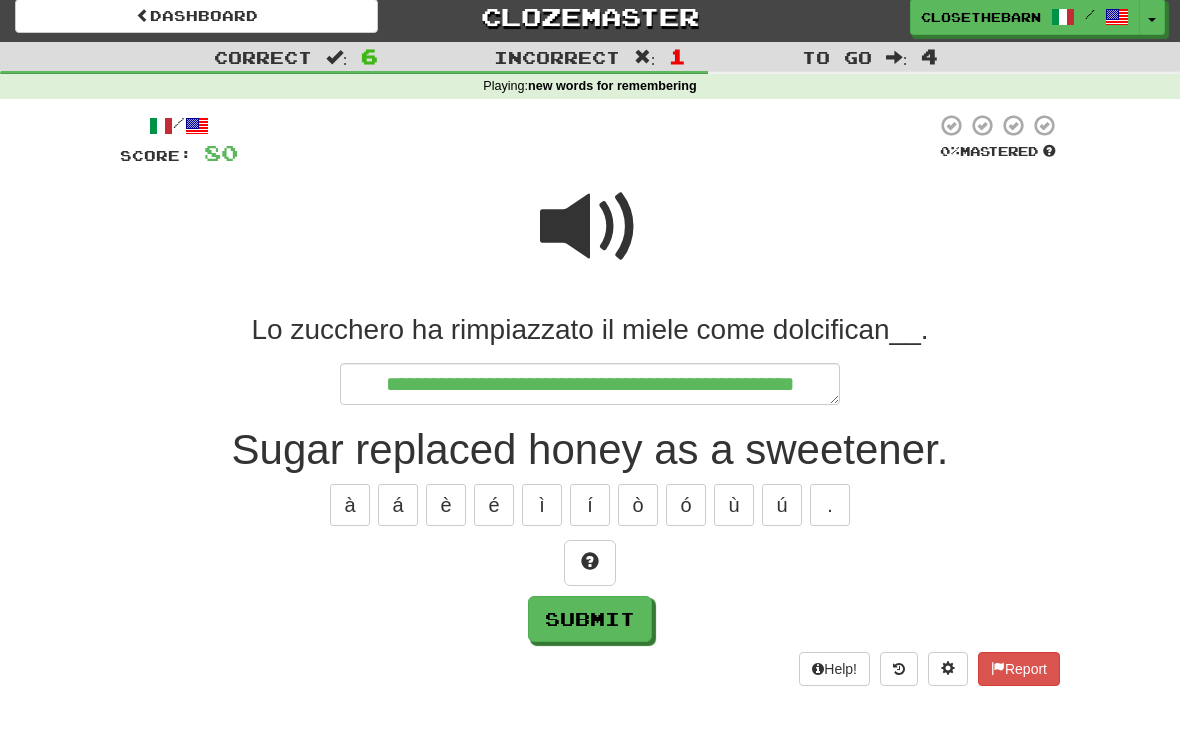 click at bounding box center [590, 570] 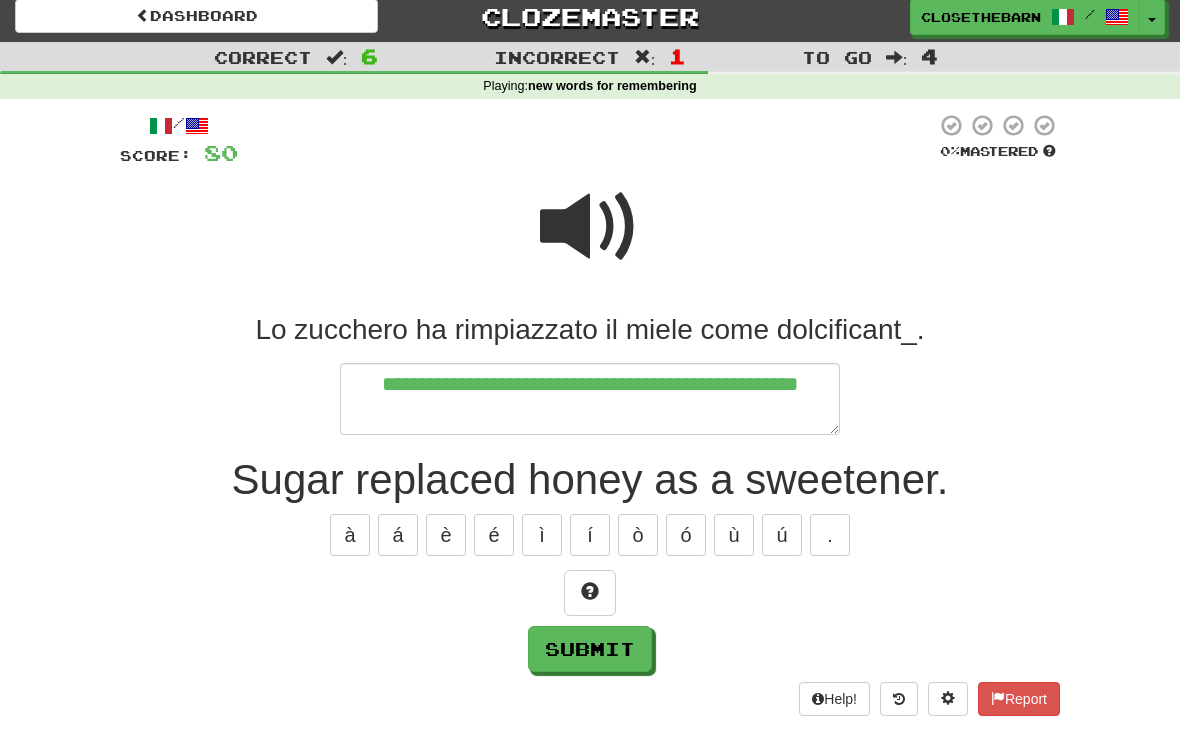 click on "**********" at bounding box center (590, 501) 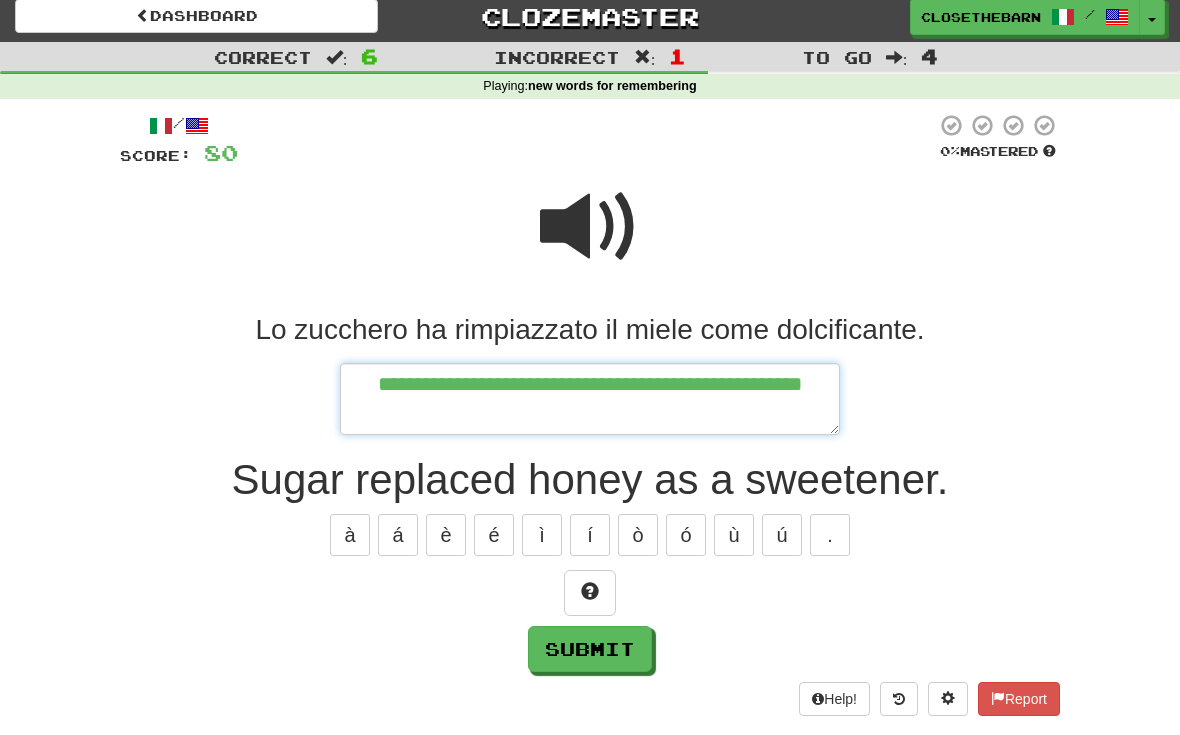 scroll, scrollTop: 8, scrollLeft: 0, axis: vertical 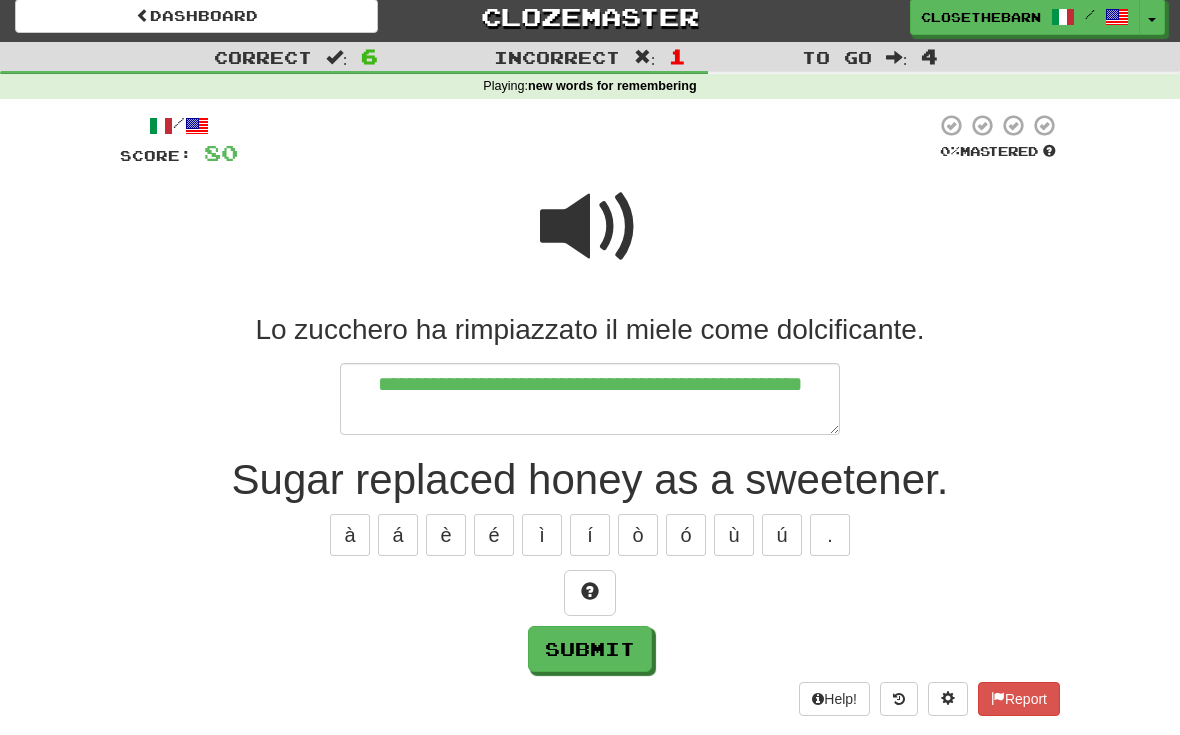 click on "Submit" at bounding box center (590, 650) 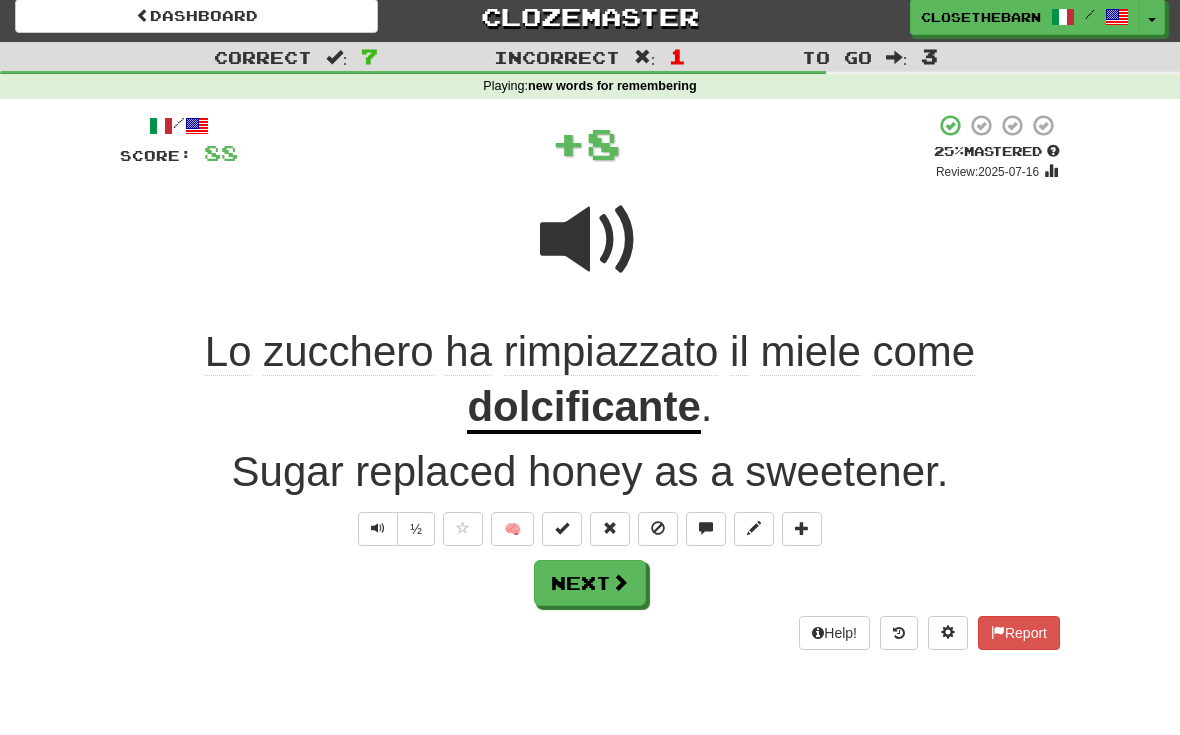scroll, scrollTop: 9, scrollLeft: 0, axis: vertical 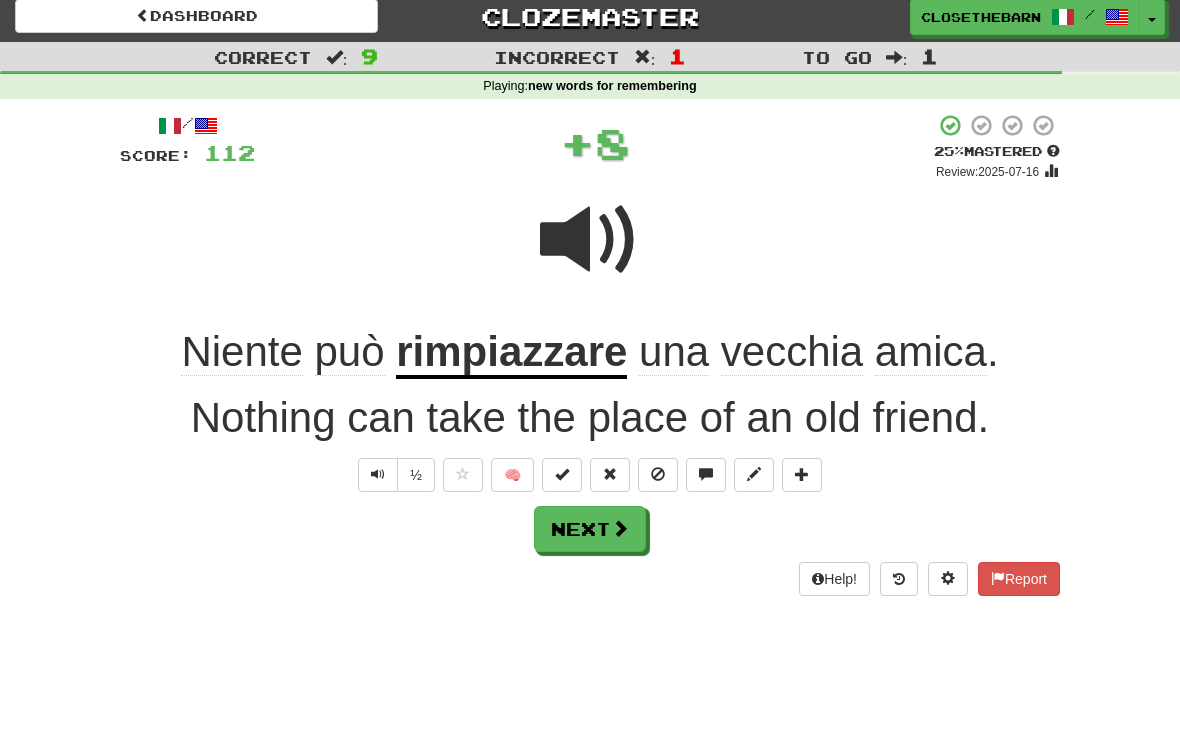 click at bounding box center [610, 475] 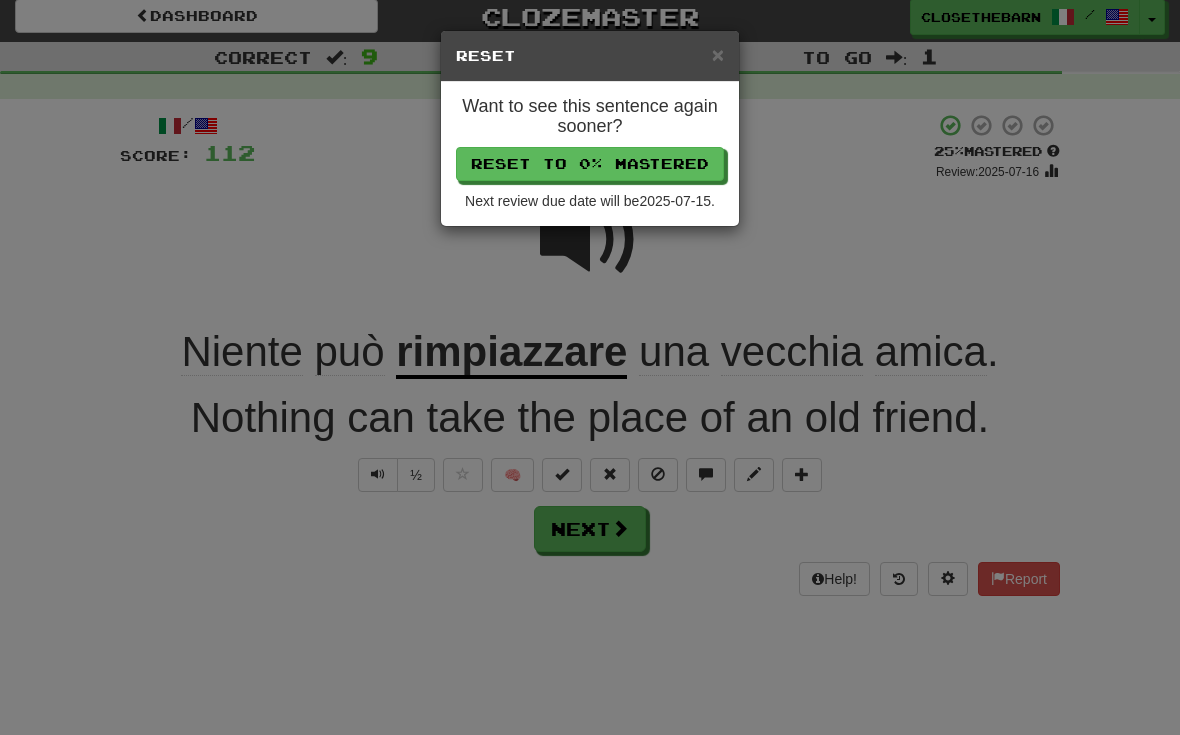 click on "Reset to 0% Mastered" at bounding box center (590, 164) 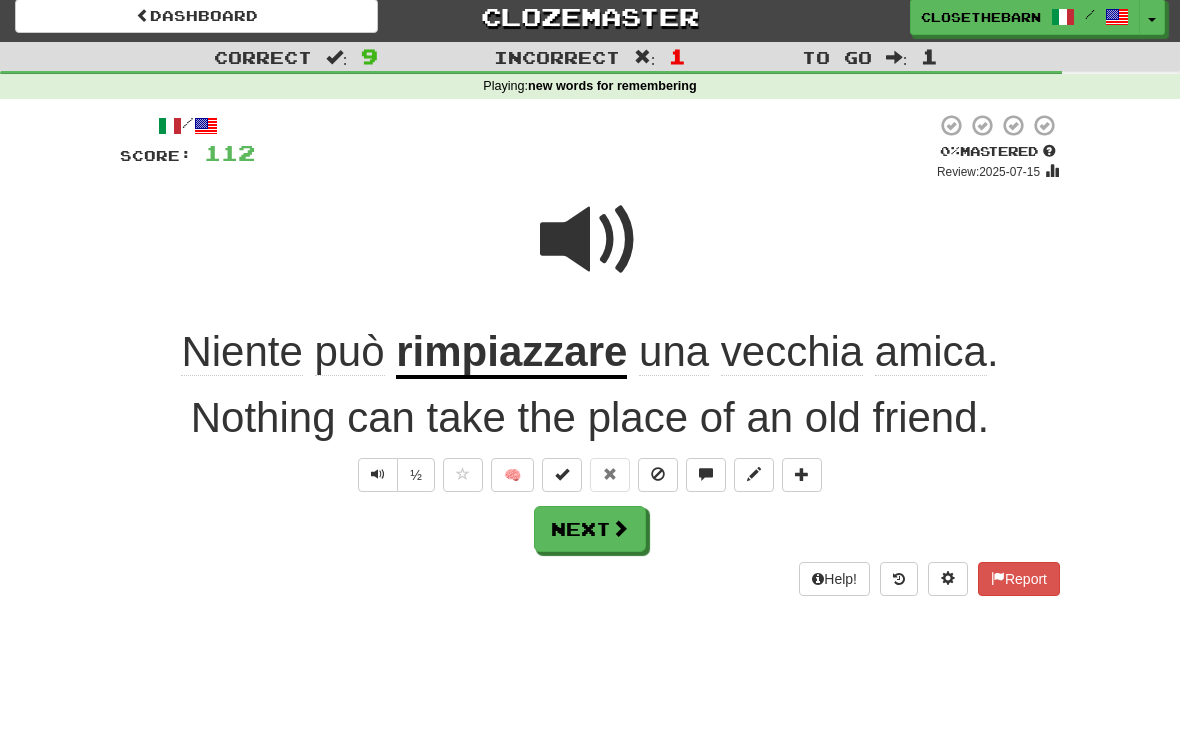 click on "Next" at bounding box center (590, 529) 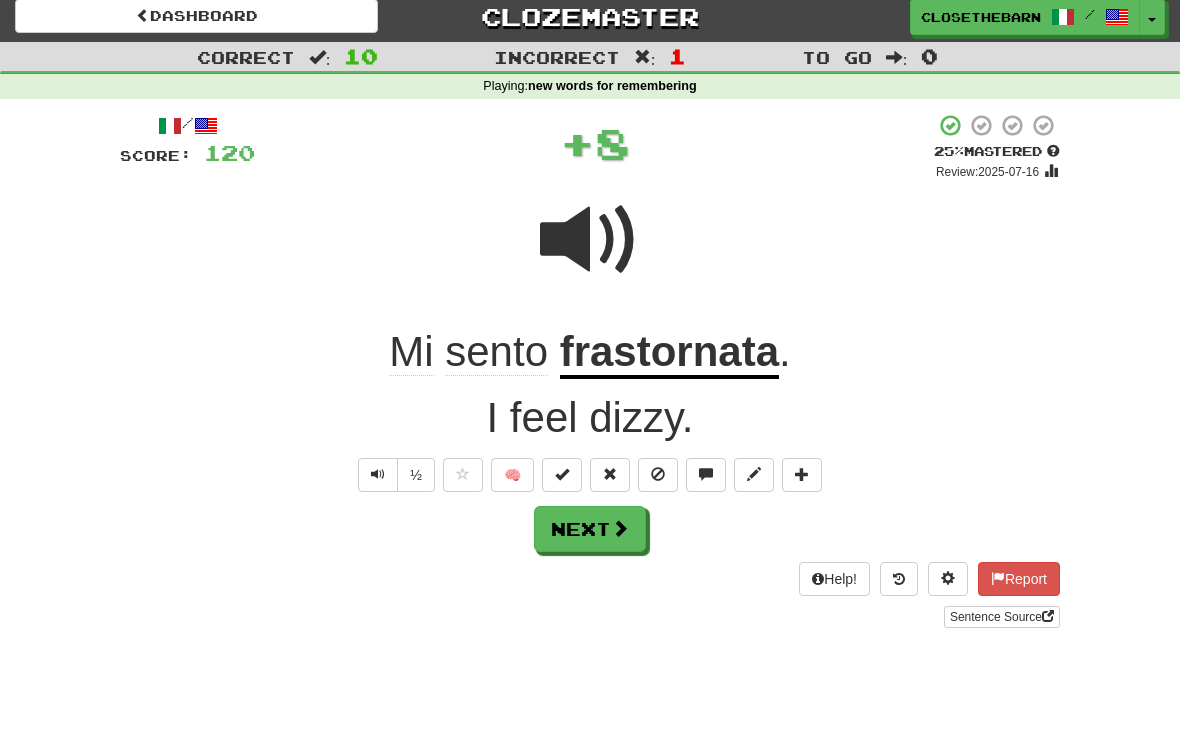 scroll, scrollTop: 9, scrollLeft: 0, axis: vertical 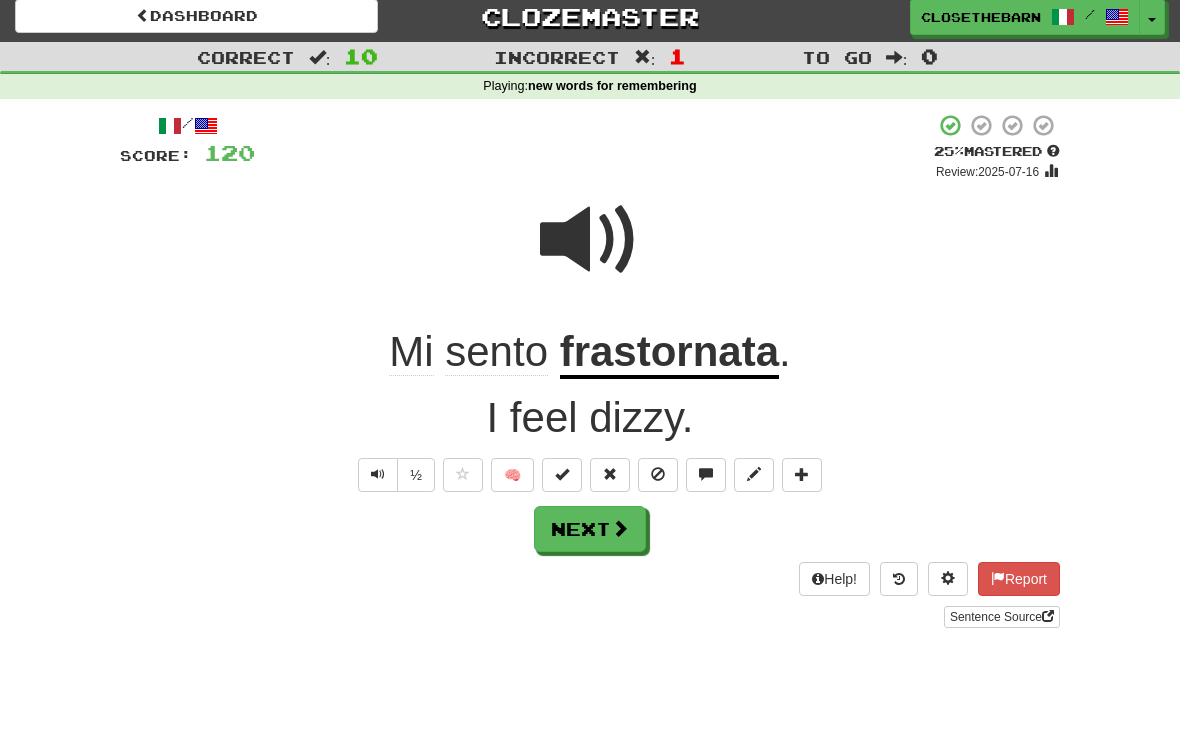 click on "Next" at bounding box center [590, 529] 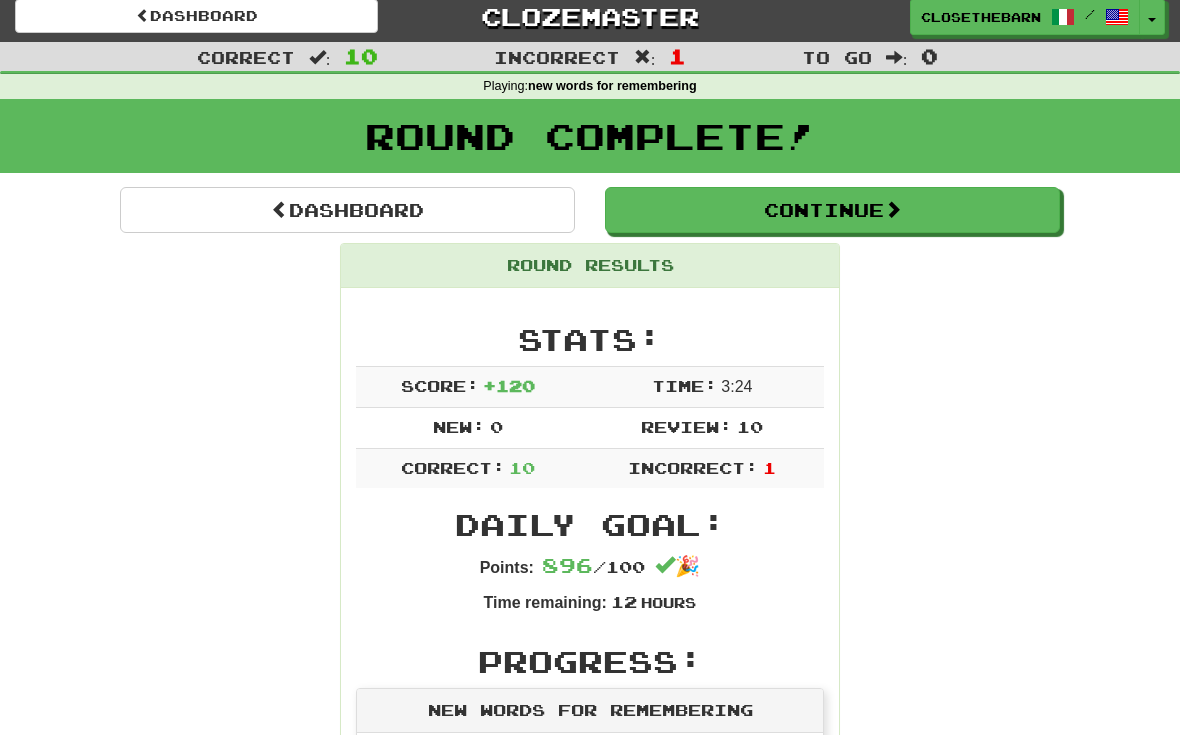 click on "Continue" at bounding box center [832, 210] 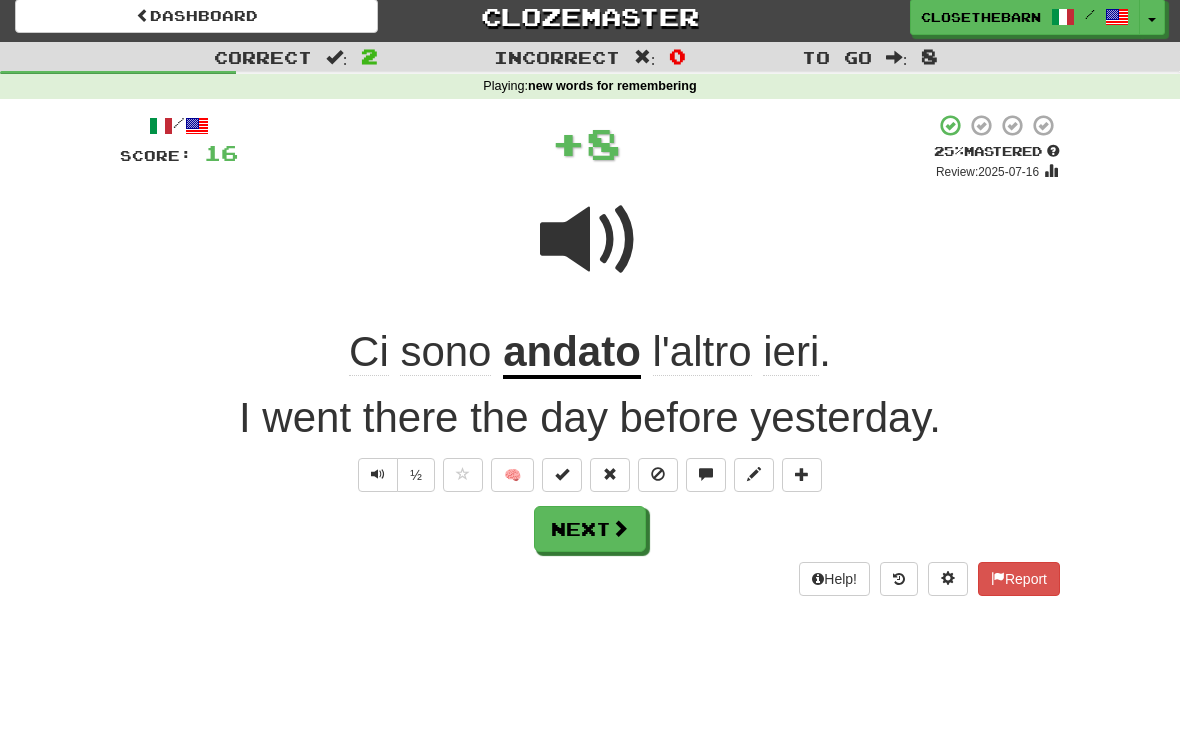 scroll, scrollTop: 9, scrollLeft: 0, axis: vertical 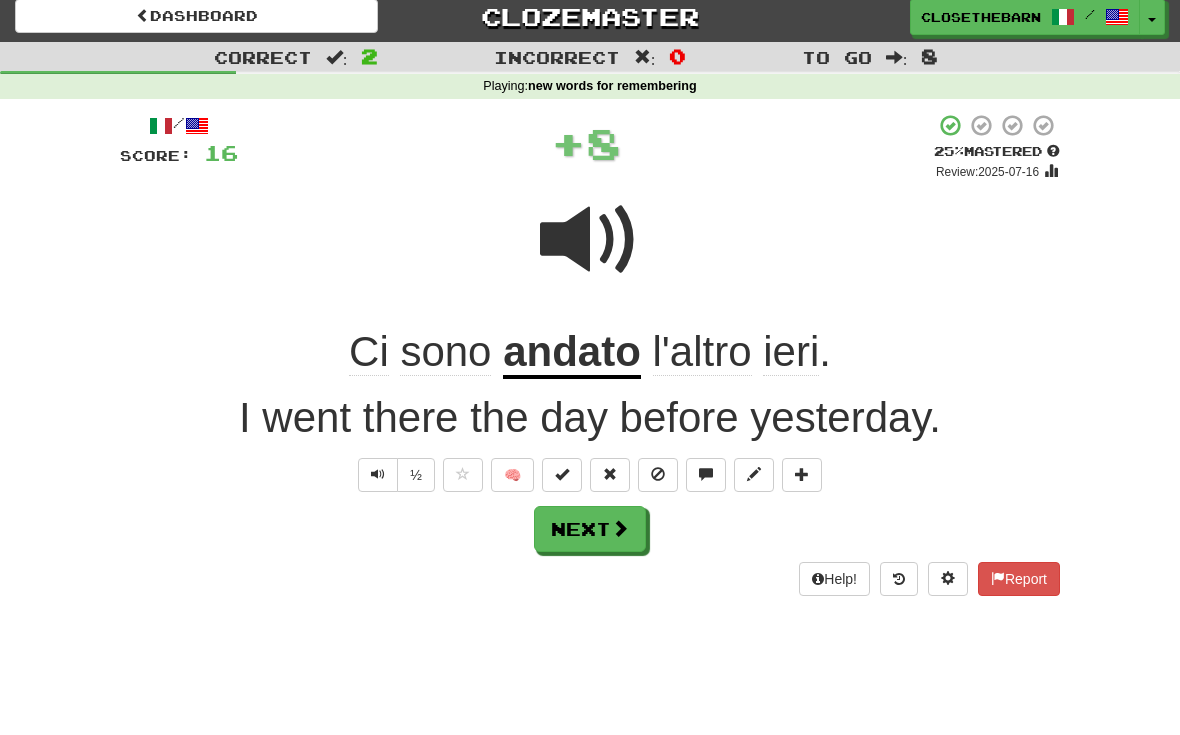click at bounding box center (620, 528) 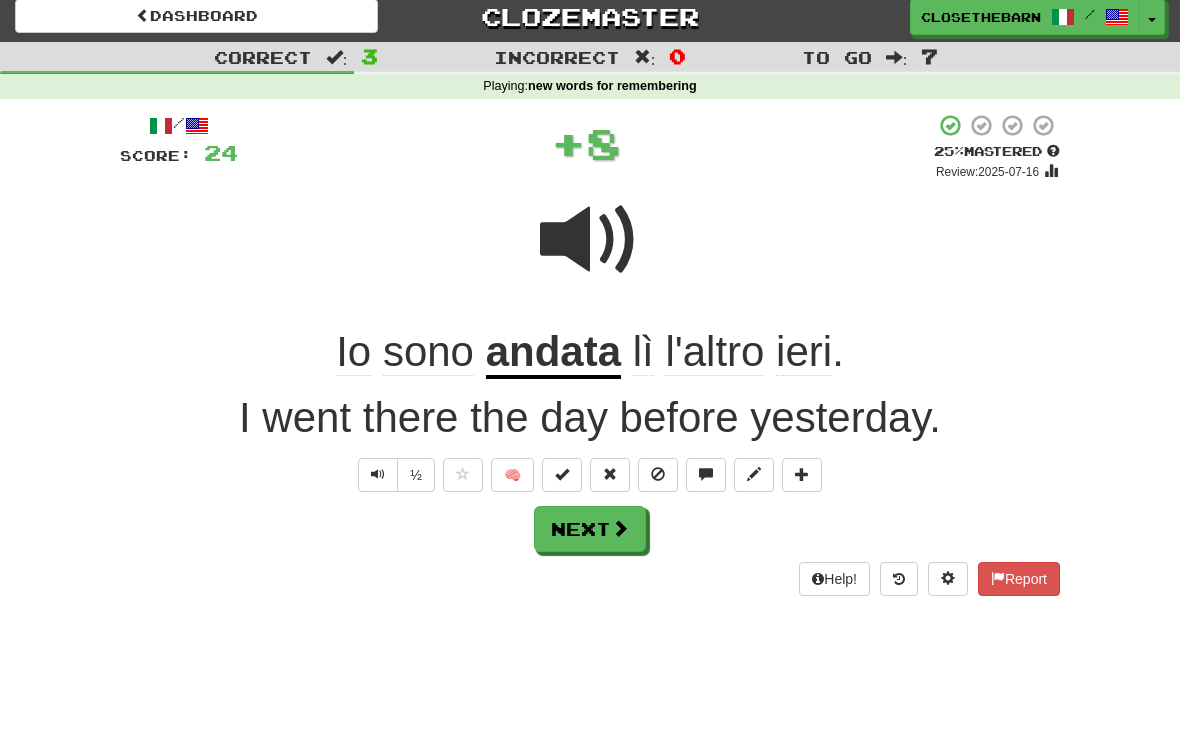 scroll, scrollTop: 9, scrollLeft: 0, axis: vertical 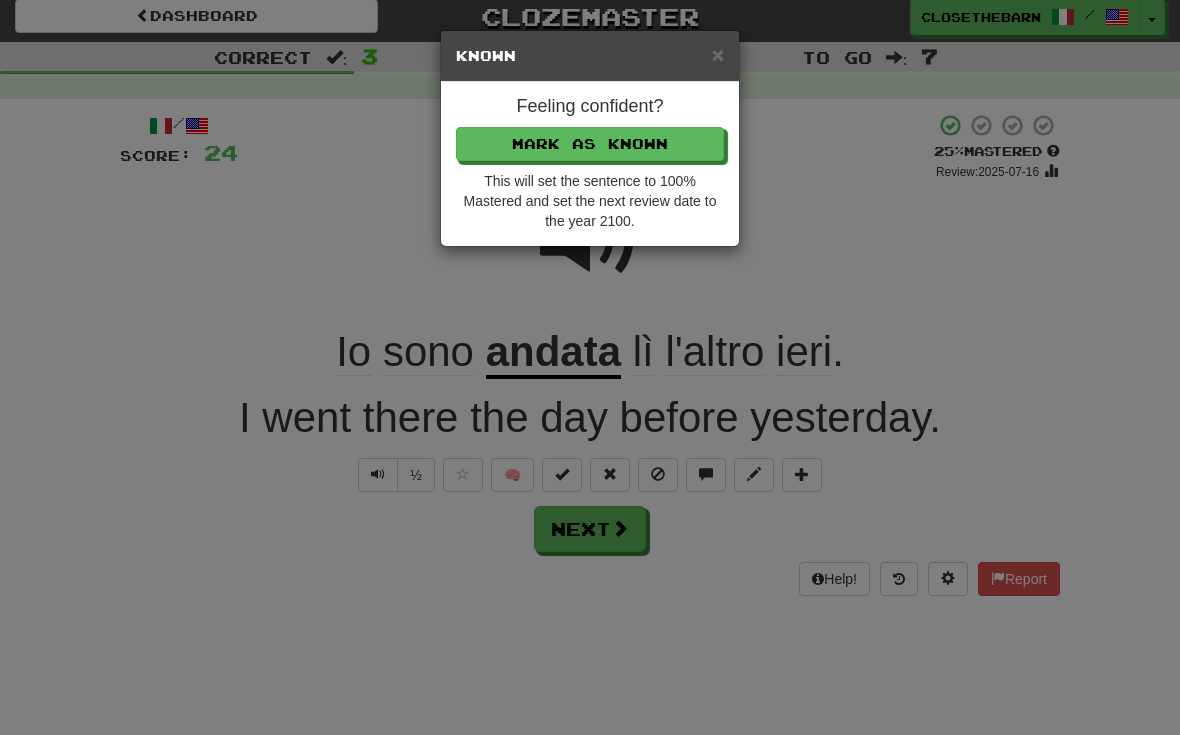click on "Mark as Known" at bounding box center [590, 144] 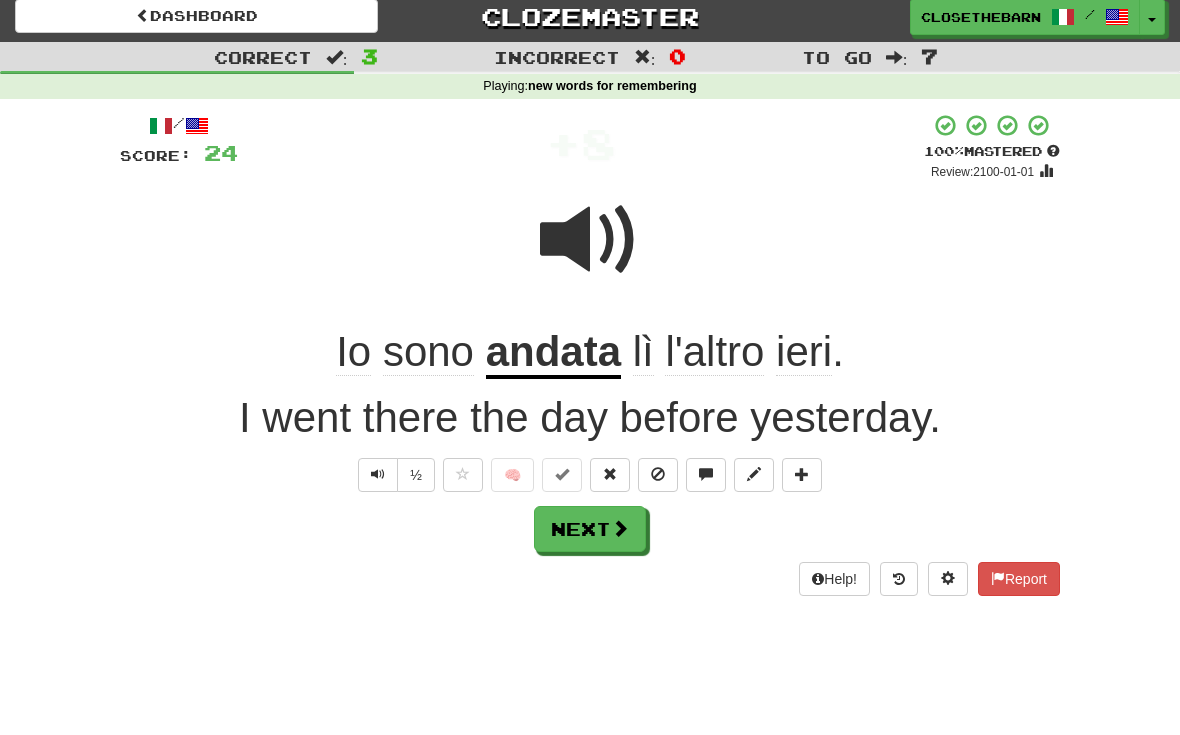 click at bounding box center [620, 528] 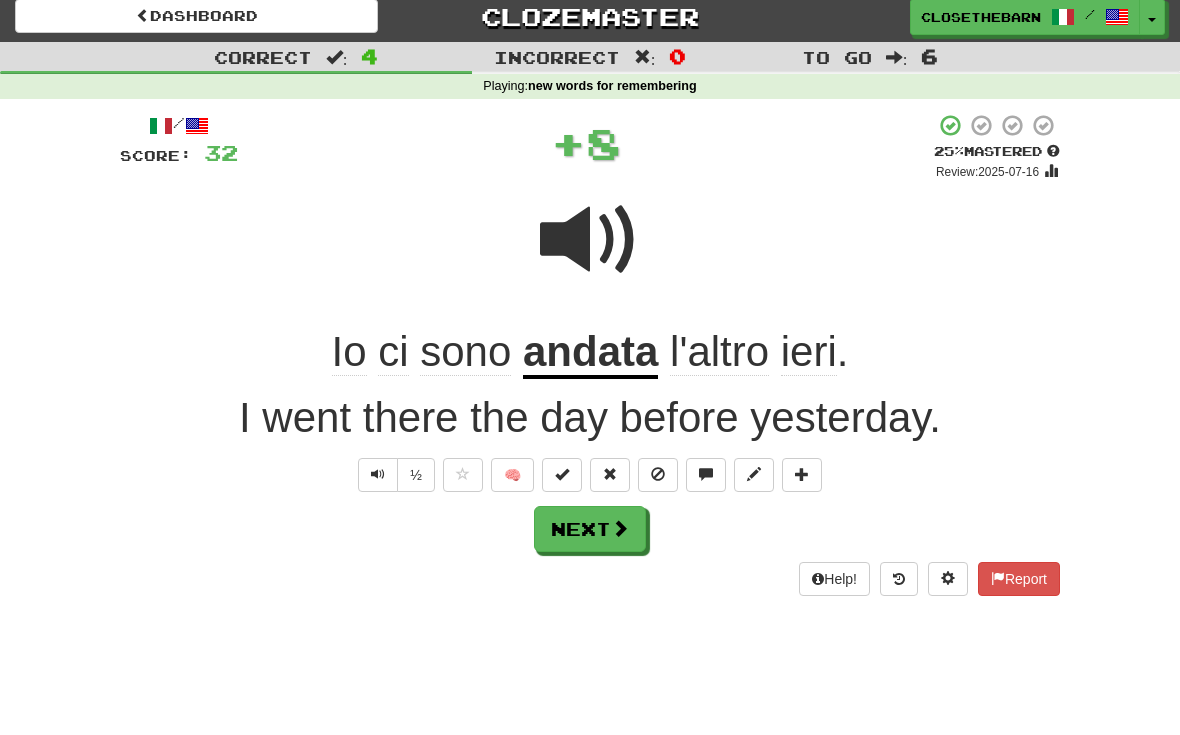 scroll, scrollTop: 9, scrollLeft: 0, axis: vertical 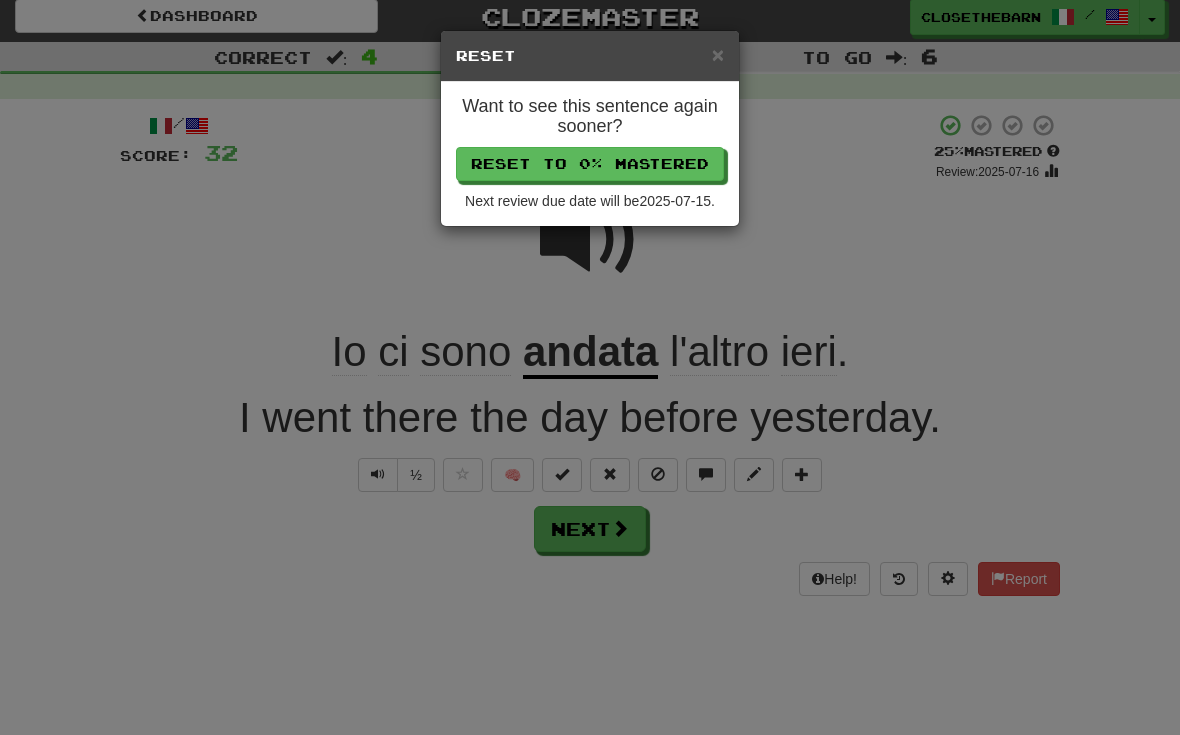 click on "× Reset Want to see this sentence again sooner? Reset to 0% Mastered Next review due date will be  2025-07-15 ." at bounding box center (590, 367) 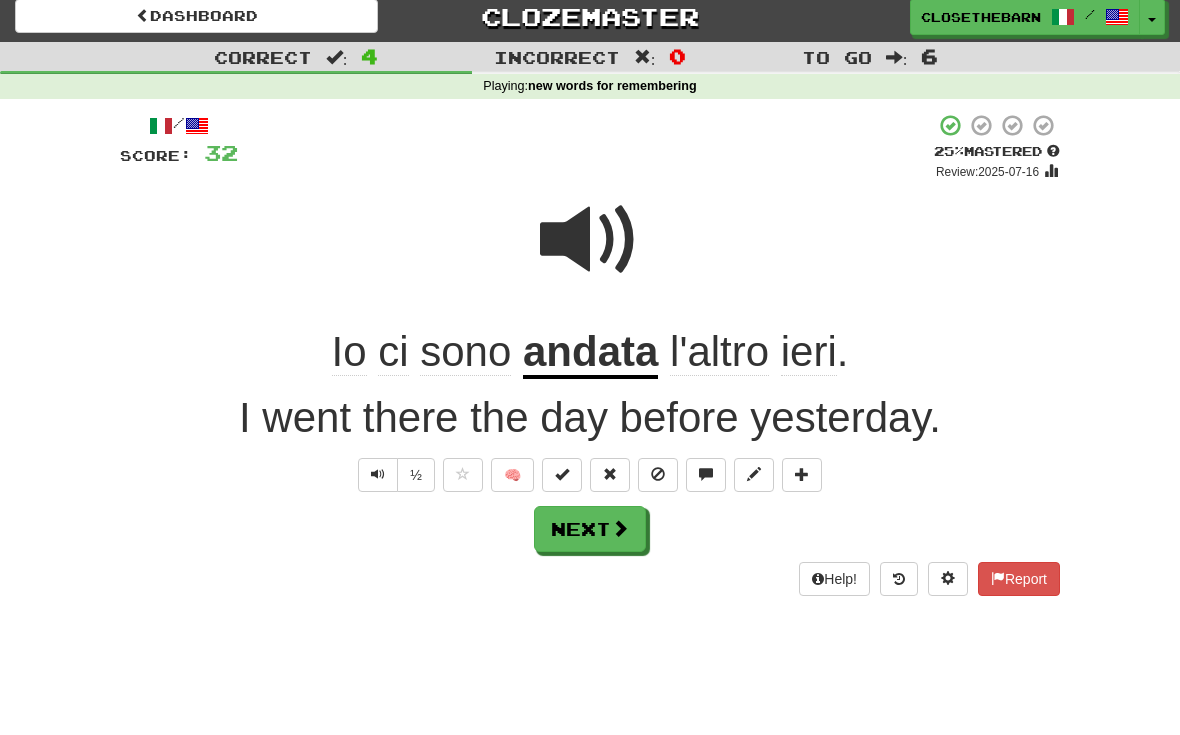 click at bounding box center [562, 474] 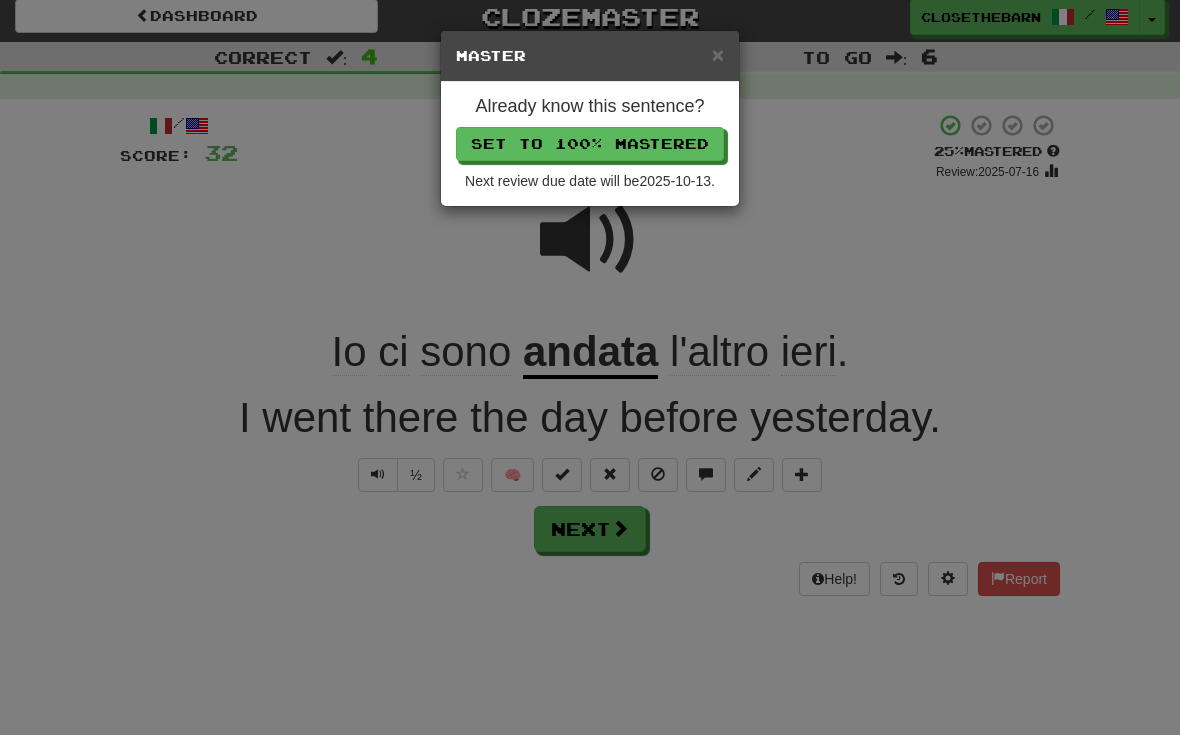 click on "× Master Already know this sentence? Set to 100% Mastered Next review due date will be  2025-10-13 ." at bounding box center (590, 367) 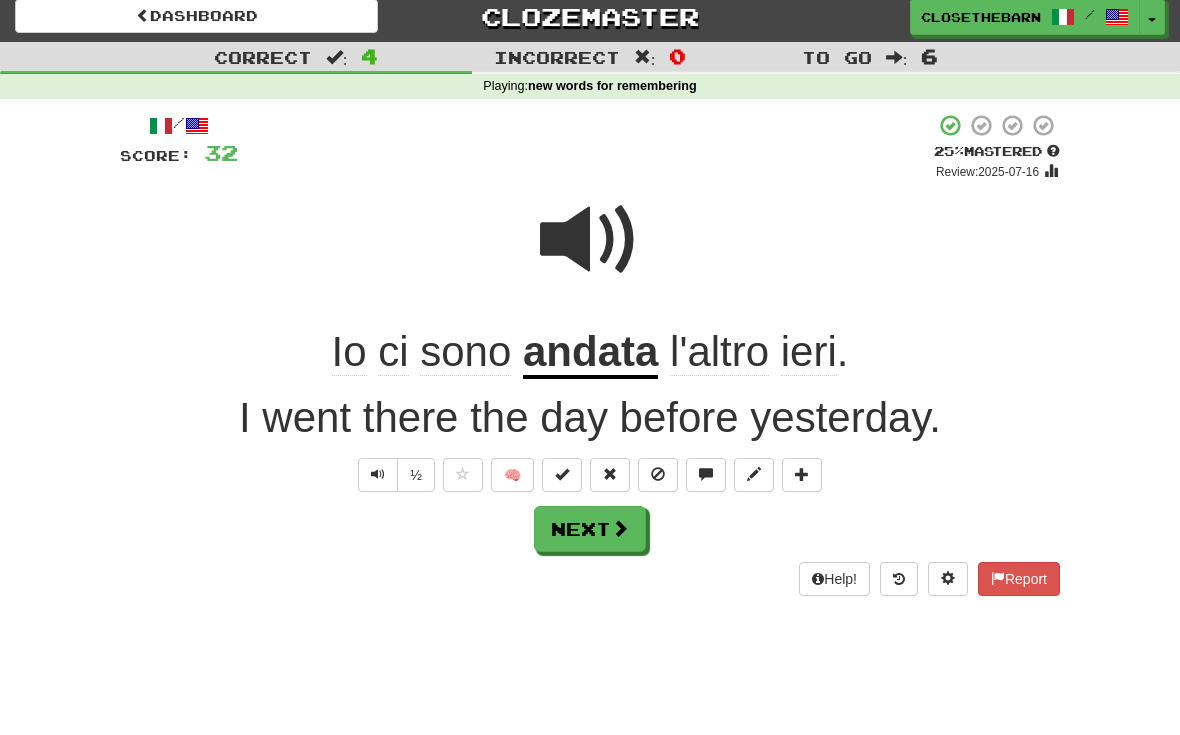 click on "Next" at bounding box center [590, 529] 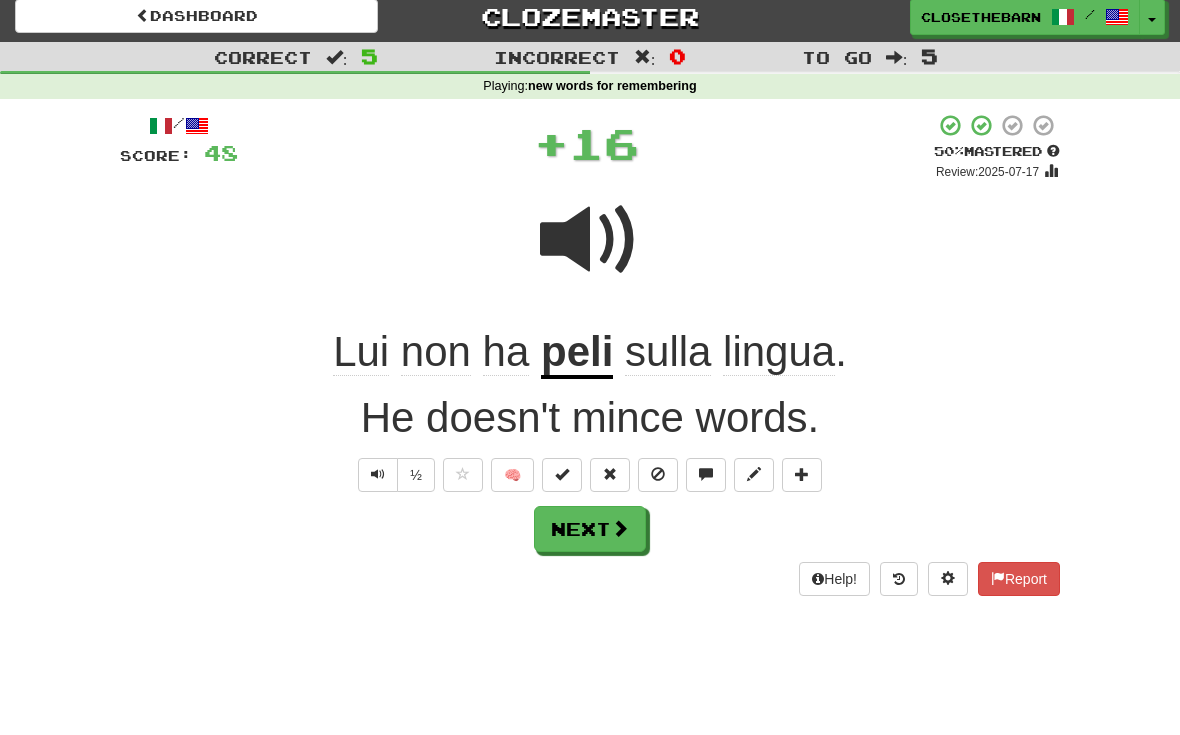 scroll, scrollTop: 9, scrollLeft: 0, axis: vertical 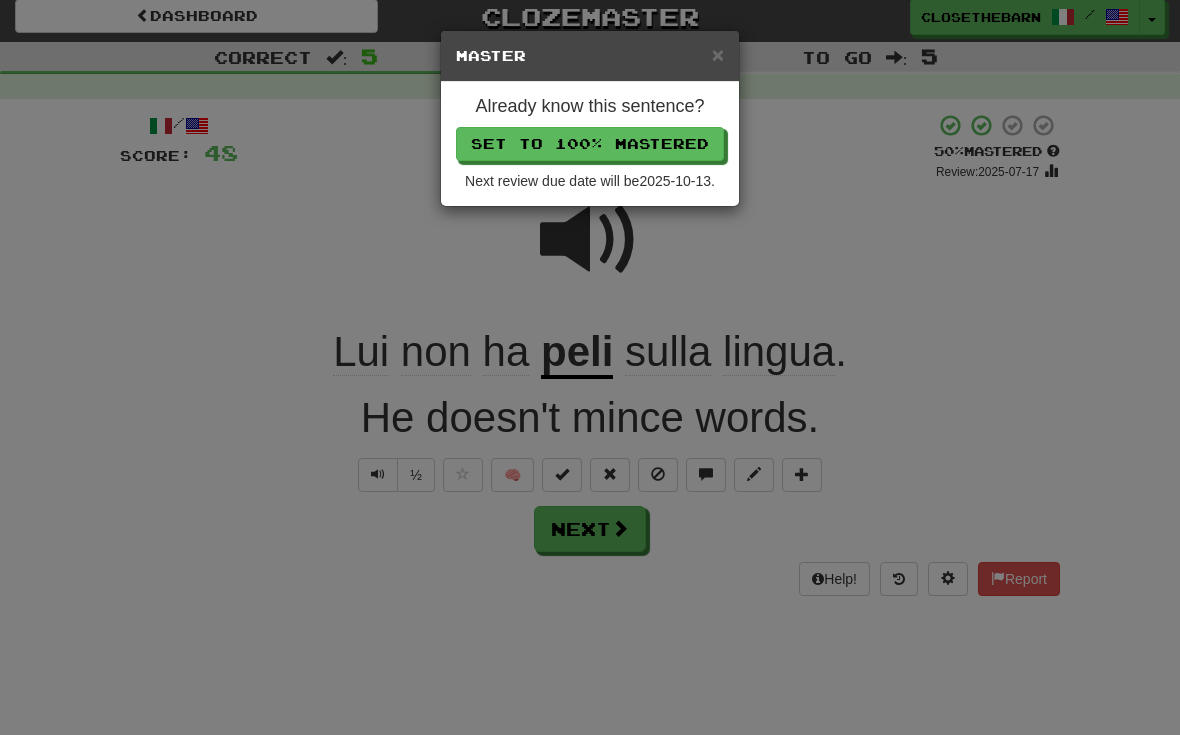 click on "Set to 100% Mastered" at bounding box center (590, 144) 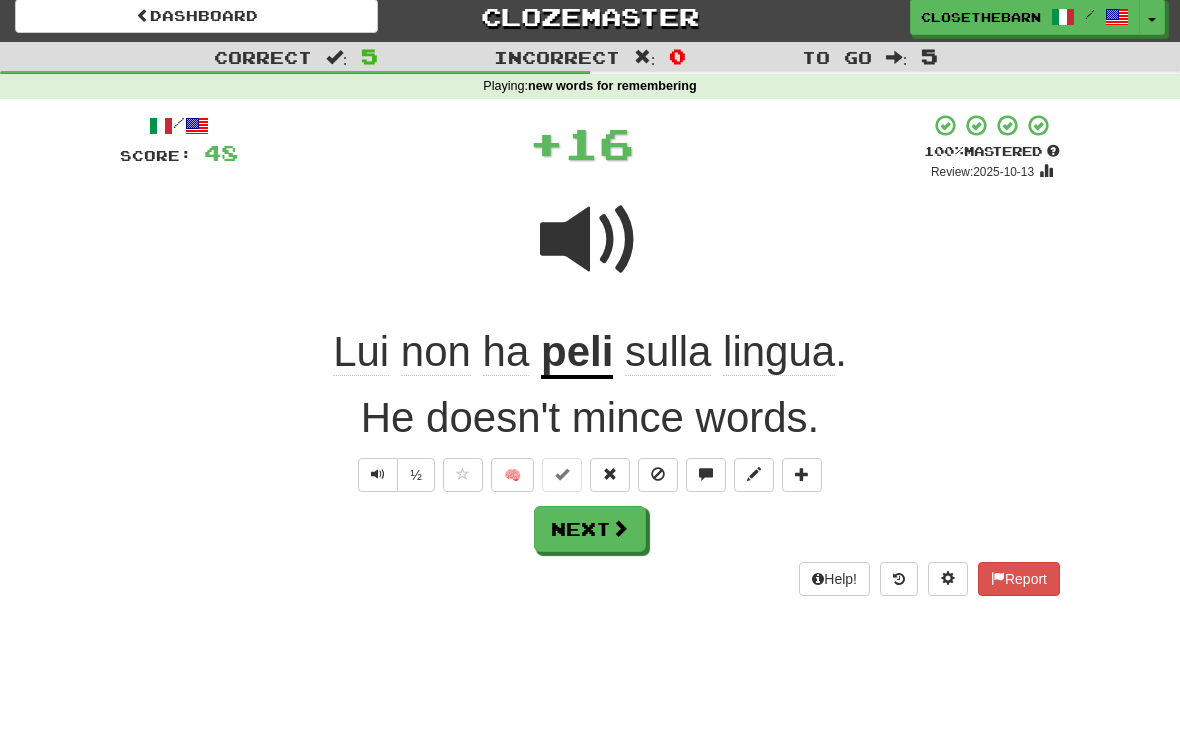 click on "Next" at bounding box center (590, 529) 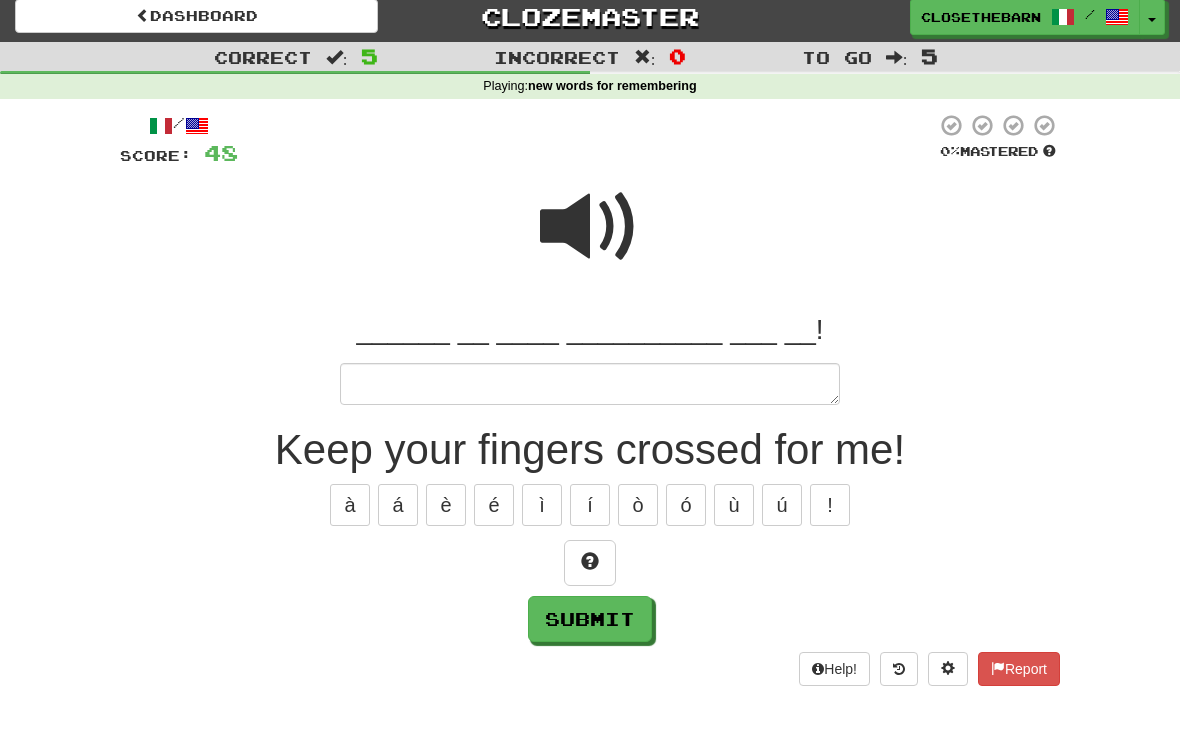 scroll, scrollTop: 8, scrollLeft: 0, axis: vertical 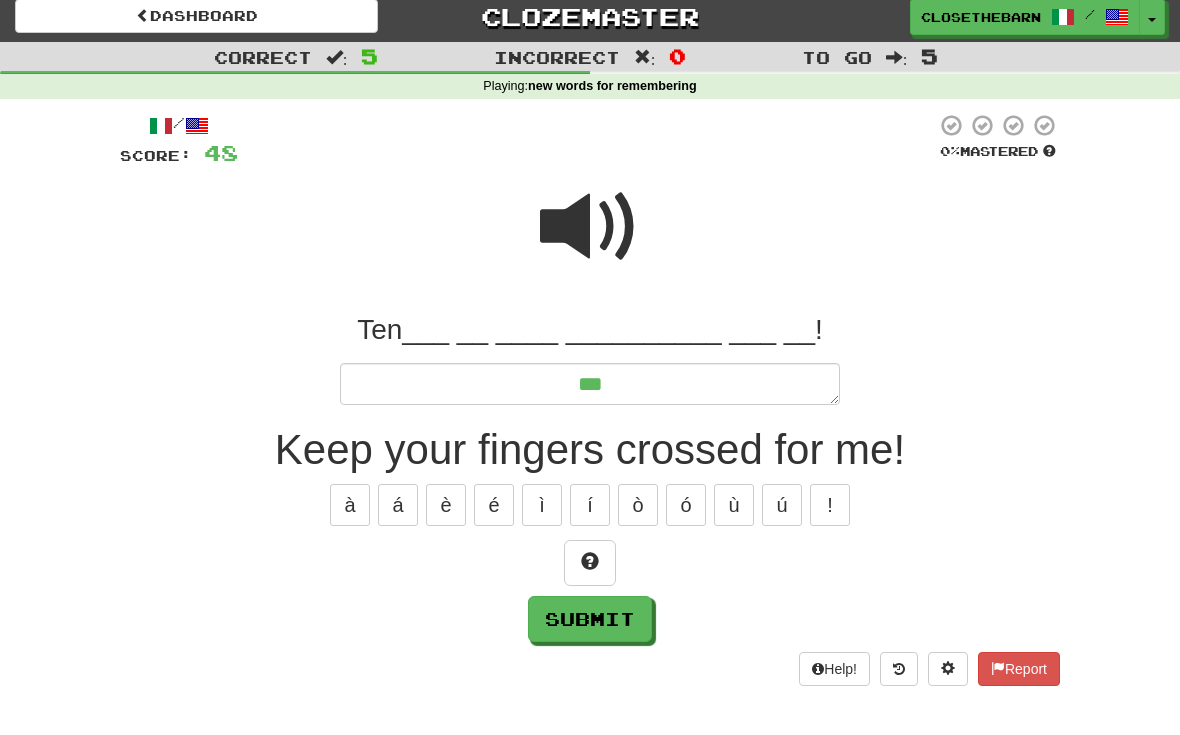 click at bounding box center (590, 562) 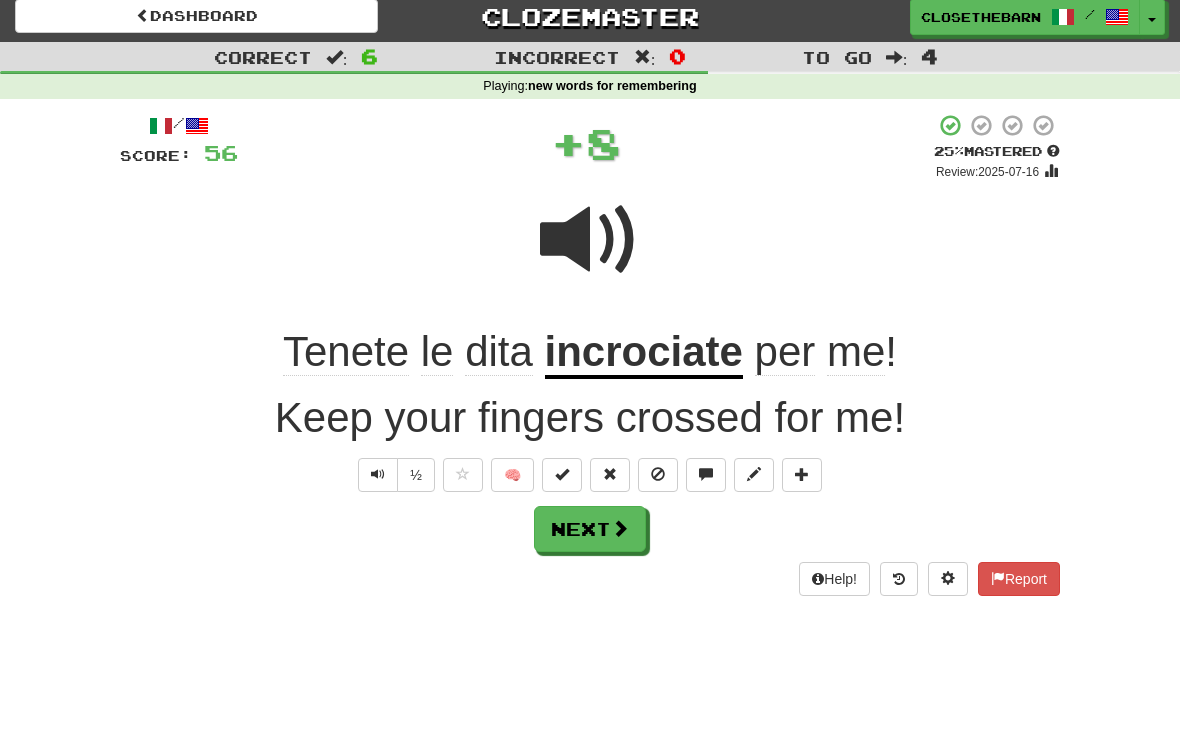 scroll, scrollTop: 9, scrollLeft: 0, axis: vertical 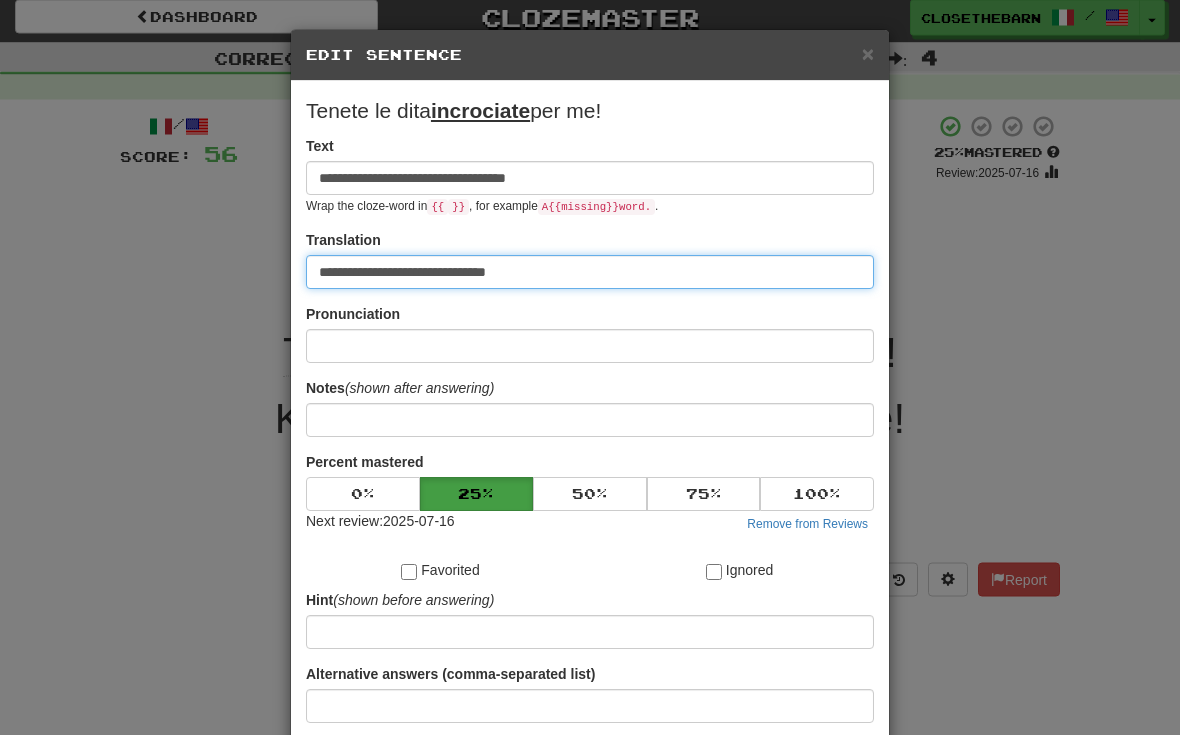 click on "**********" at bounding box center (590, 273) 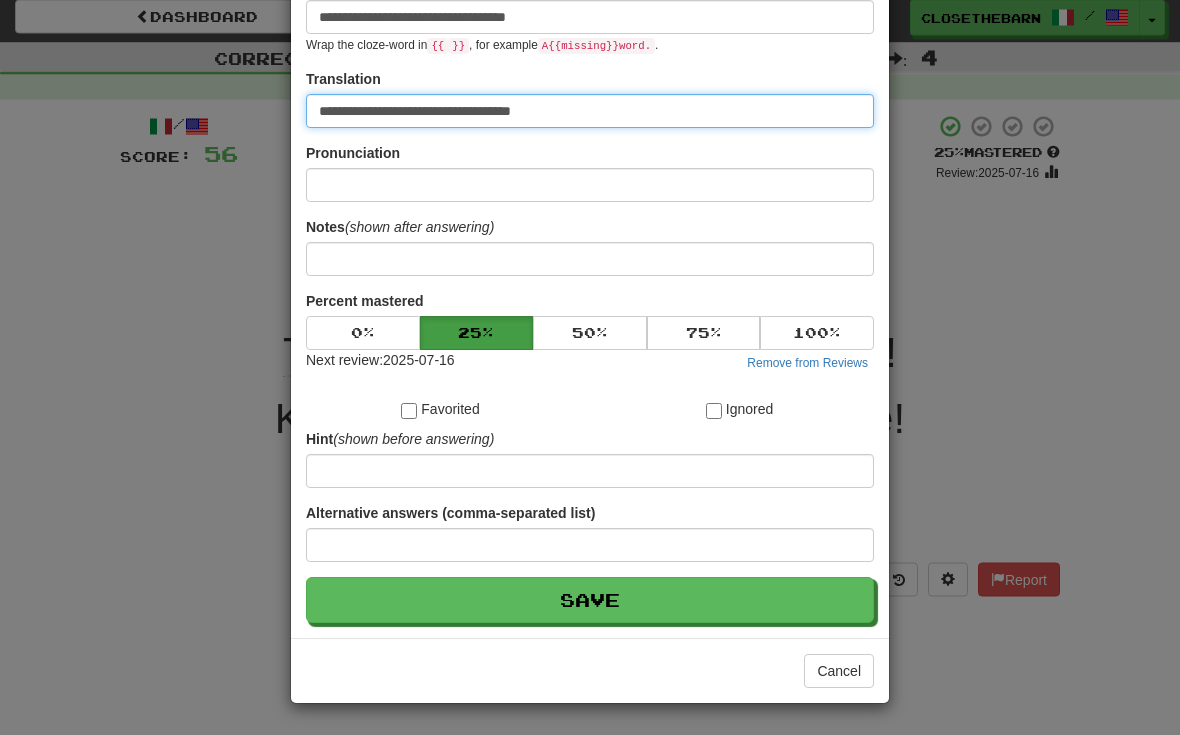 scroll, scrollTop: 162, scrollLeft: 0, axis: vertical 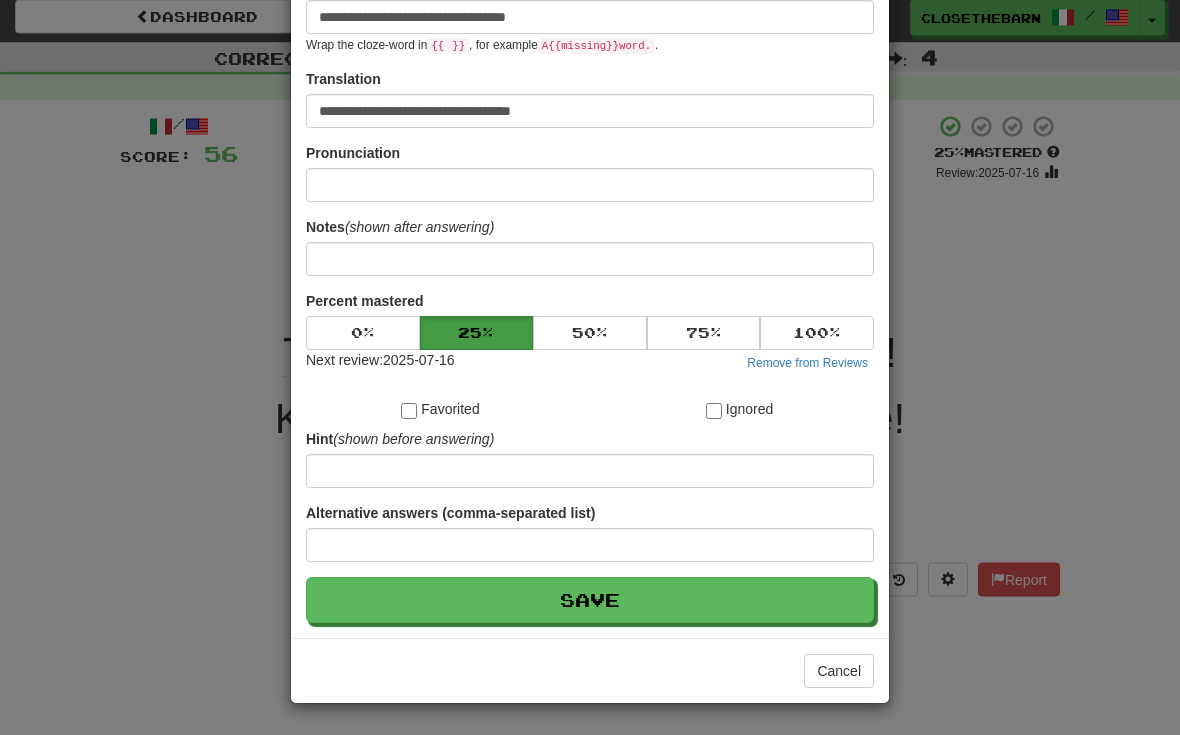 click on "Save" at bounding box center (590, 601) 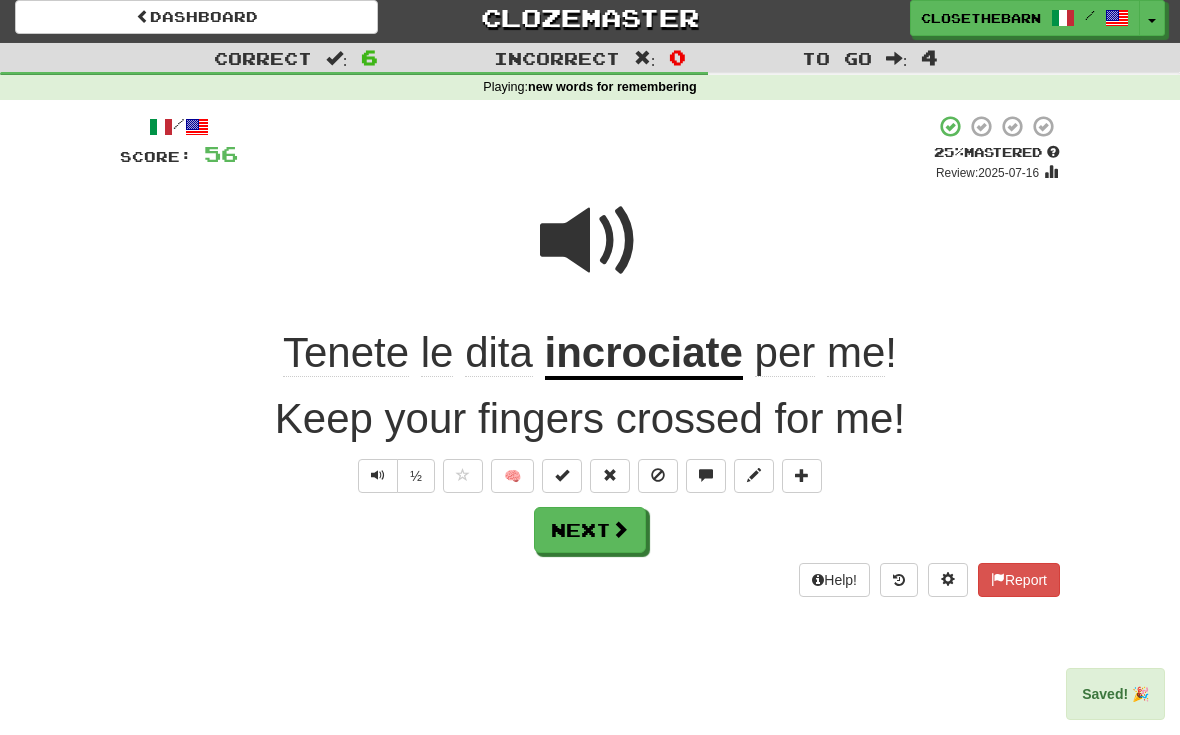 scroll, scrollTop: 9, scrollLeft: 0, axis: vertical 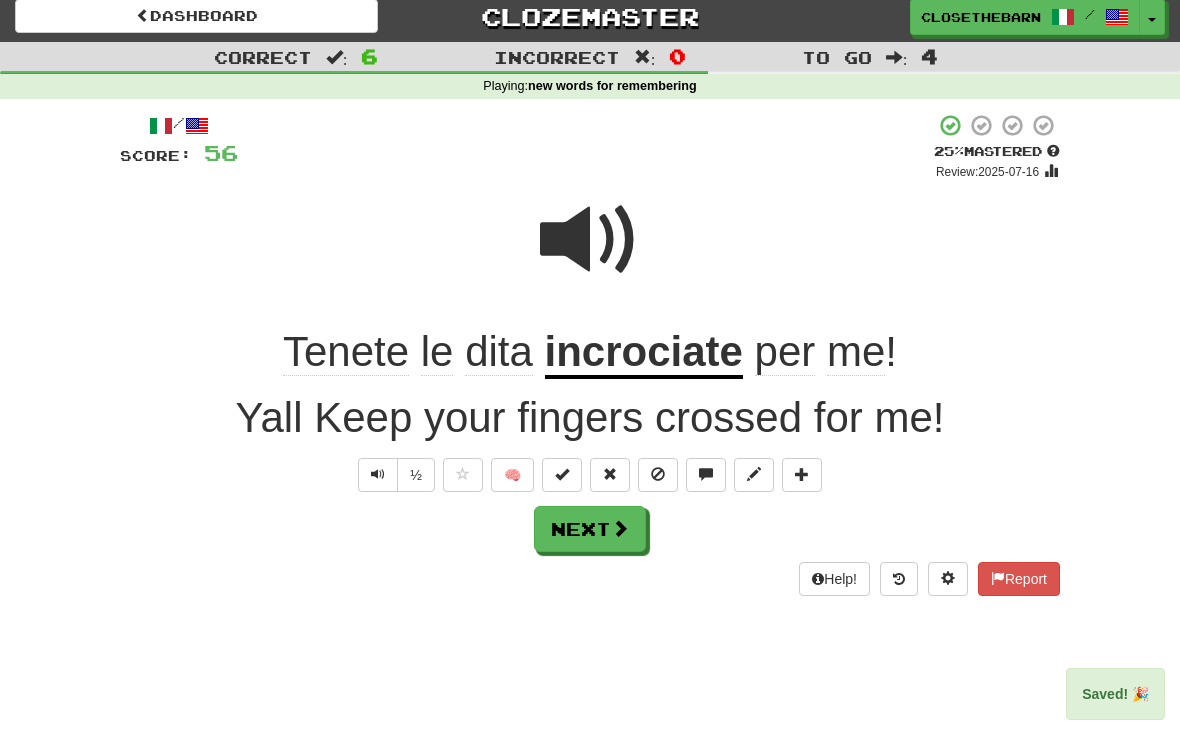 click on "Next" at bounding box center [590, 529] 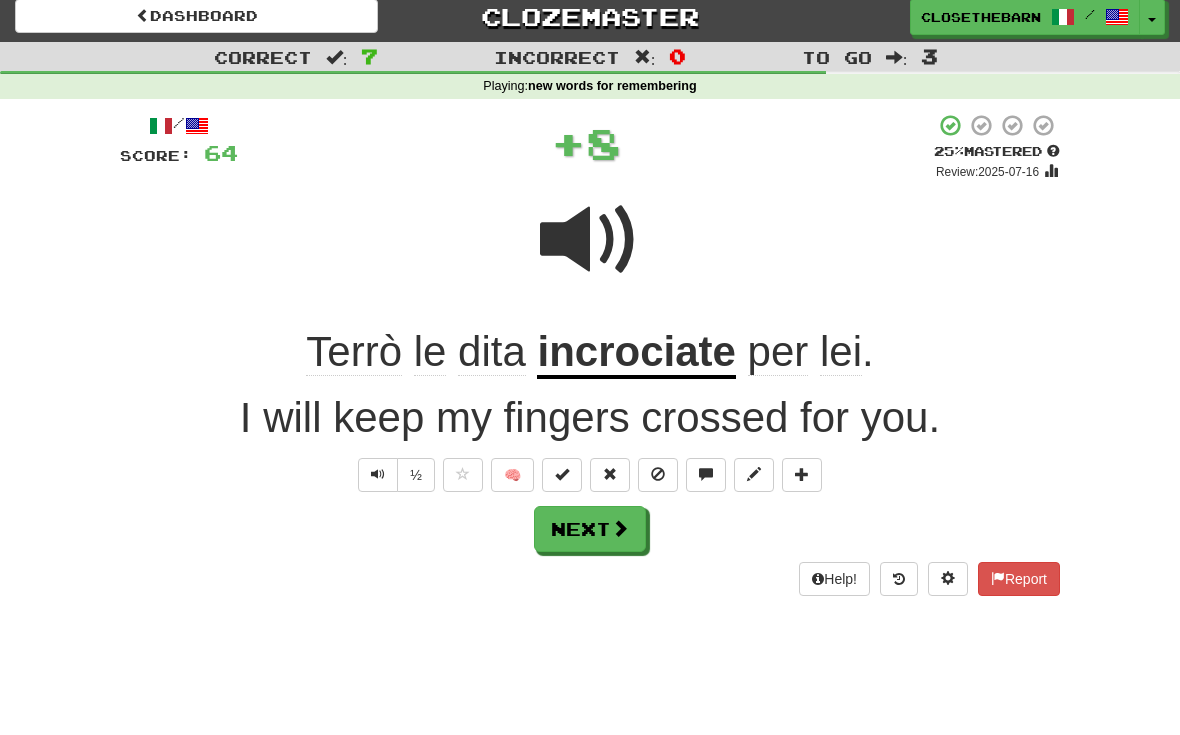 scroll, scrollTop: 9, scrollLeft: 0, axis: vertical 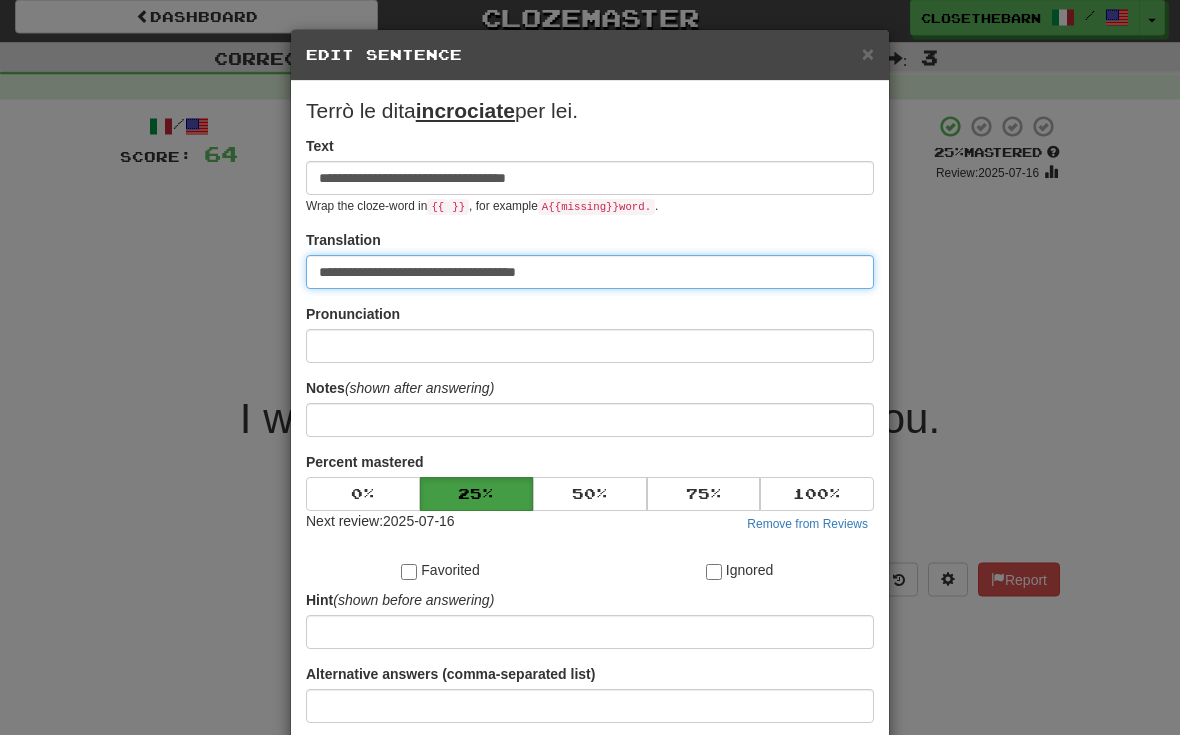 click on "**********" at bounding box center (590, 273) 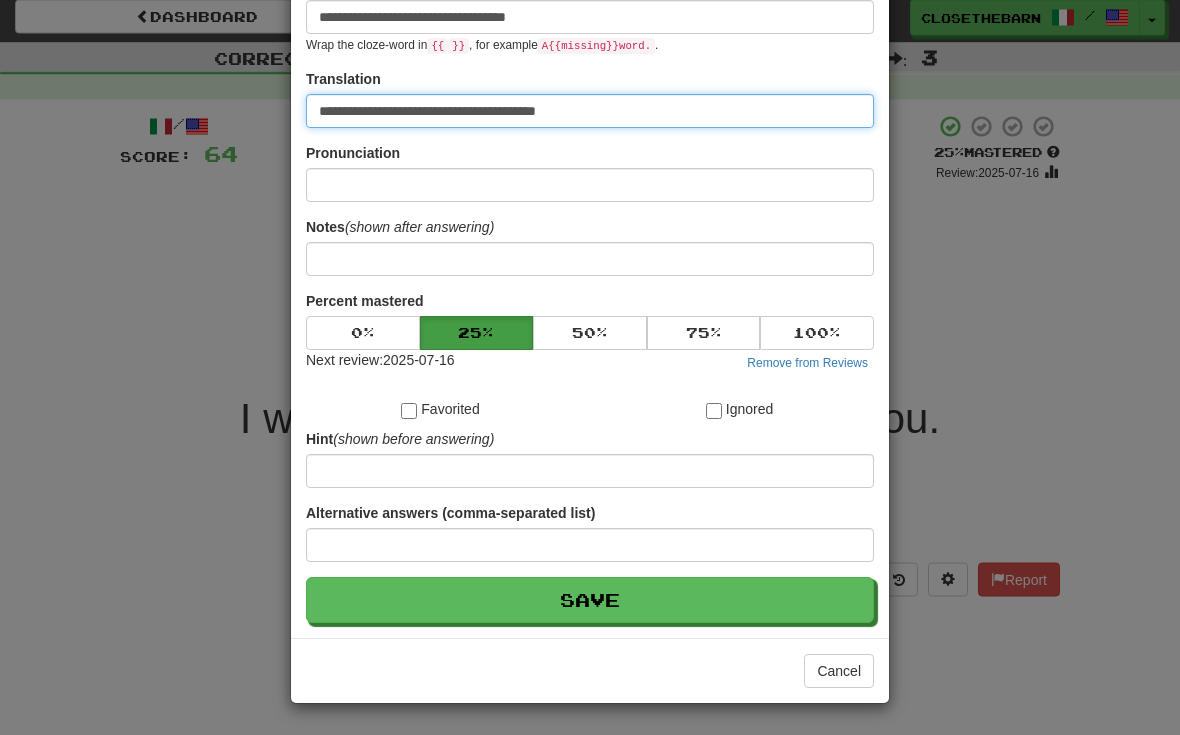 scroll, scrollTop: 162, scrollLeft: 0, axis: vertical 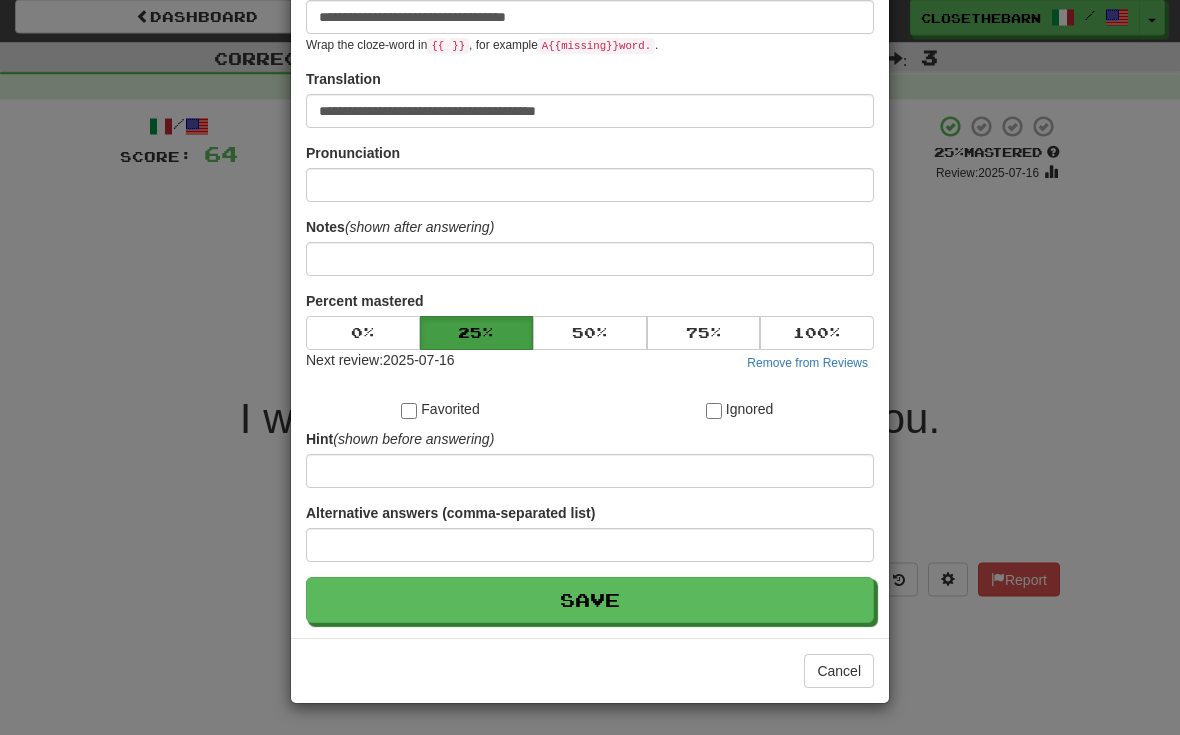 click on "Save" at bounding box center [590, 601] 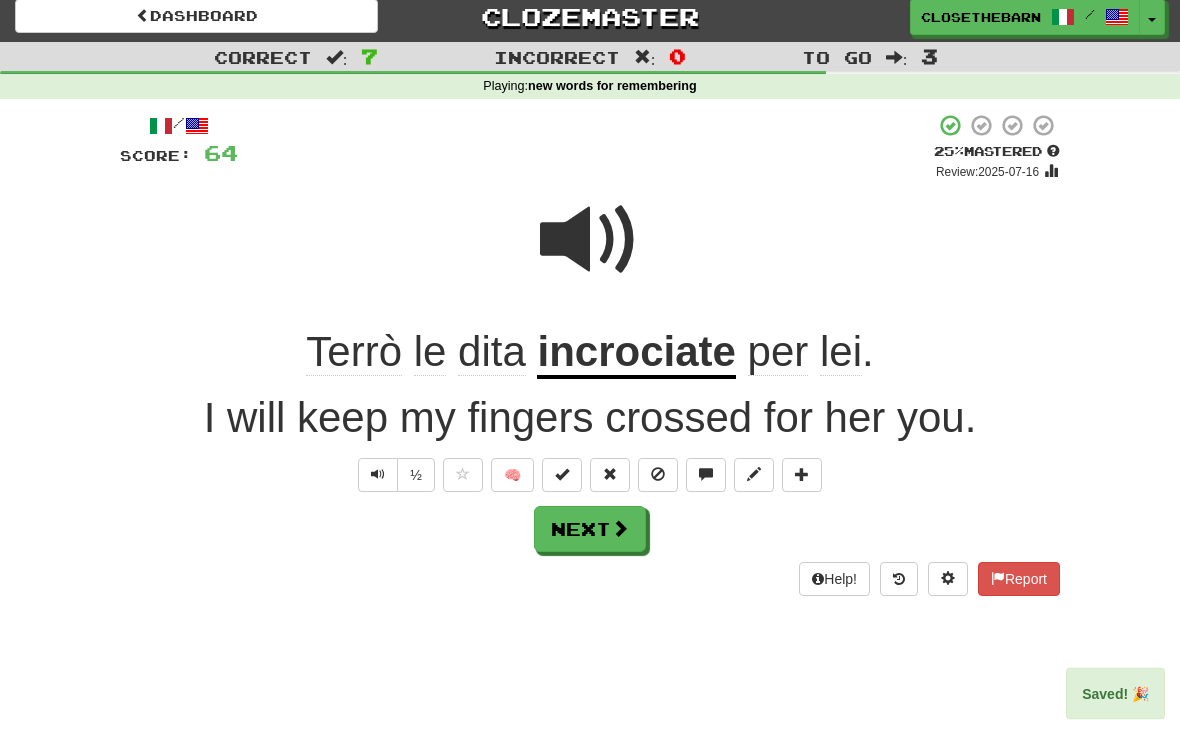 scroll, scrollTop: 9, scrollLeft: 0, axis: vertical 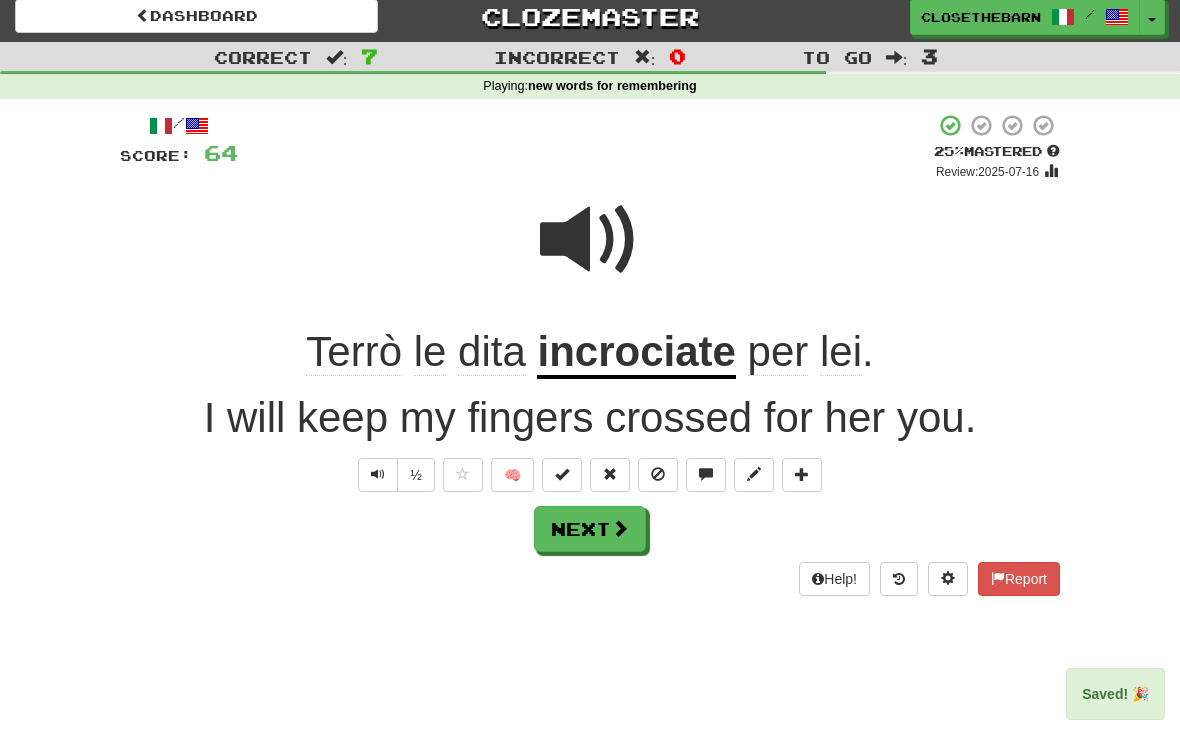 click on "Next" at bounding box center (590, 529) 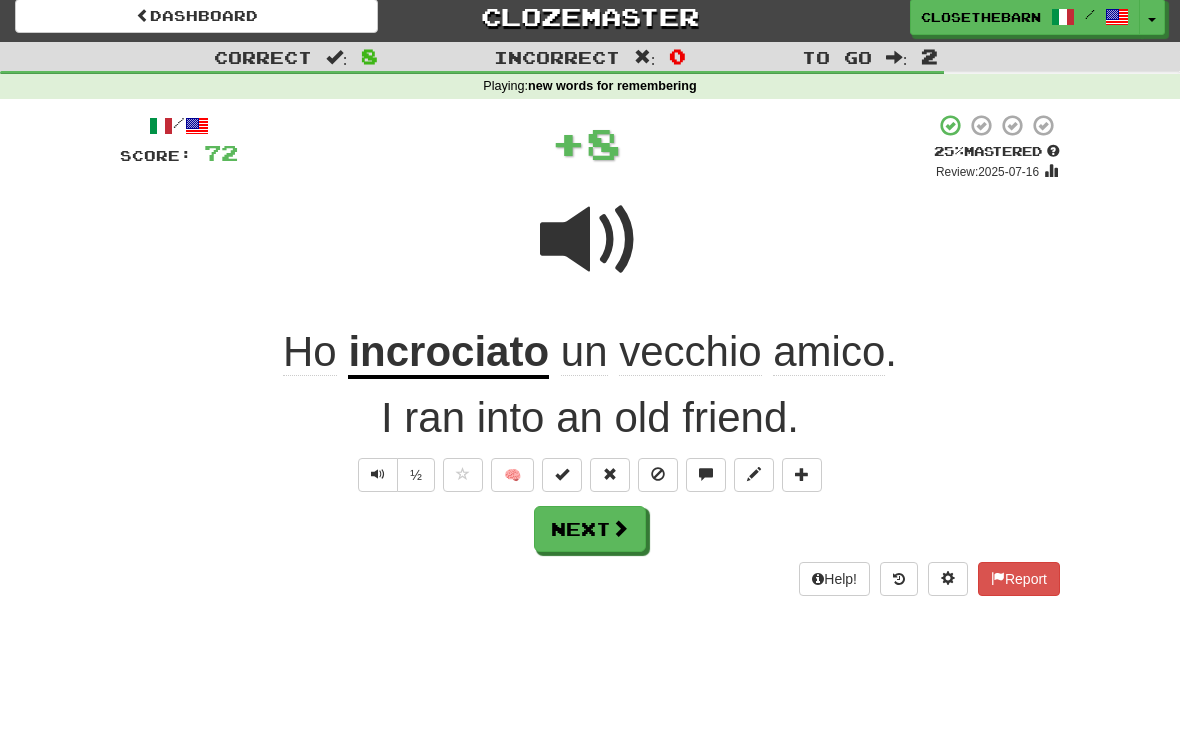 scroll, scrollTop: 9, scrollLeft: 0, axis: vertical 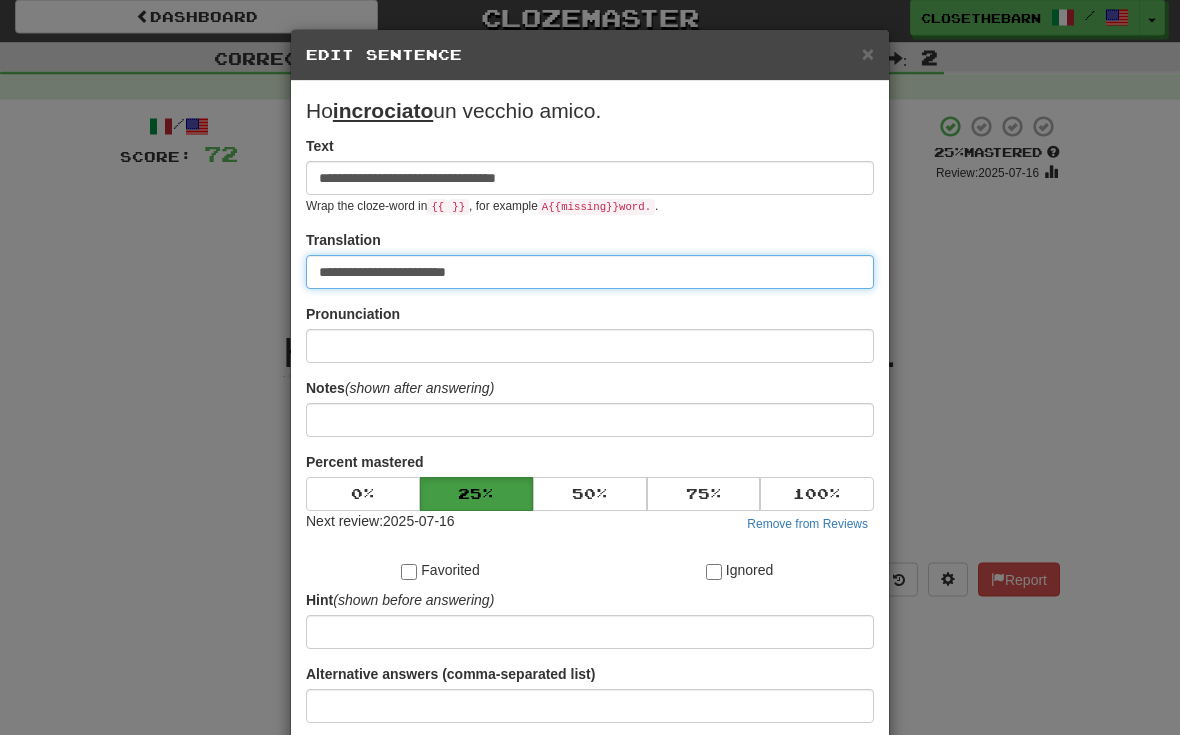 click on "**********" at bounding box center [590, 273] 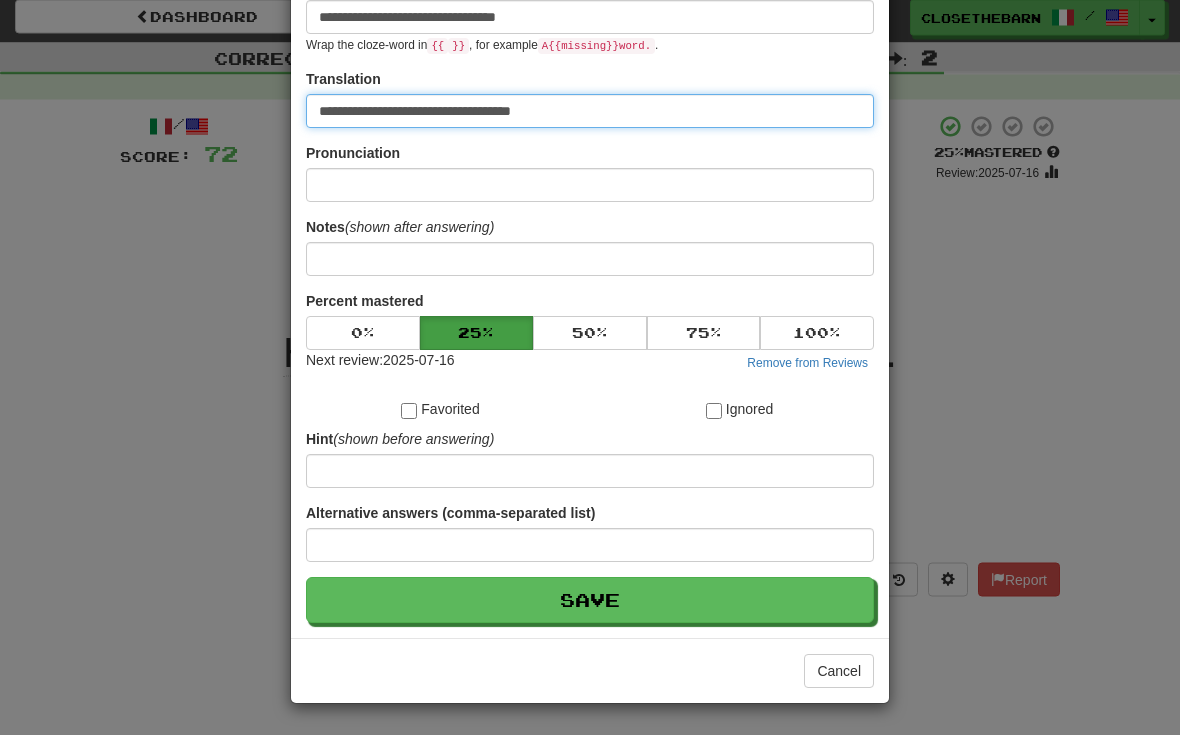 scroll, scrollTop: 162, scrollLeft: 0, axis: vertical 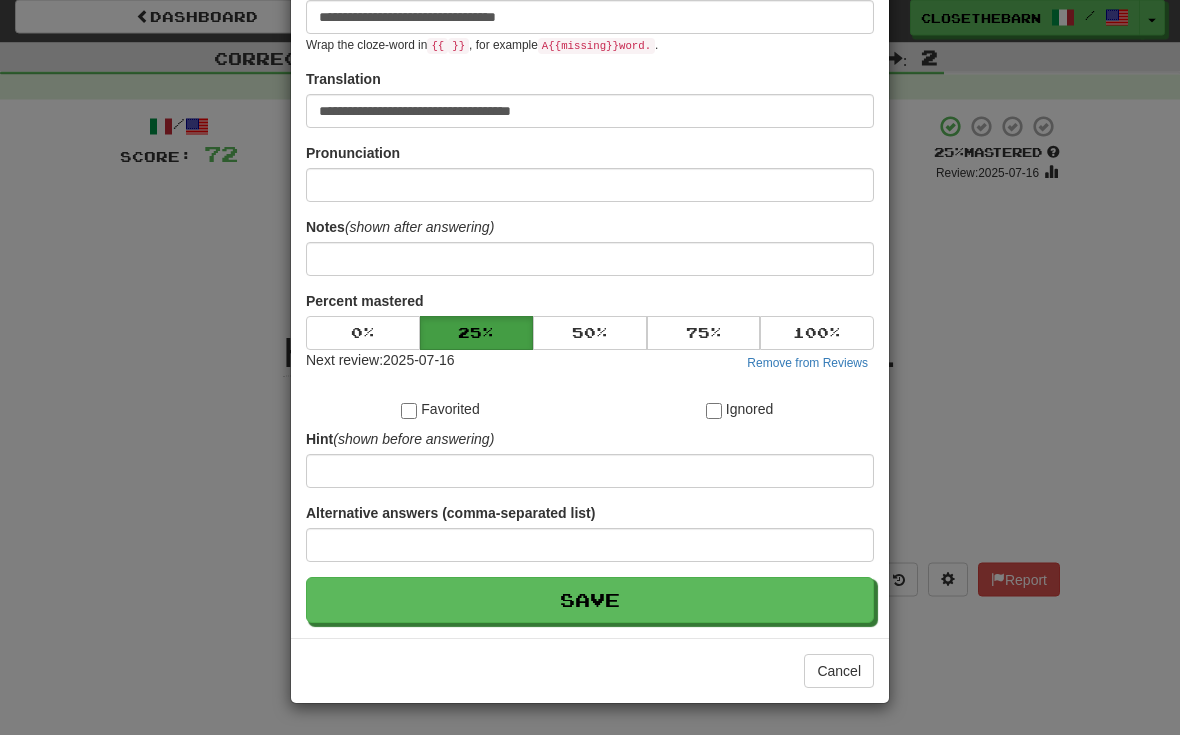 click on "Save" at bounding box center (590, 601) 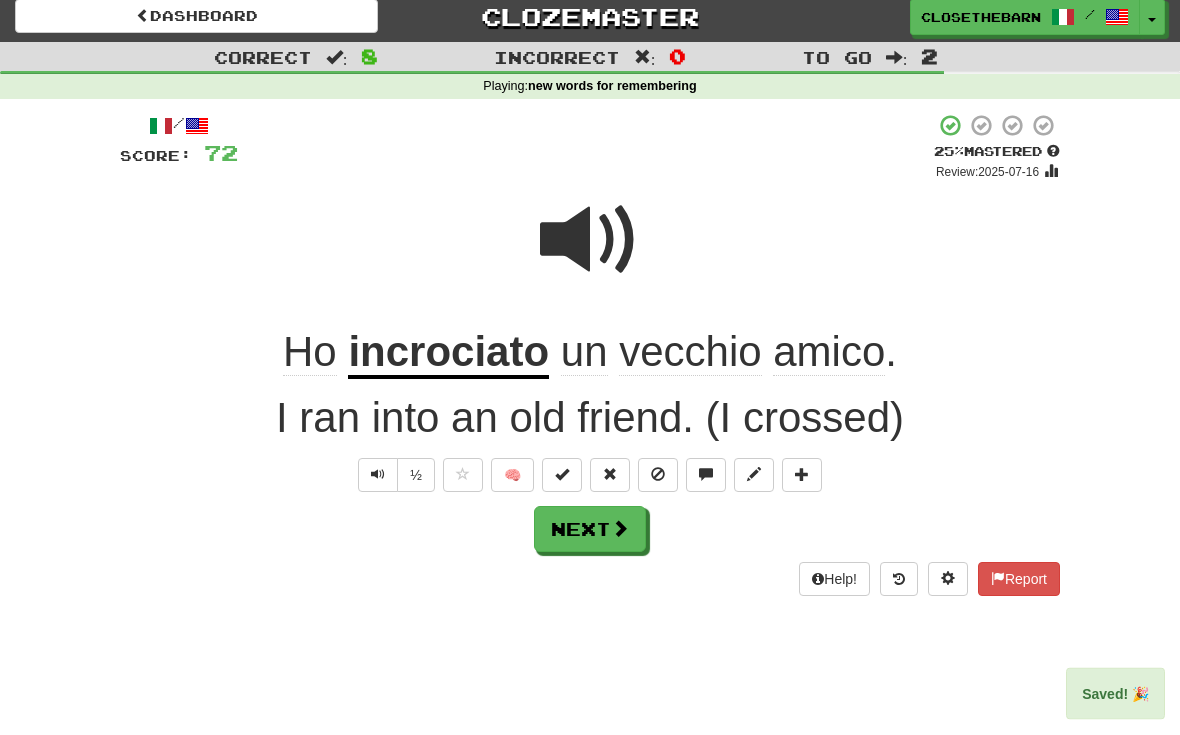scroll, scrollTop: 9, scrollLeft: 0, axis: vertical 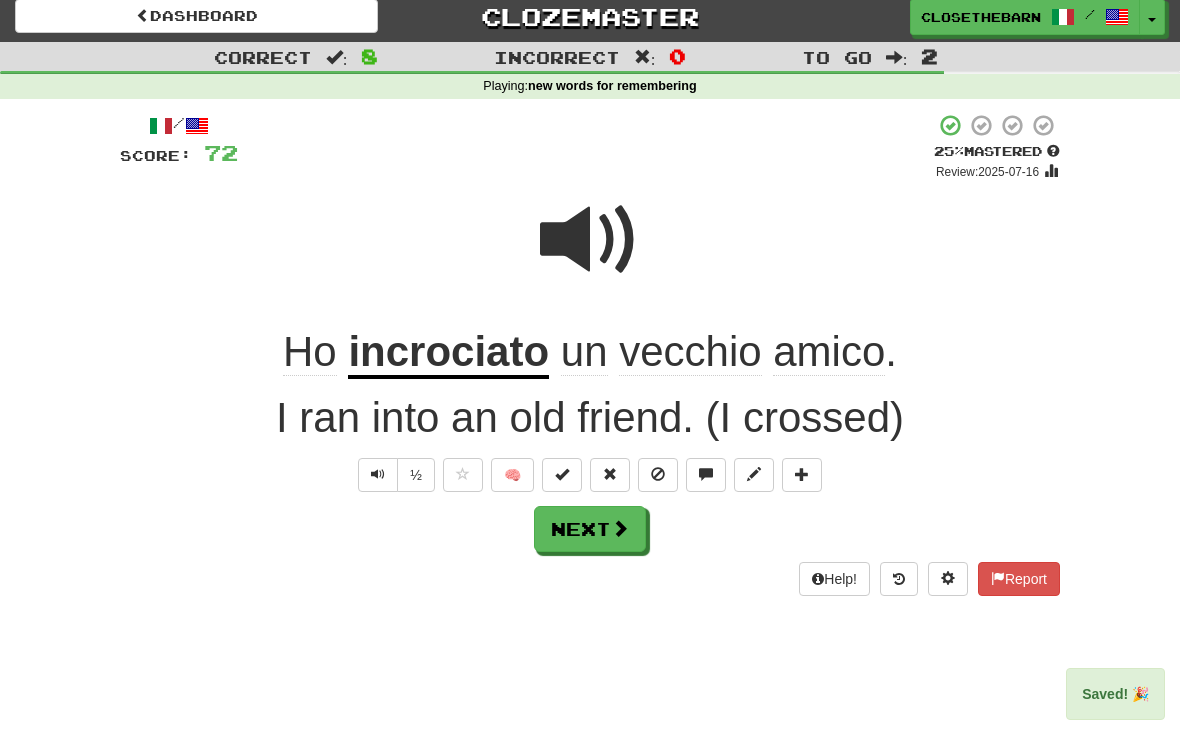 click on "Next" at bounding box center (590, 529) 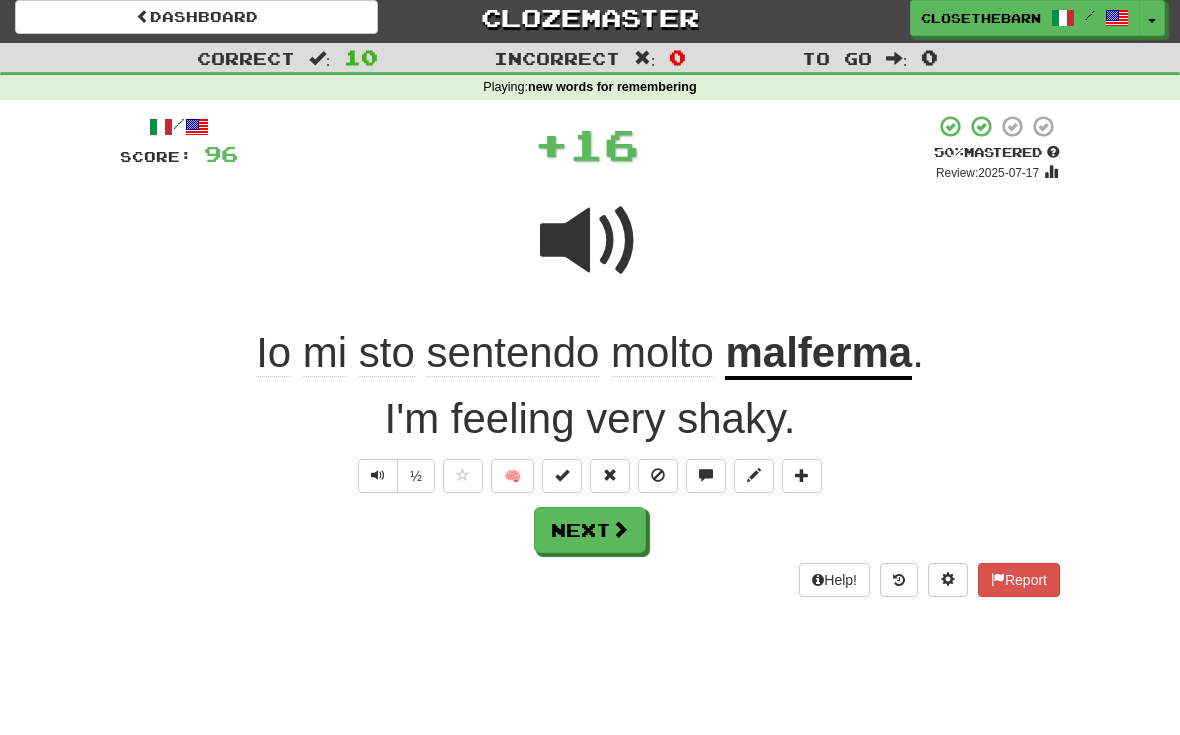 scroll, scrollTop: 9, scrollLeft: 0, axis: vertical 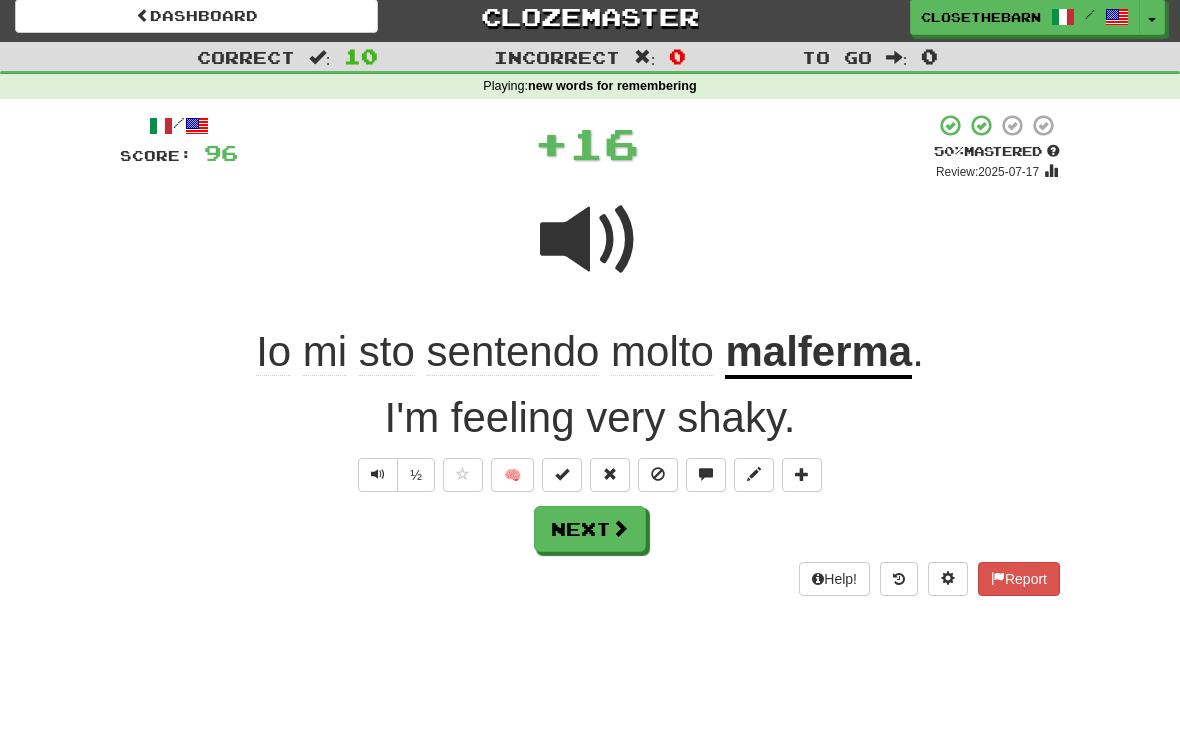 click at bounding box center (754, 474) 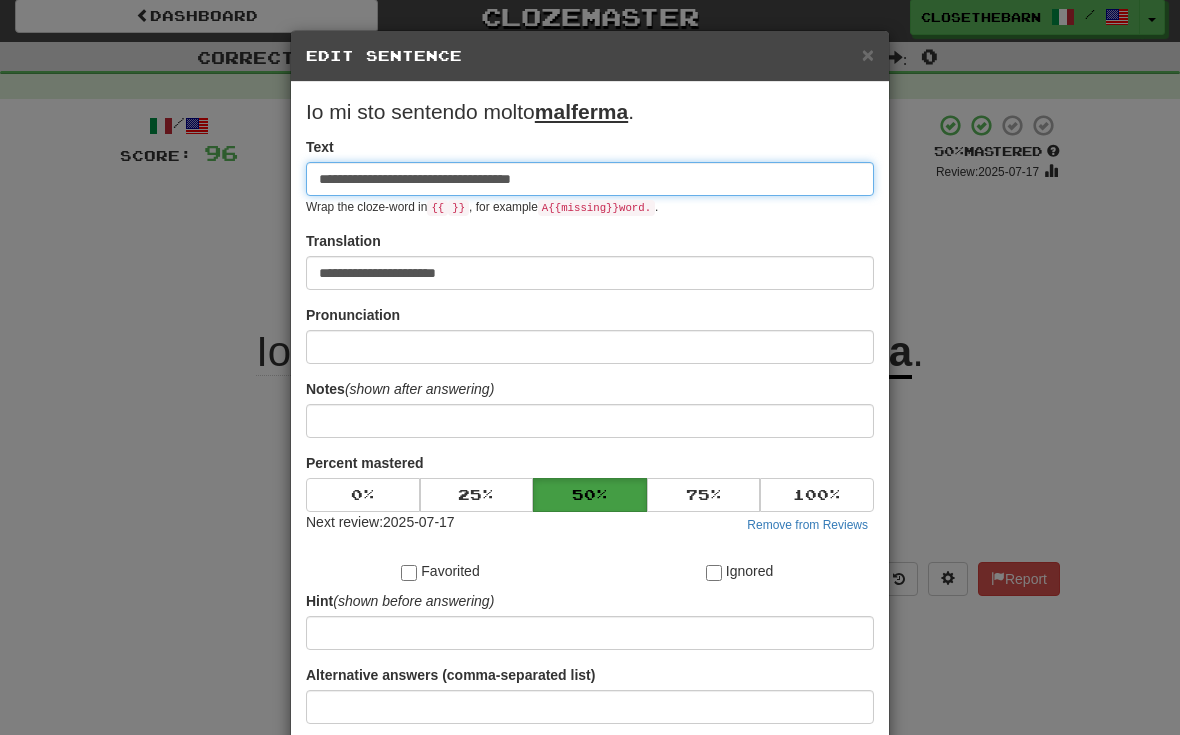 scroll, scrollTop: 8, scrollLeft: 0, axis: vertical 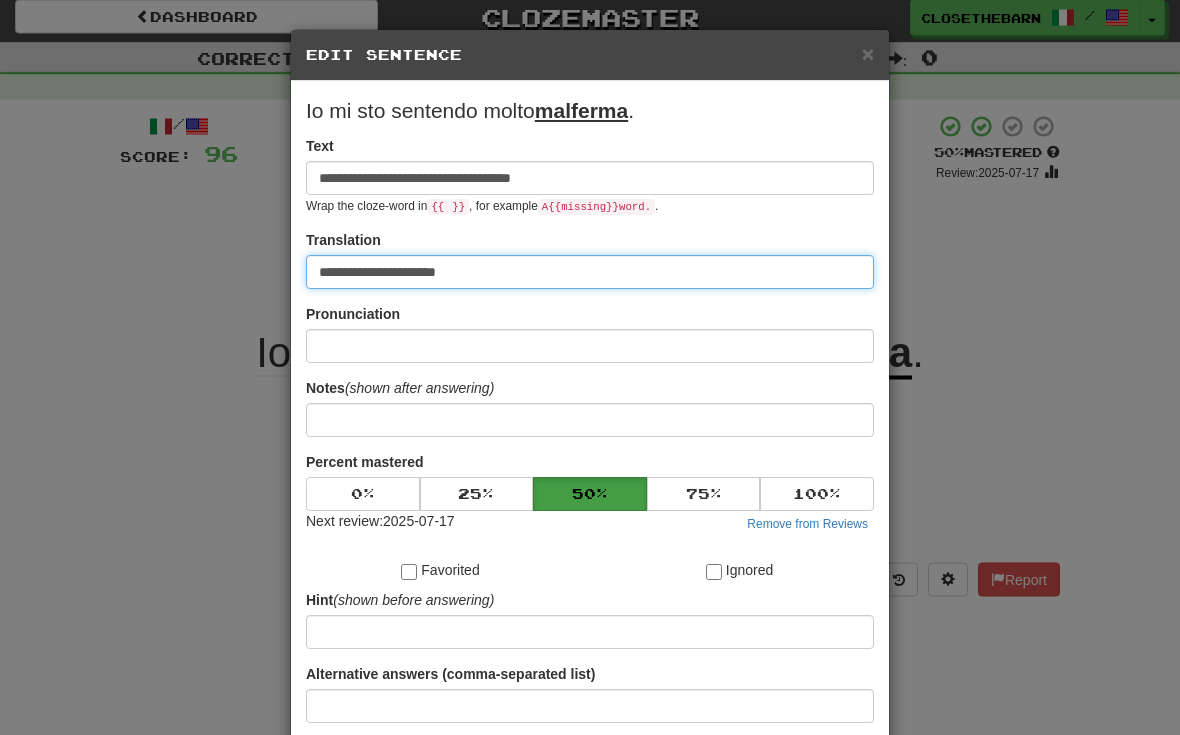 click on "**********" at bounding box center [590, 273] 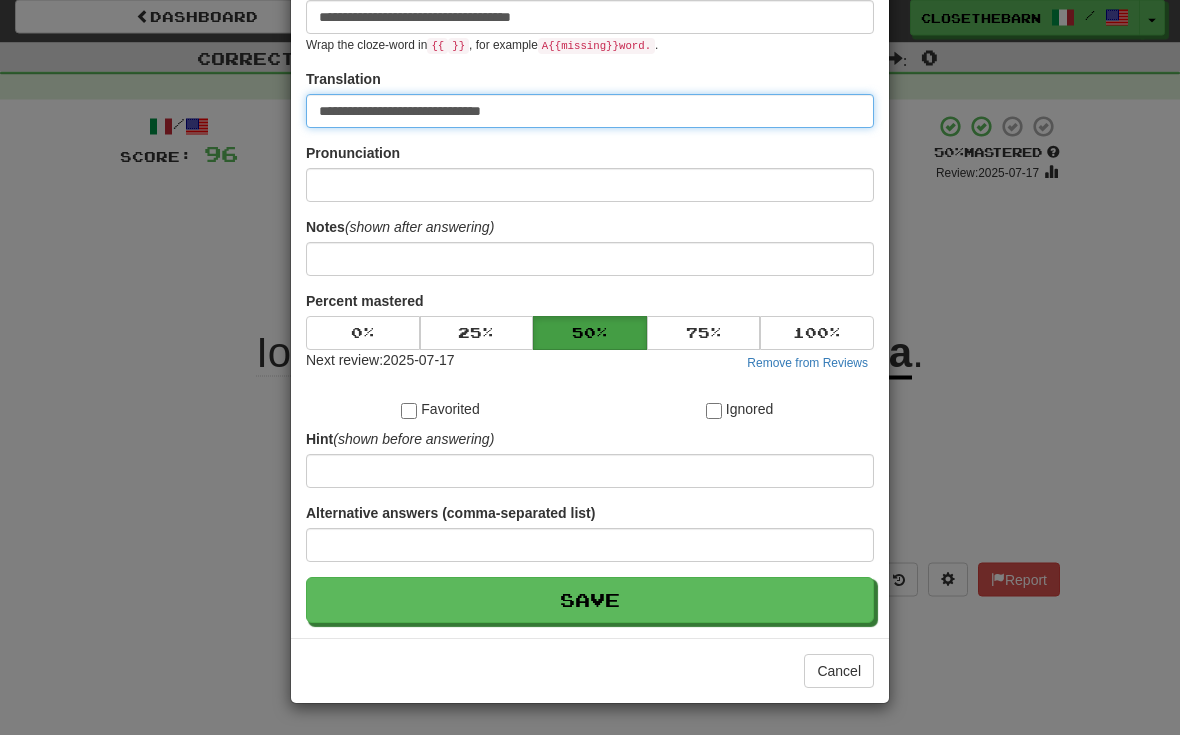 scroll, scrollTop: 162, scrollLeft: 0, axis: vertical 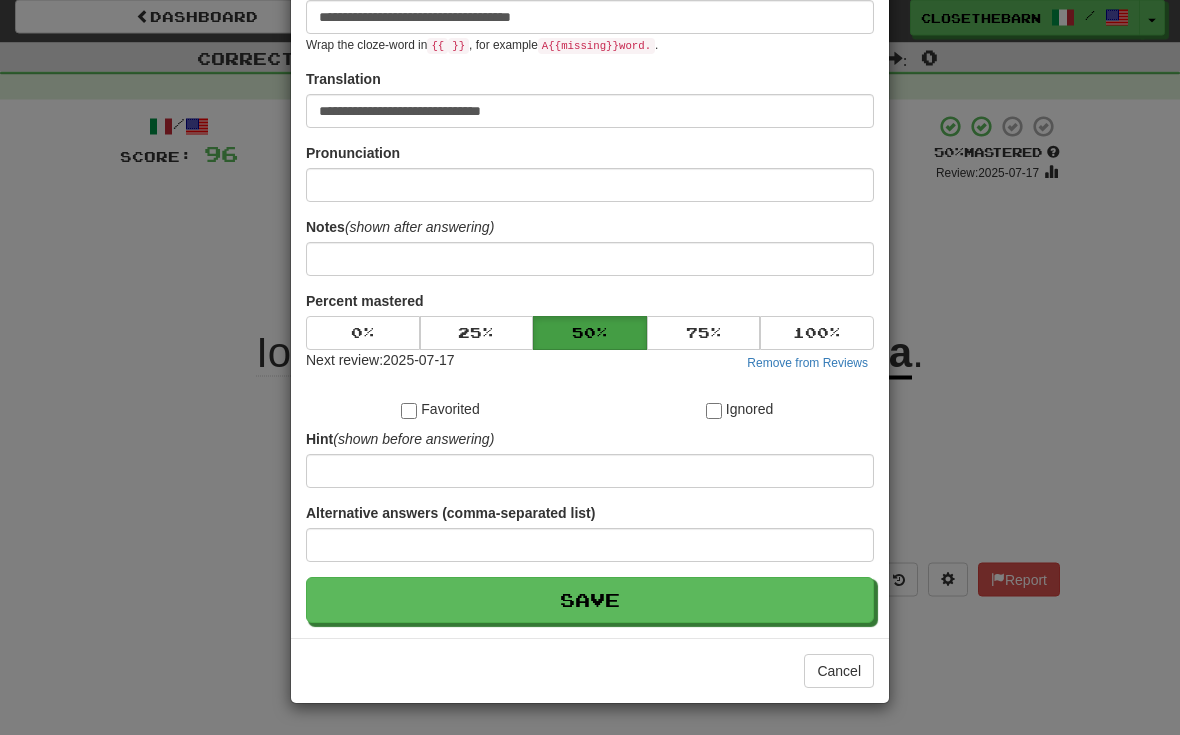 click on "Save" at bounding box center (590, 601) 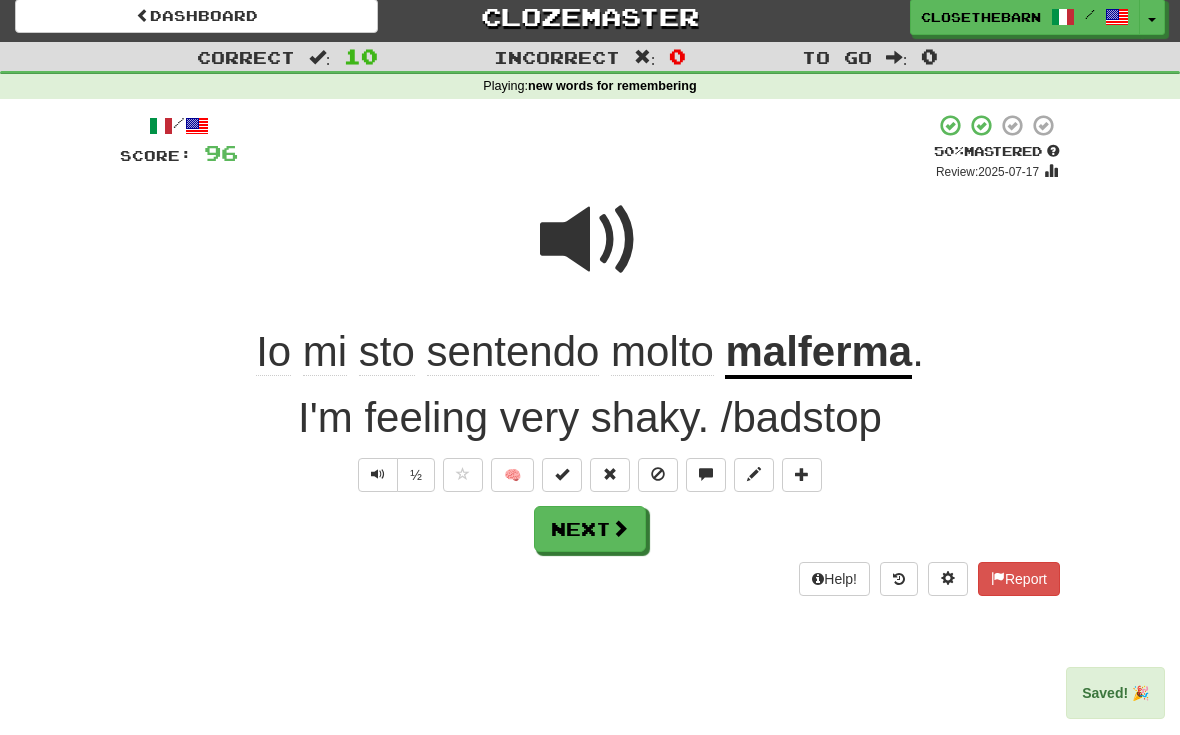 scroll, scrollTop: 9, scrollLeft: 0, axis: vertical 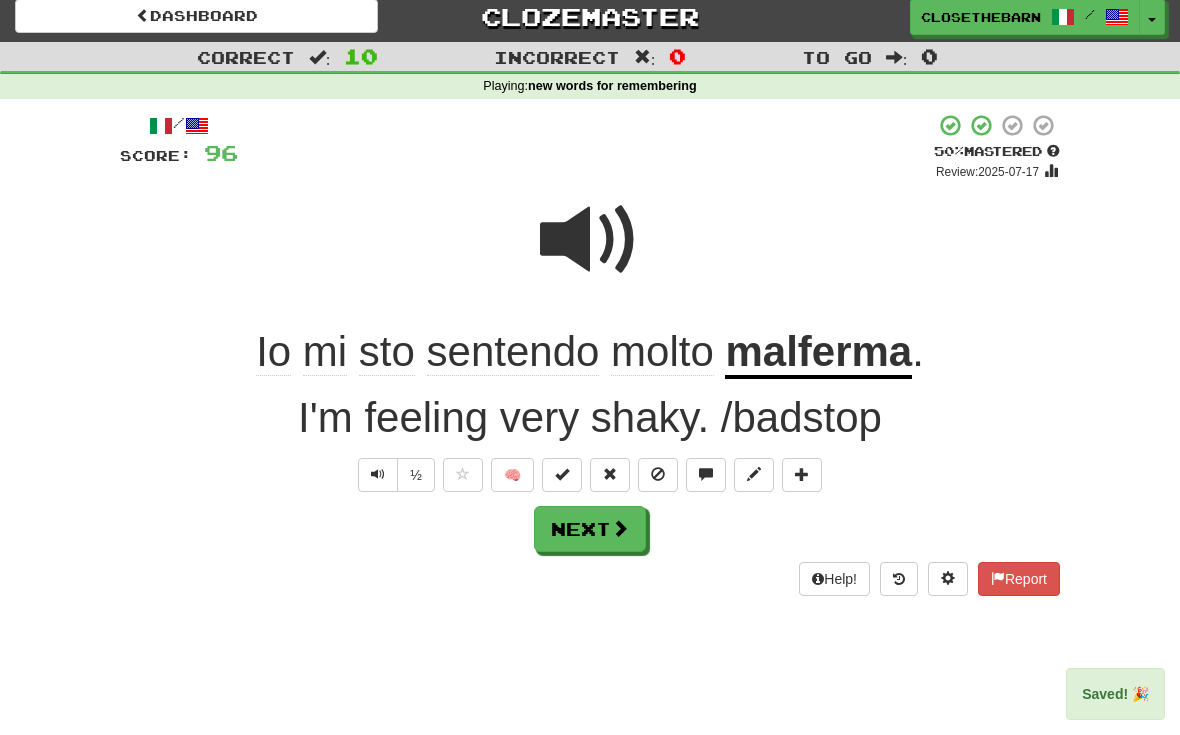 click on "Next" at bounding box center [590, 529] 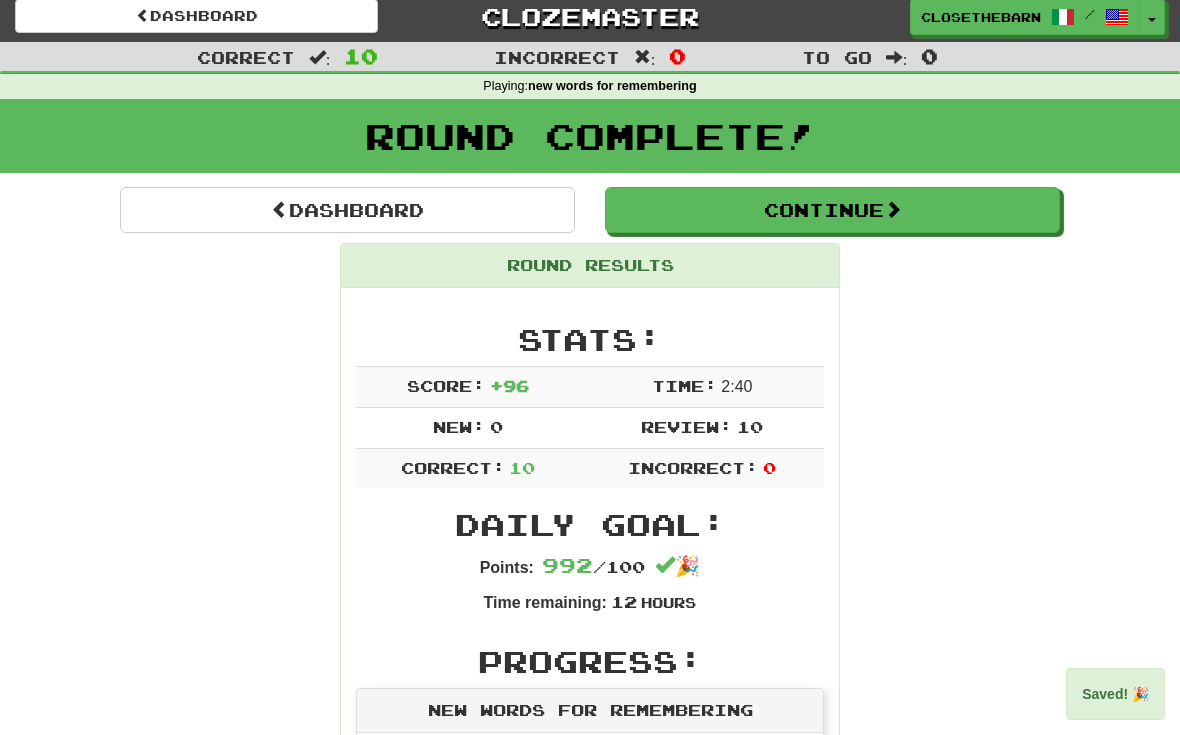 click on "Continue" at bounding box center (832, 210) 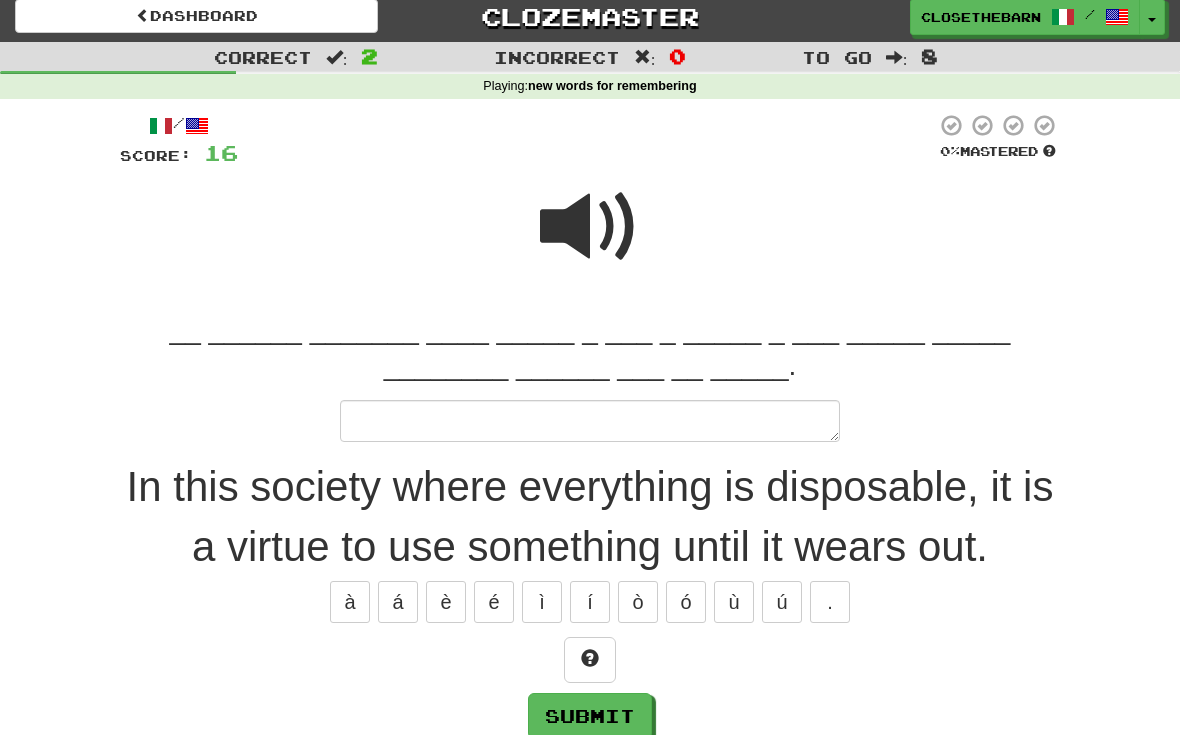 scroll, scrollTop: 8, scrollLeft: 0, axis: vertical 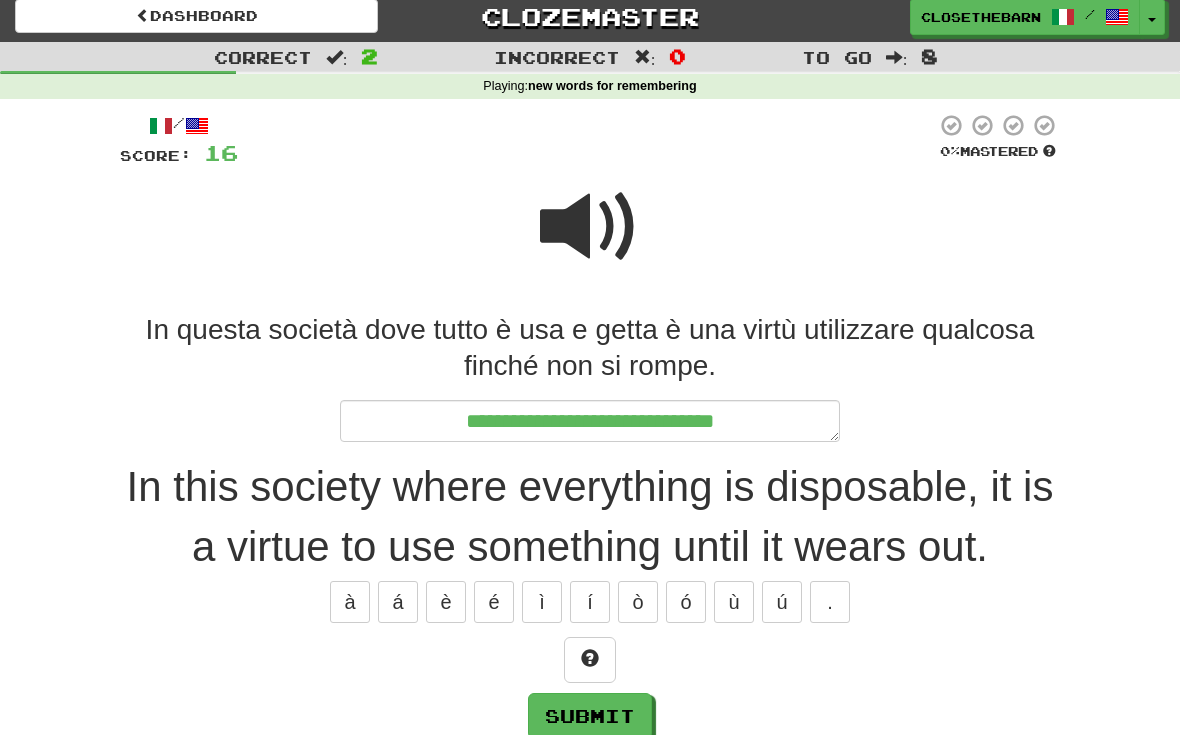 click at bounding box center (590, 661) 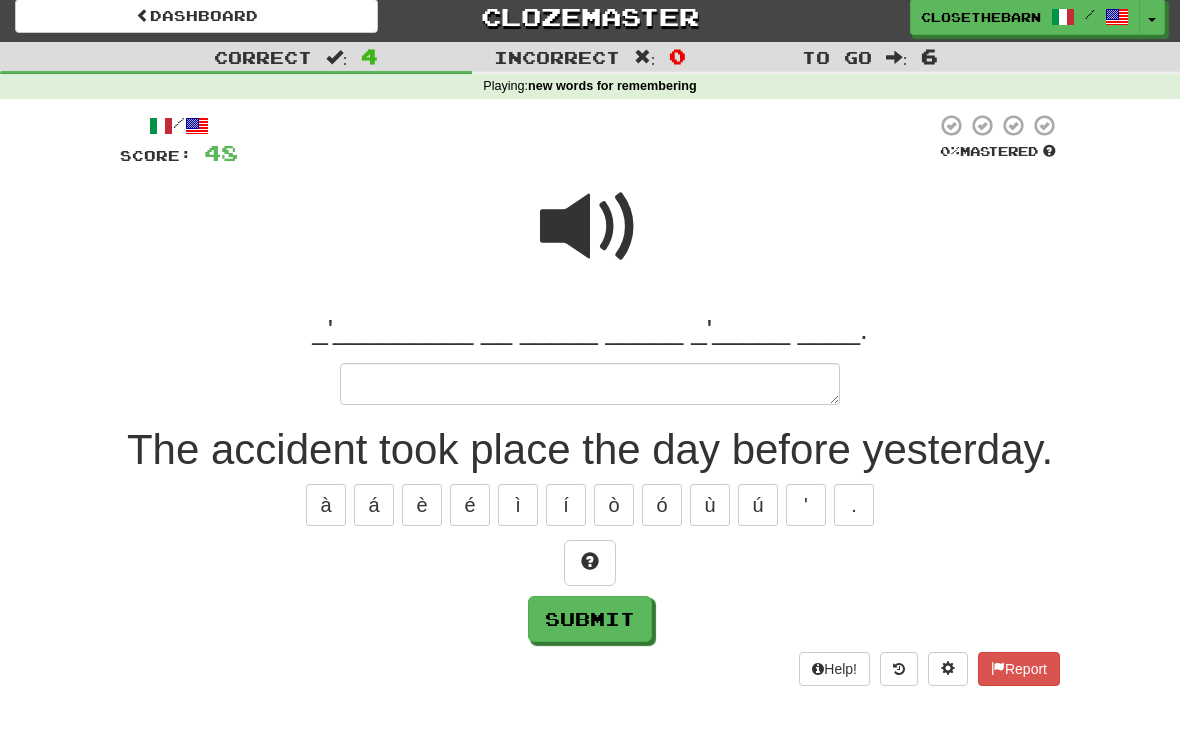 scroll, scrollTop: 8, scrollLeft: 0, axis: vertical 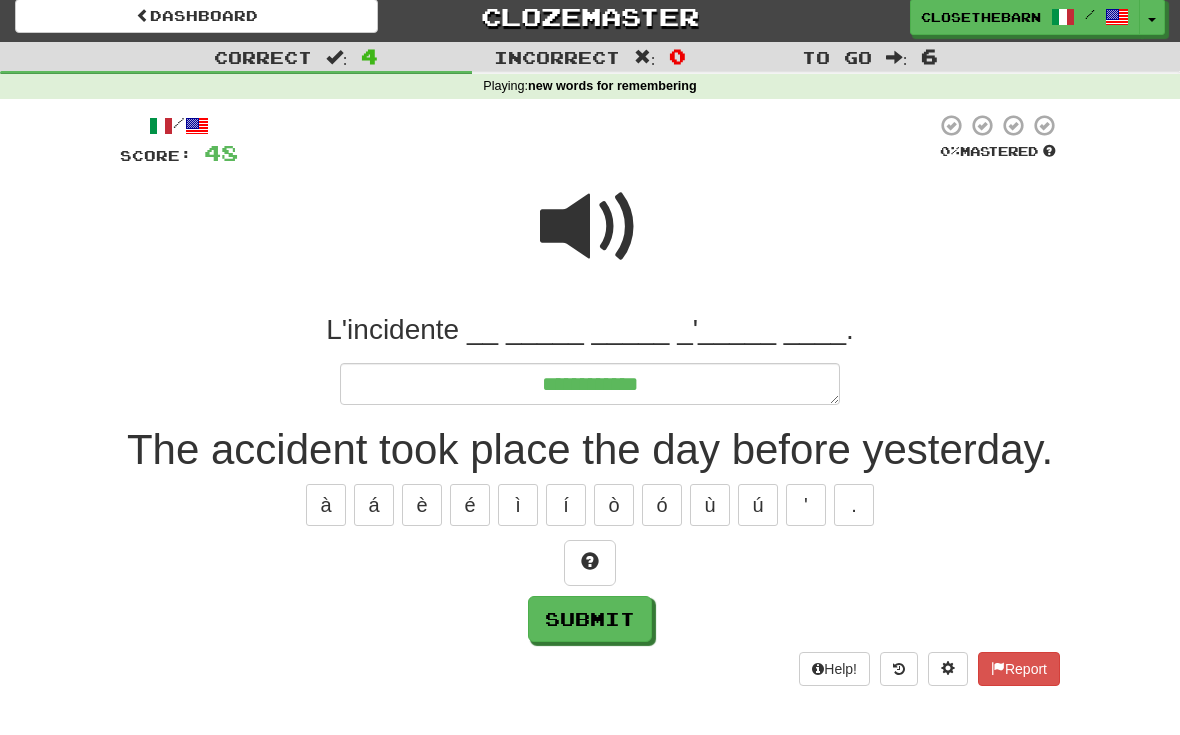 click at bounding box center (590, 564) 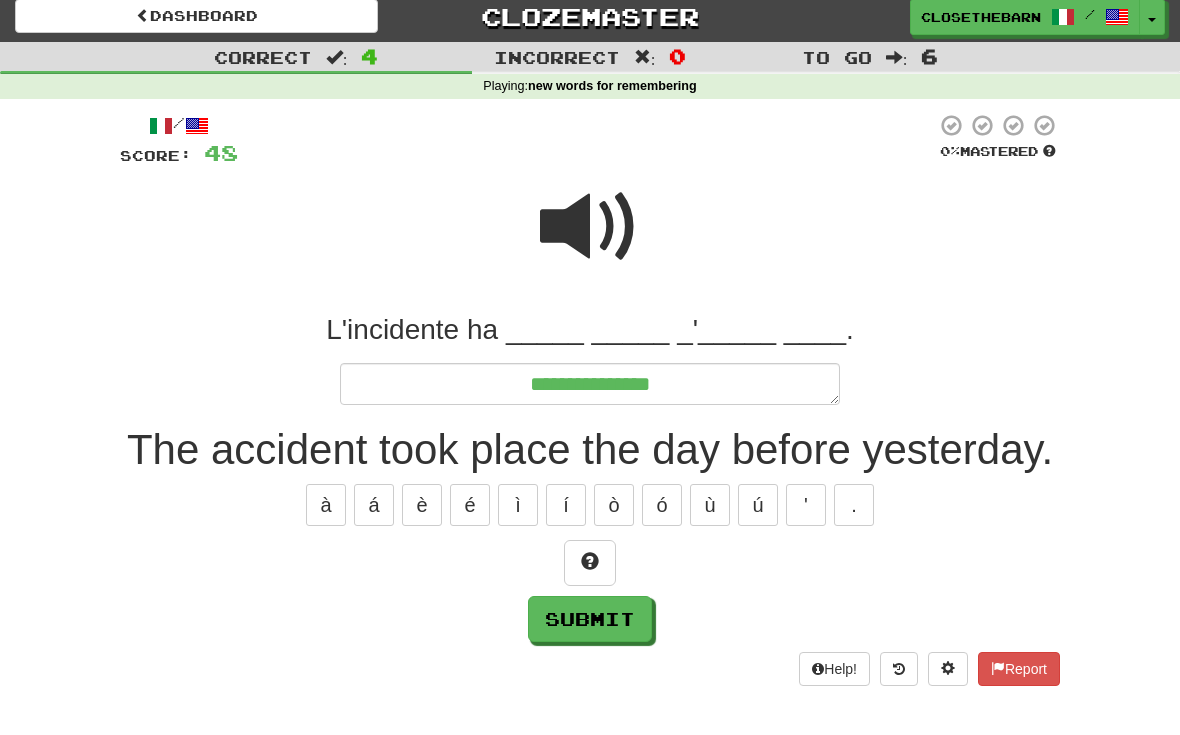 click at bounding box center [590, 562] 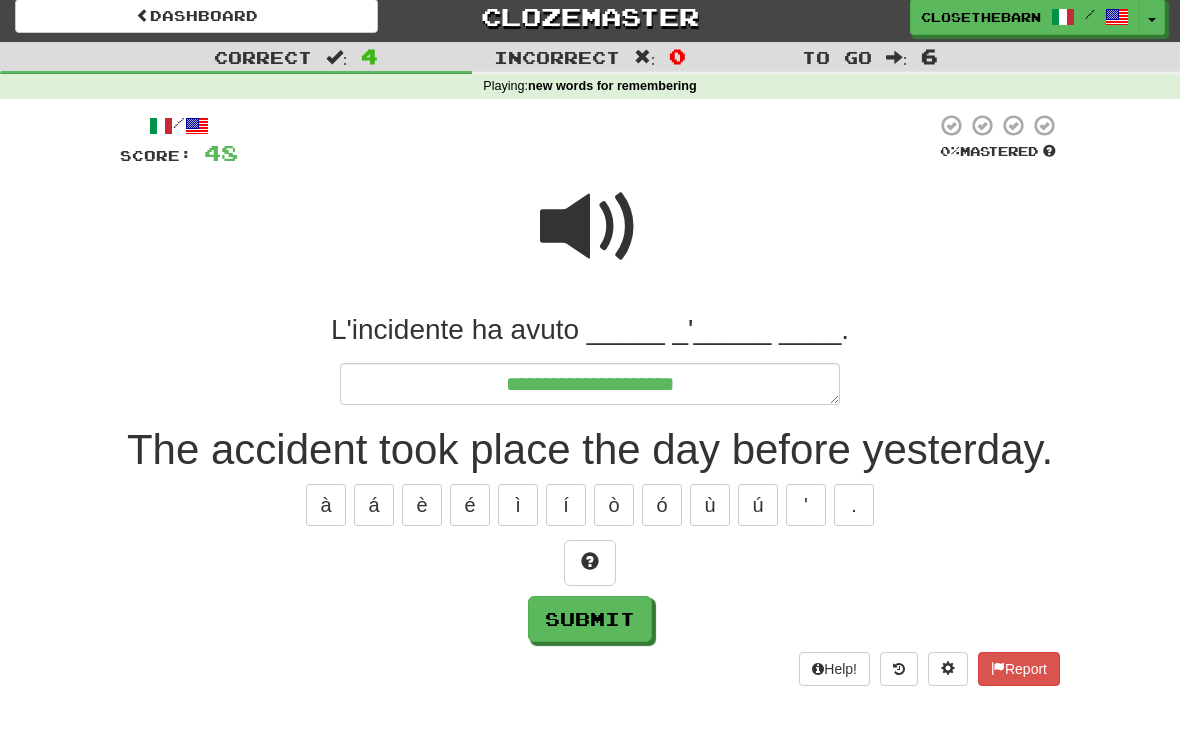 click at bounding box center [590, 564] 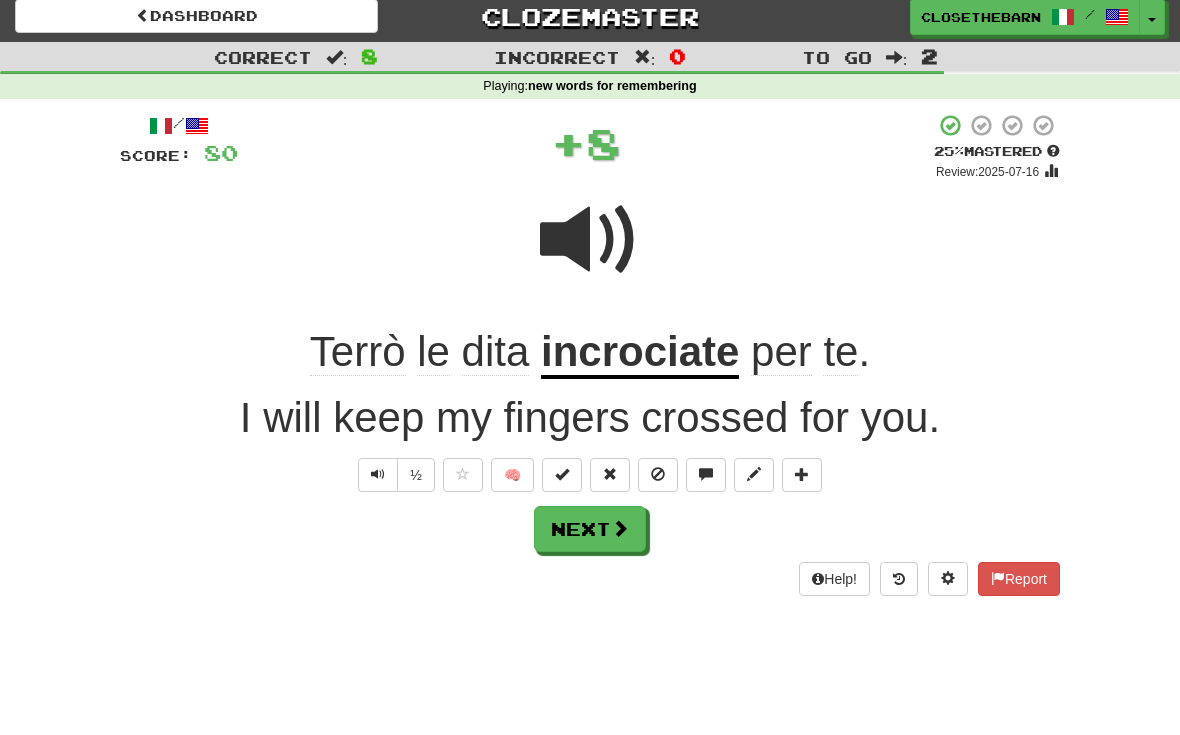 scroll, scrollTop: 9, scrollLeft: 0, axis: vertical 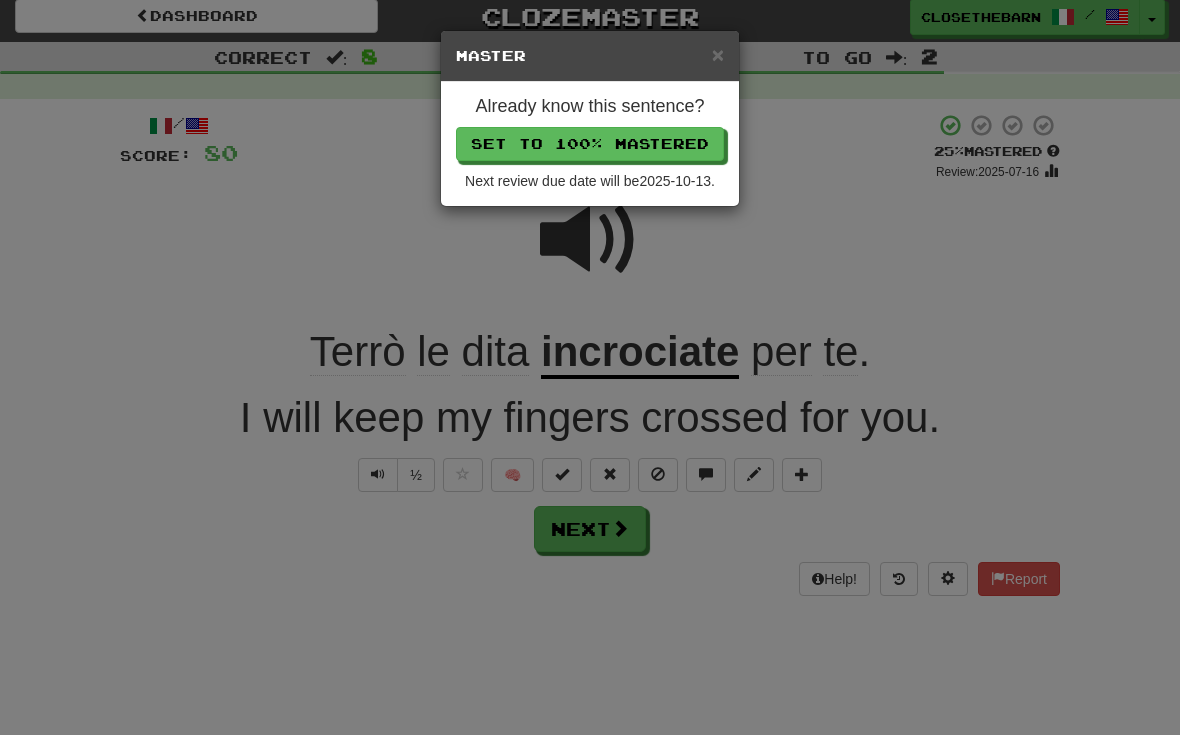 click on "Set to 100% Mastered" at bounding box center (590, 144) 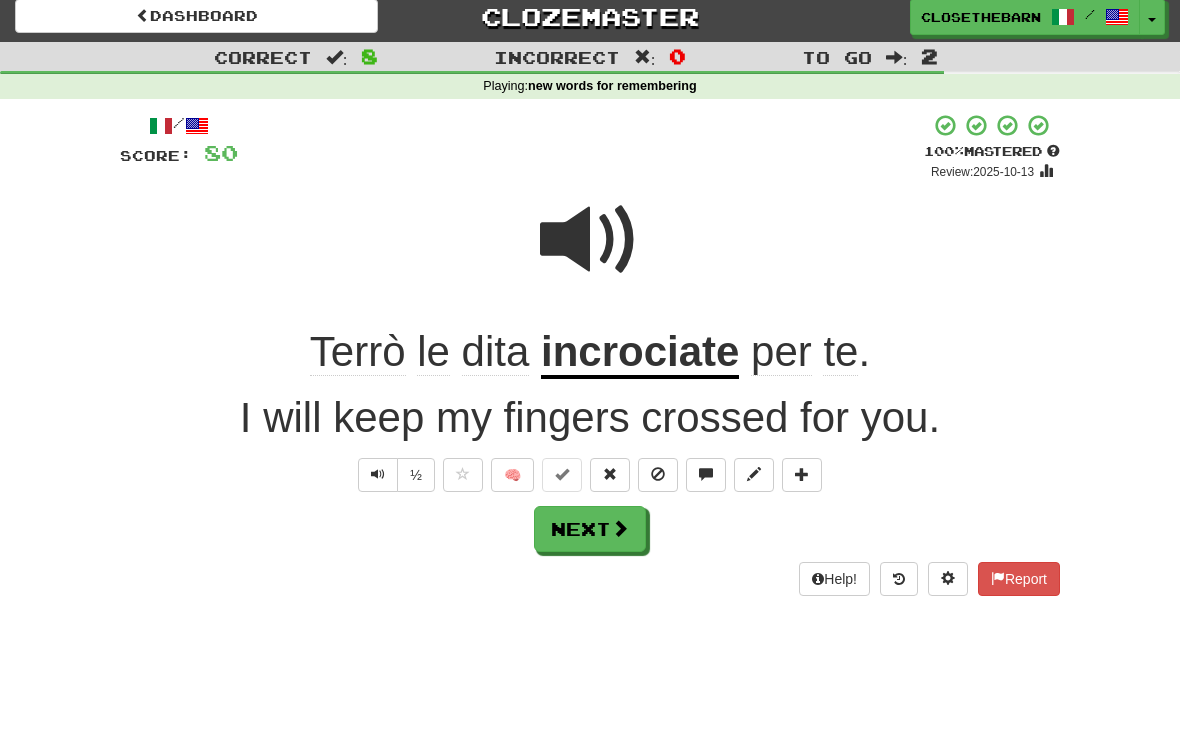 click on "Next" at bounding box center [590, 529] 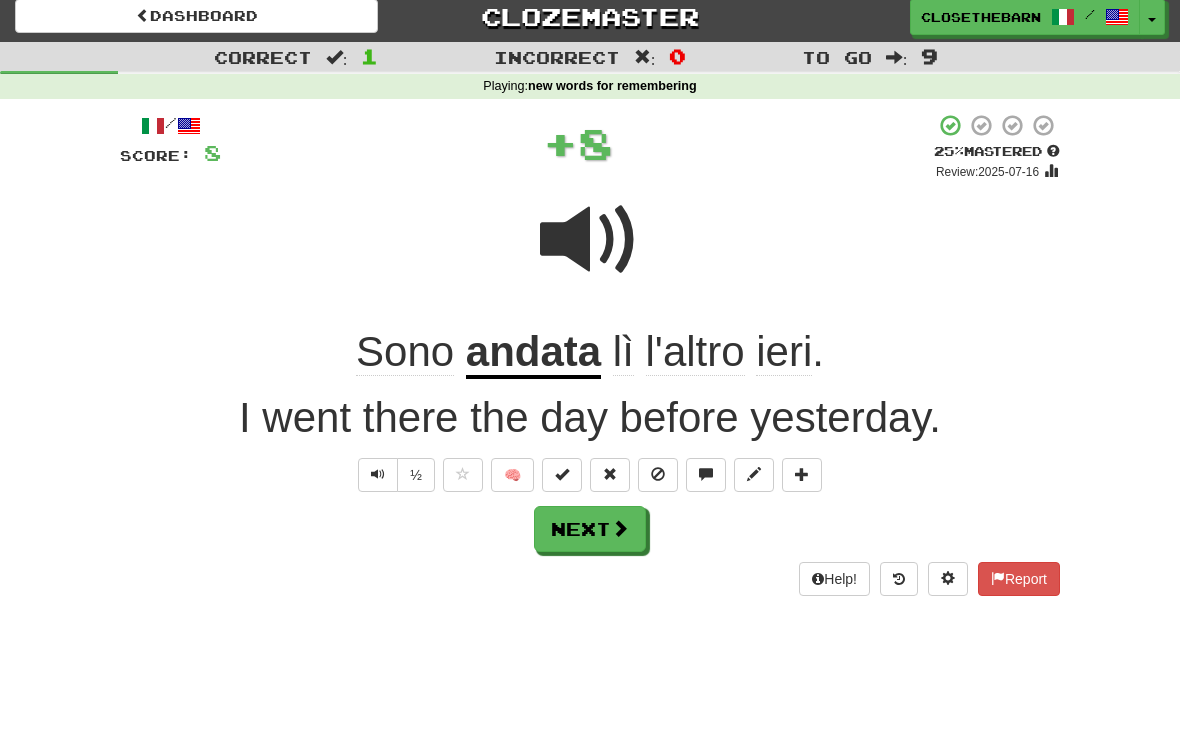scroll, scrollTop: 9, scrollLeft: 0, axis: vertical 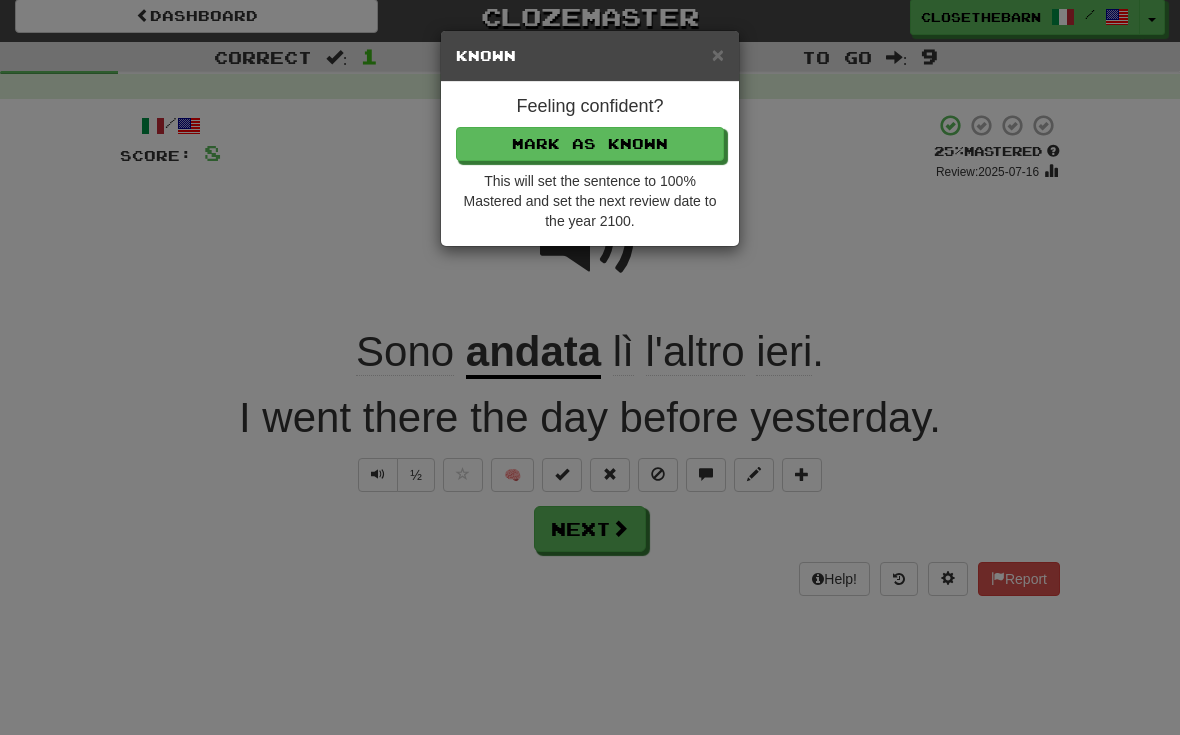 click on "Mark as Known" at bounding box center [590, 144] 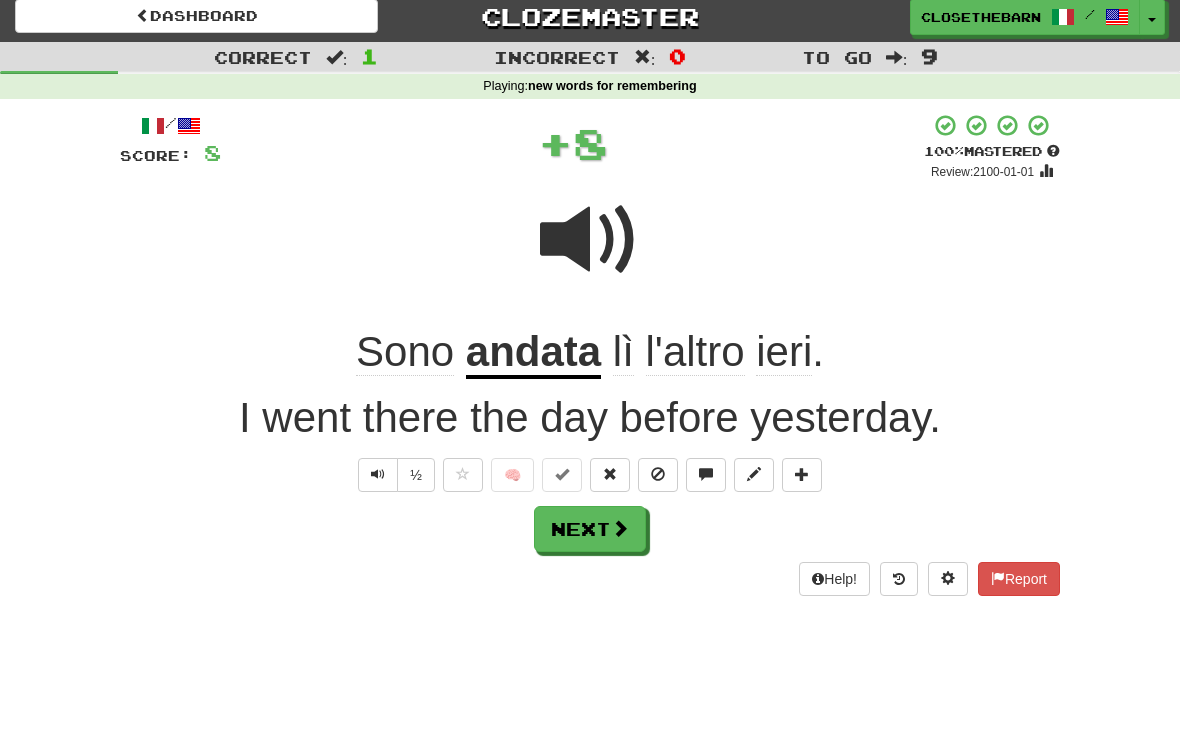 click at bounding box center (620, 528) 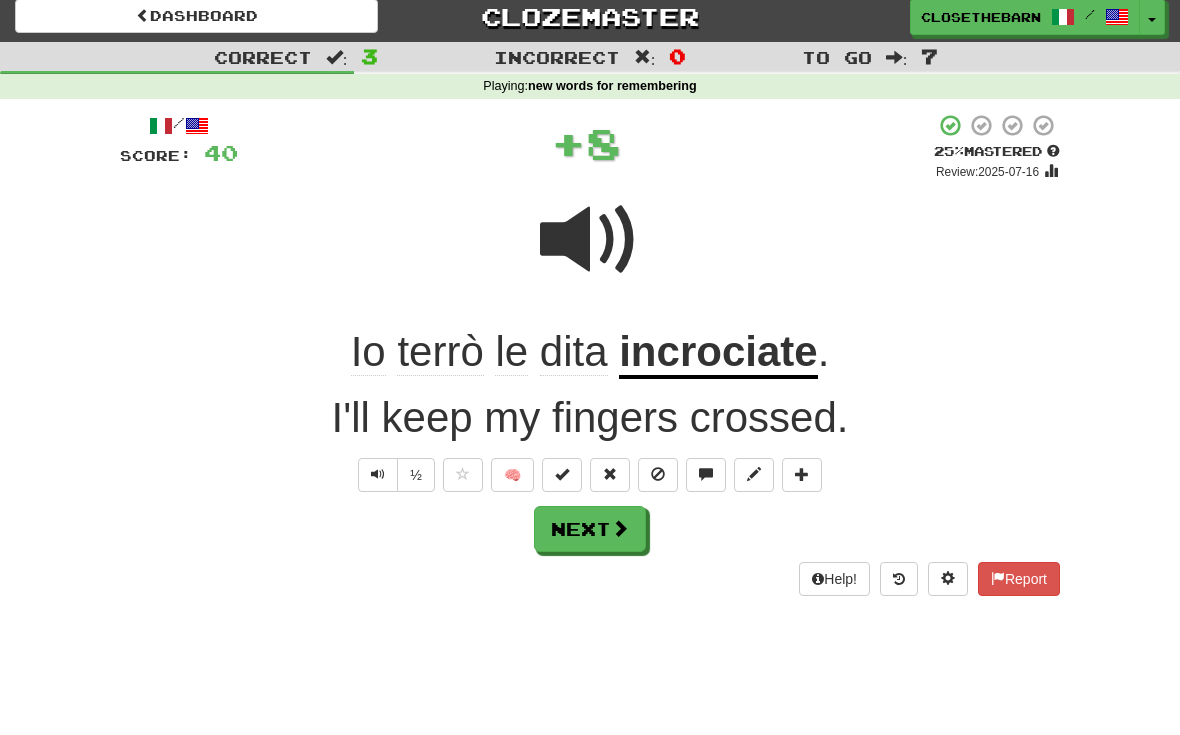 scroll, scrollTop: 9, scrollLeft: 0, axis: vertical 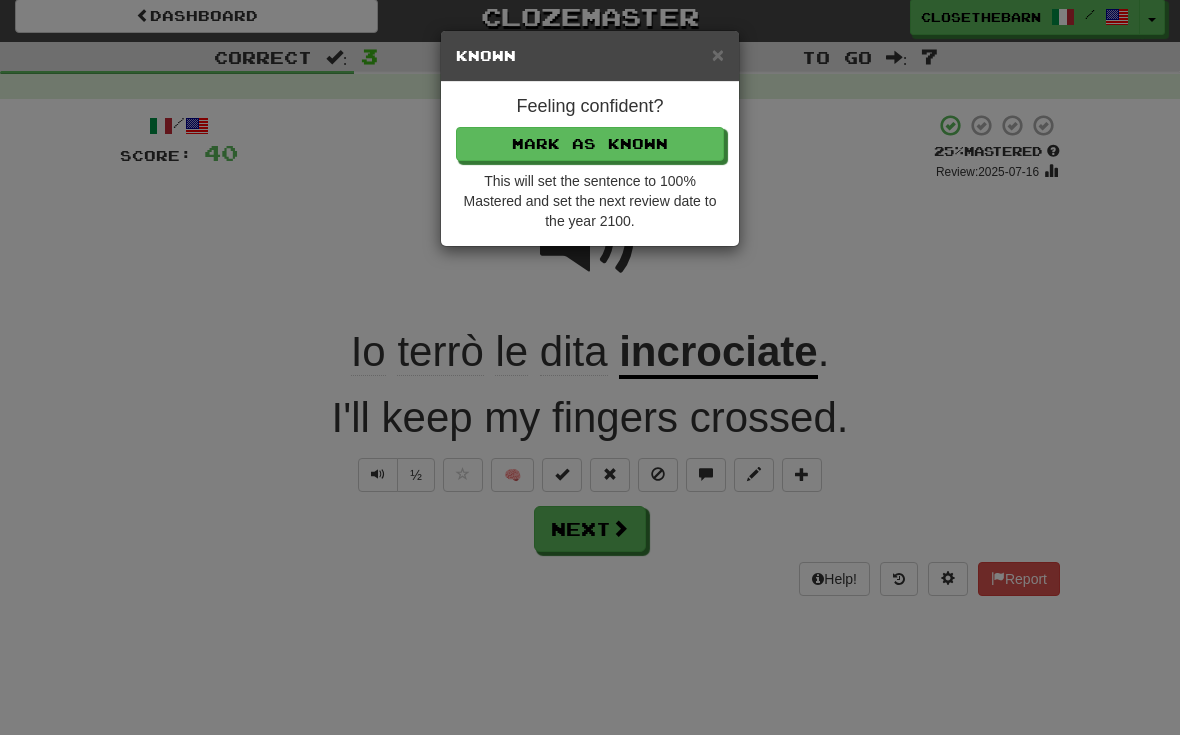 click on "Mark as Known" at bounding box center [590, 144] 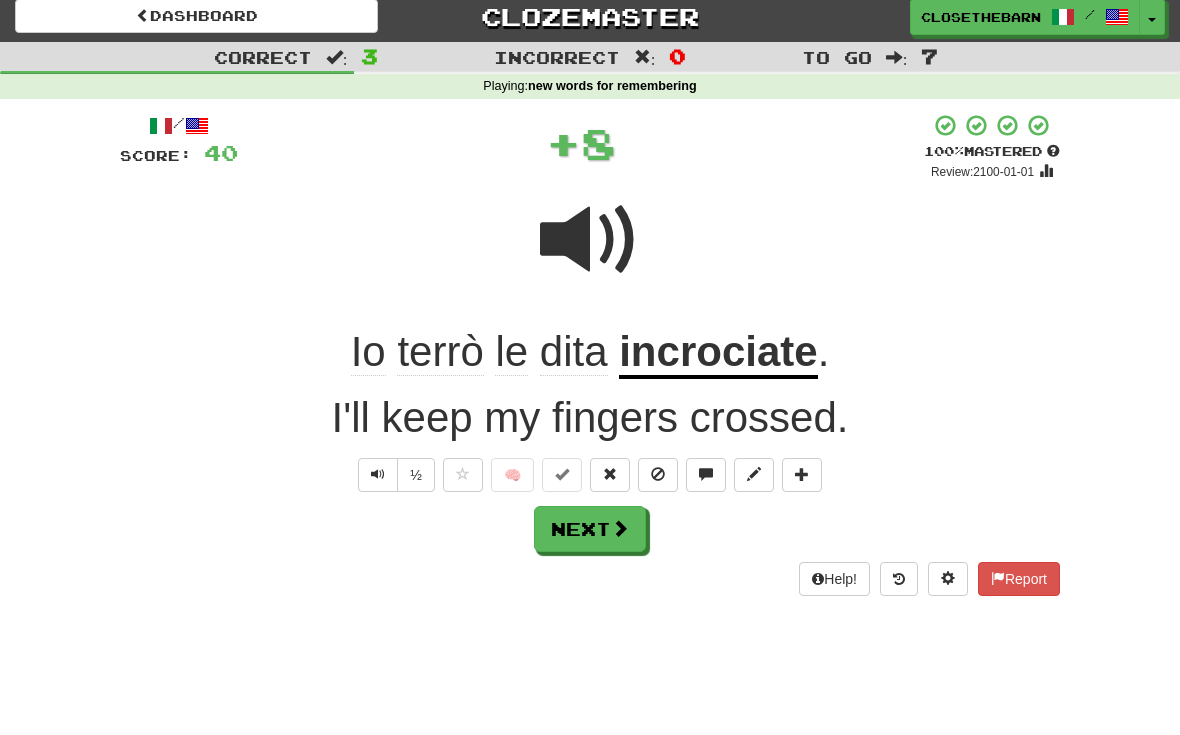 click on "Next" at bounding box center (590, 529) 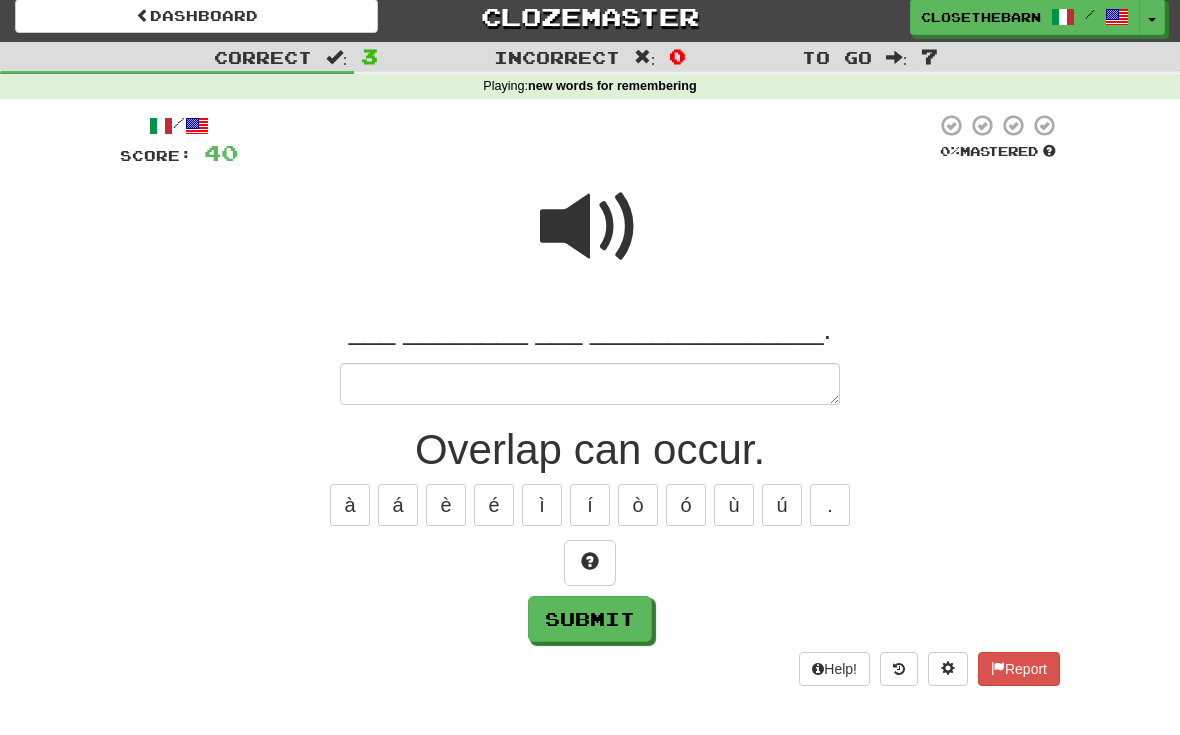 scroll, scrollTop: 8, scrollLeft: 0, axis: vertical 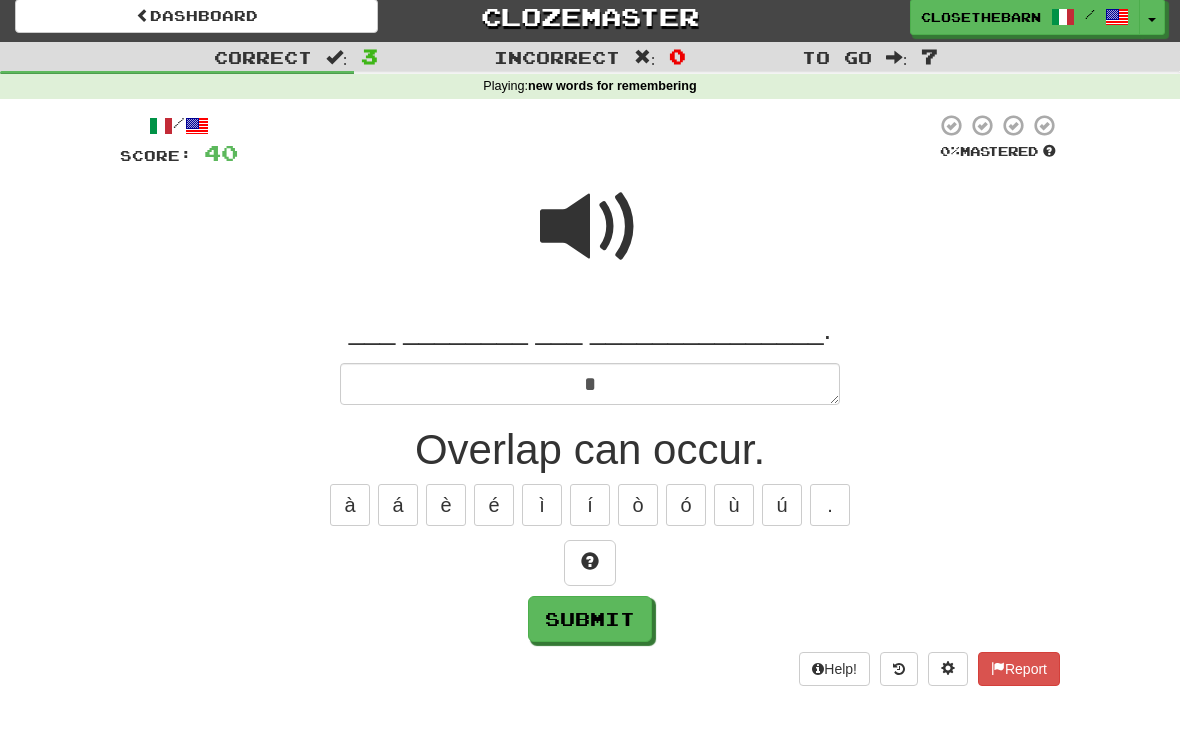 click at bounding box center (590, 562) 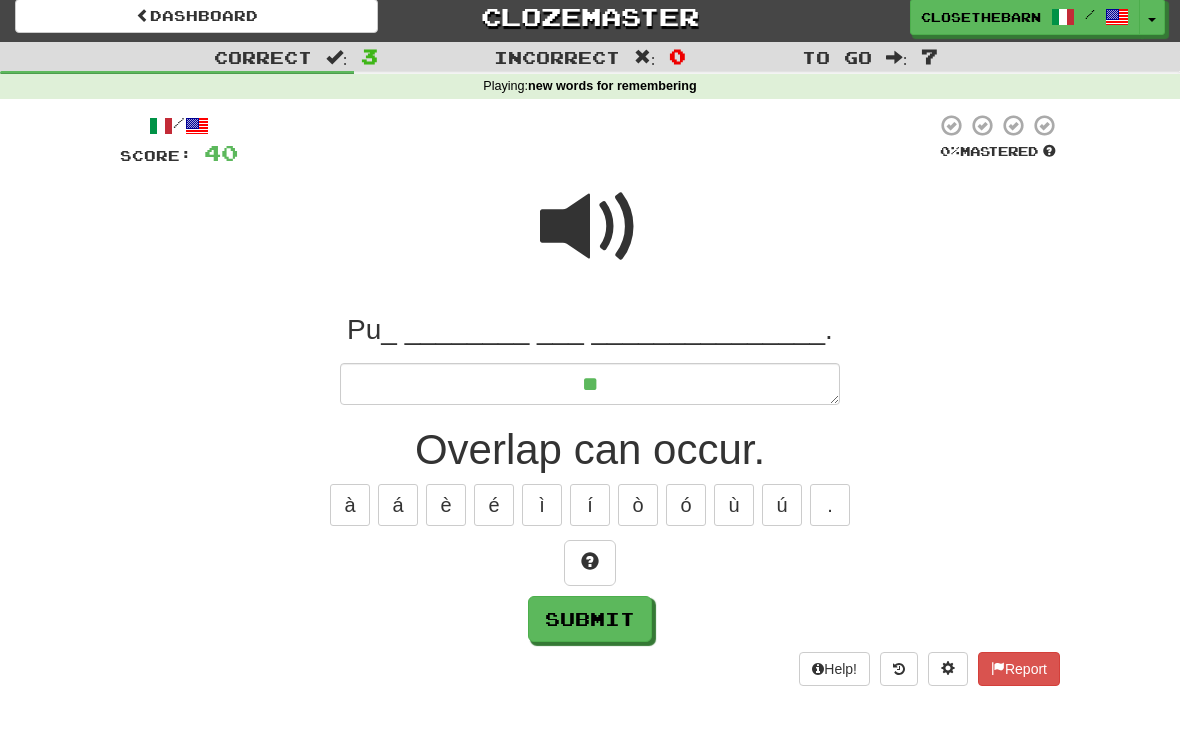 click at bounding box center (590, 564) 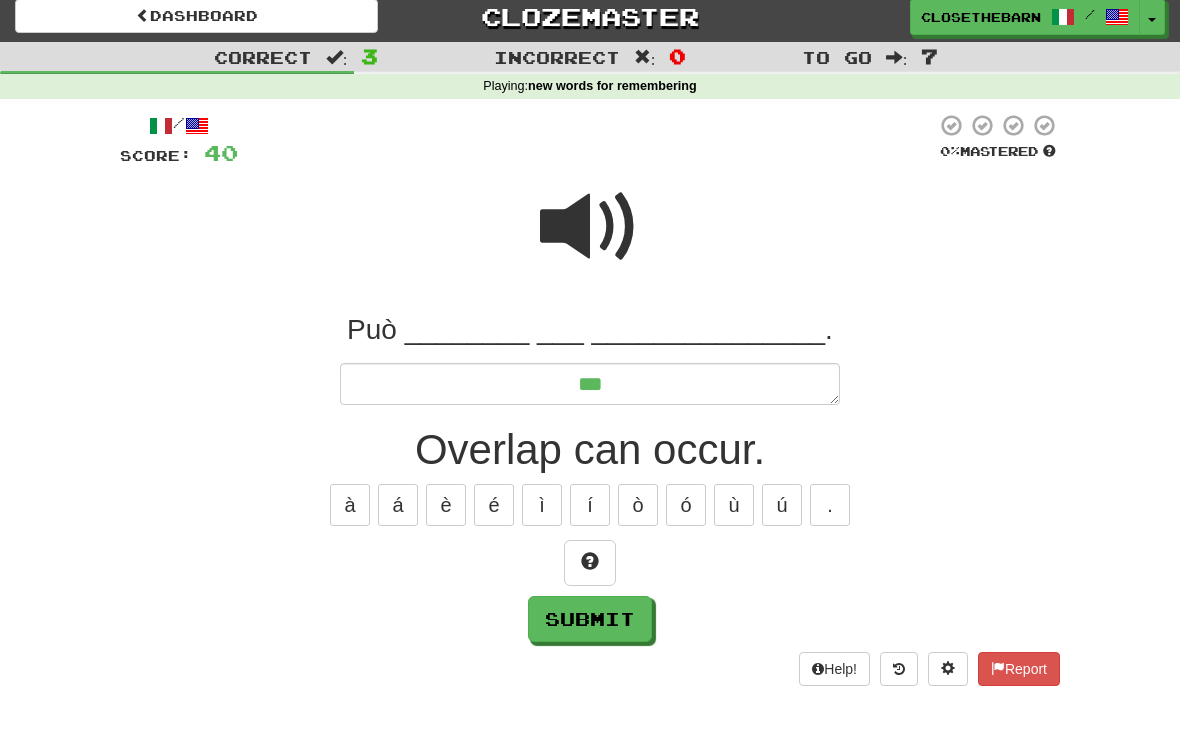 click at bounding box center [590, 564] 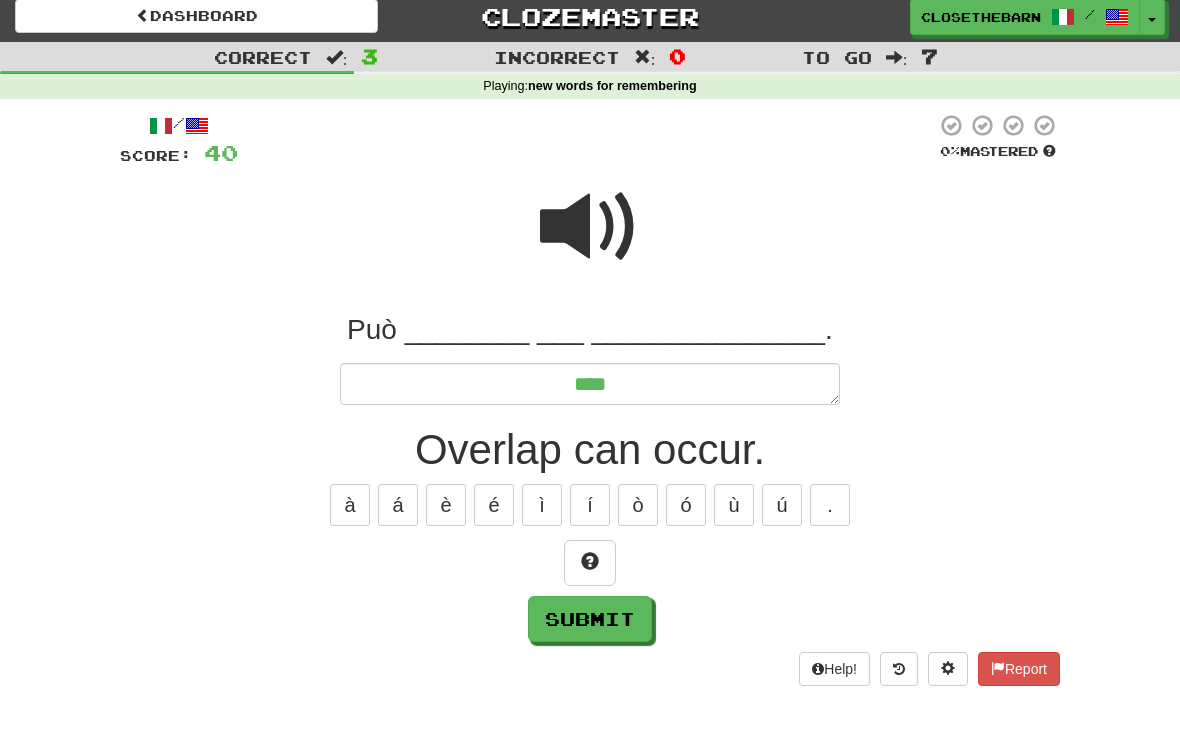 click at bounding box center (590, 562) 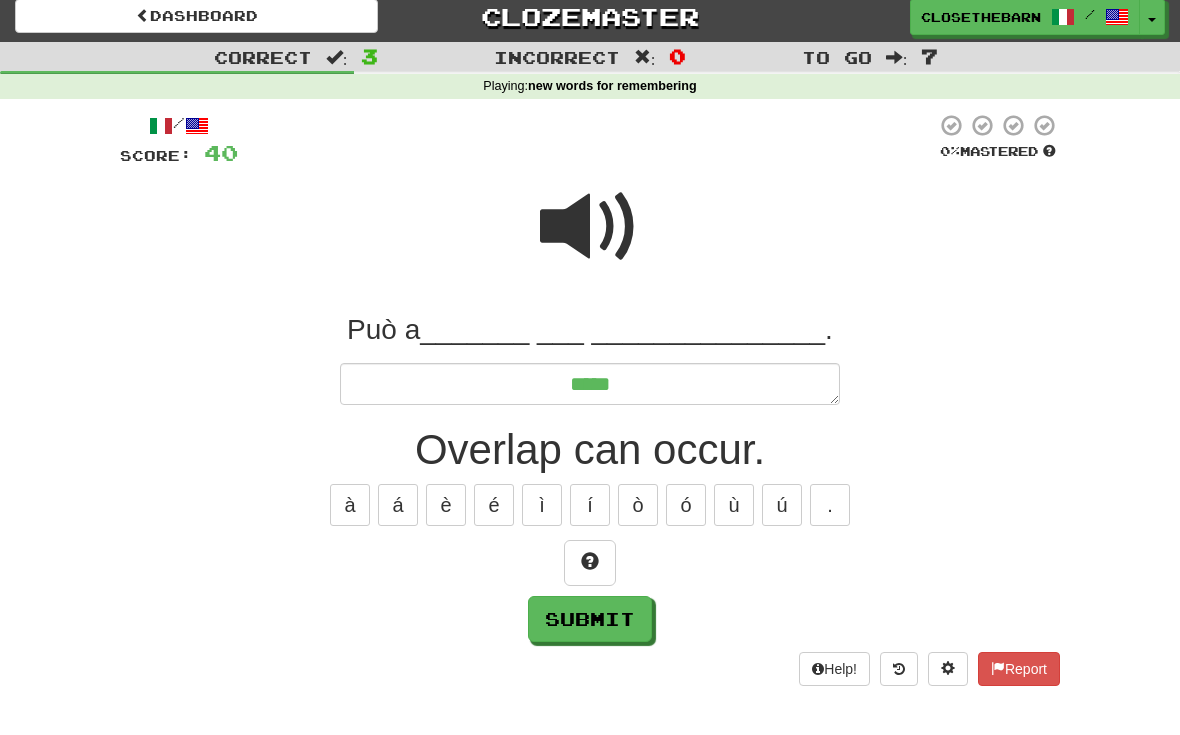 click at bounding box center (590, 562) 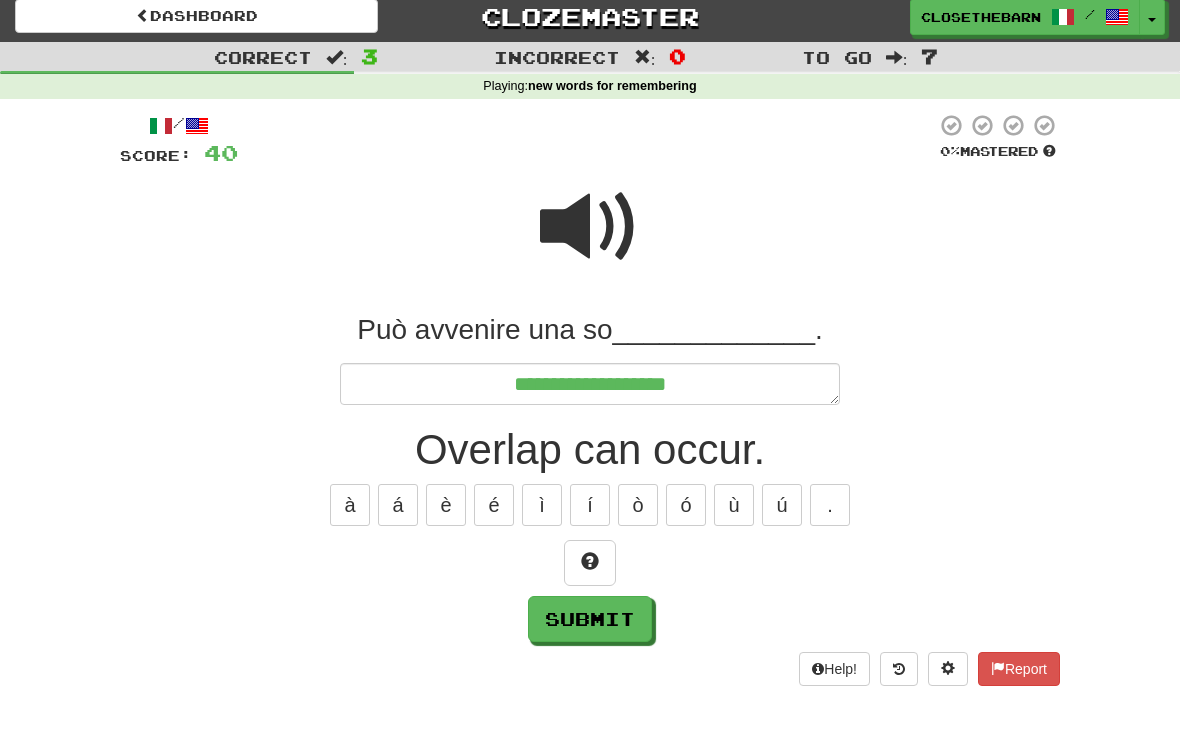 click on "Submit" at bounding box center [590, 620] 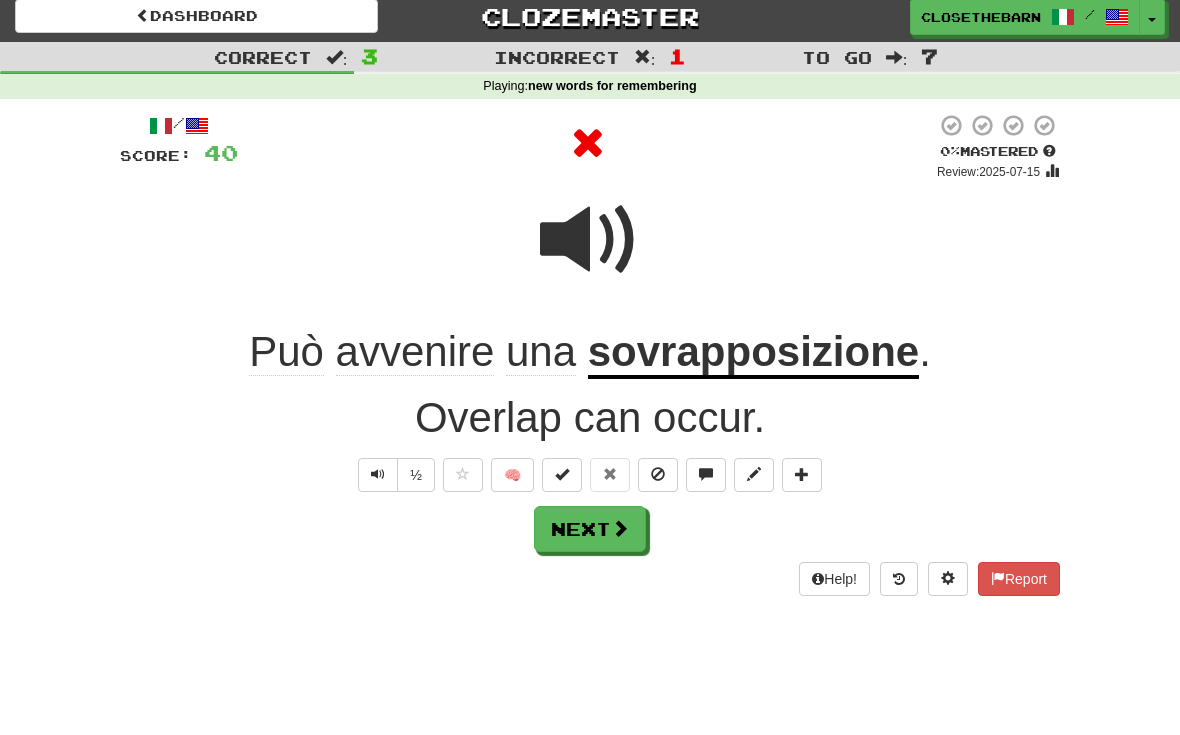 scroll, scrollTop: 9, scrollLeft: 0, axis: vertical 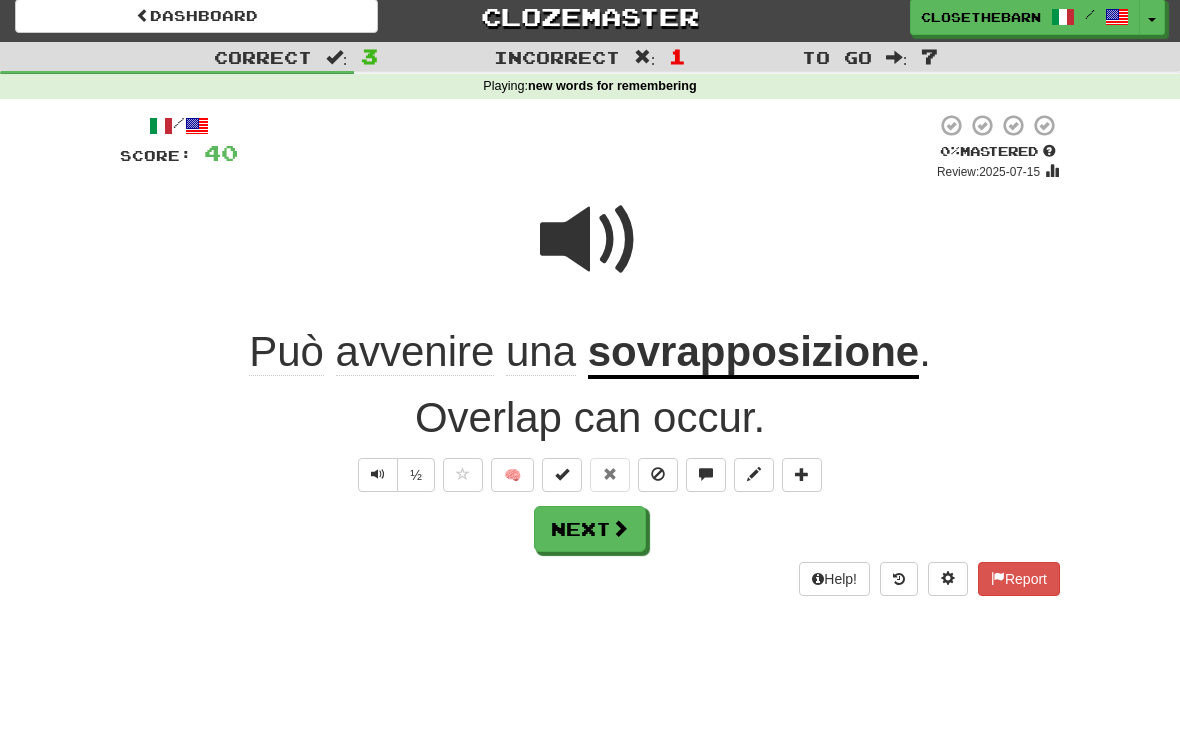 click on "sovrapposizione" at bounding box center (753, 353) 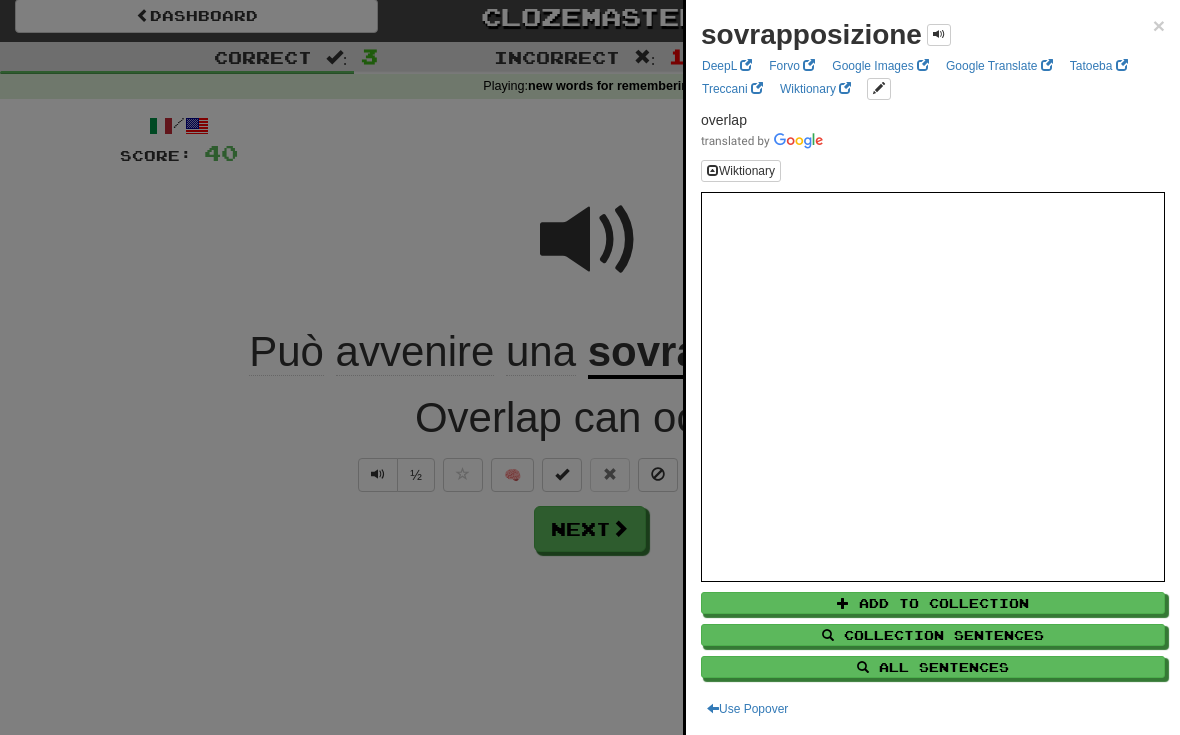 click on "All Sentences" at bounding box center [933, 667] 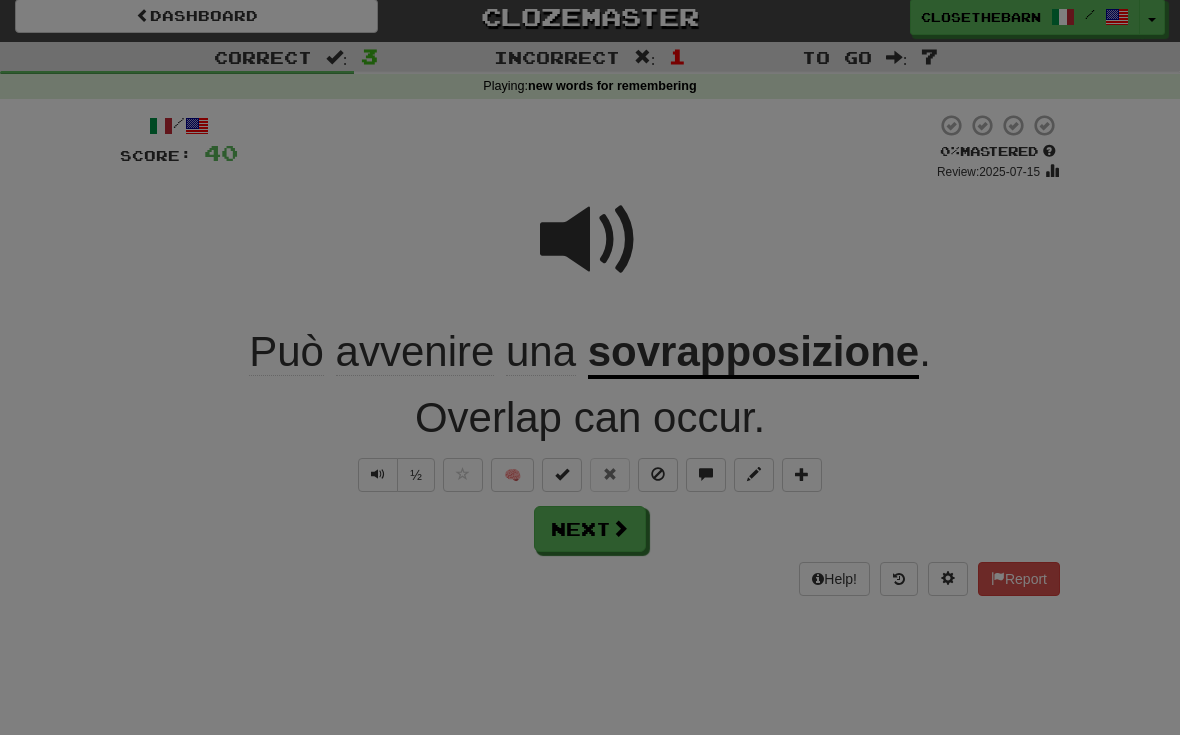 click on "**********" at bounding box center [0, 0] 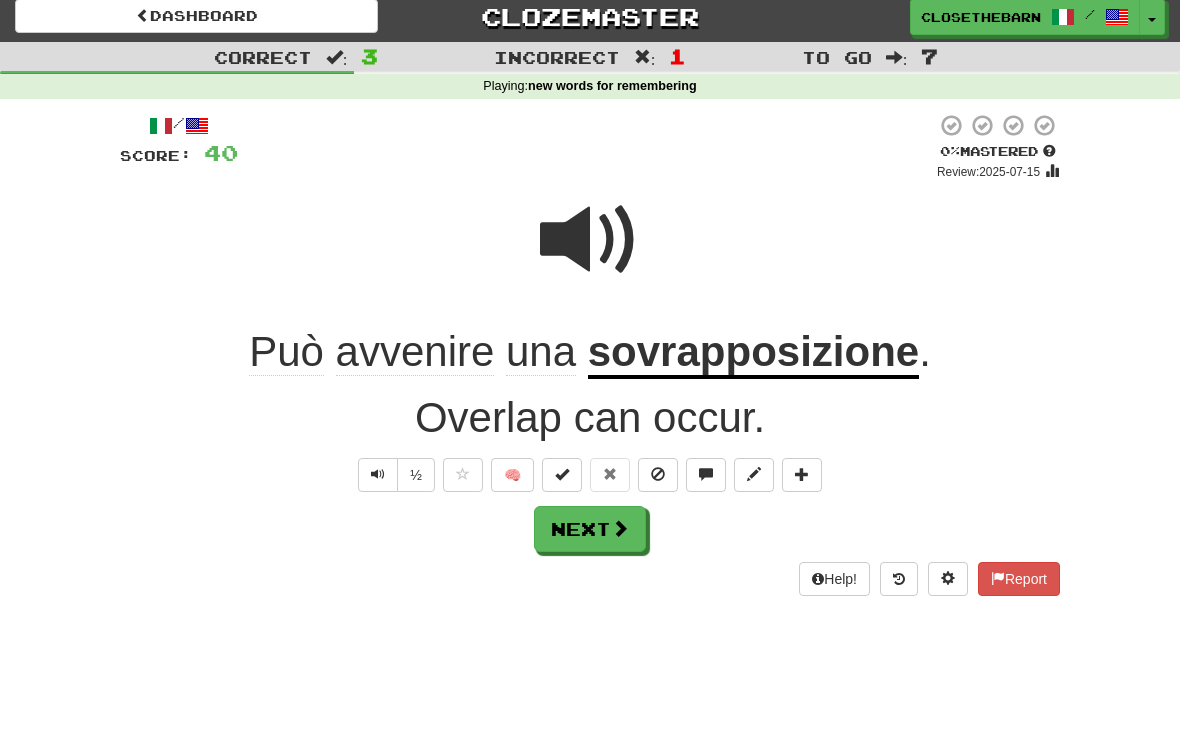 click on "sovrapposizione" at bounding box center [753, 353] 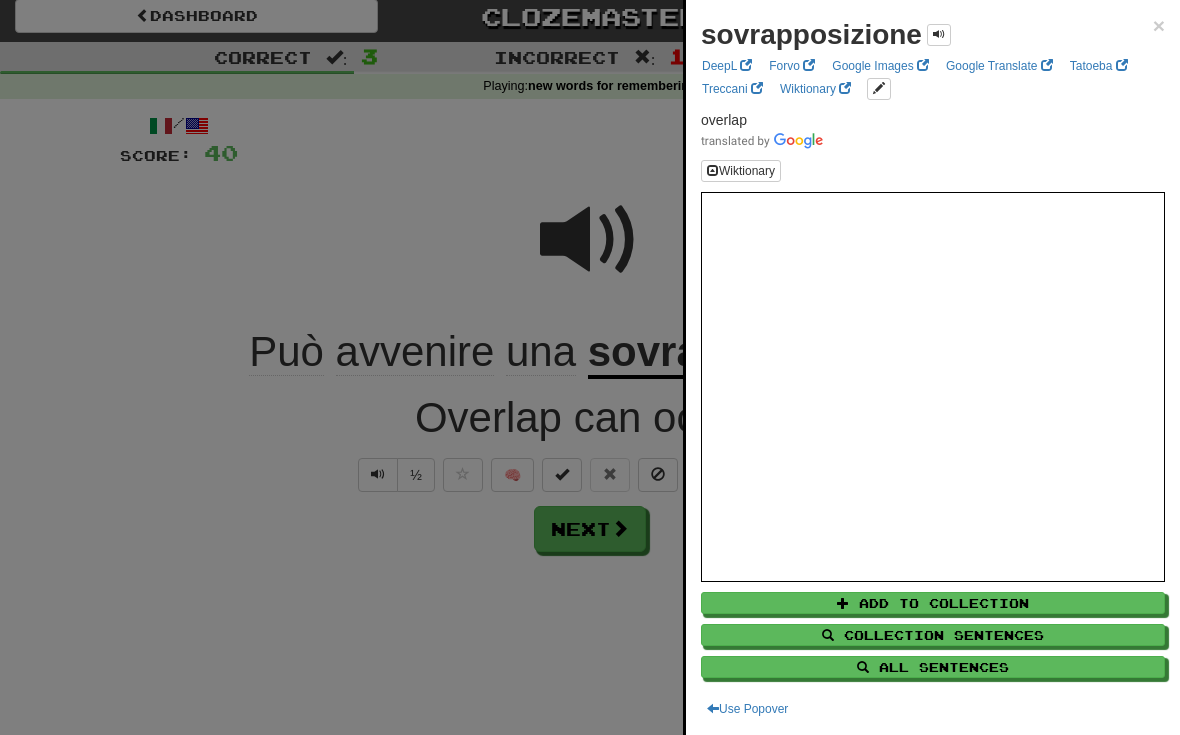 click on "All Sentences" at bounding box center [933, 667] 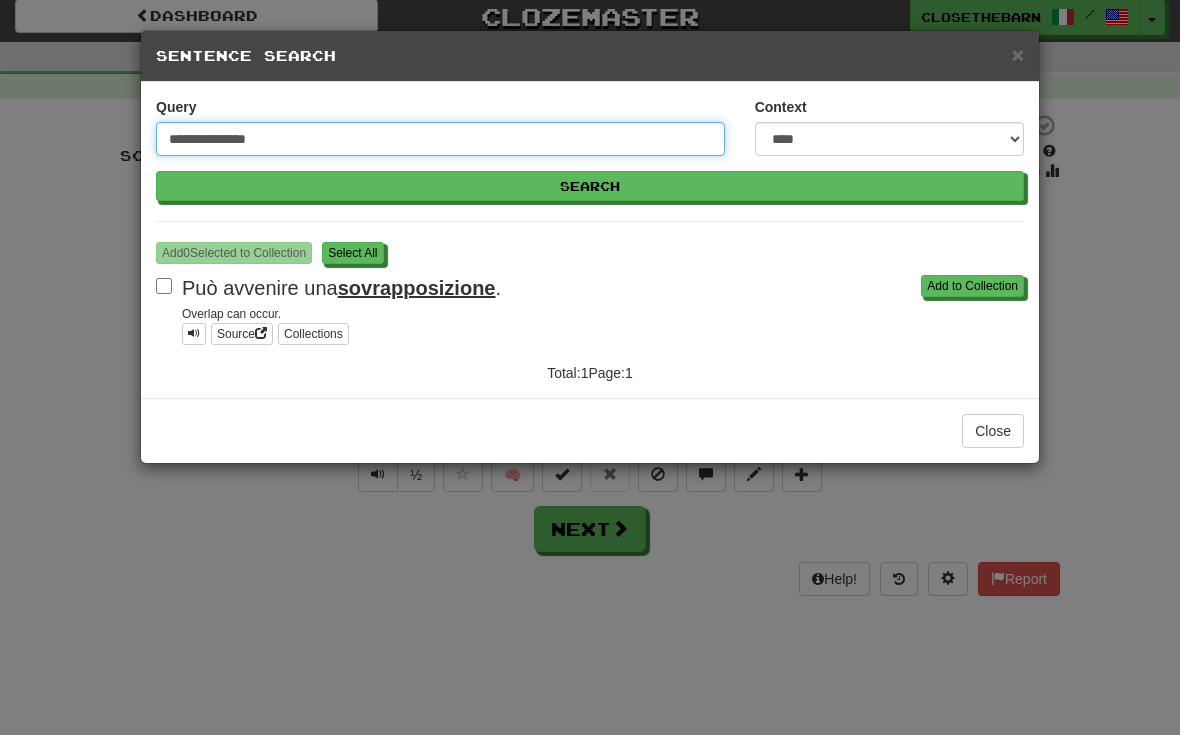 scroll, scrollTop: 8, scrollLeft: 0, axis: vertical 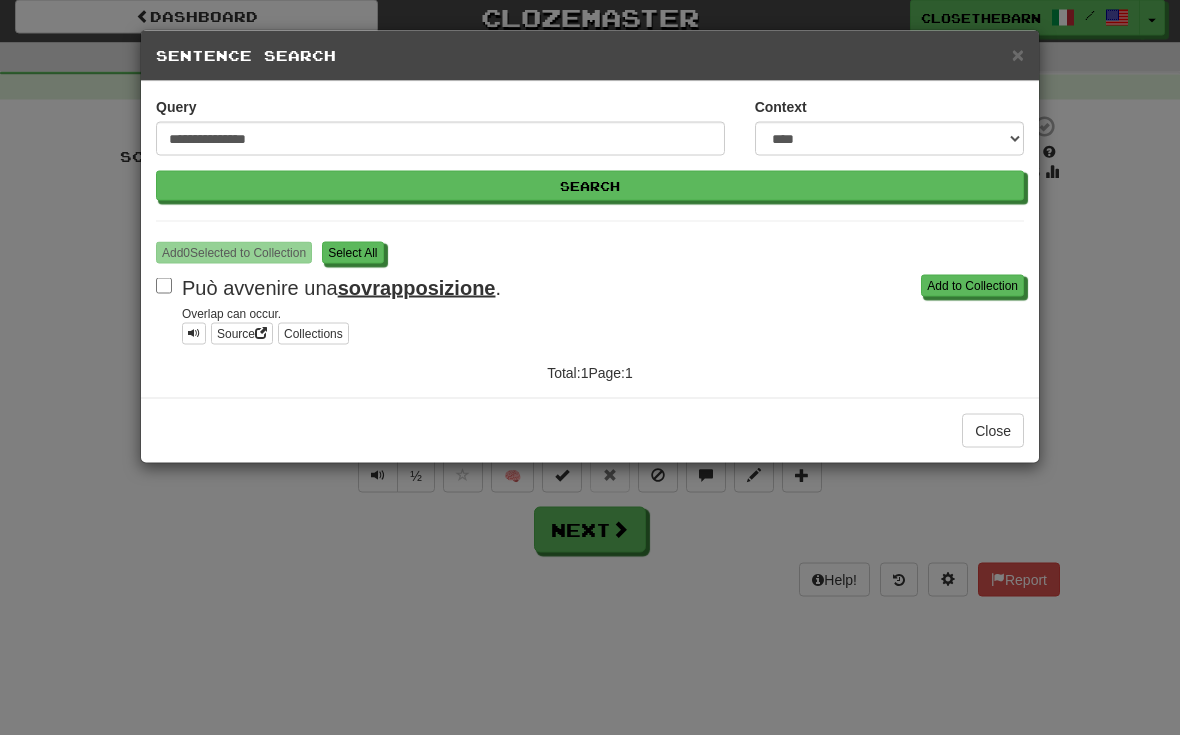 click on "S elect All" at bounding box center (352, 253) 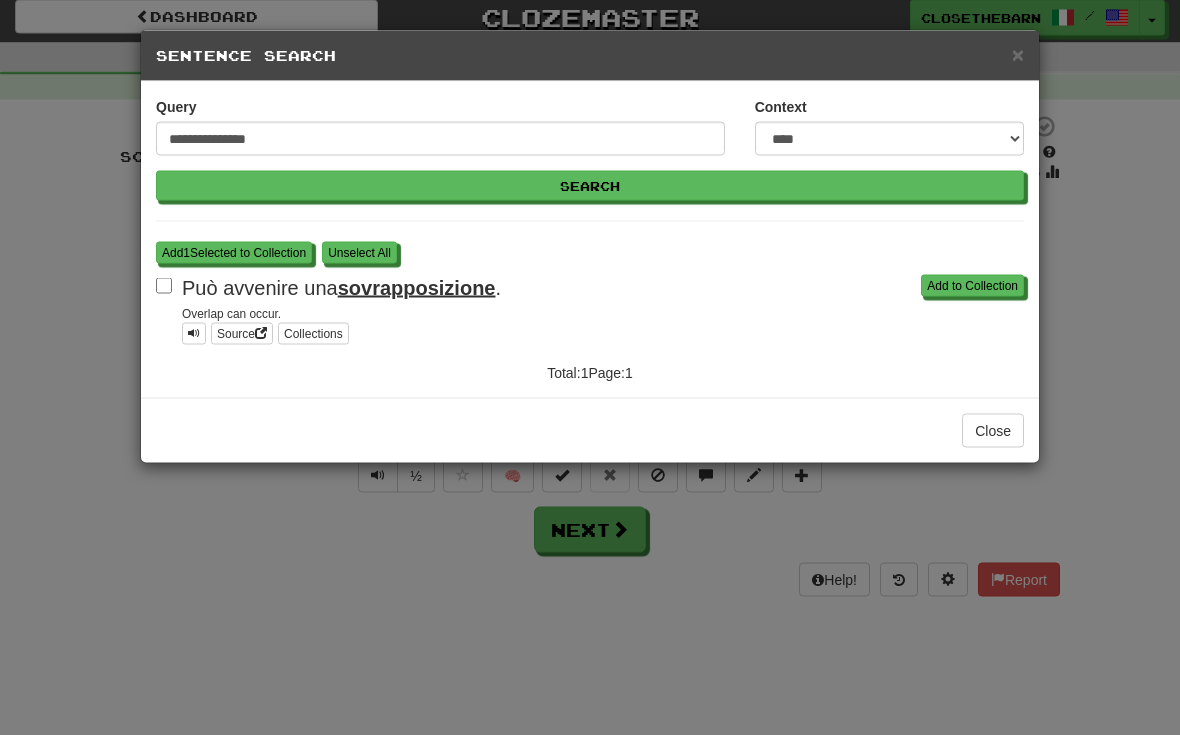 click on "Add  1  Selected to Collection" at bounding box center [234, 253] 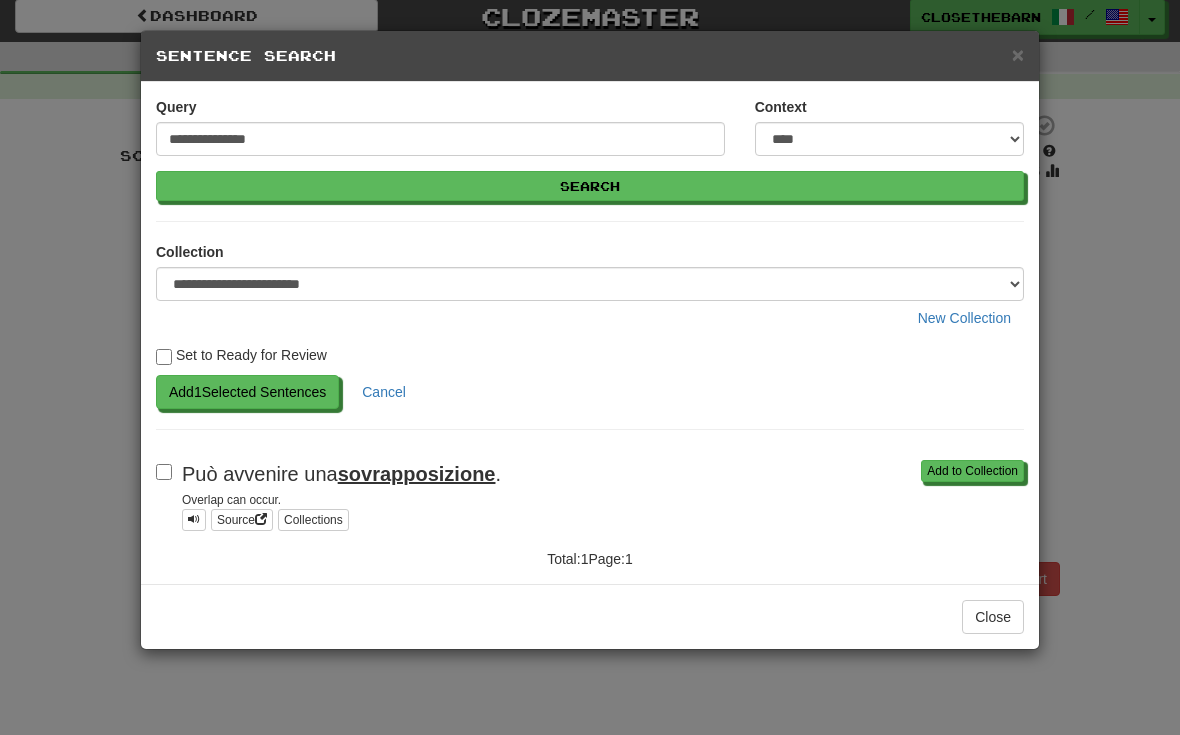 click on "Add  1  Selected Sentences" at bounding box center (247, 392) 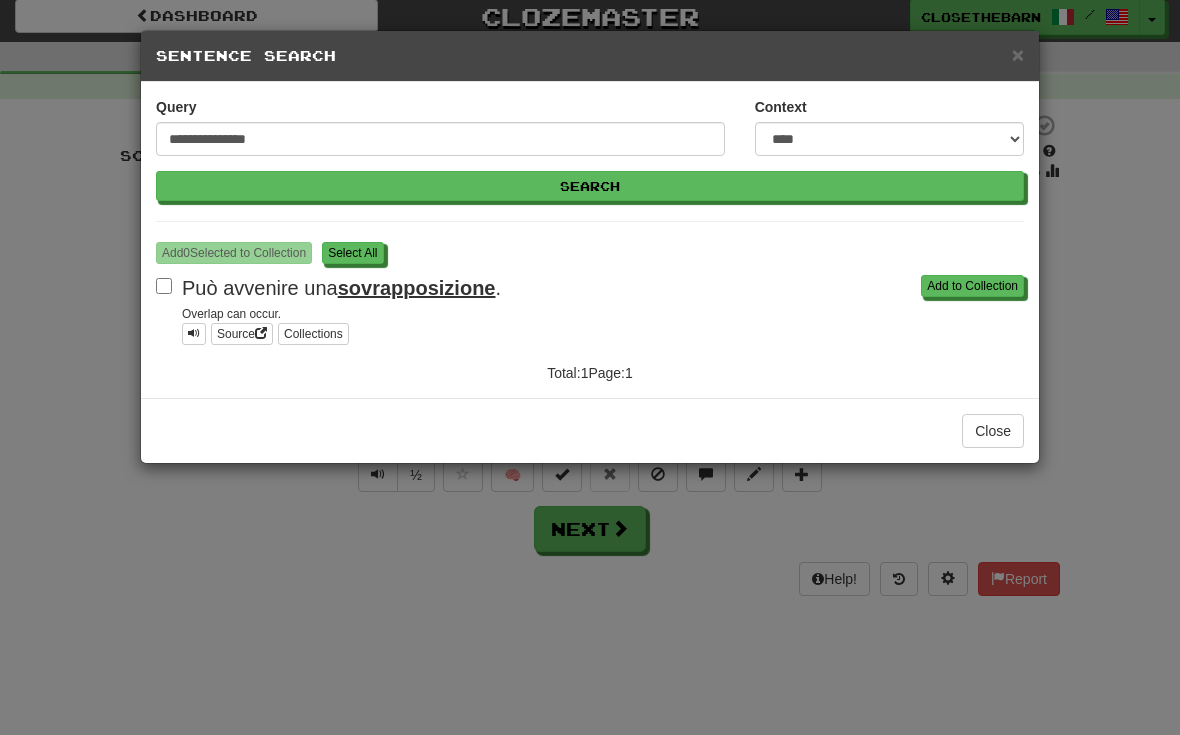 click on "S elect All" at bounding box center (352, 253) 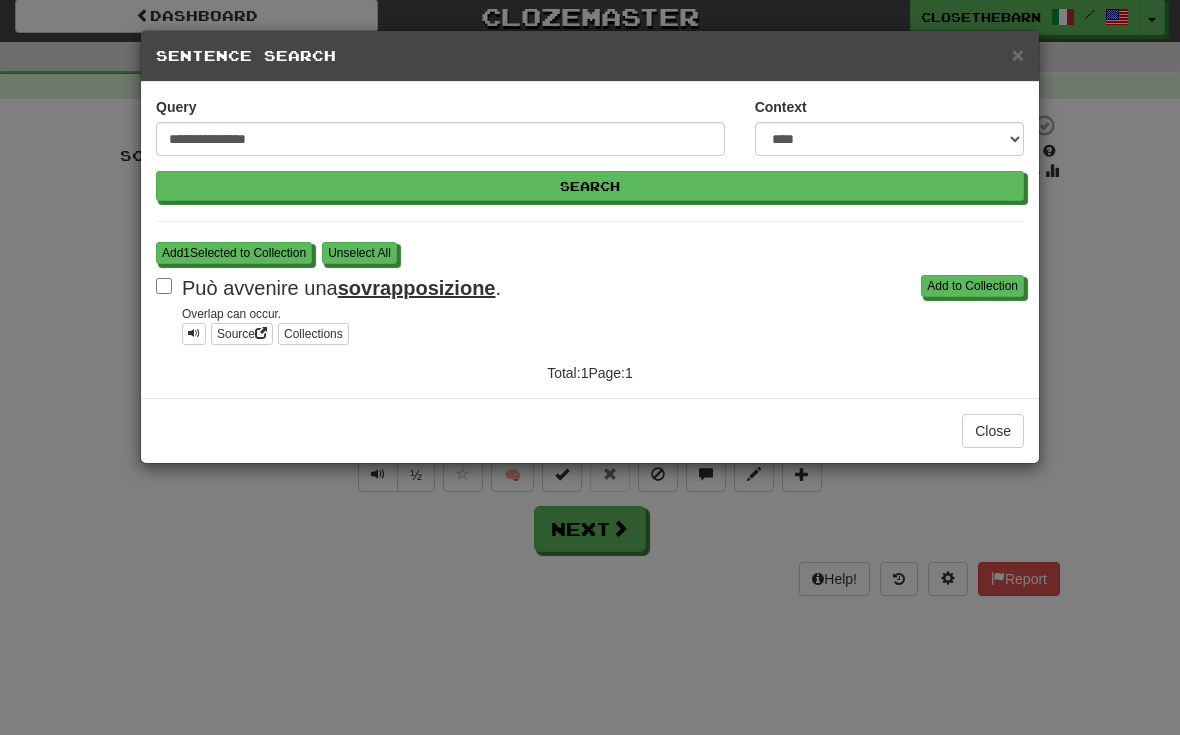 click on "Add  1  Selected to Collection" at bounding box center [234, 253] 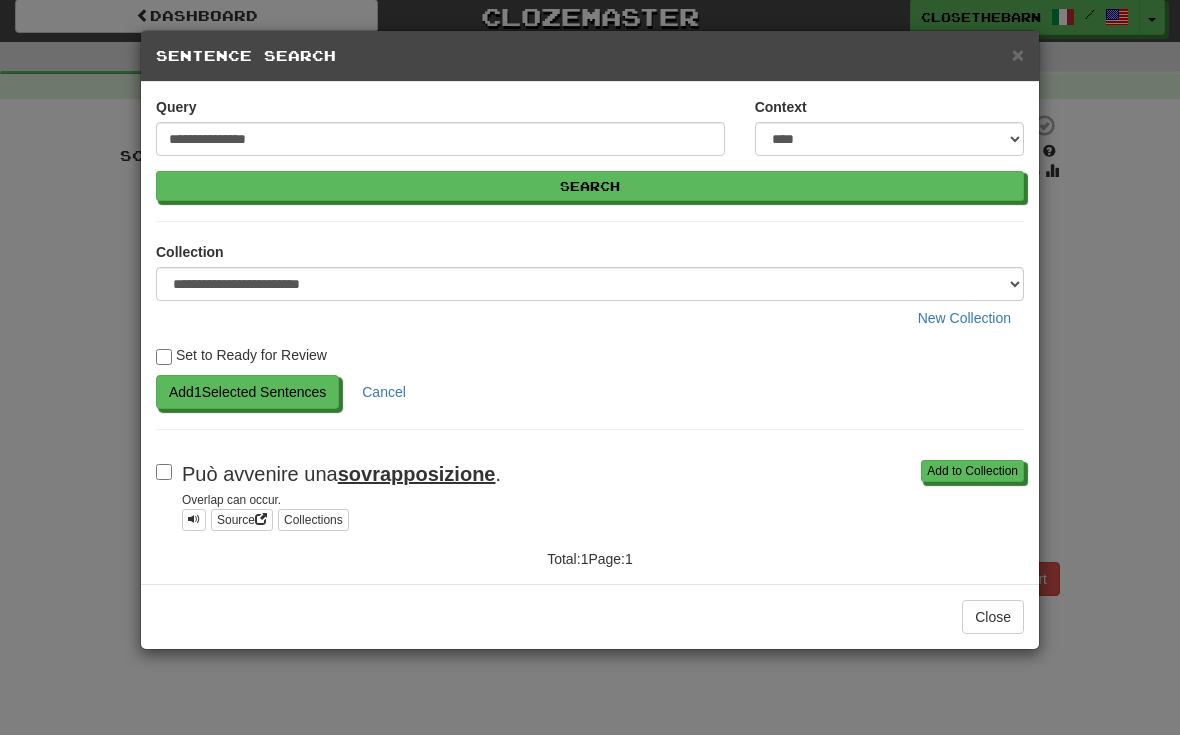 click on "Add  1  Selected Sentences" at bounding box center [247, 392] 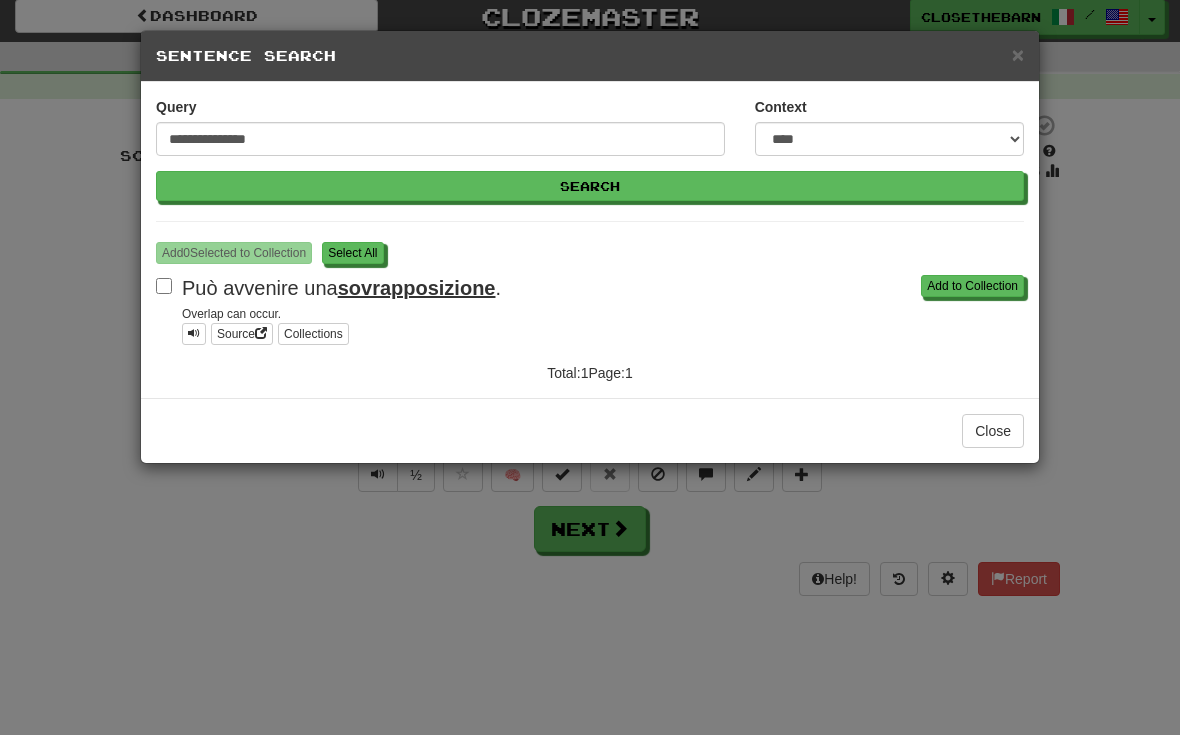click on "Può avvenire una sovrapposizione." at bounding box center [590, 367] 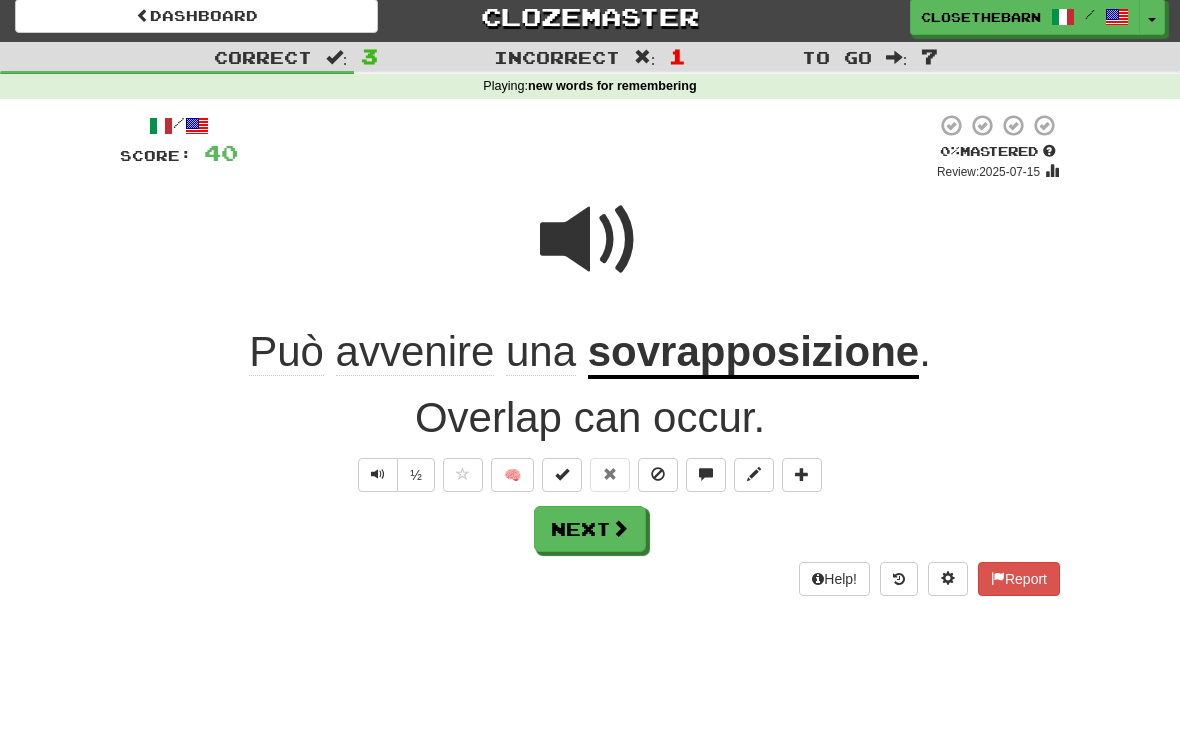 click on "Next" at bounding box center (590, 529) 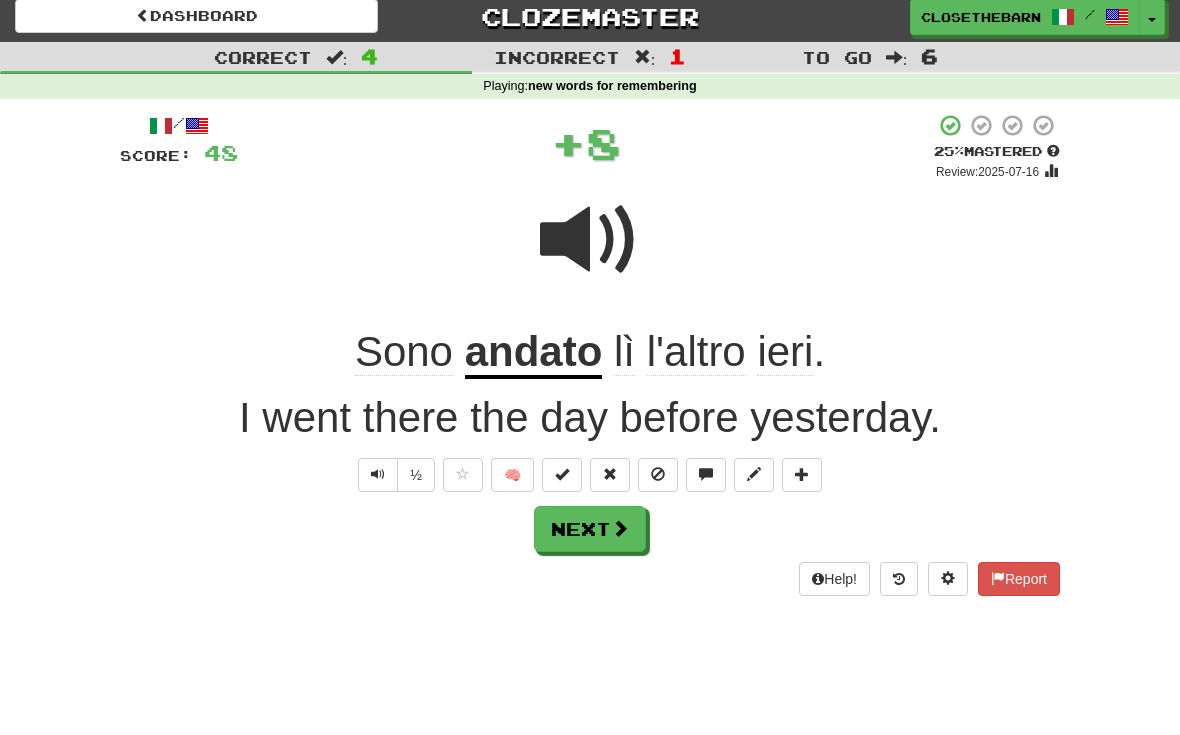 scroll, scrollTop: 9, scrollLeft: 0, axis: vertical 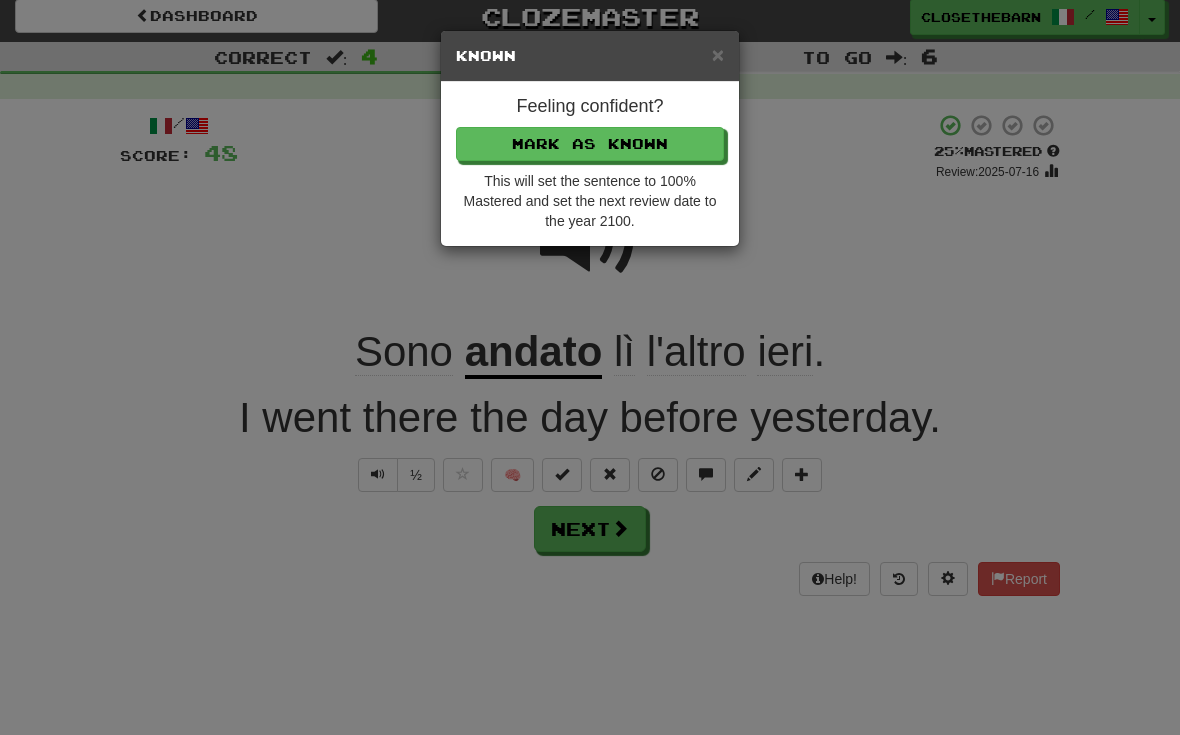 click on "Mark as Known" at bounding box center (590, 144) 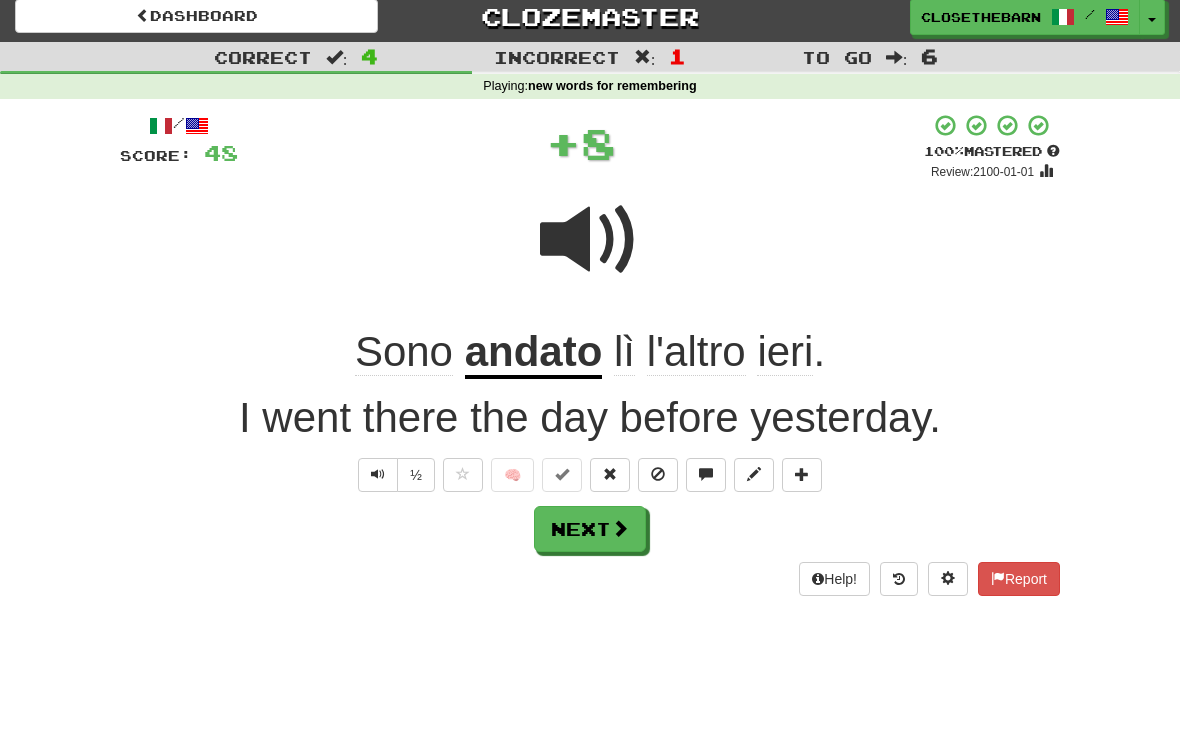 click at bounding box center (620, 528) 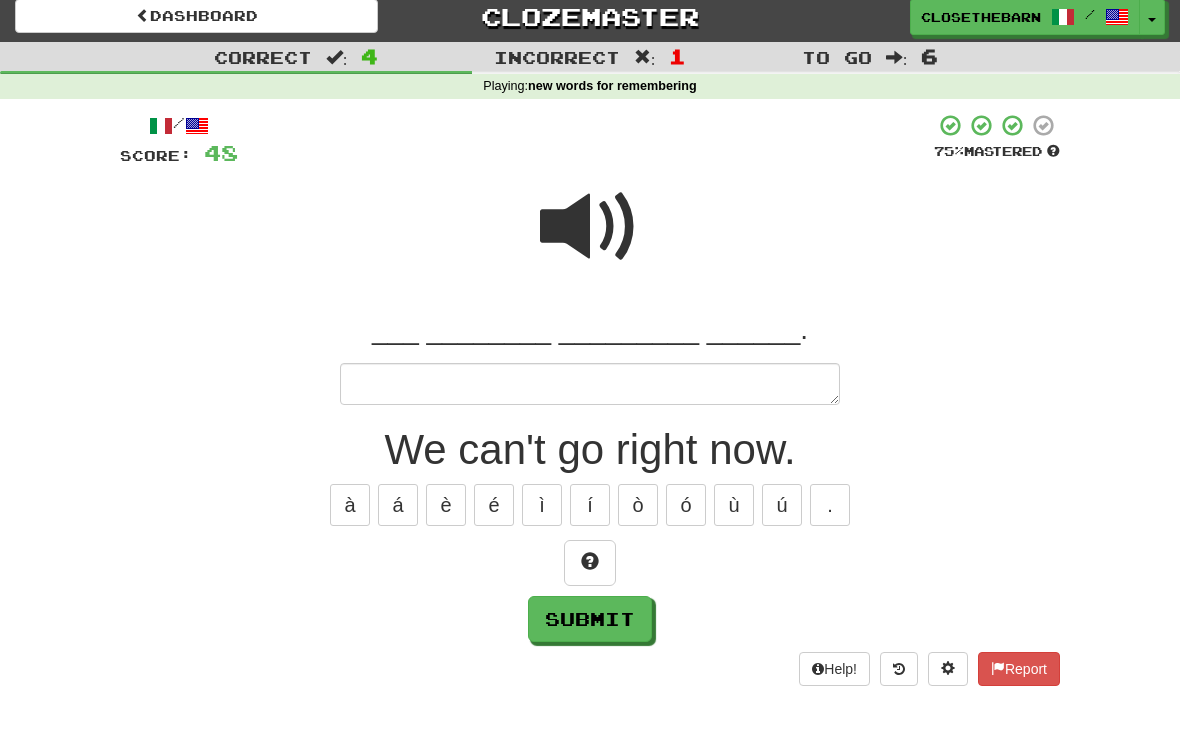 scroll, scrollTop: 8, scrollLeft: 0, axis: vertical 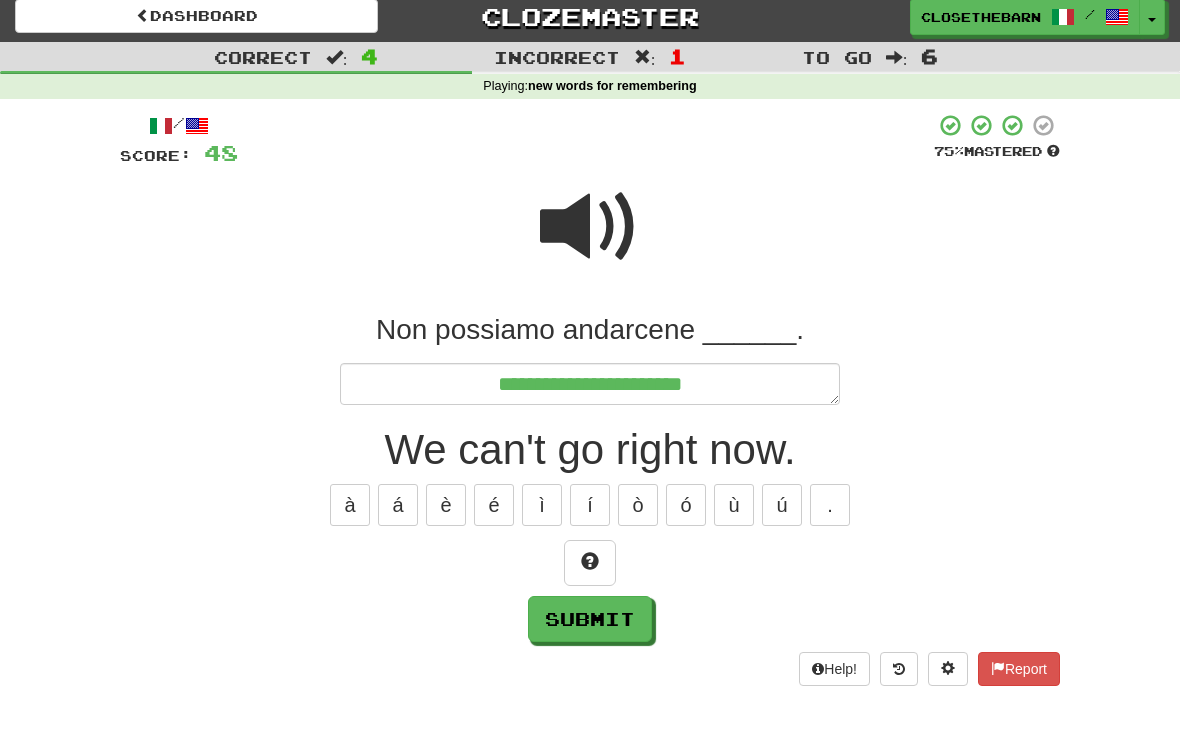 click at bounding box center (590, 564) 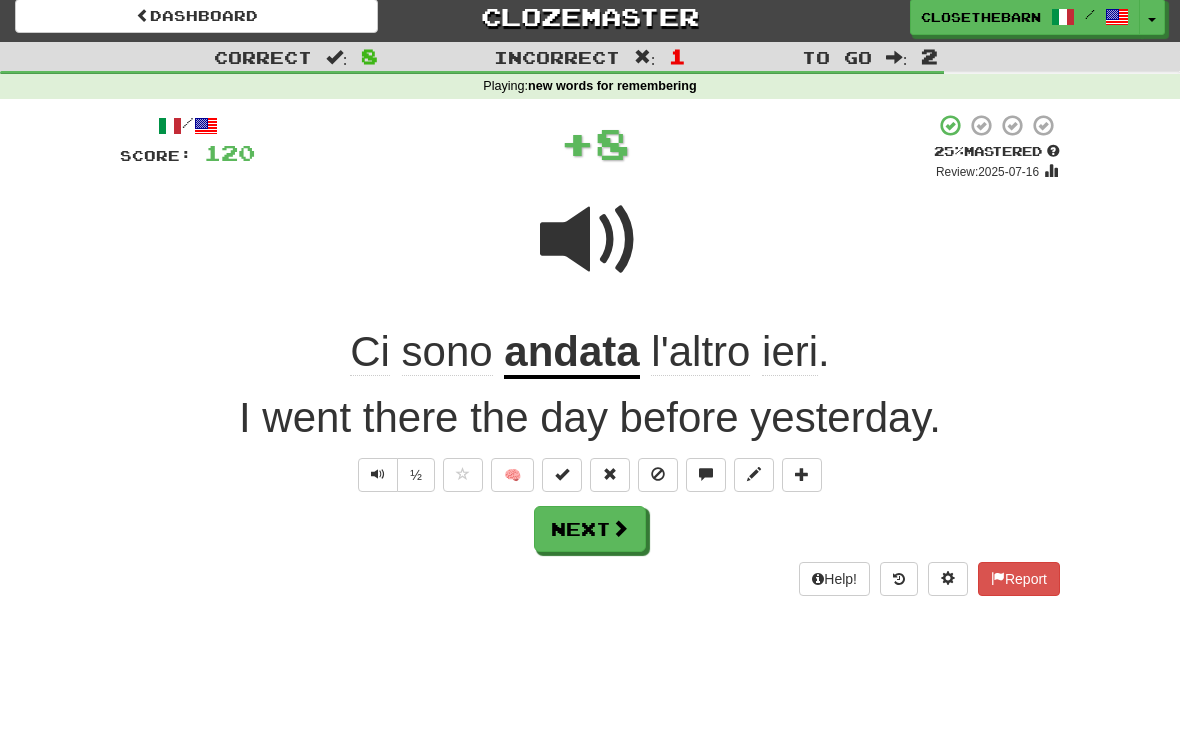 scroll, scrollTop: 9, scrollLeft: 0, axis: vertical 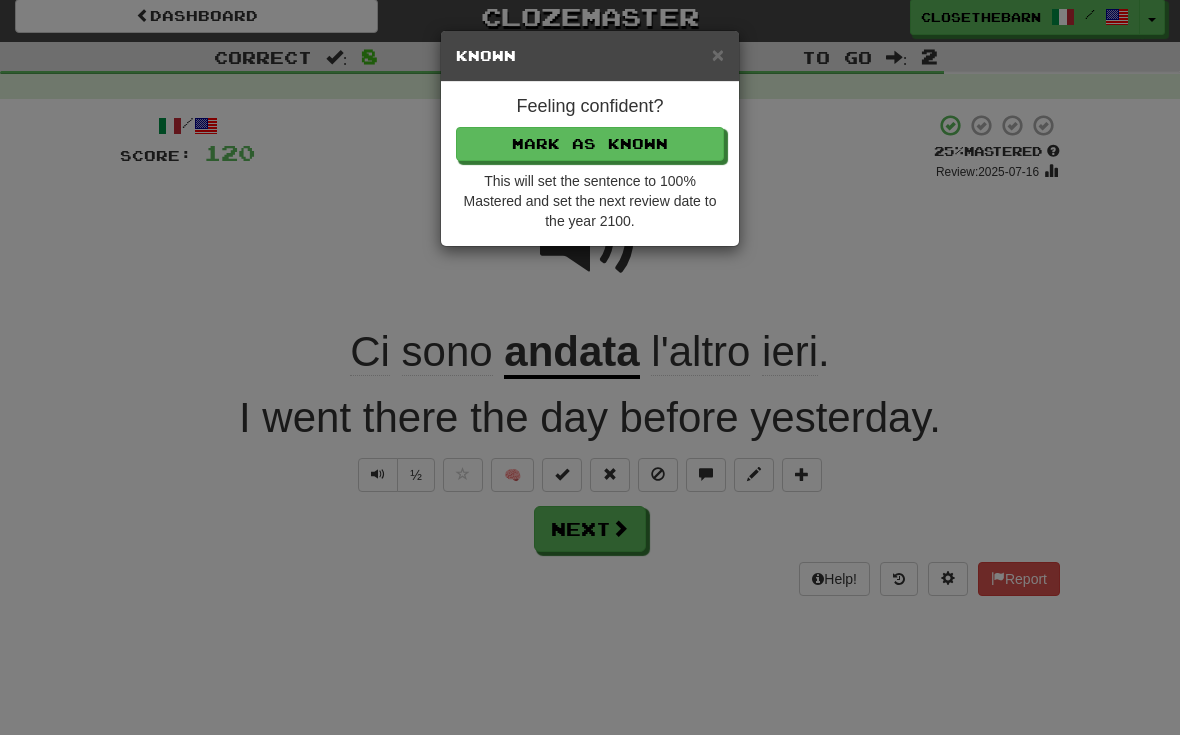 click on "Mark as Known" at bounding box center (590, 144) 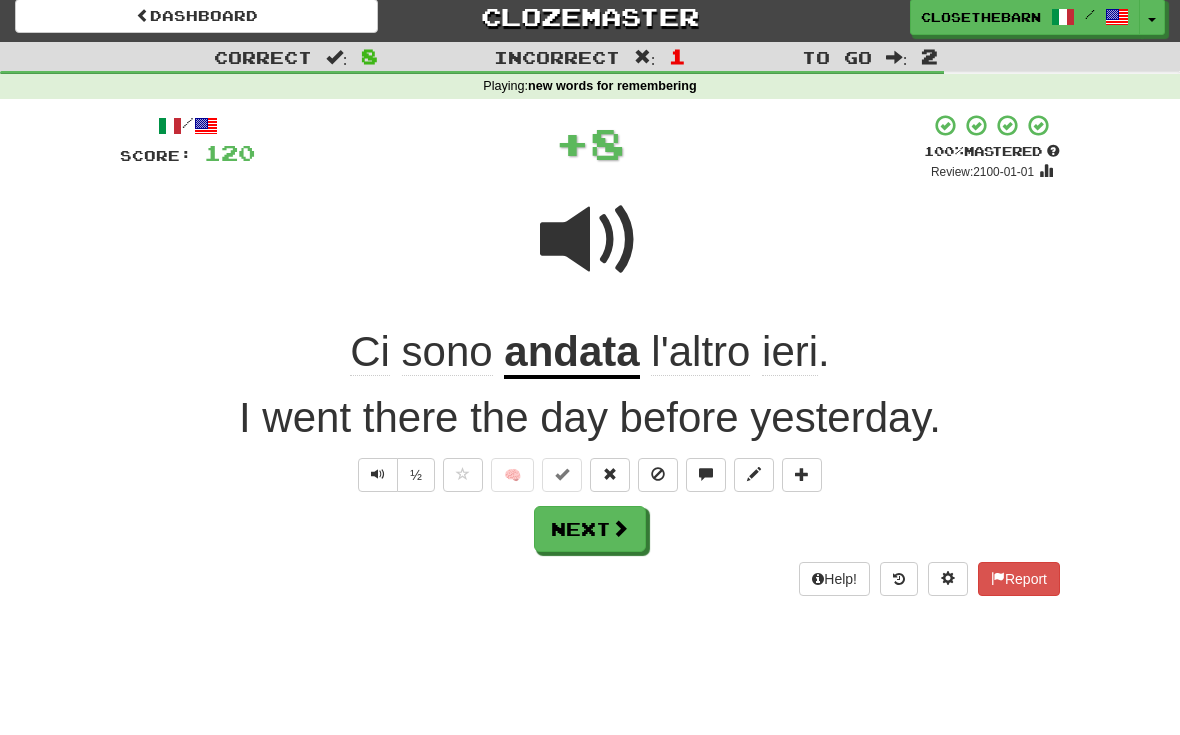 click on "Next" at bounding box center (590, 529) 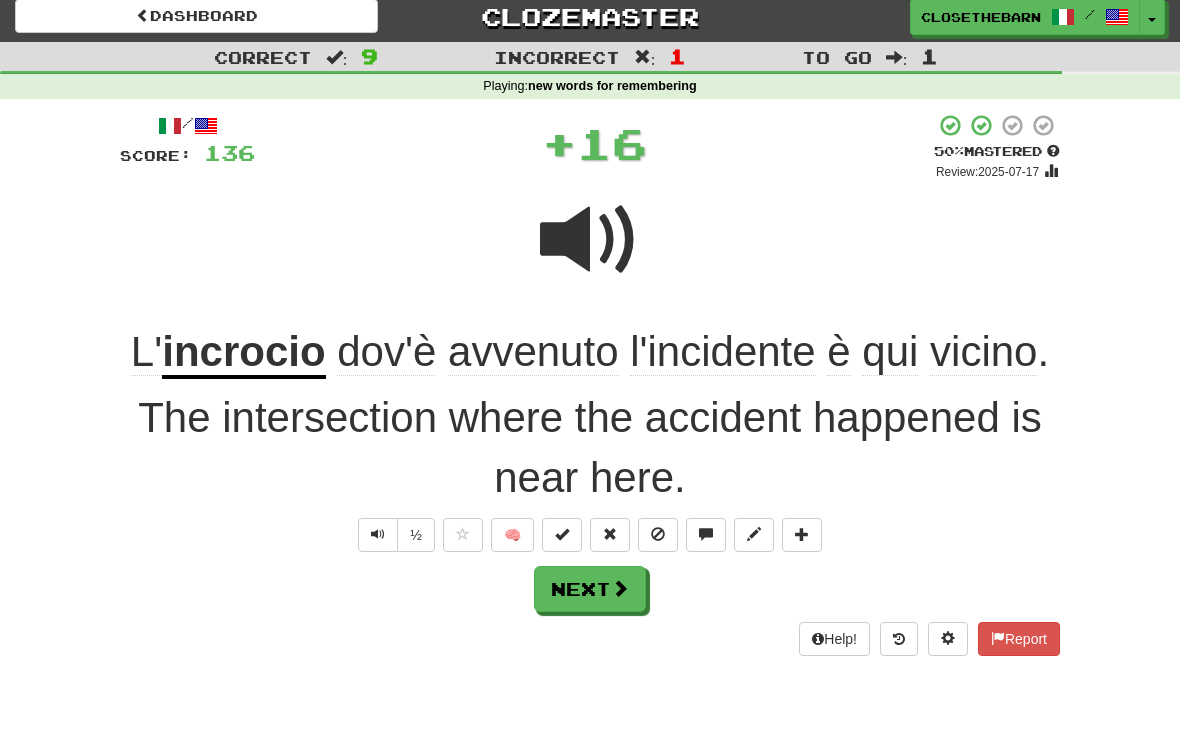 scroll, scrollTop: 9, scrollLeft: 0, axis: vertical 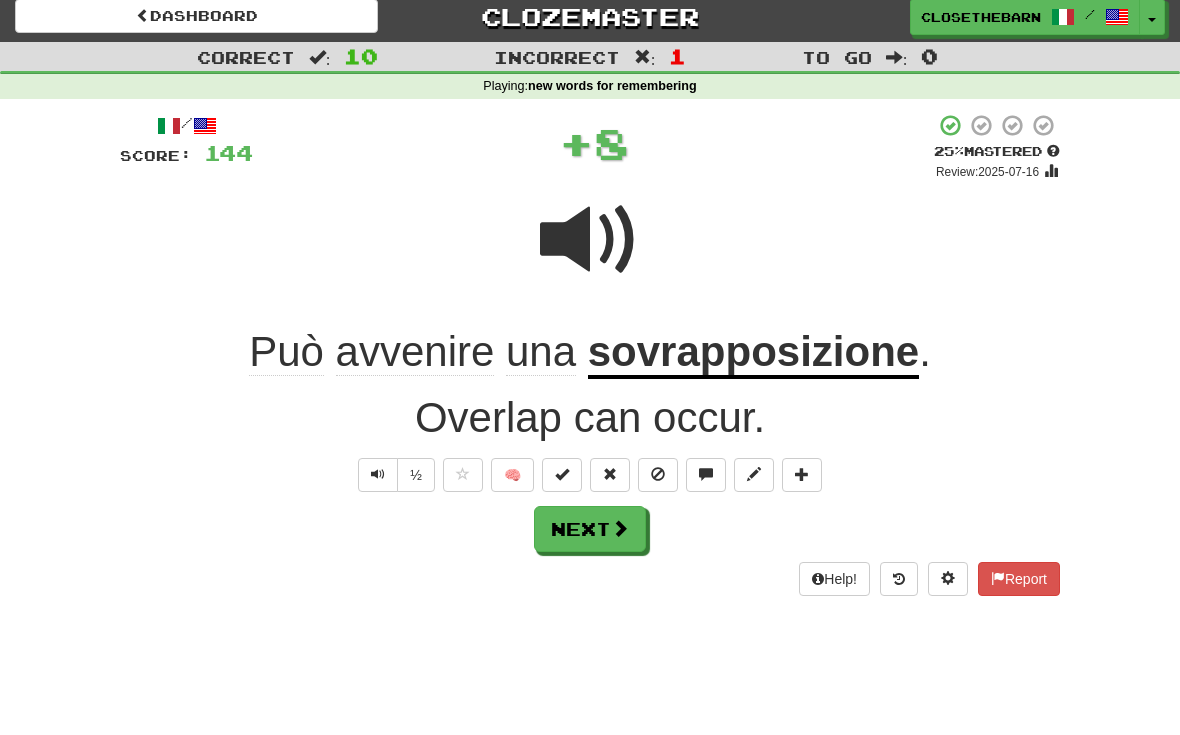click at bounding box center (802, 475) 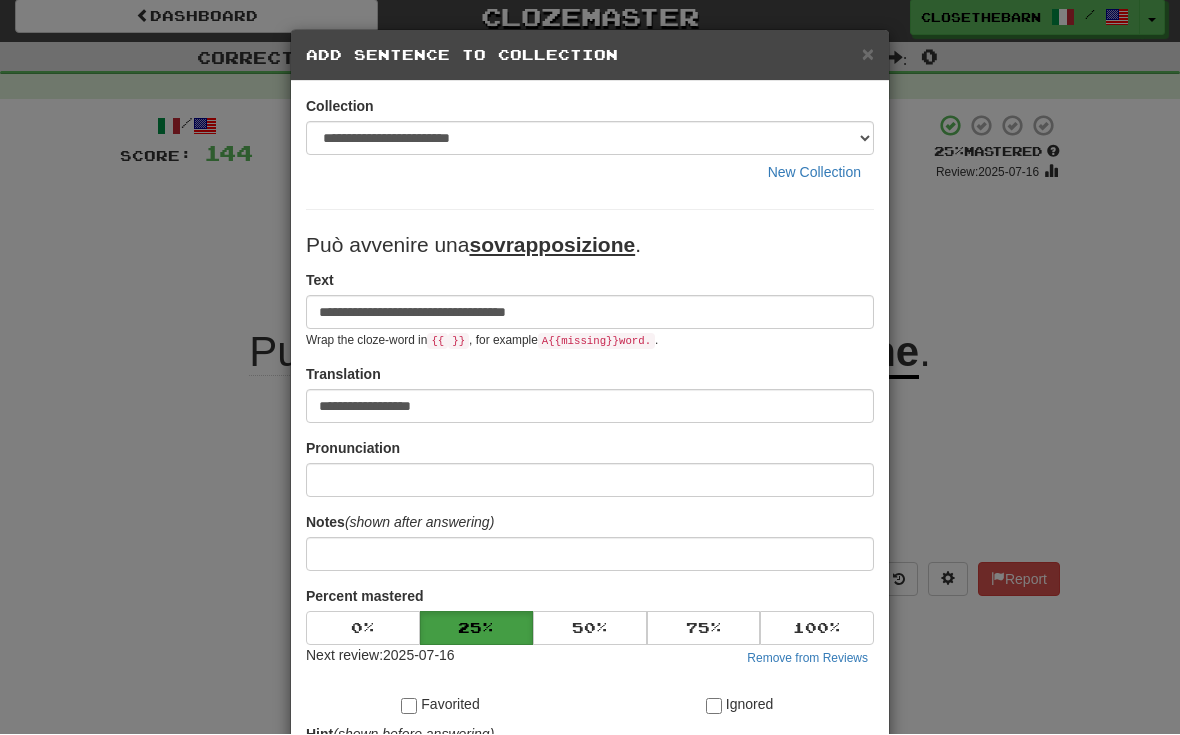 scroll, scrollTop: 9, scrollLeft: 0, axis: vertical 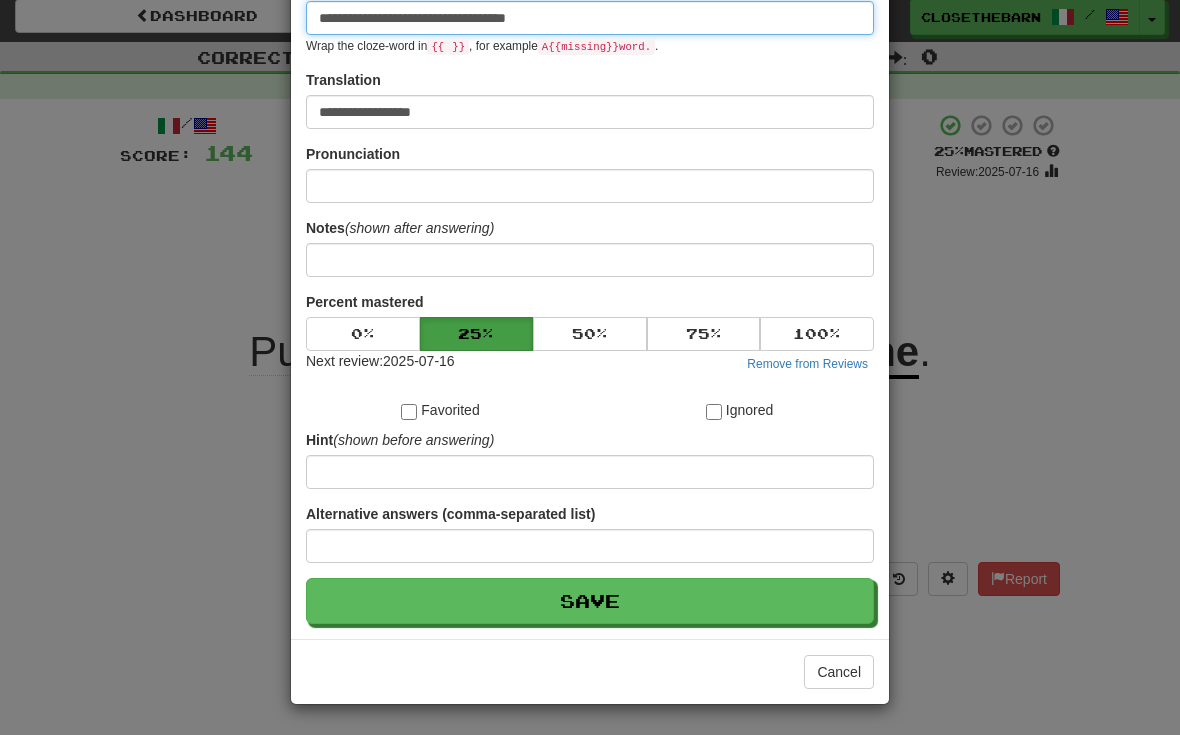 click on "**********" at bounding box center (590, 18) 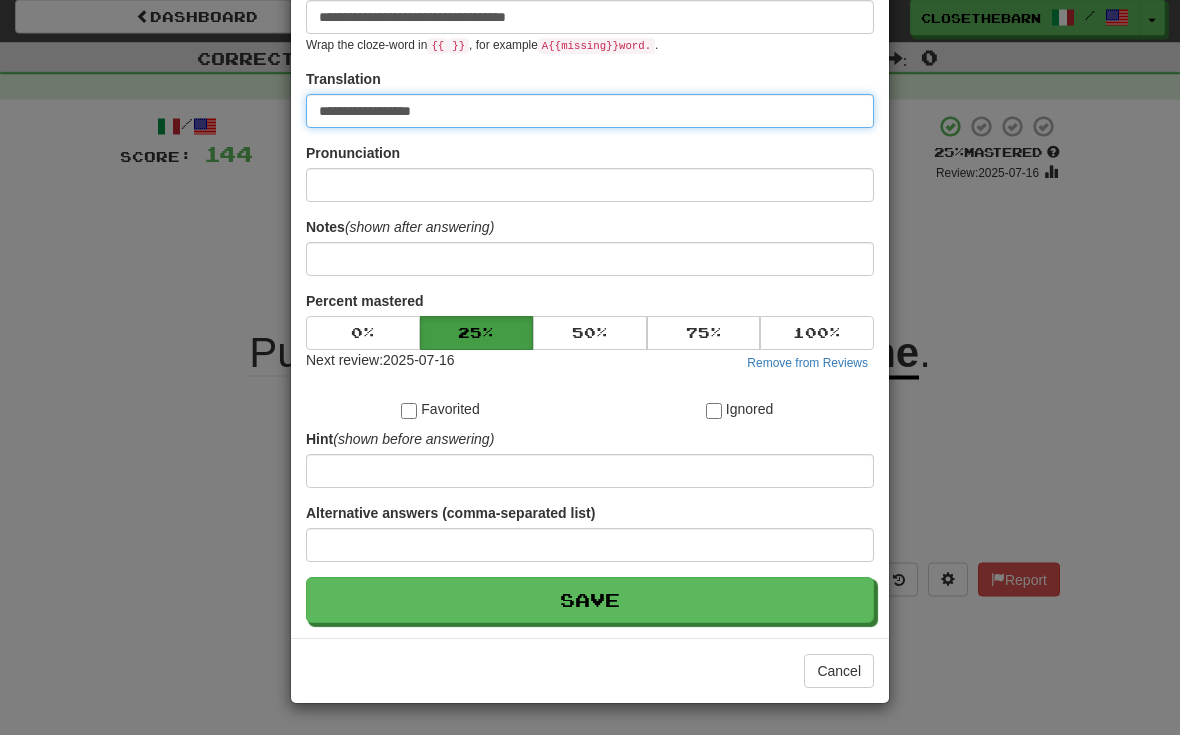 click on "**********" at bounding box center (590, 112) 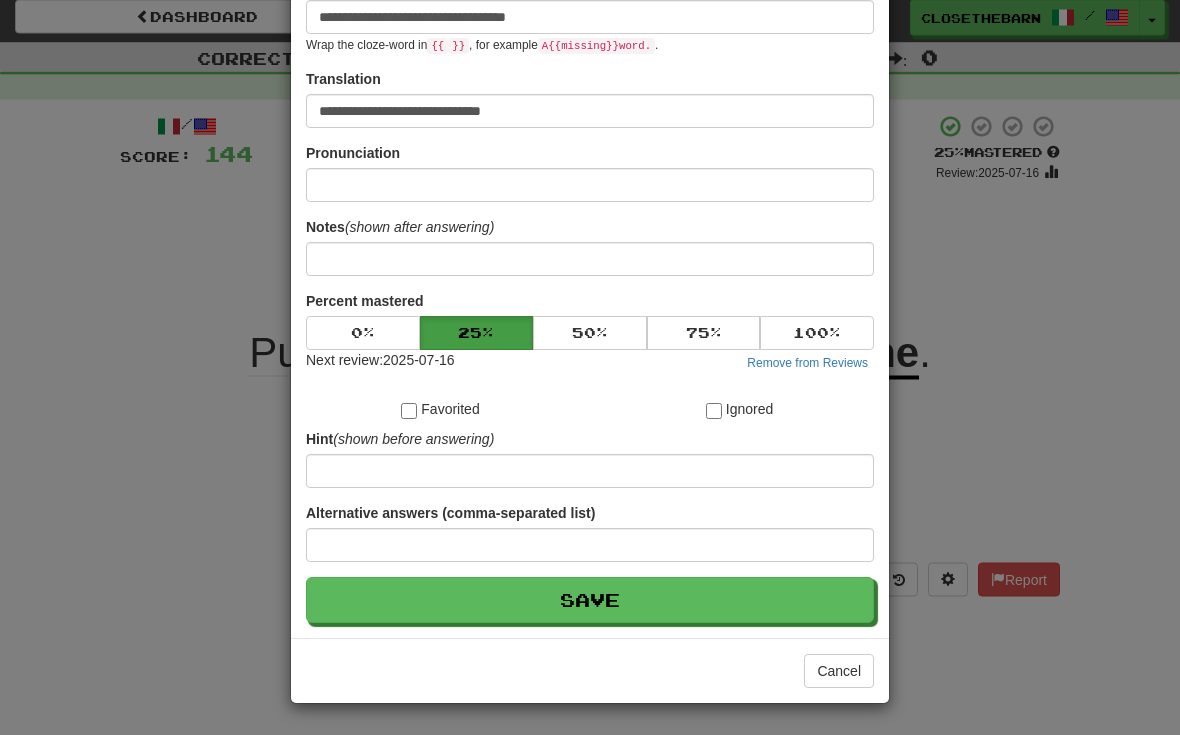 click on "Save" at bounding box center (590, 601) 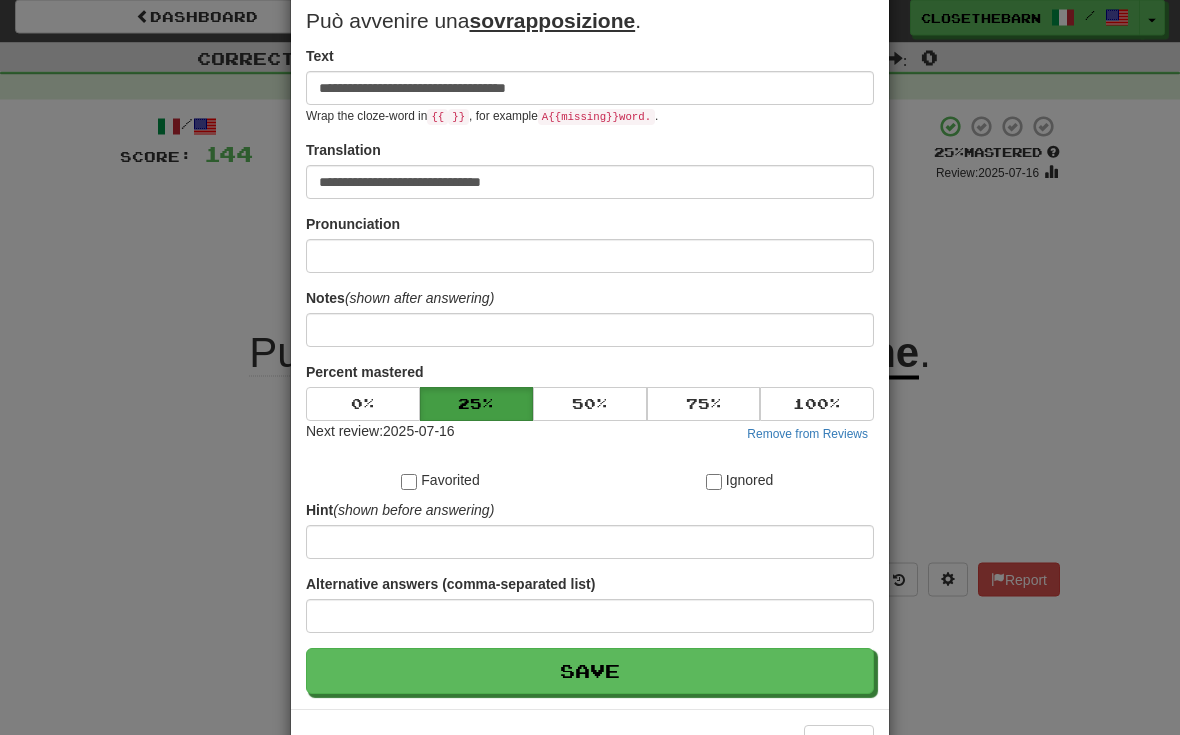 scroll, scrollTop: 3, scrollLeft: 0, axis: vertical 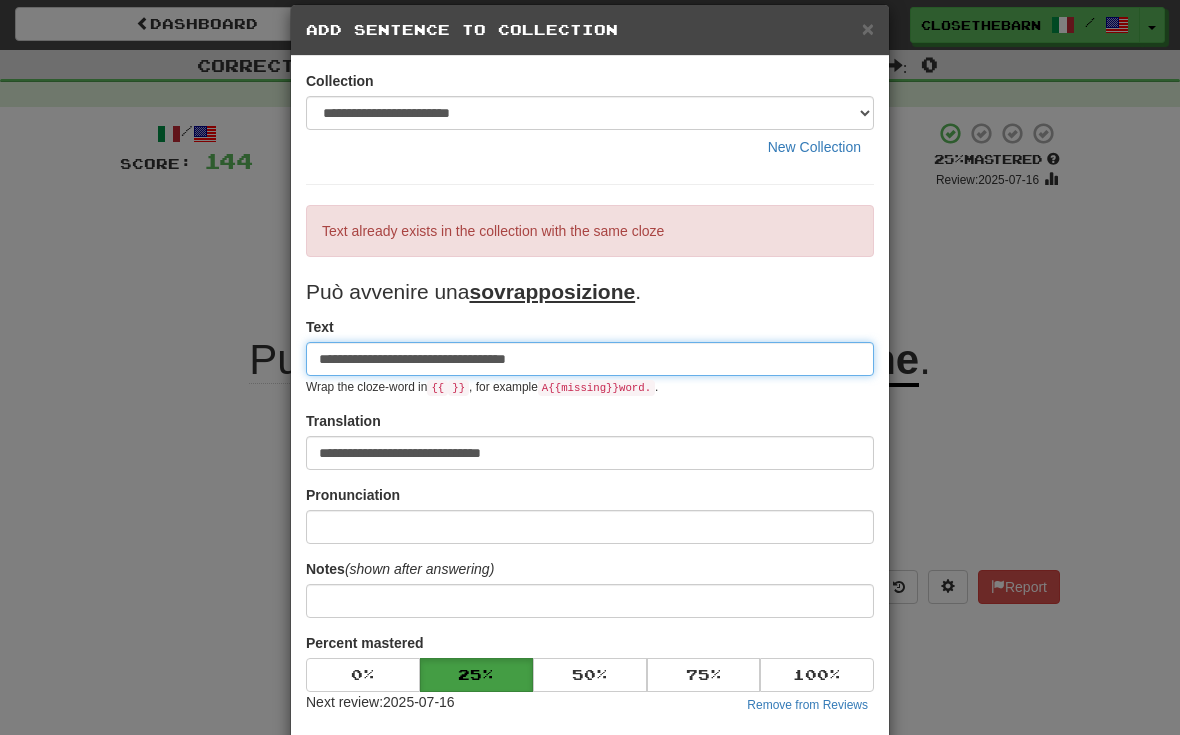 click on "**********" at bounding box center (590, 359) 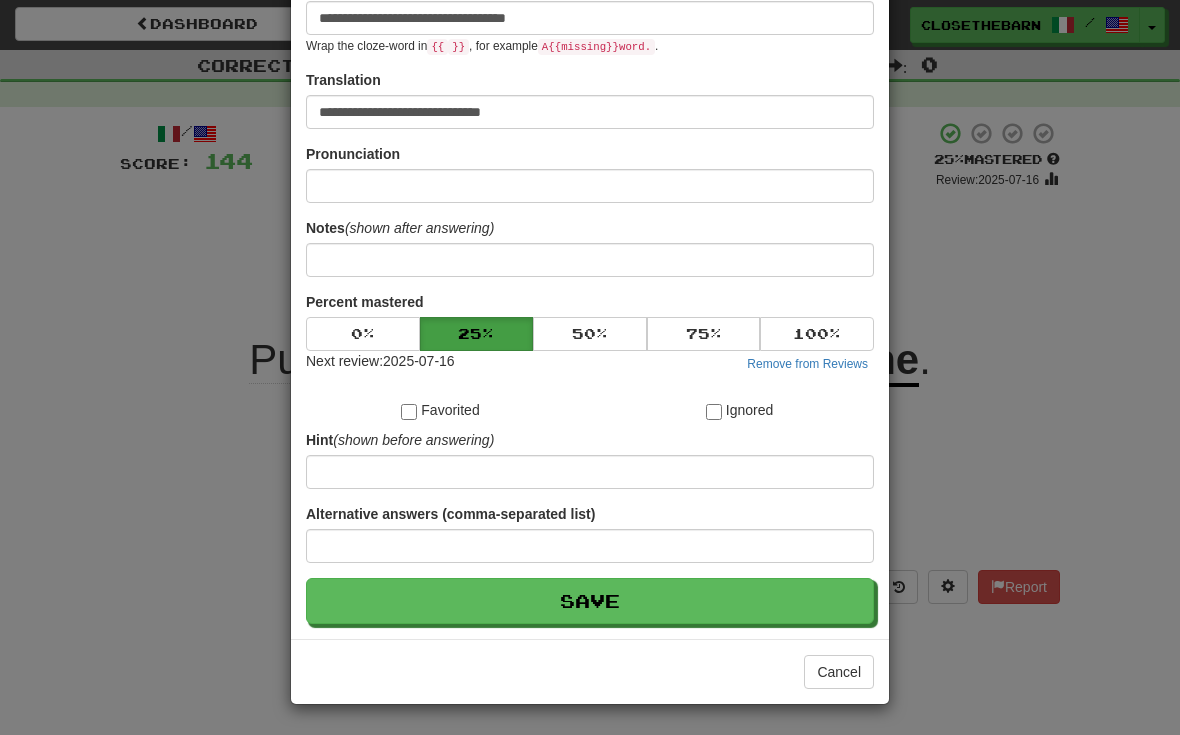 click on "Save" at bounding box center (590, 601) 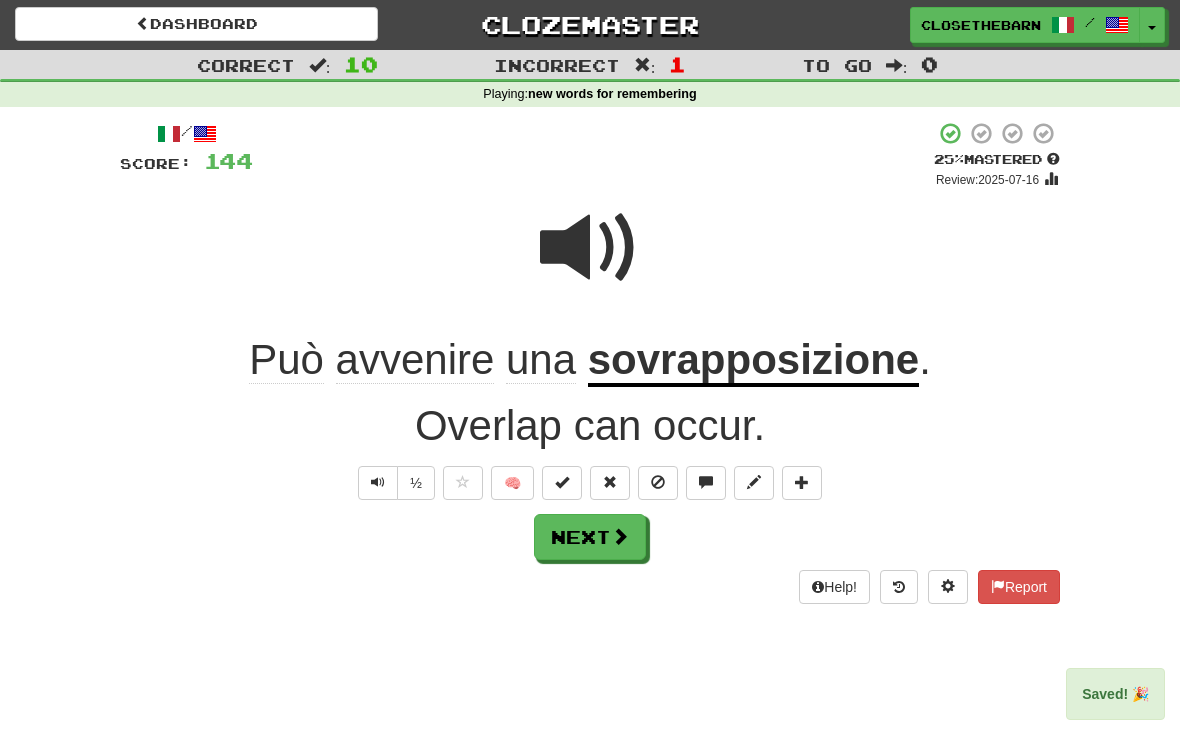 click on "Next" at bounding box center [590, 537] 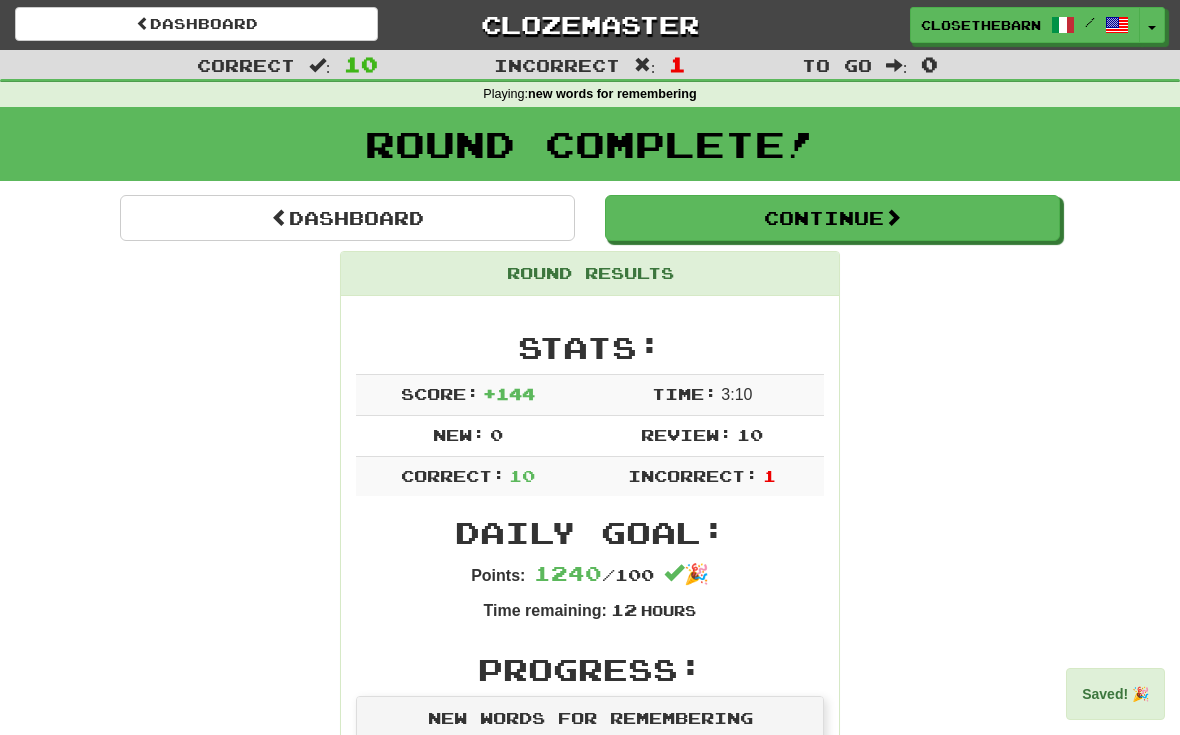 click on "Continue" at bounding box center [832, 218] 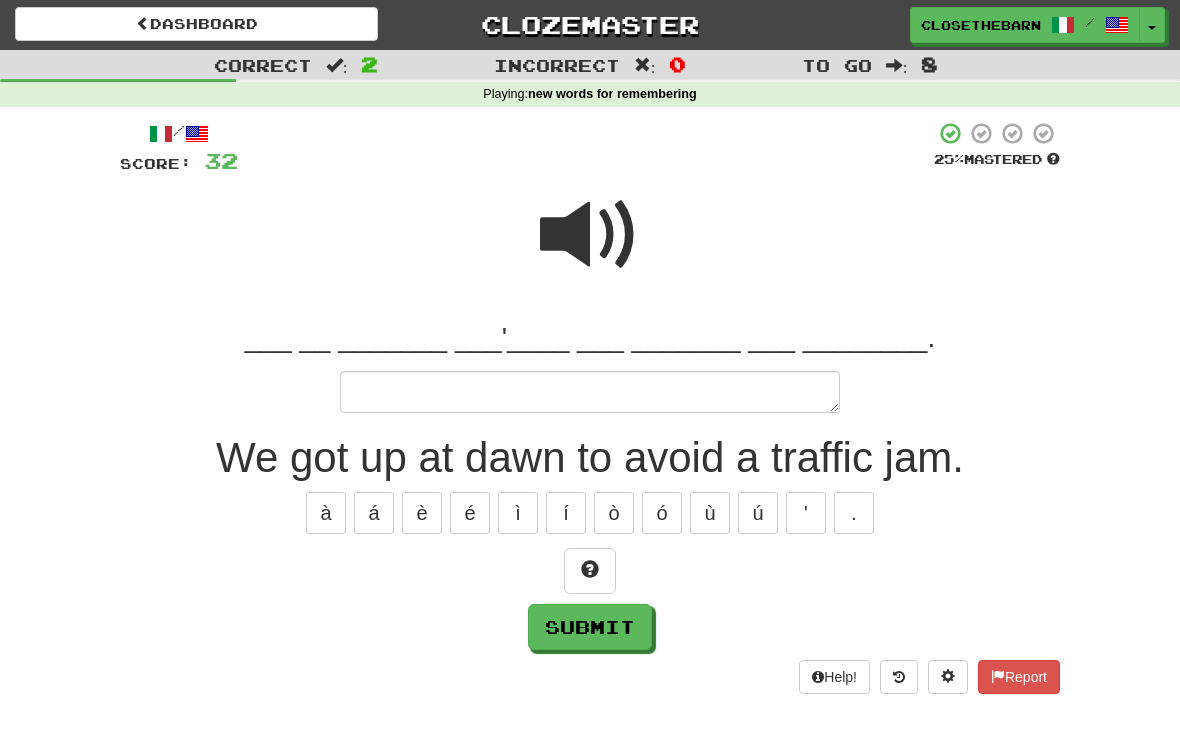 click on "Submit" at bounding box center (590, 627) 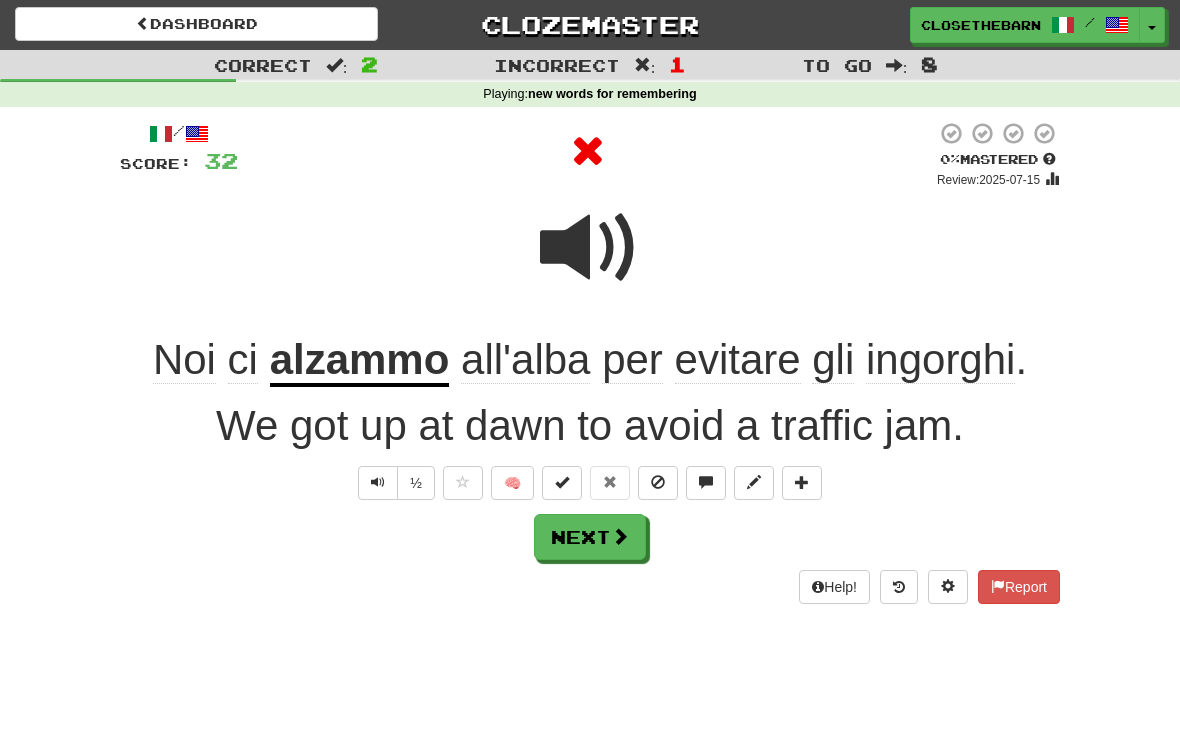 click at bounding box center [562, 483] 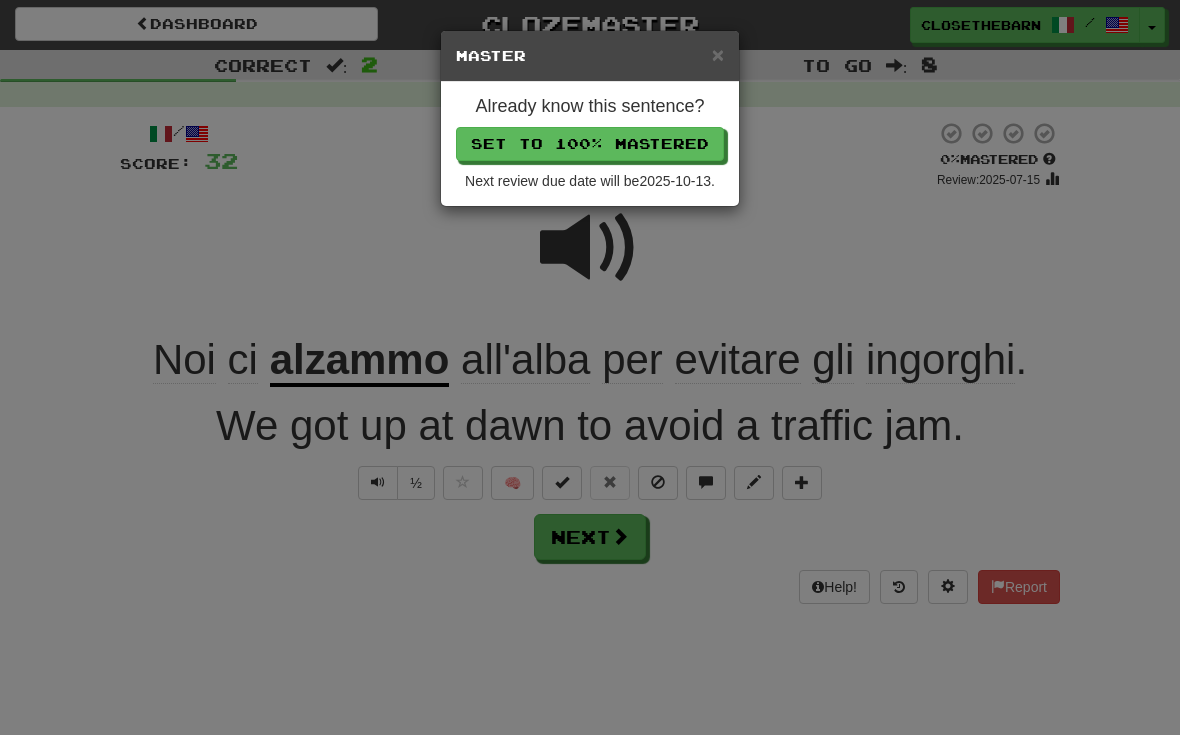 click on "Set to 100% Mastered" at bounding box center (590, 144) 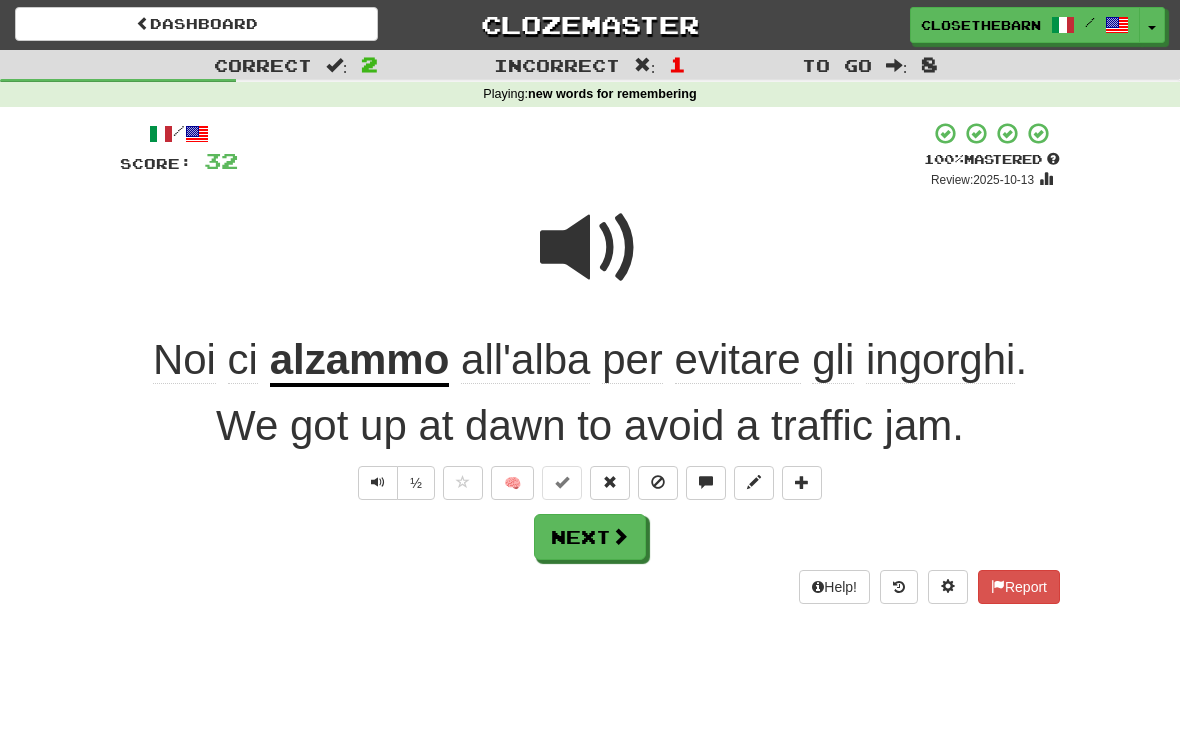 click at bounding box center (620, 536) 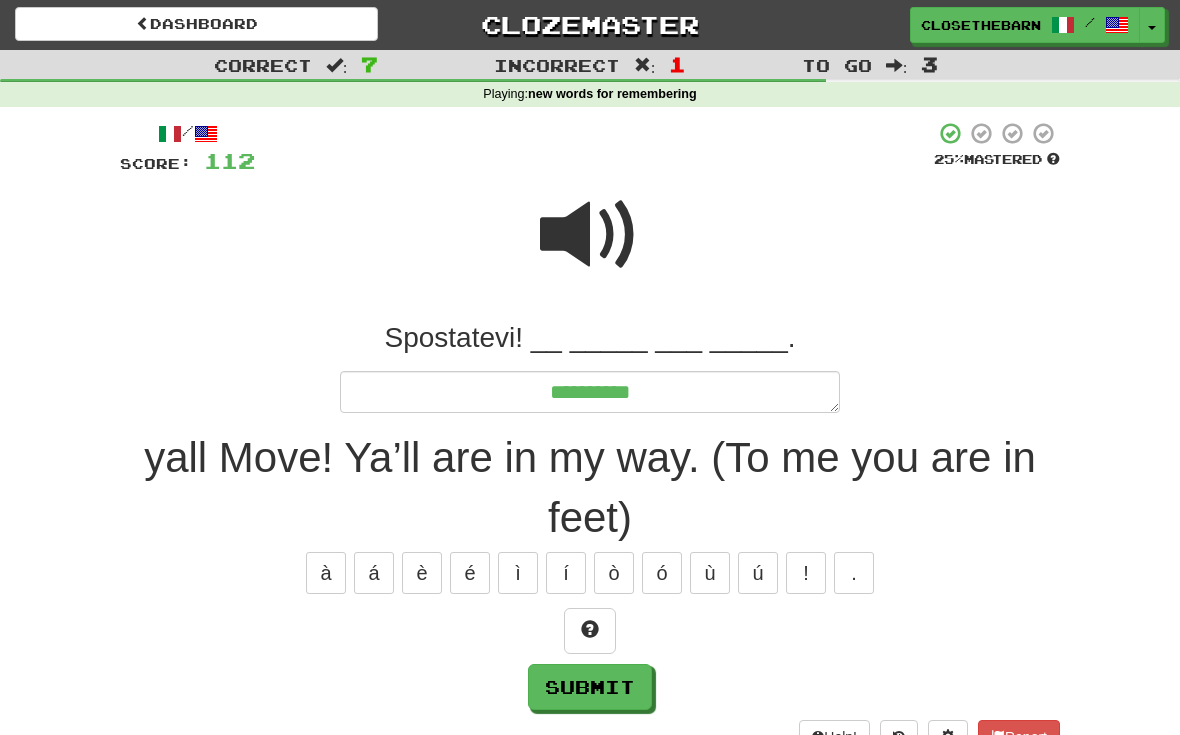 click on "!" at bounding box center [806, 573] 